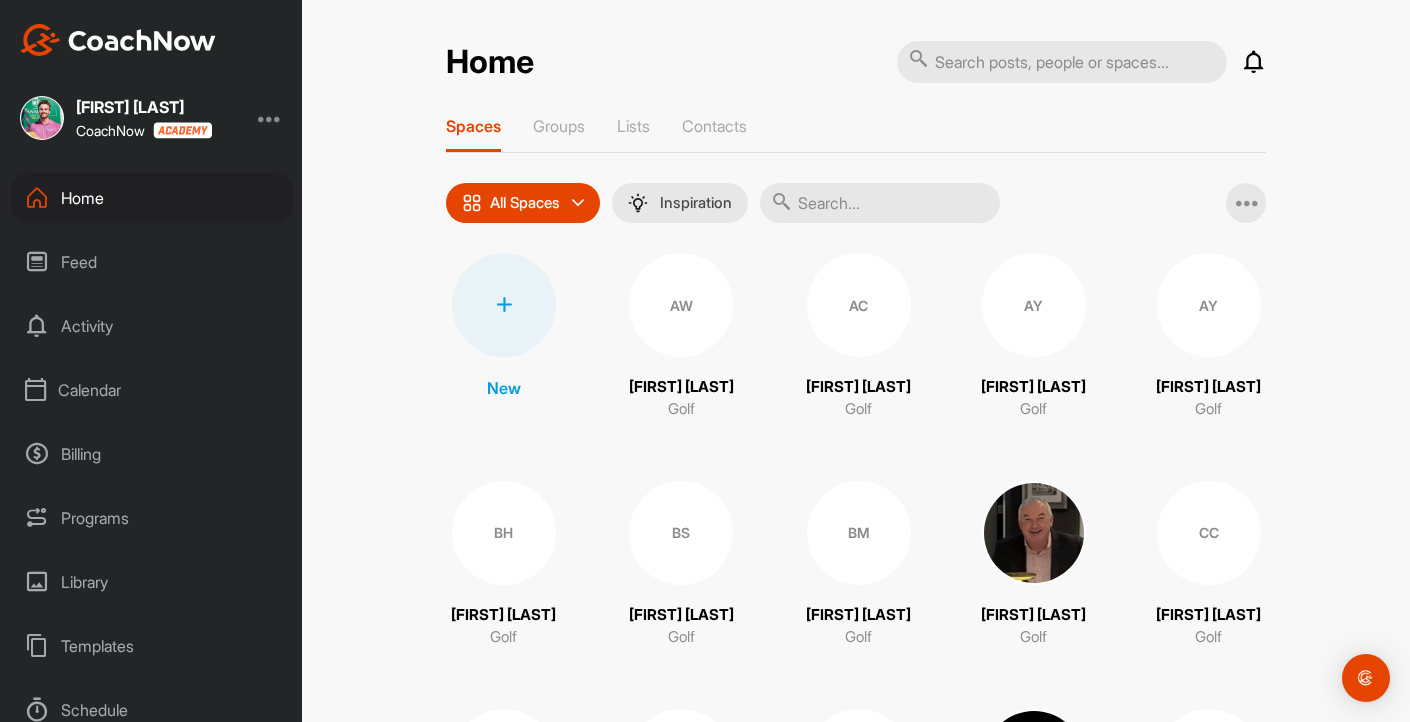 scroll, scrollTop: 0, scrollLeft: 0, axis: both 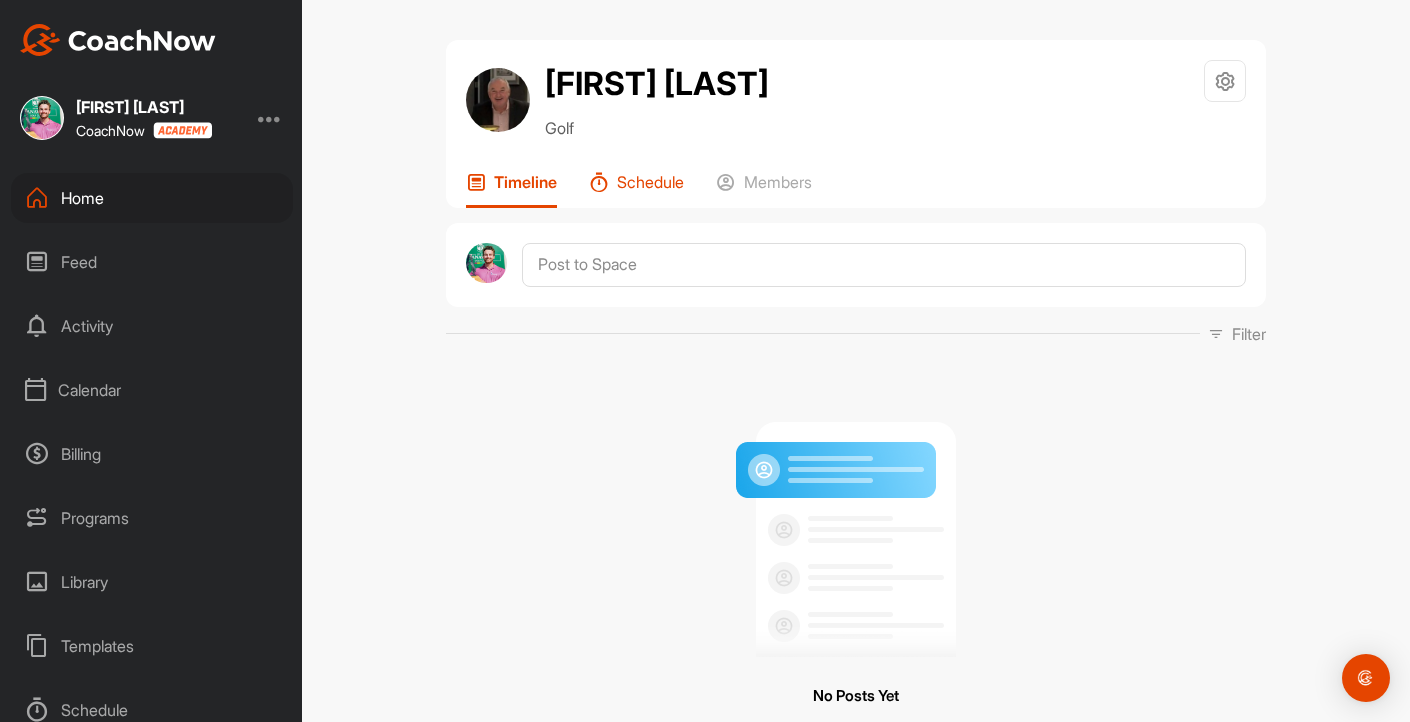 click on "Schedule" at bounding box center [650, 182] 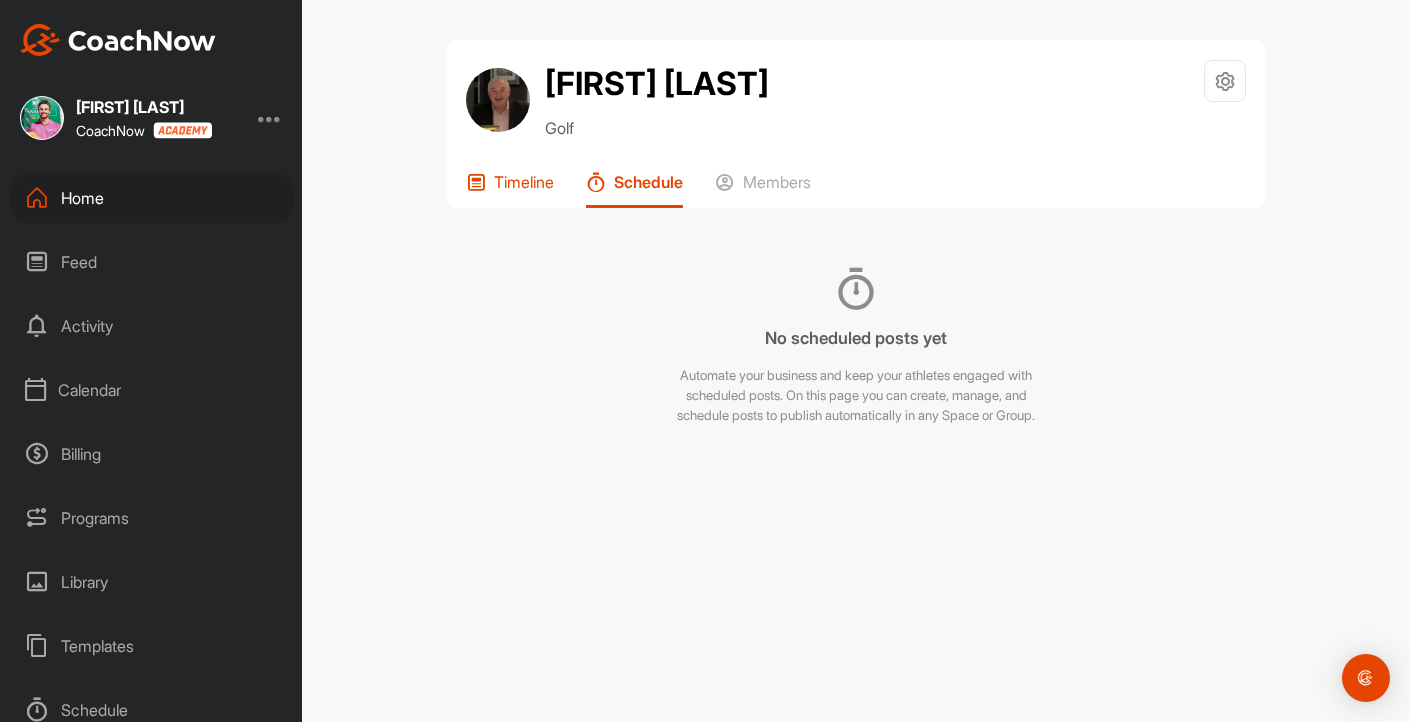 click on "Timeline" at bounding box center [524, 182] 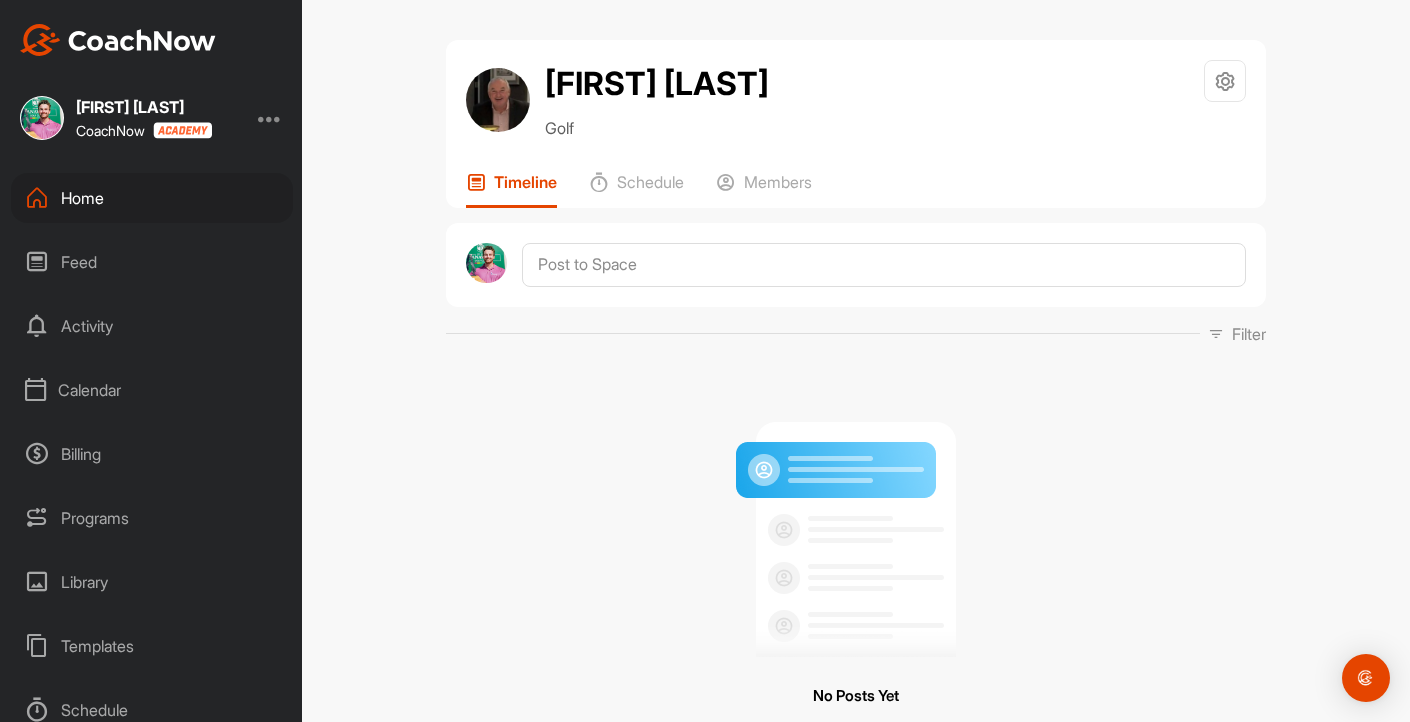 click on "Calendar" at bounding box center [152, 390] 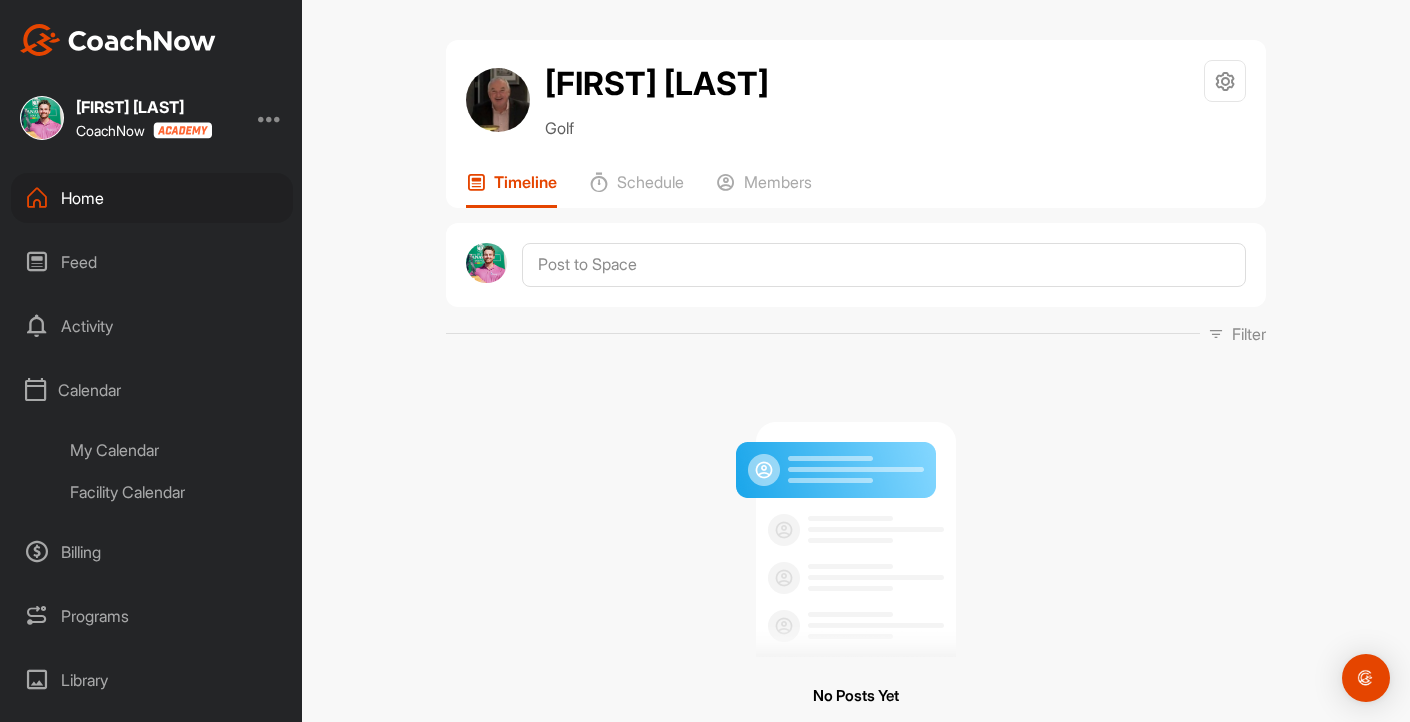 click on "My Calendar" at bounding box center (174, 450) 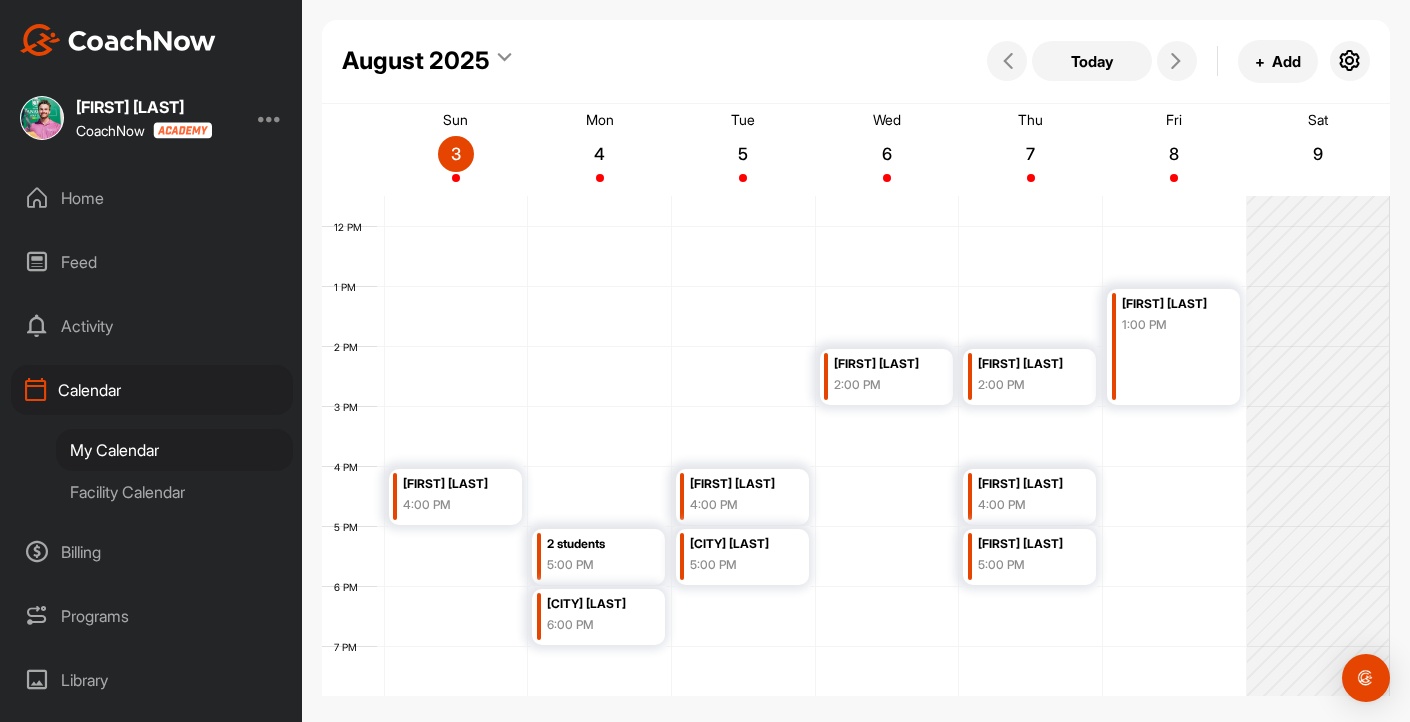 scroll, scrollTop: 682, scrollLeft: 0, axis: vertical 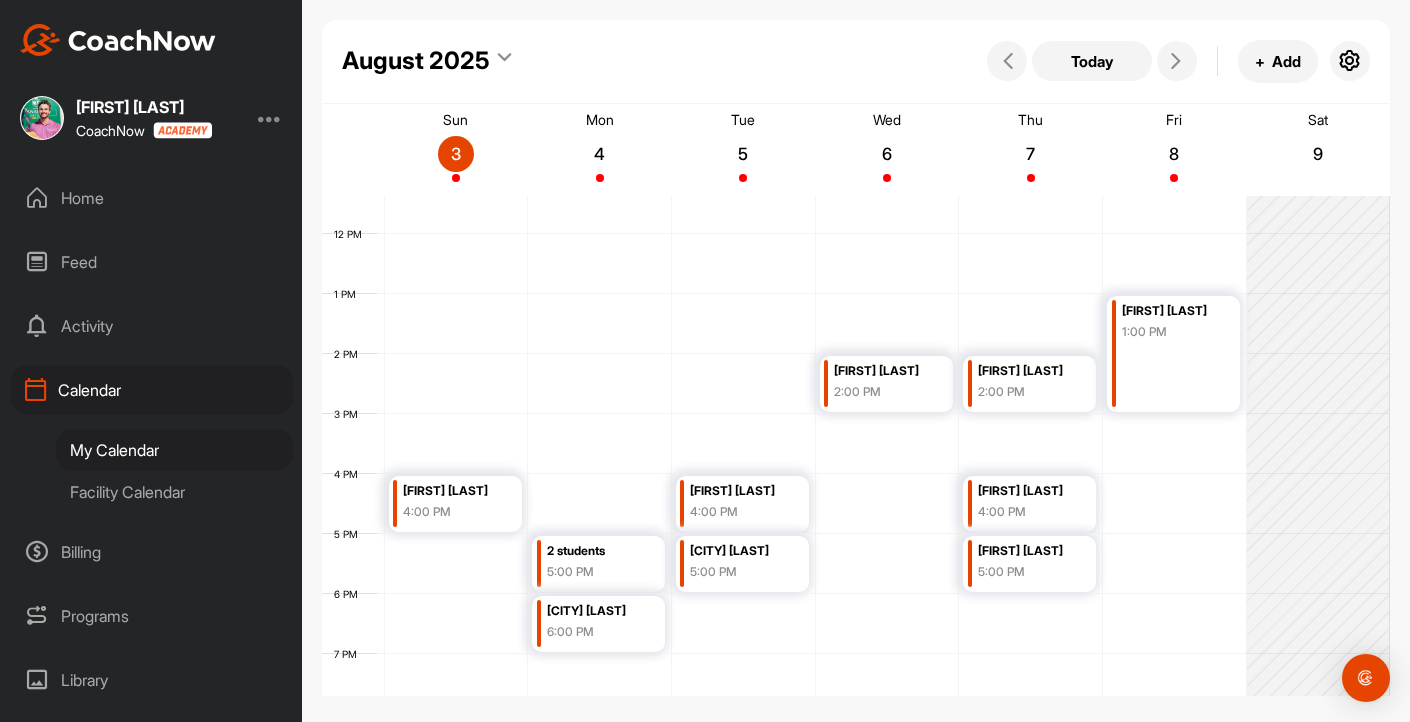 click on "Facility Calendar" at bounding box center [174, 492] 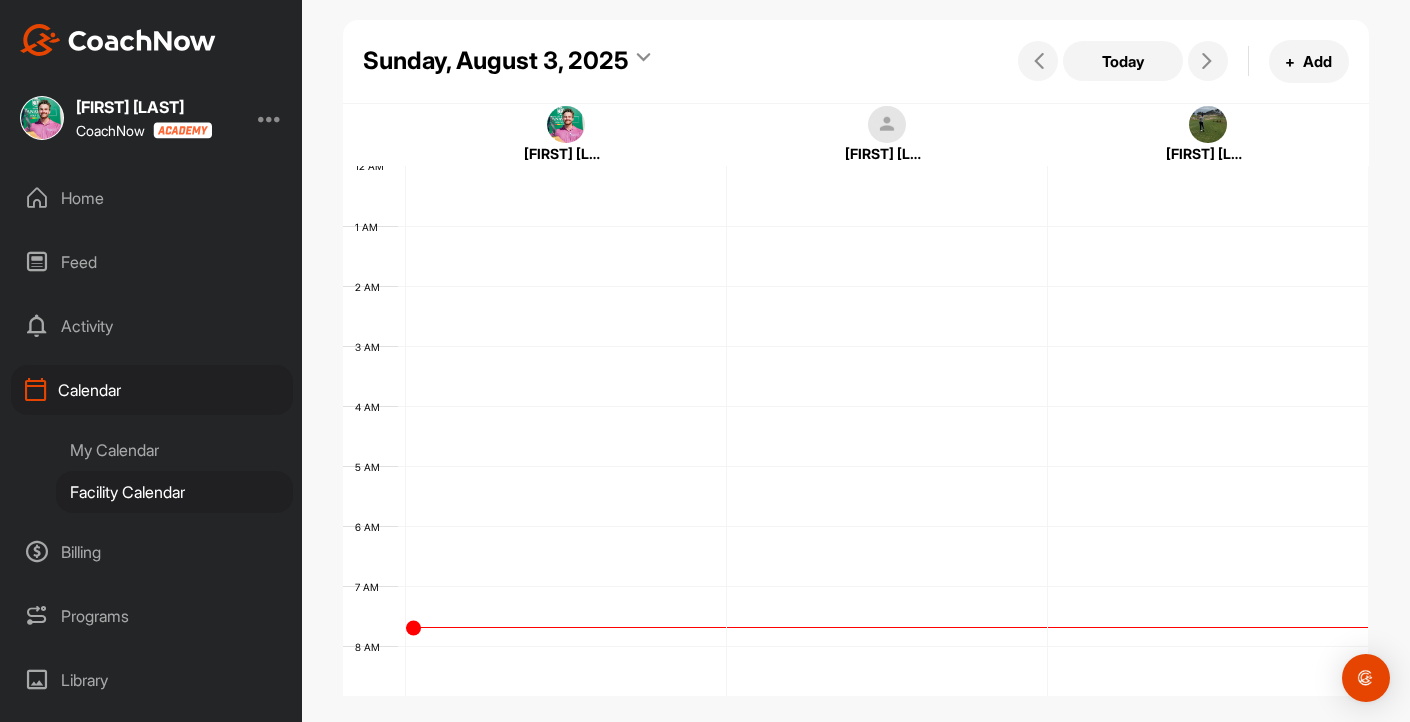 scroll, scrollTop: 346, scrollLeft: 0, axis: vertical 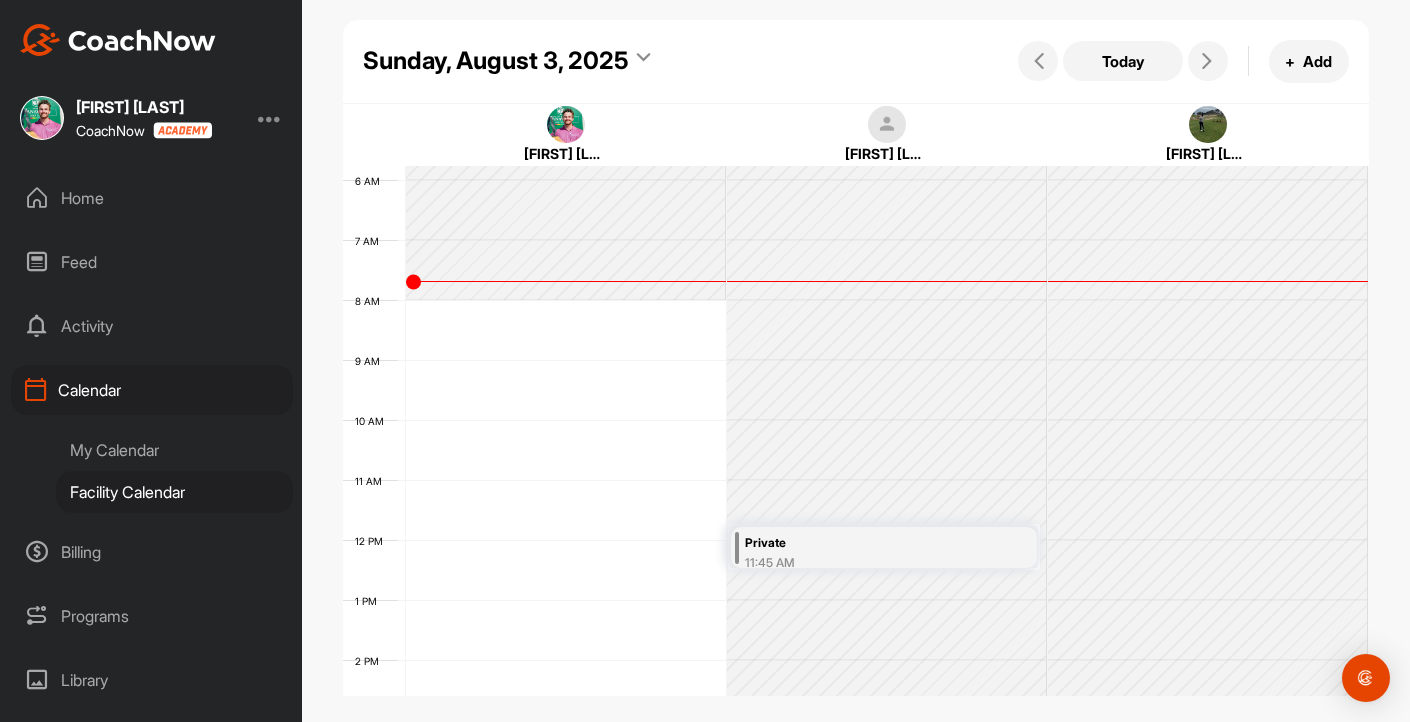 click on "Private" at bounding box center (864, 543) 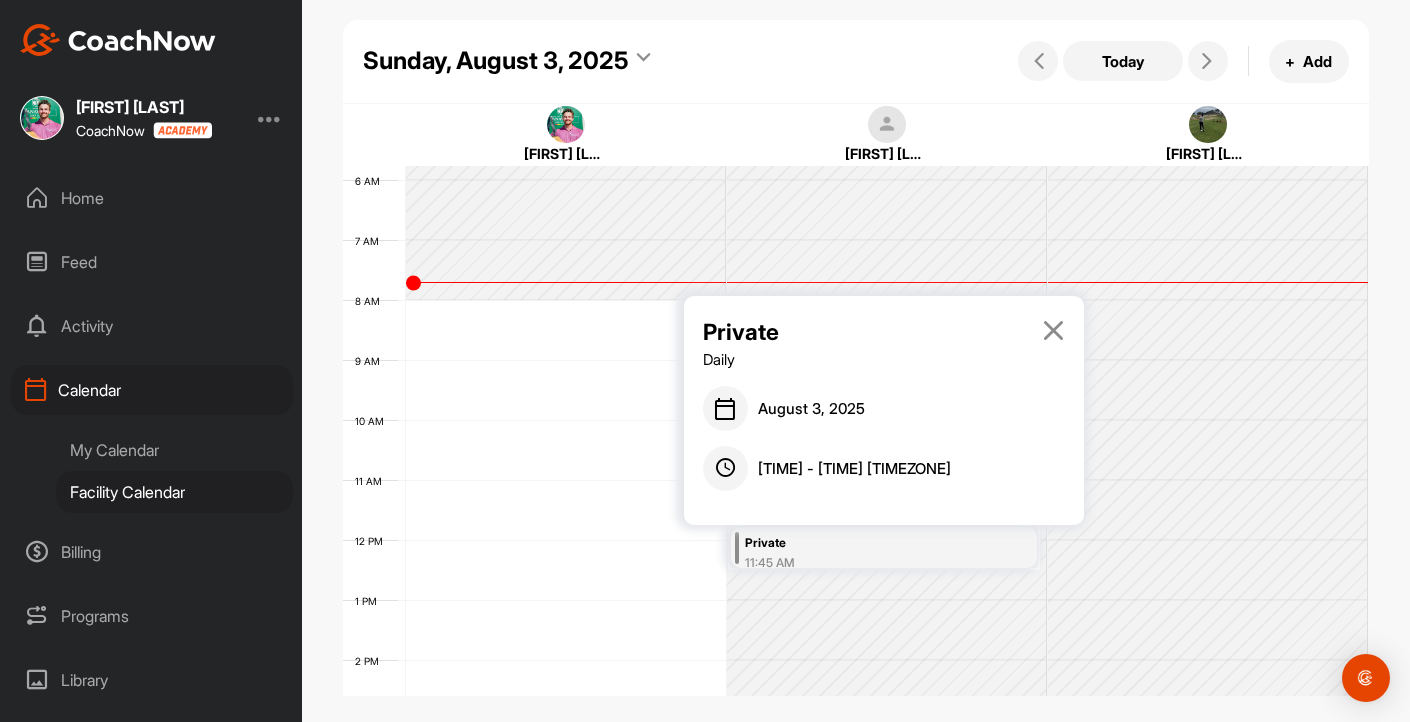 click on "[TIME] [FIRST] [LAST] [TIME] (No Title) [TIME]" at bounding box center (855, 540) 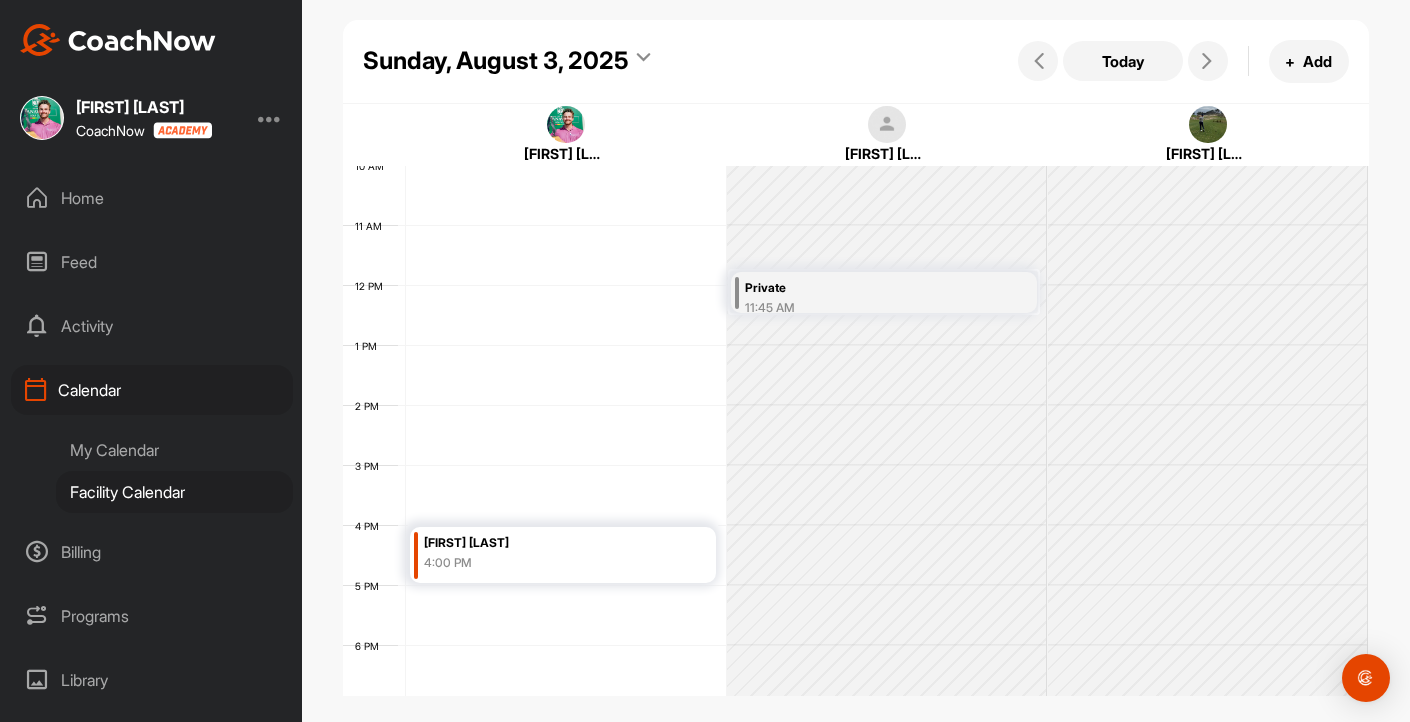 scroll, scrollTop: 593, scrollLeft: 0, axis: vertical 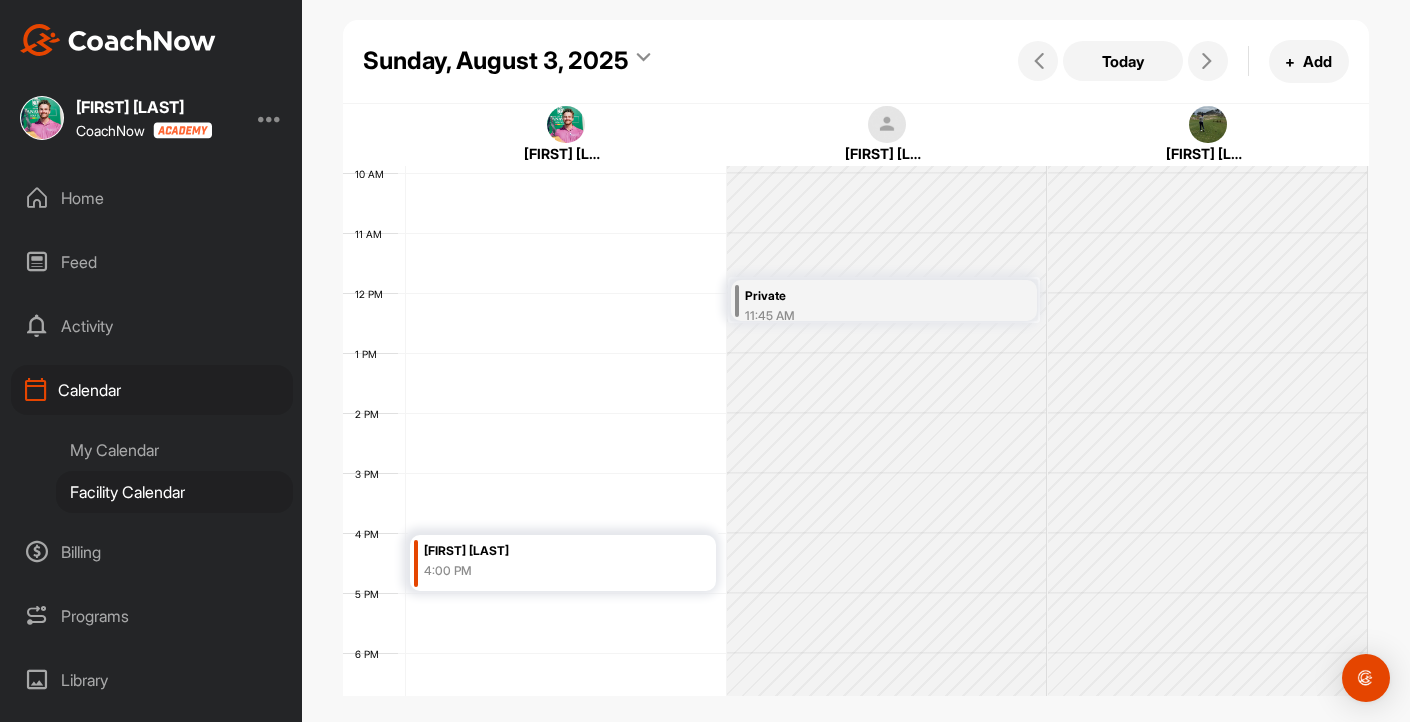 click on "[TIME] [FIRST] [LAST] [TIME] (No Title) [TIME]" at bounding box center [855, 293] 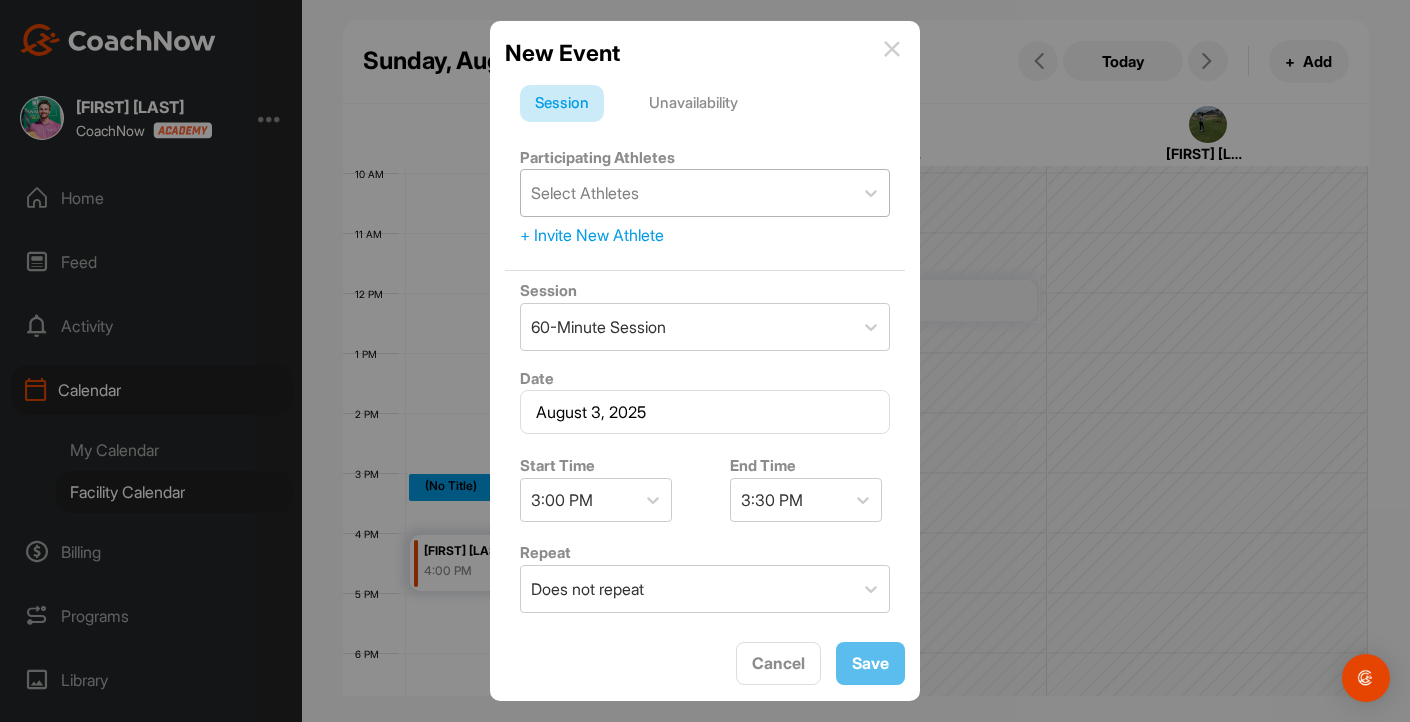 click on "Select Athletes" at bounding box center [687, 193] 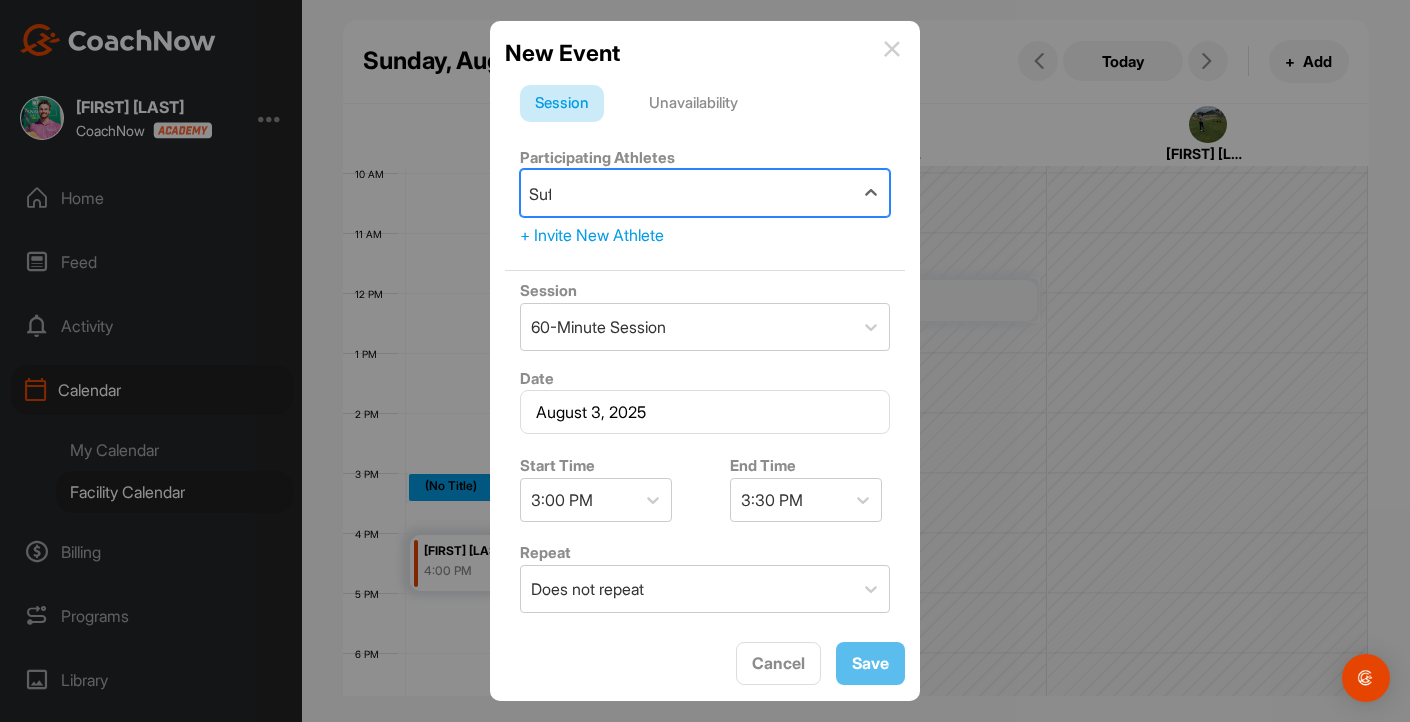 type on "[FIRST]" 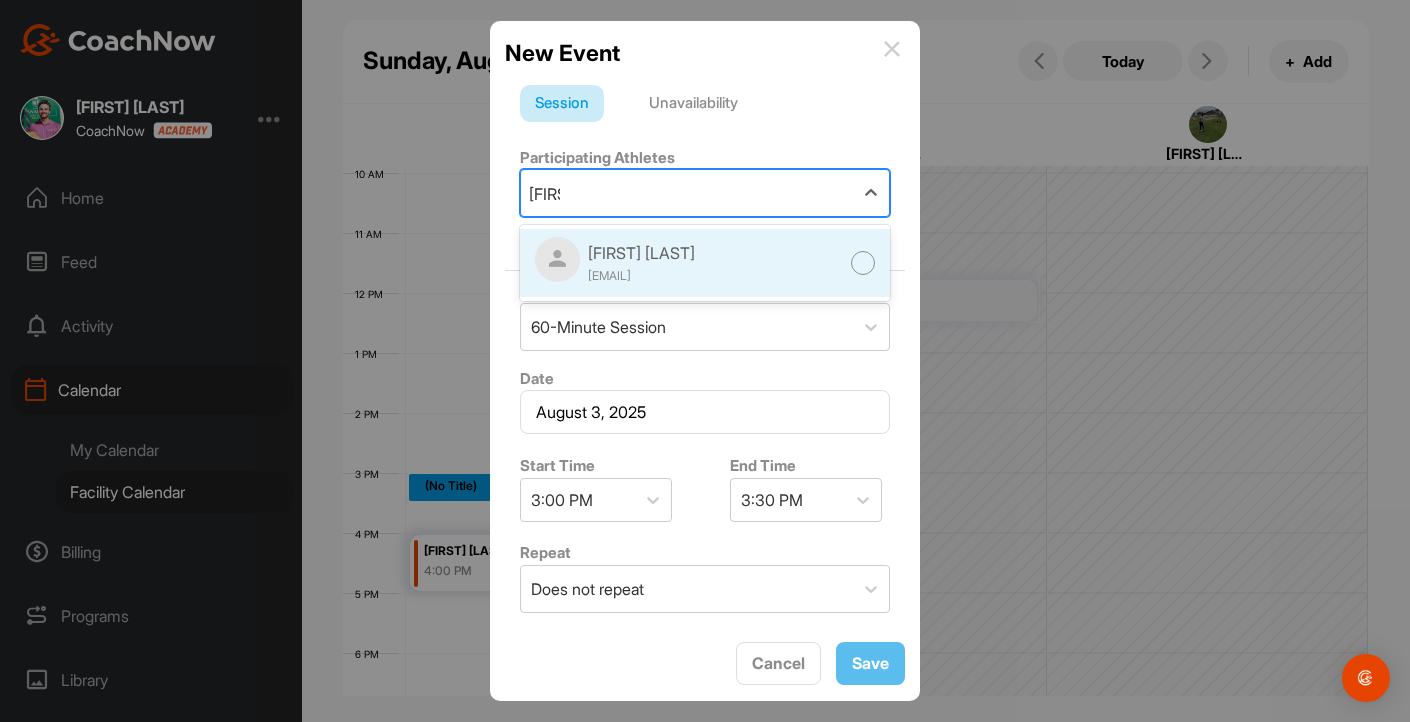 click on "[FIRST] [LAST]" at bounding box center [641, 253] 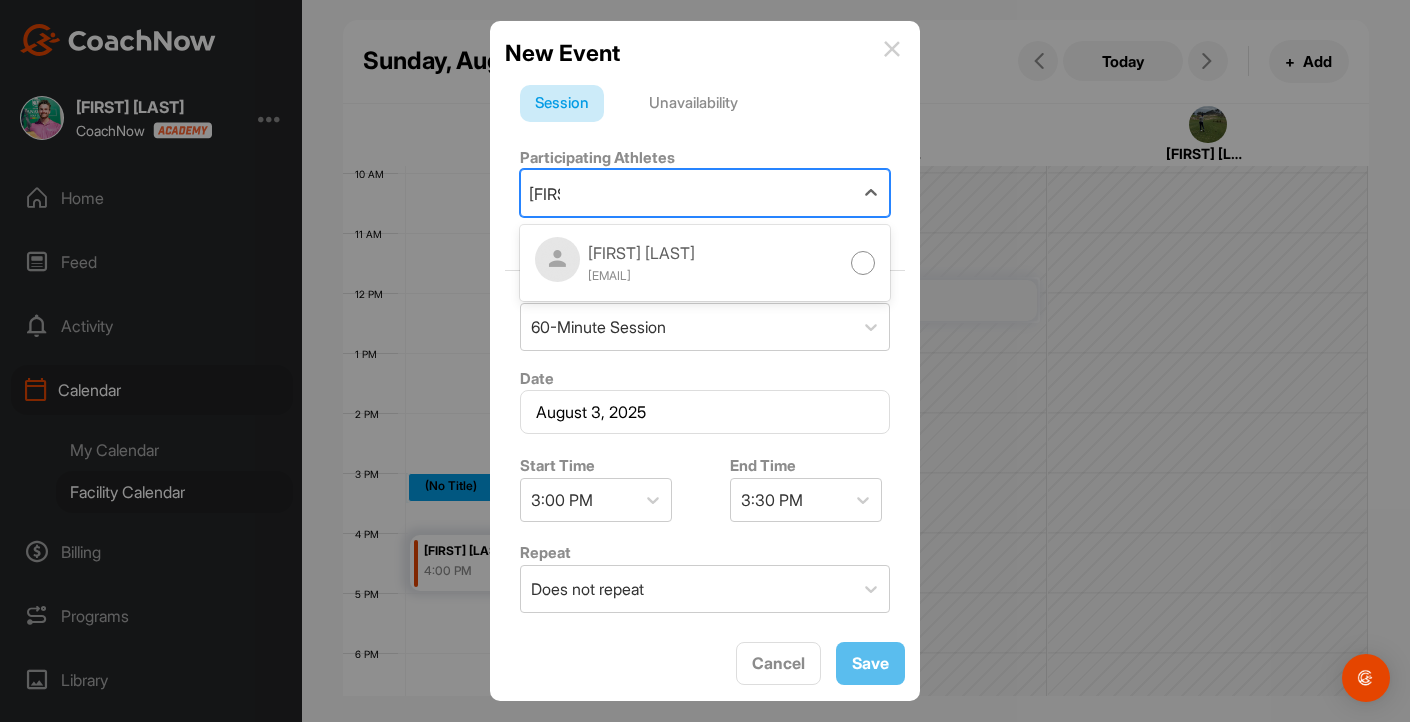 type 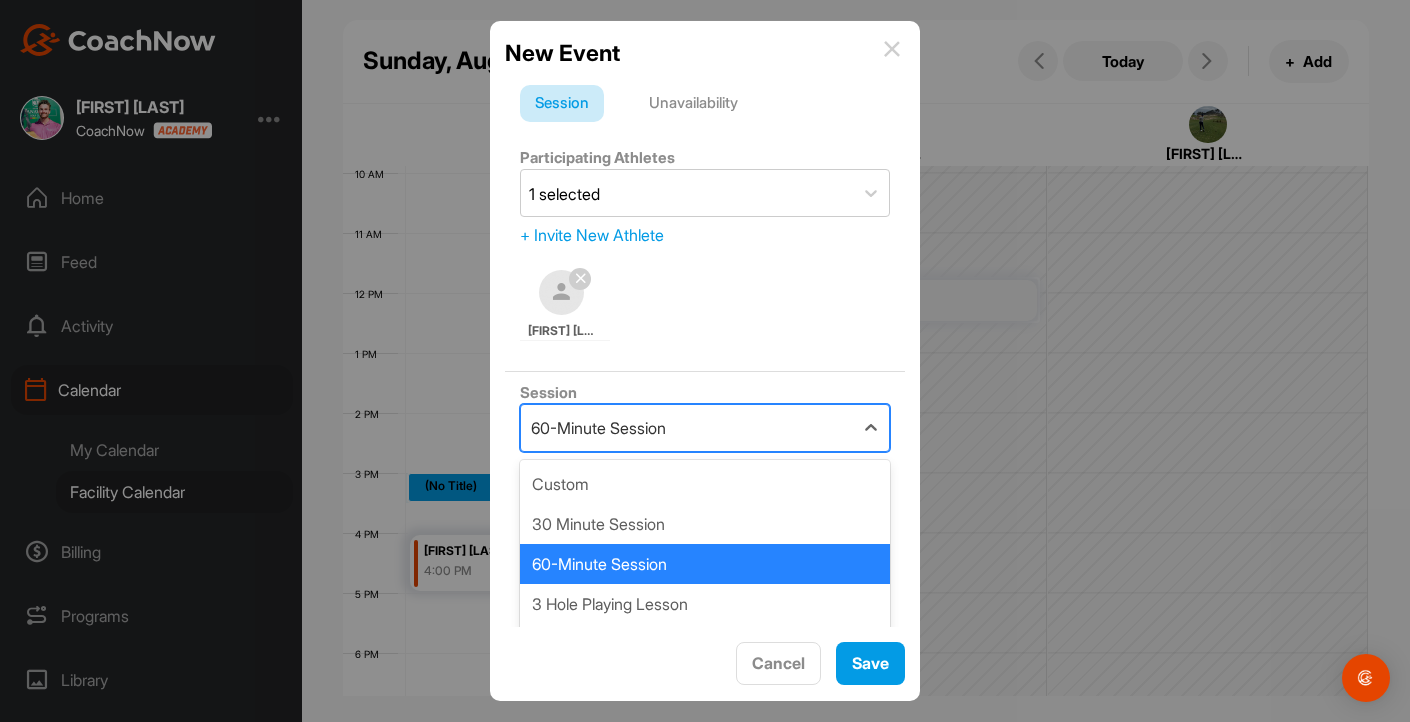 click on "60-Minute Session" at bounding box center (687, 428) 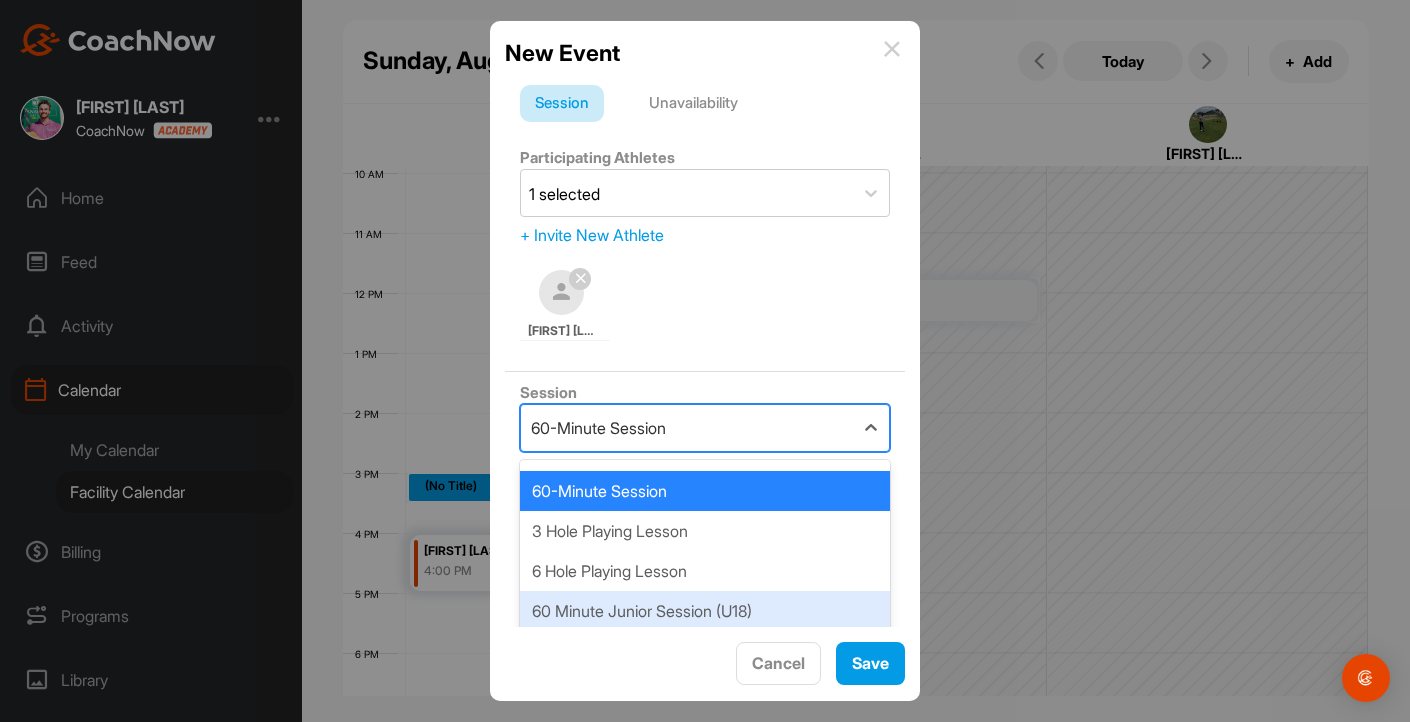 click on "60 Minute Junior Session (U18)" at bounding box center (705, 611) 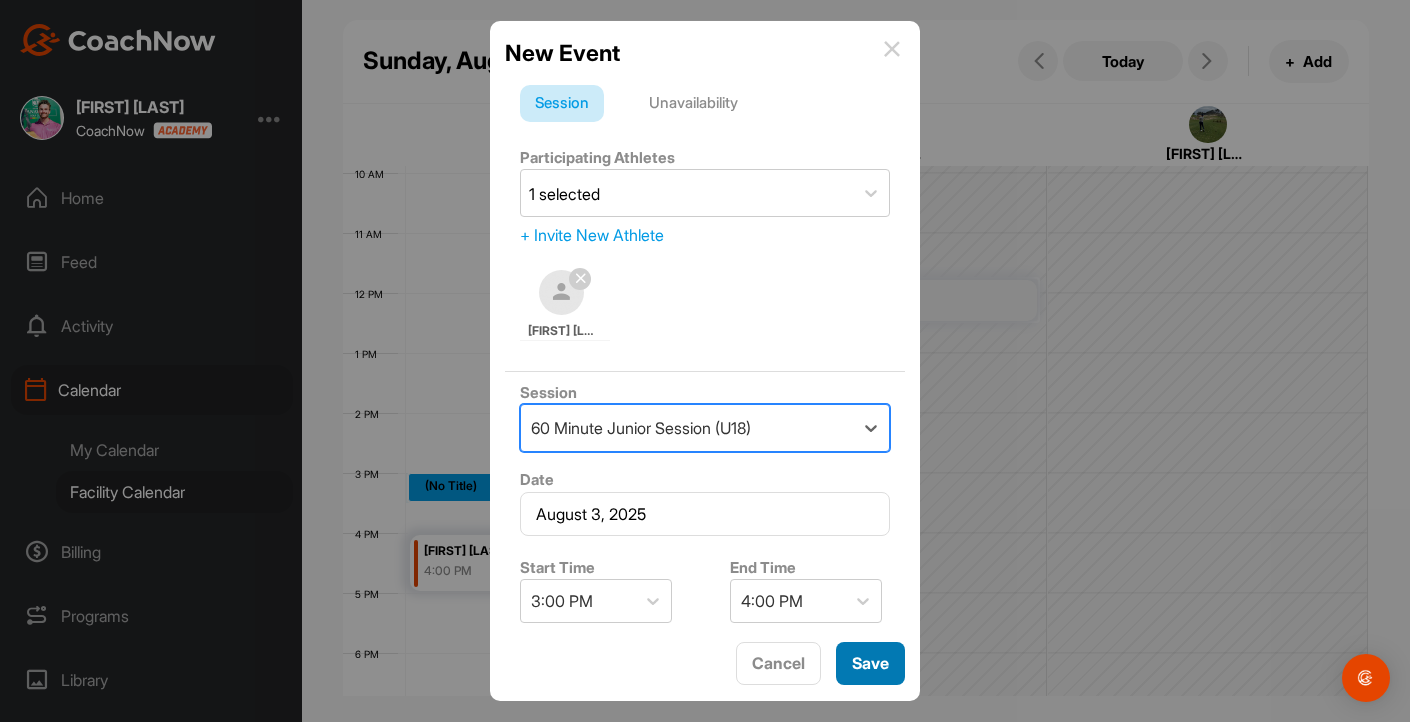 click on "Save" at bounding box center [870, 663] 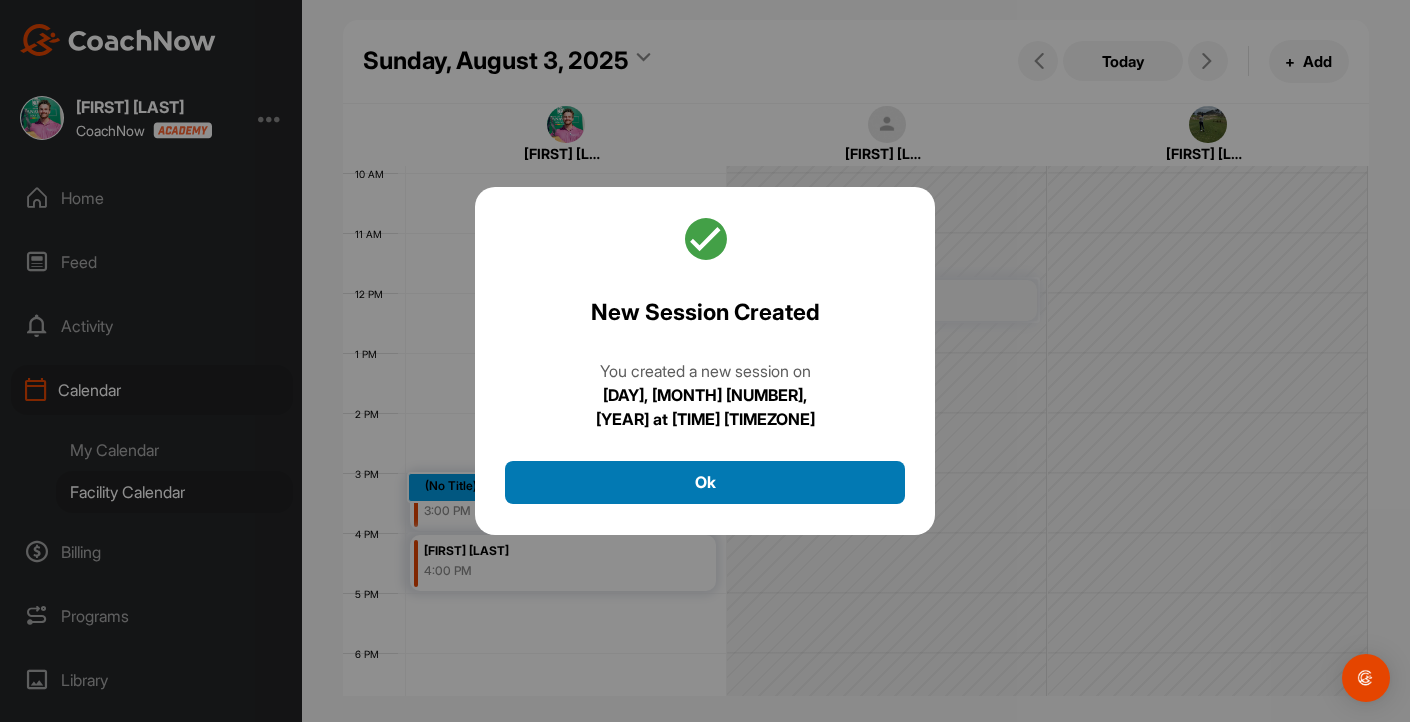 click on "Ok" at bounding box center (705, 482) 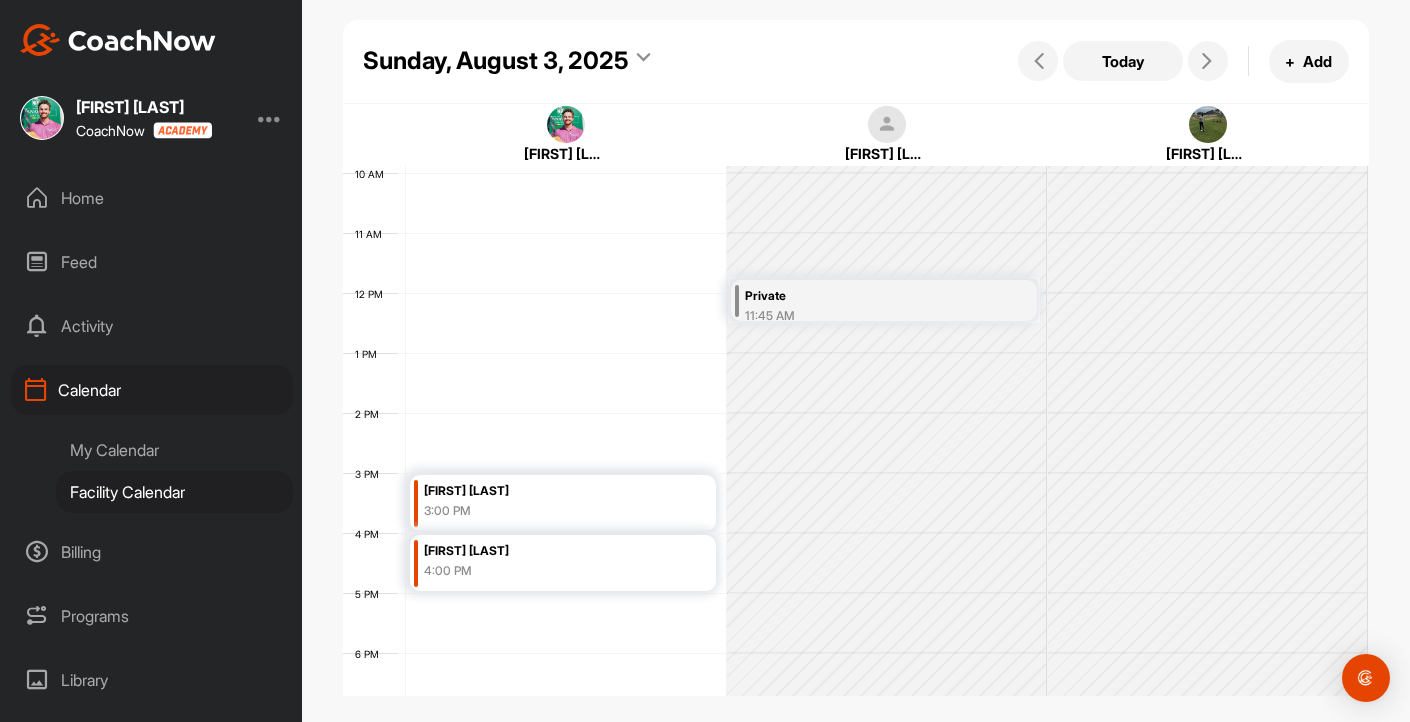 click on "12 AM 1 AM 2 AM 3 AM 4 AM 5 AM 6 AM 7 AM 8 AM 9 AM 10 AM 11 AM 12 PM 1 PM 2 PM 3 PM 4 PM 5 PM 6 PM 7 PM 8 PM 9 PM 10 PM 11 PM [FIRST] [LAST] 3:00 PM [FIRST] [LAST] 4:00 PM [FIRST] 11:45 AM" at bounding box center [855, 293] 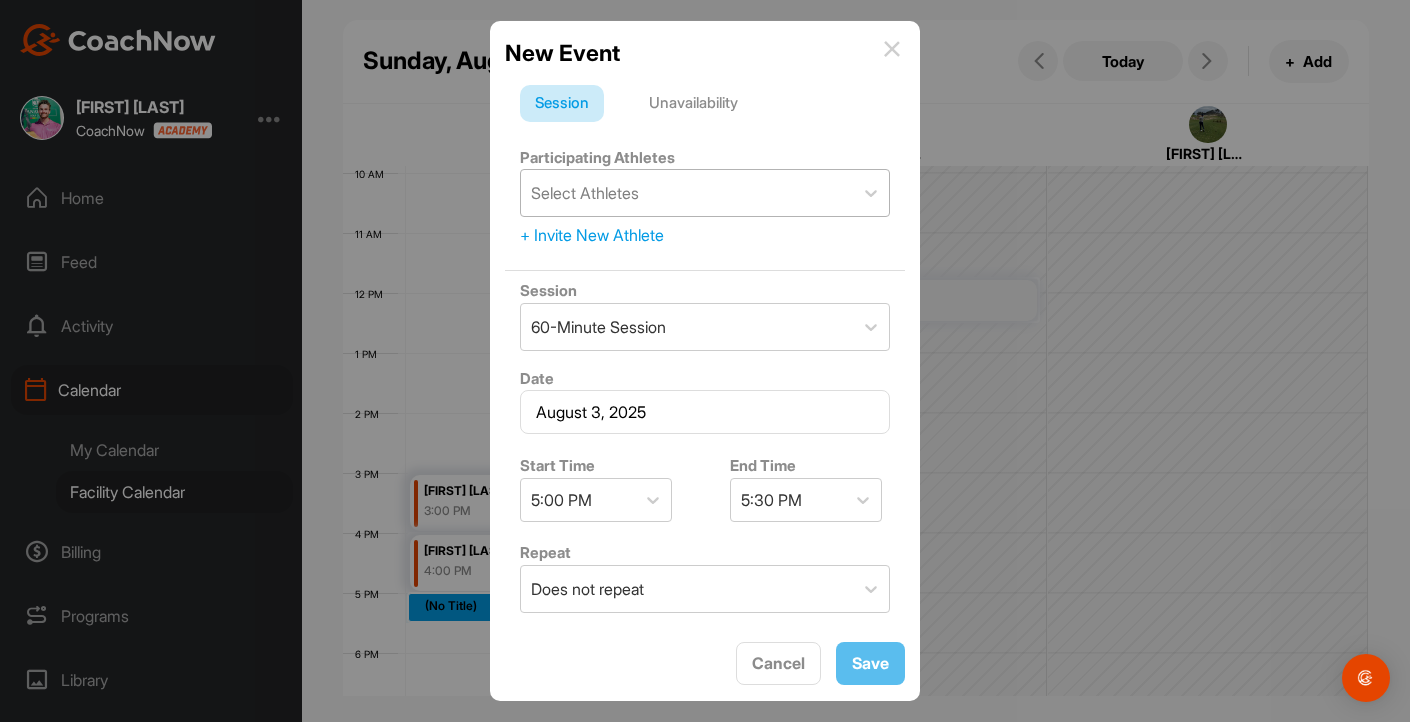 click on "Select Athletes" at bounding box center (687, 193) 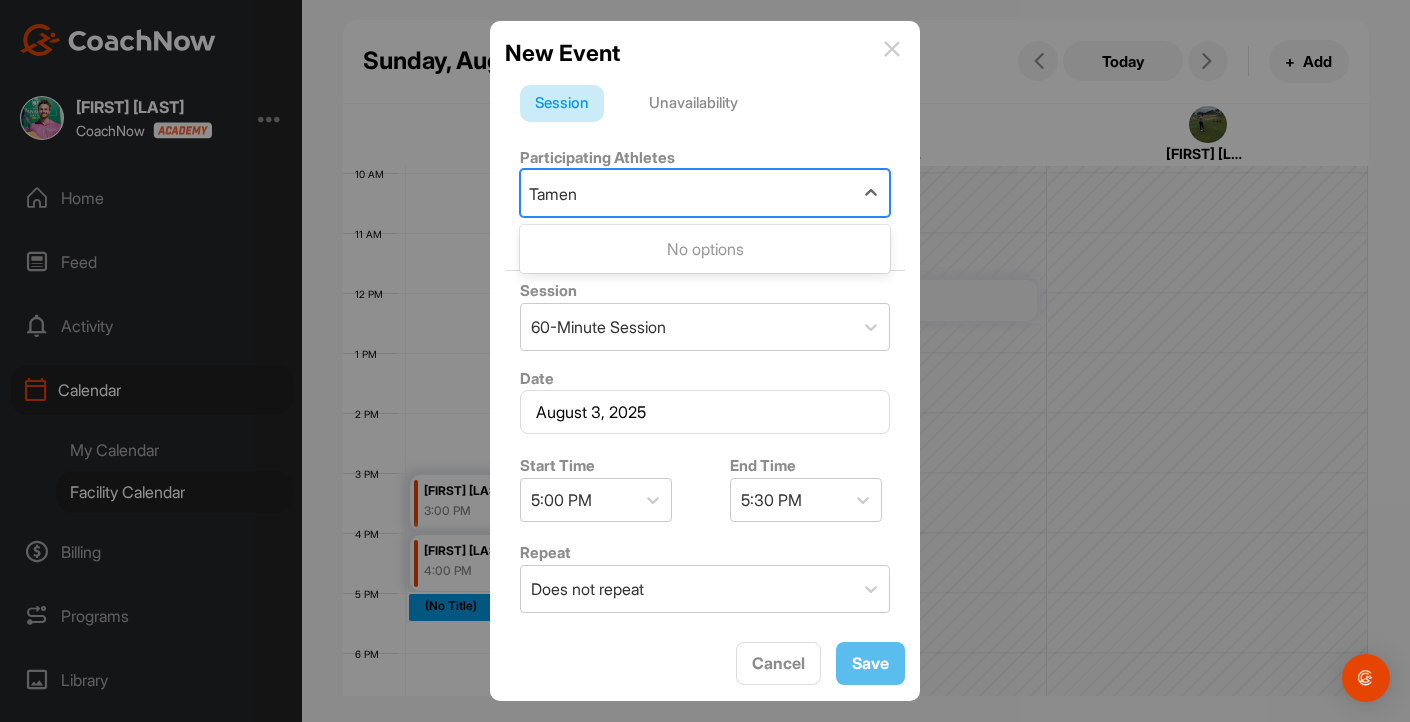 type on "Tamen" 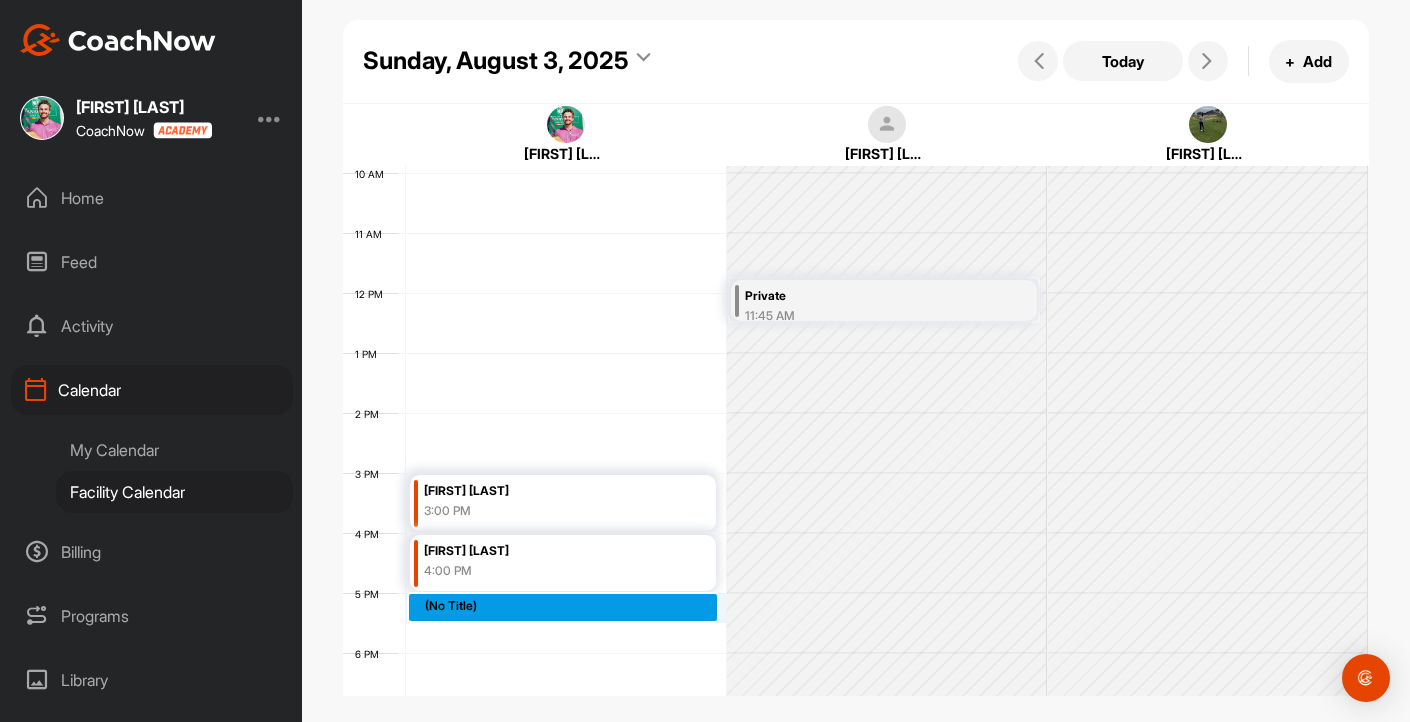 click on "[TIME] [FIRST] [LAST] [TIME] (No Title) [TIME]" at bounding box center [855, 293] 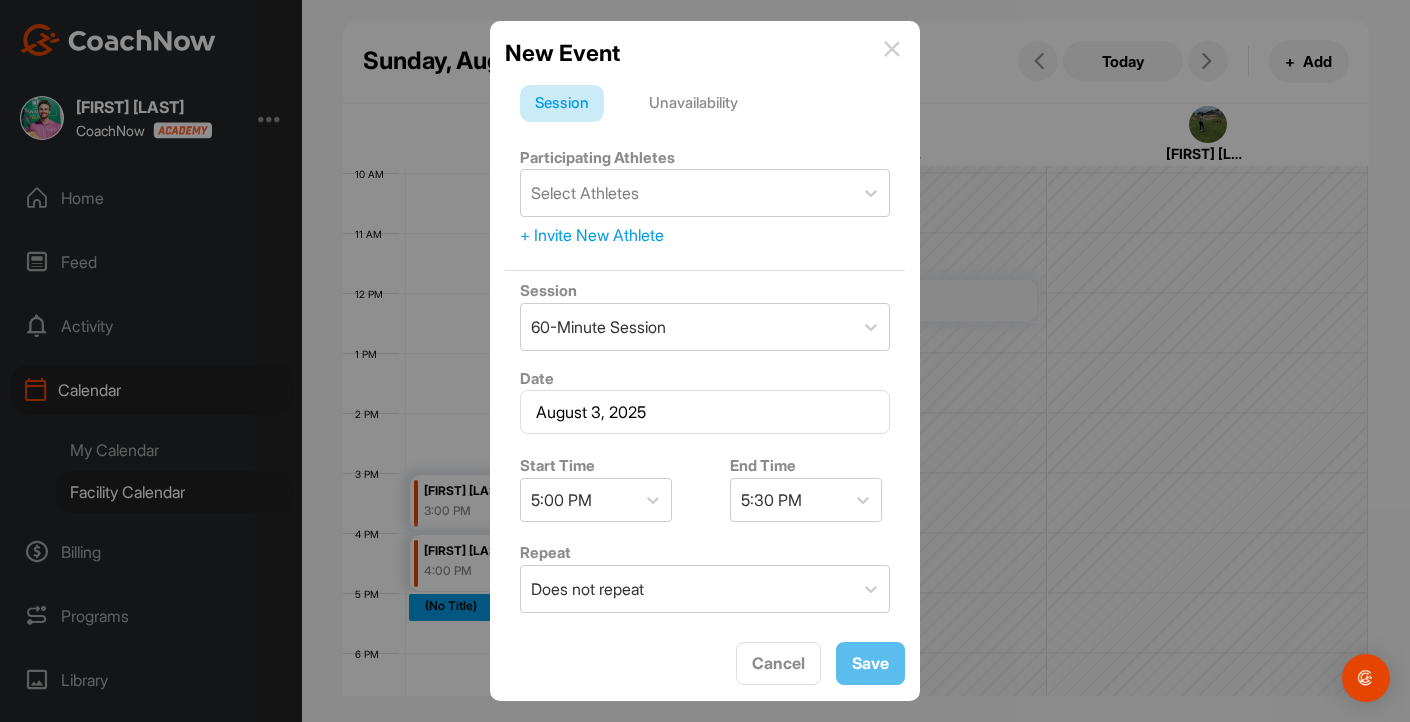 click on "+ Invite New Athlete" at bounding box center (705, 235) 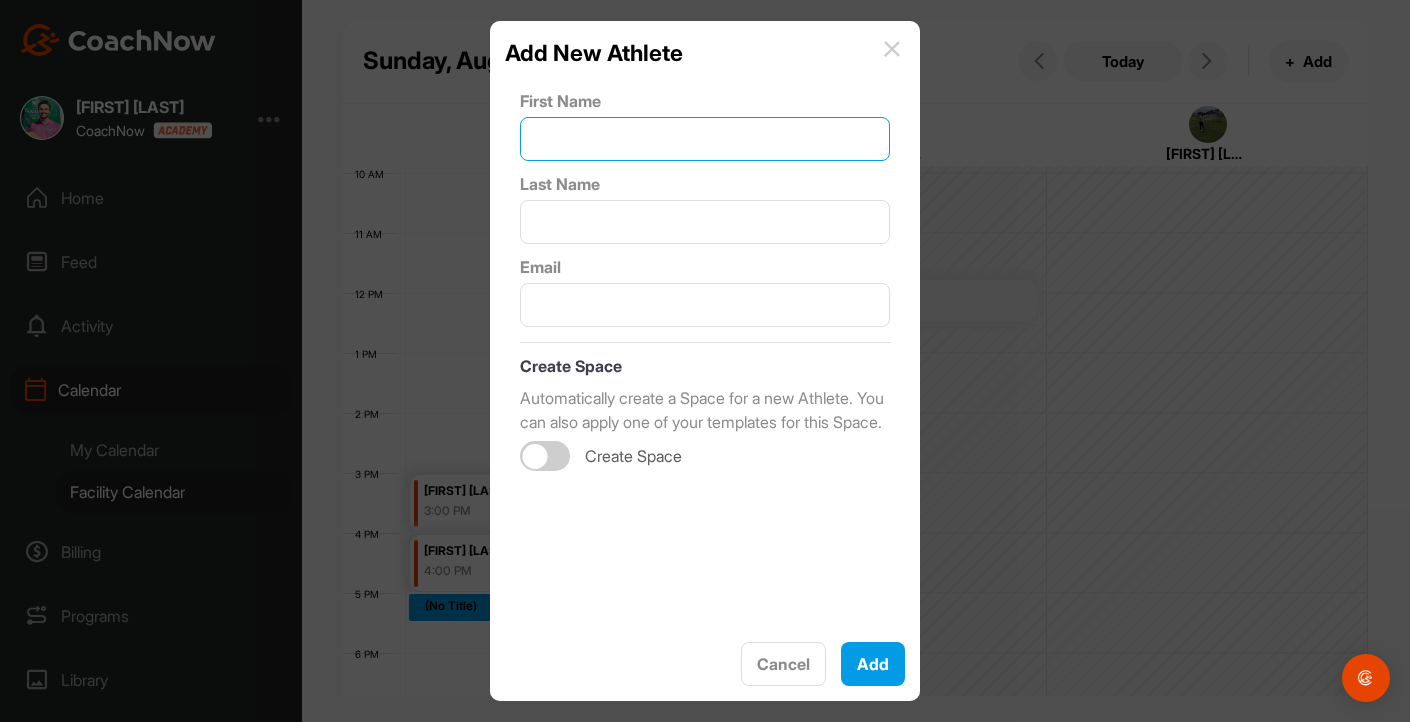 click at bounding box center (705, 139) 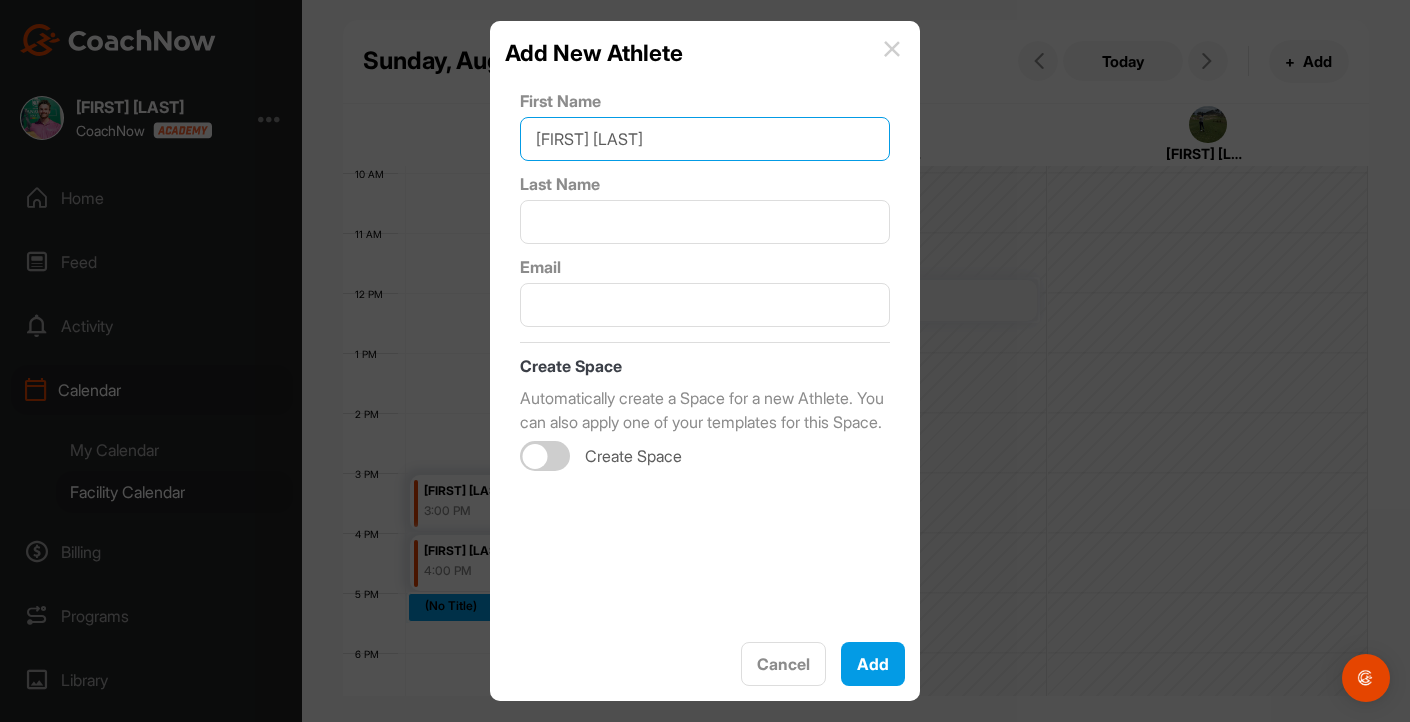 type on "[FIRST] [LAST]" 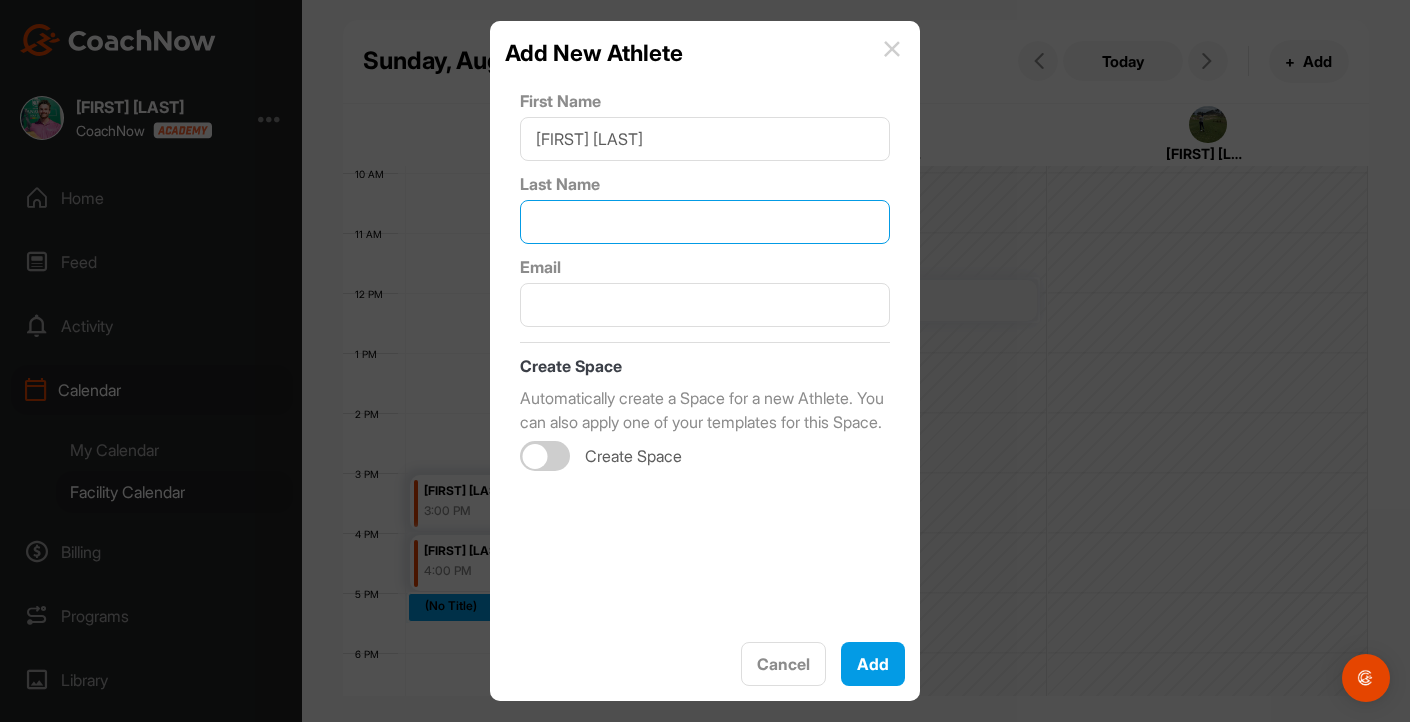 click at bounding box center (705, 222) 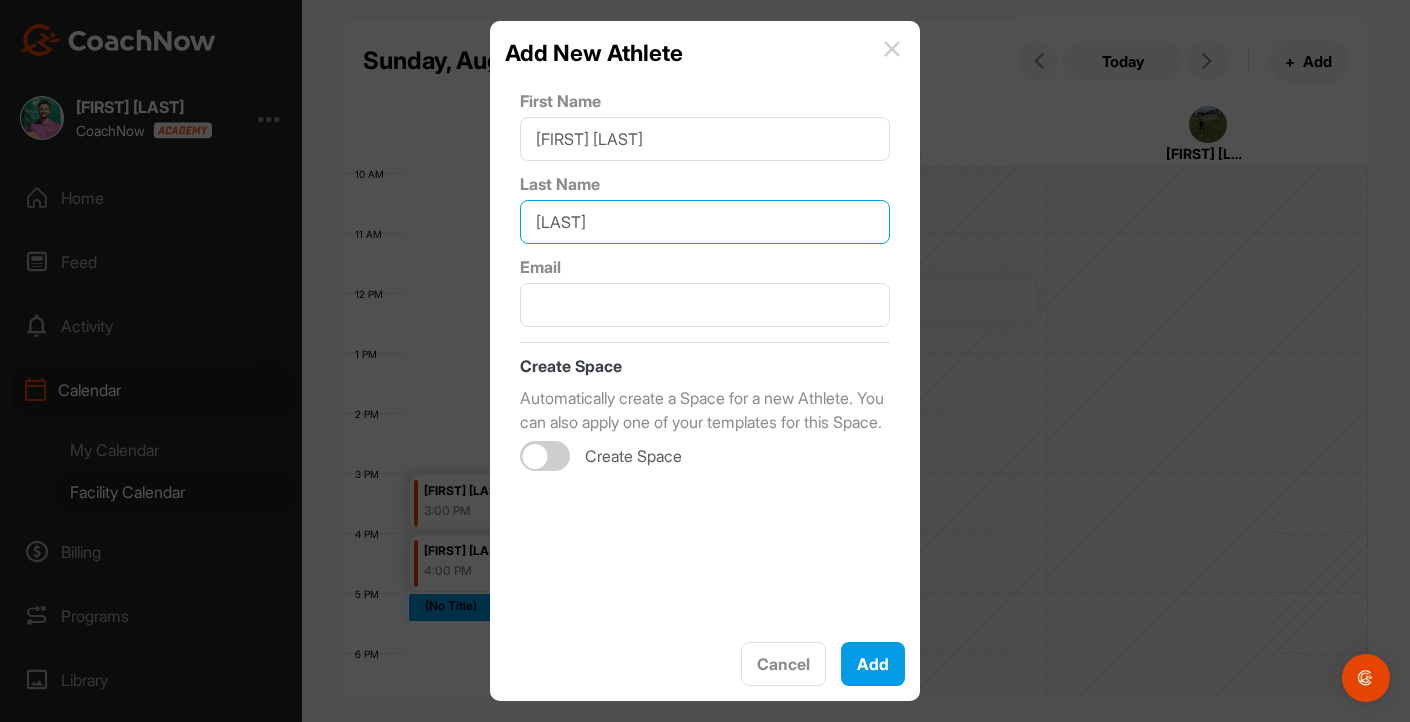 type on "[LAST]" 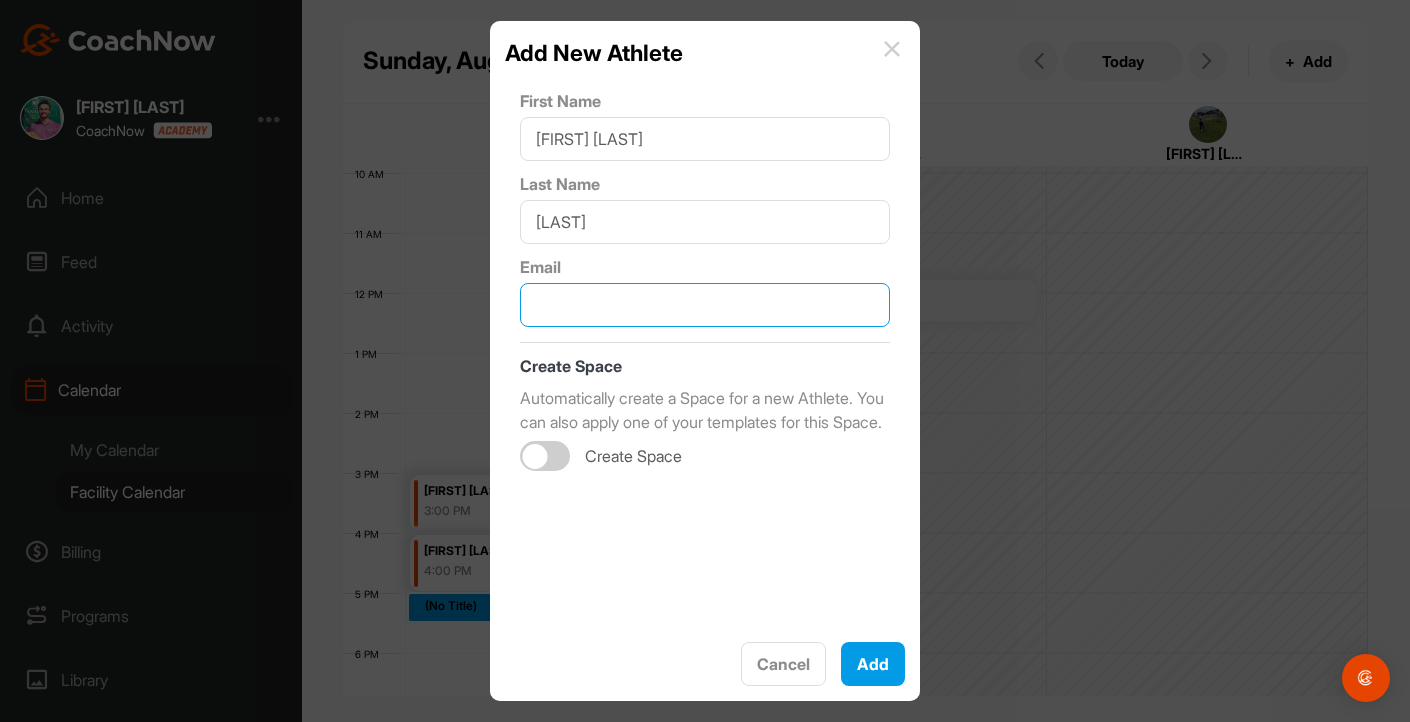 click at bounding box center (705, 305) 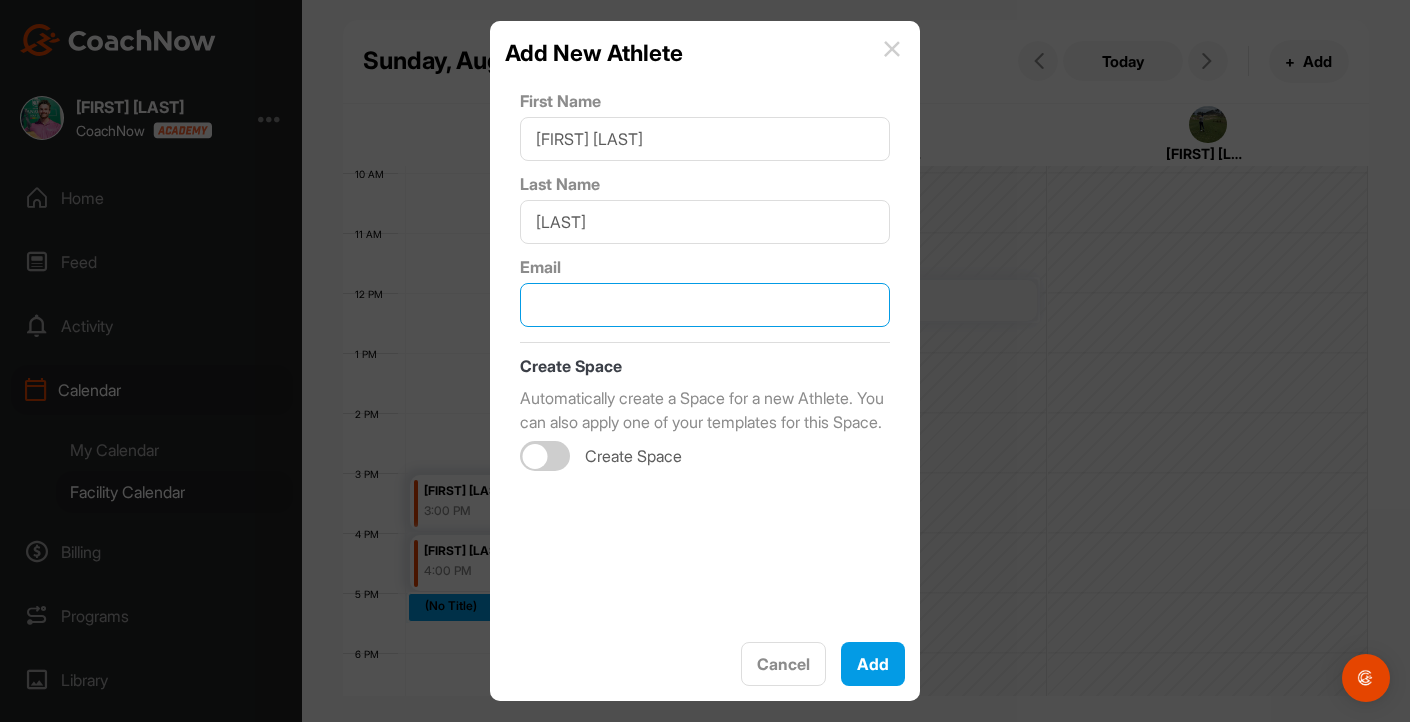 paste on "[EMAIL]" 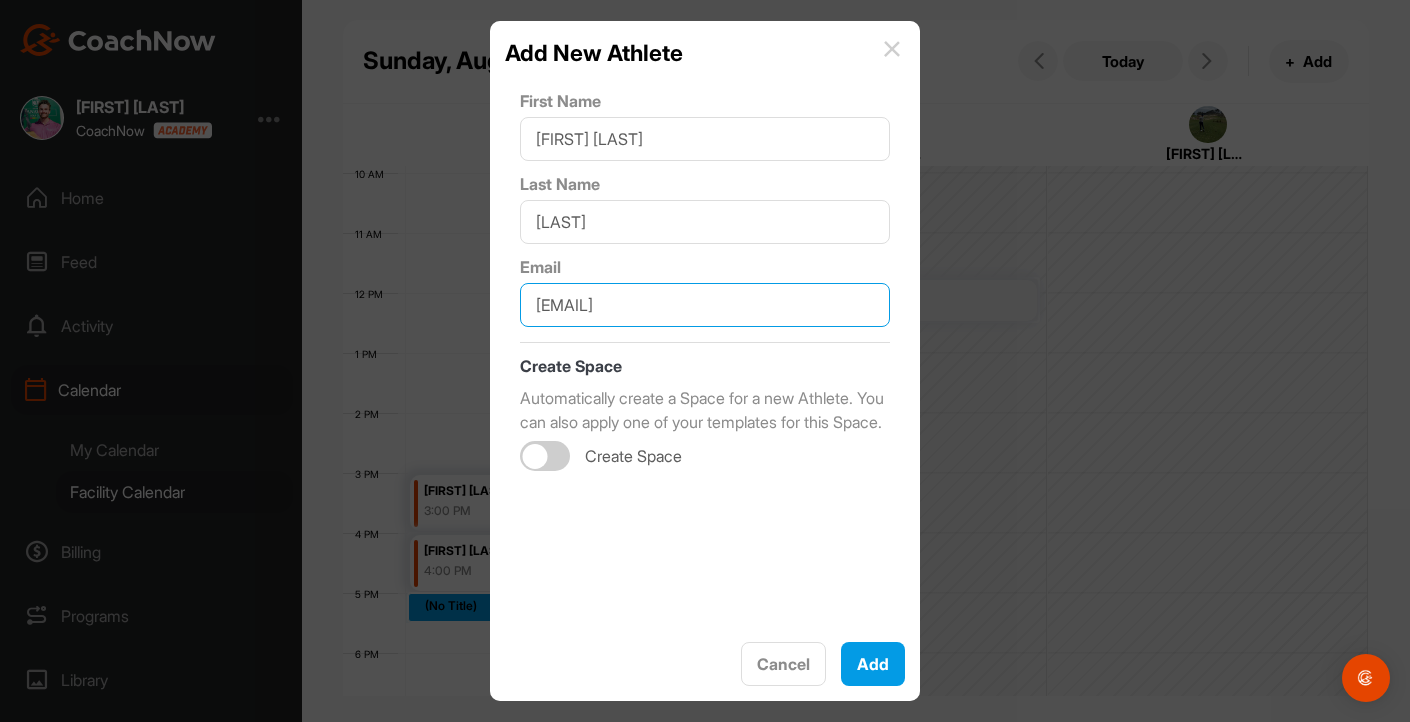 click at bounding box center (545, 456) 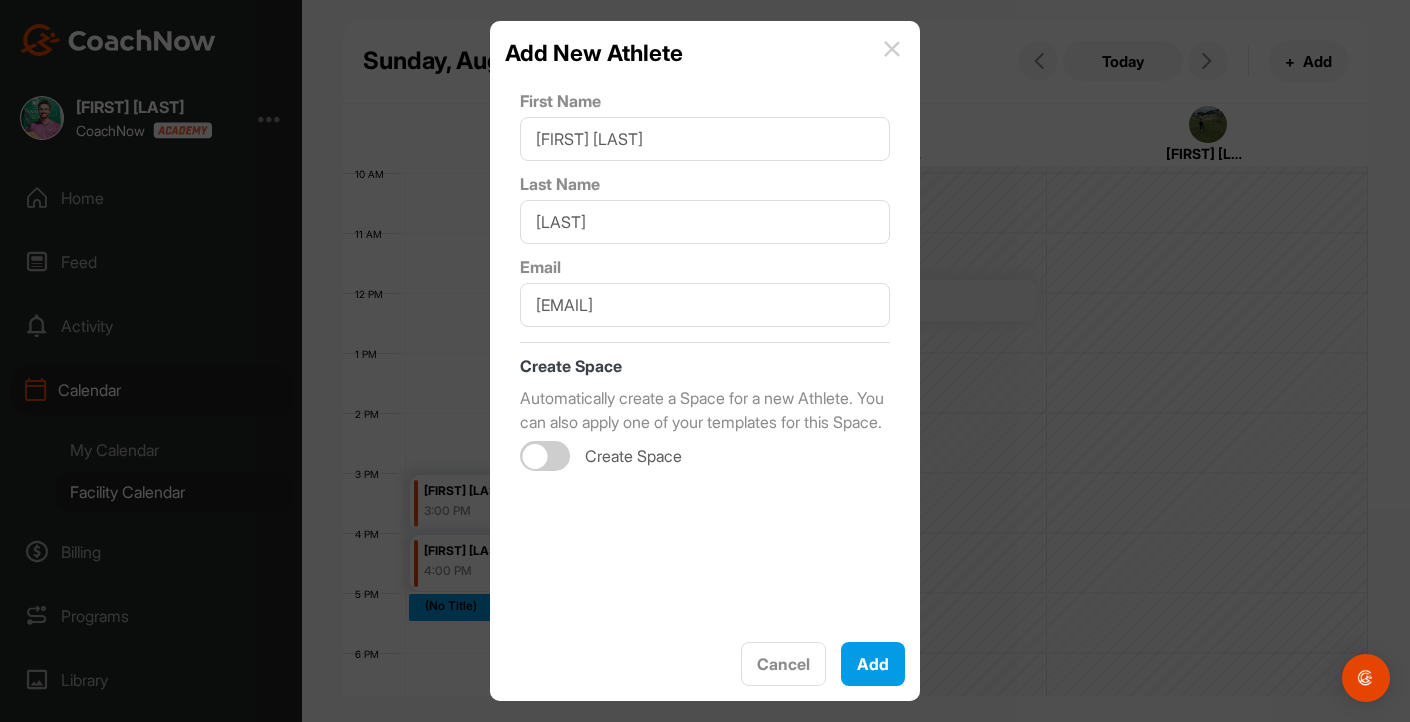 checkbox on "true" 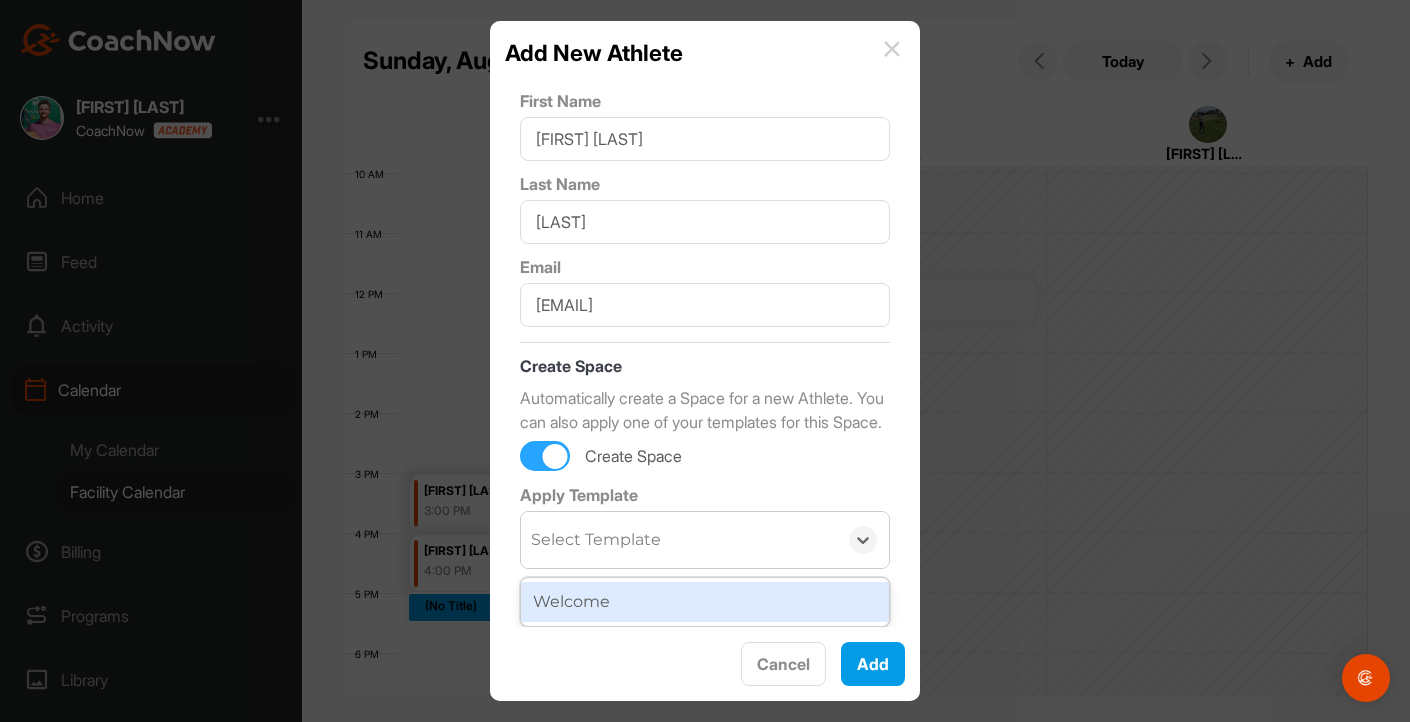click on "Select Template" at bounding box center [679, 540] 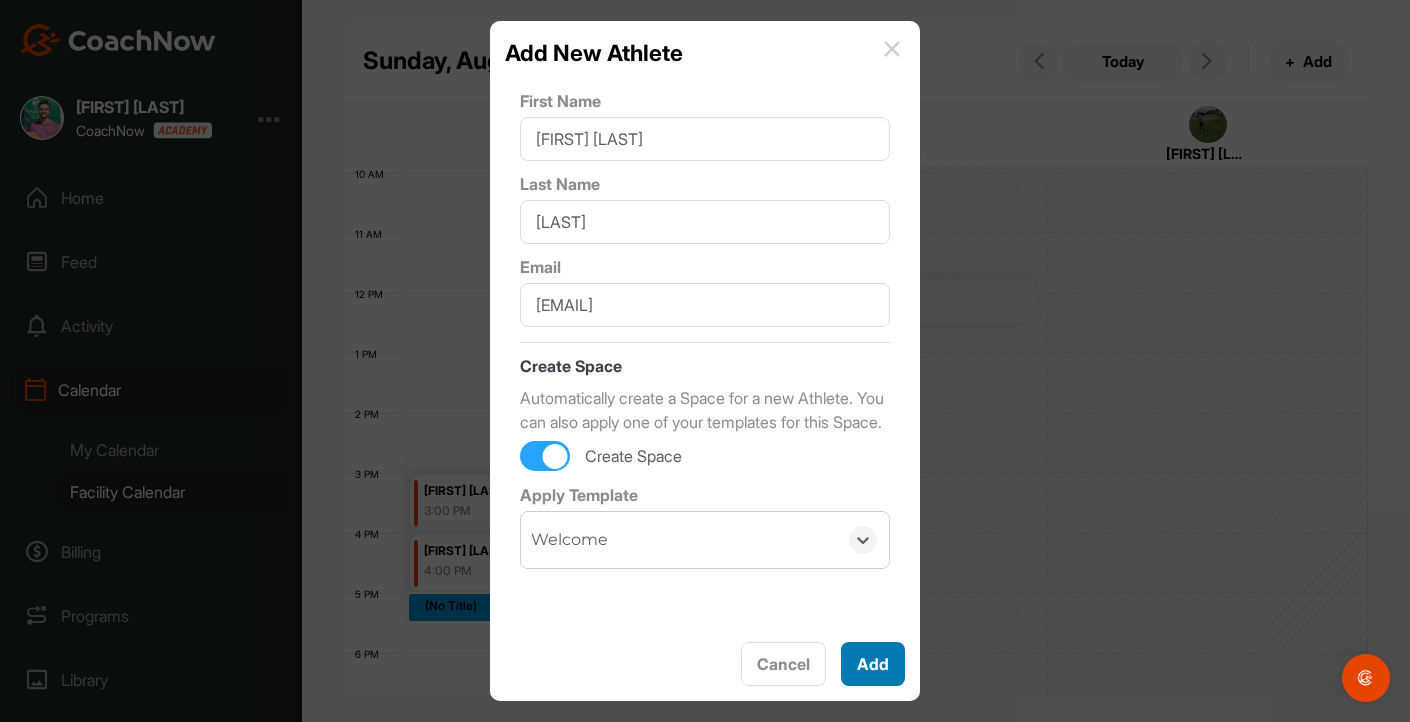 click on "Add" at bounding box center [873, 664] 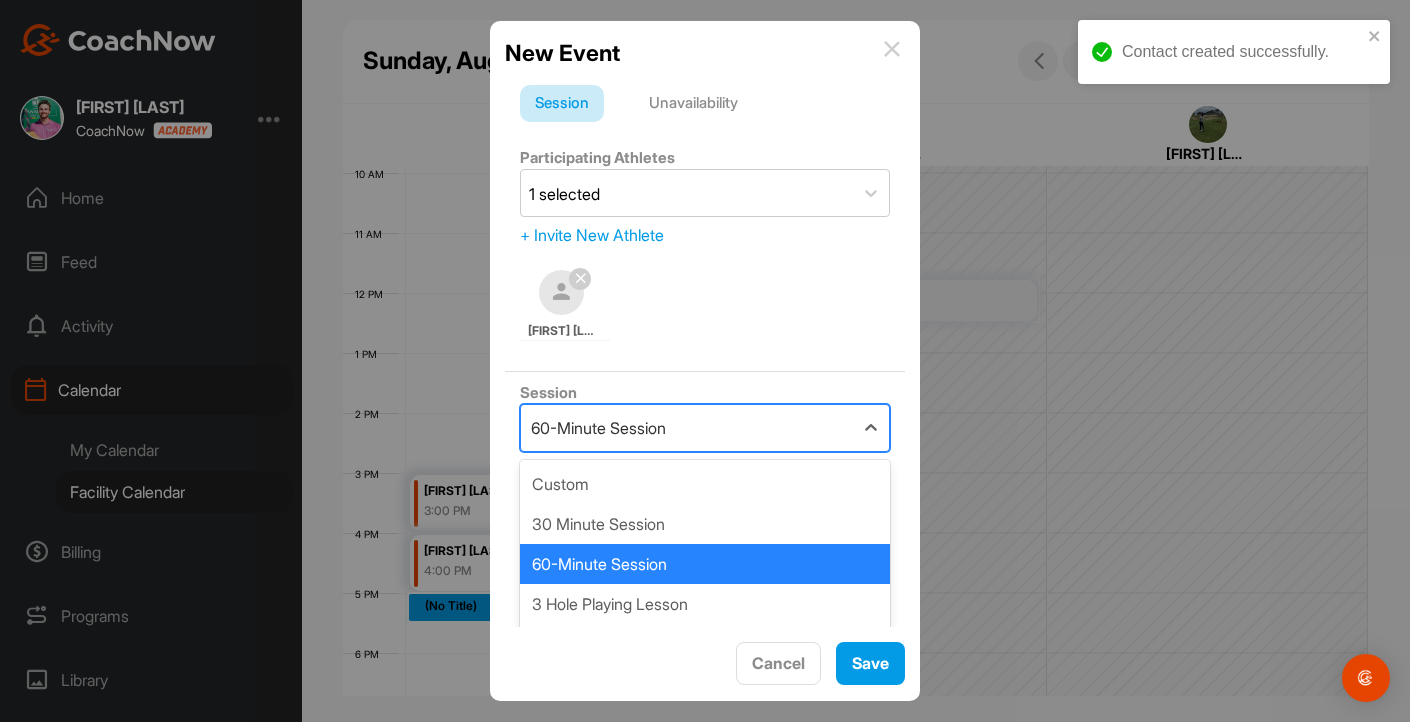 click on "60-Minute Session" at bounding box center [687, 428] 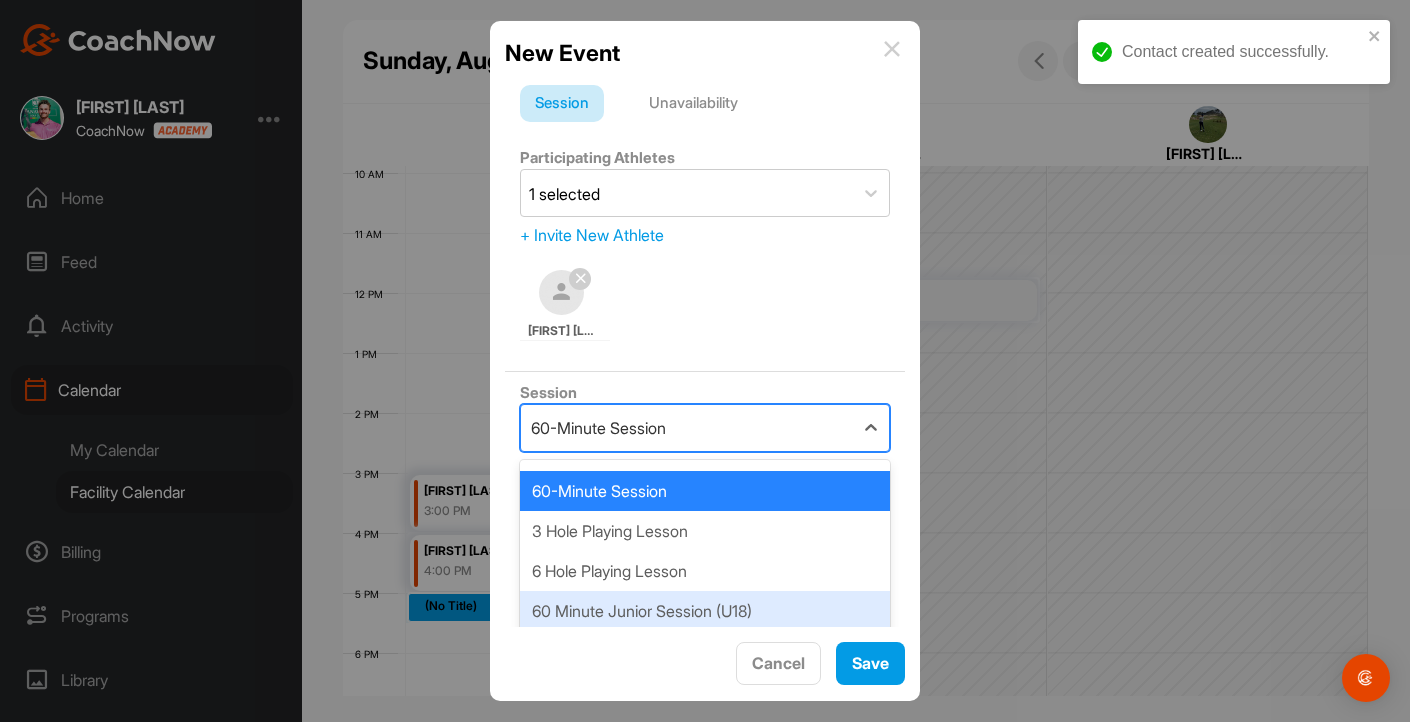 click on "60 Minute Junior Session (U18)" at bounding box center [705, 611] 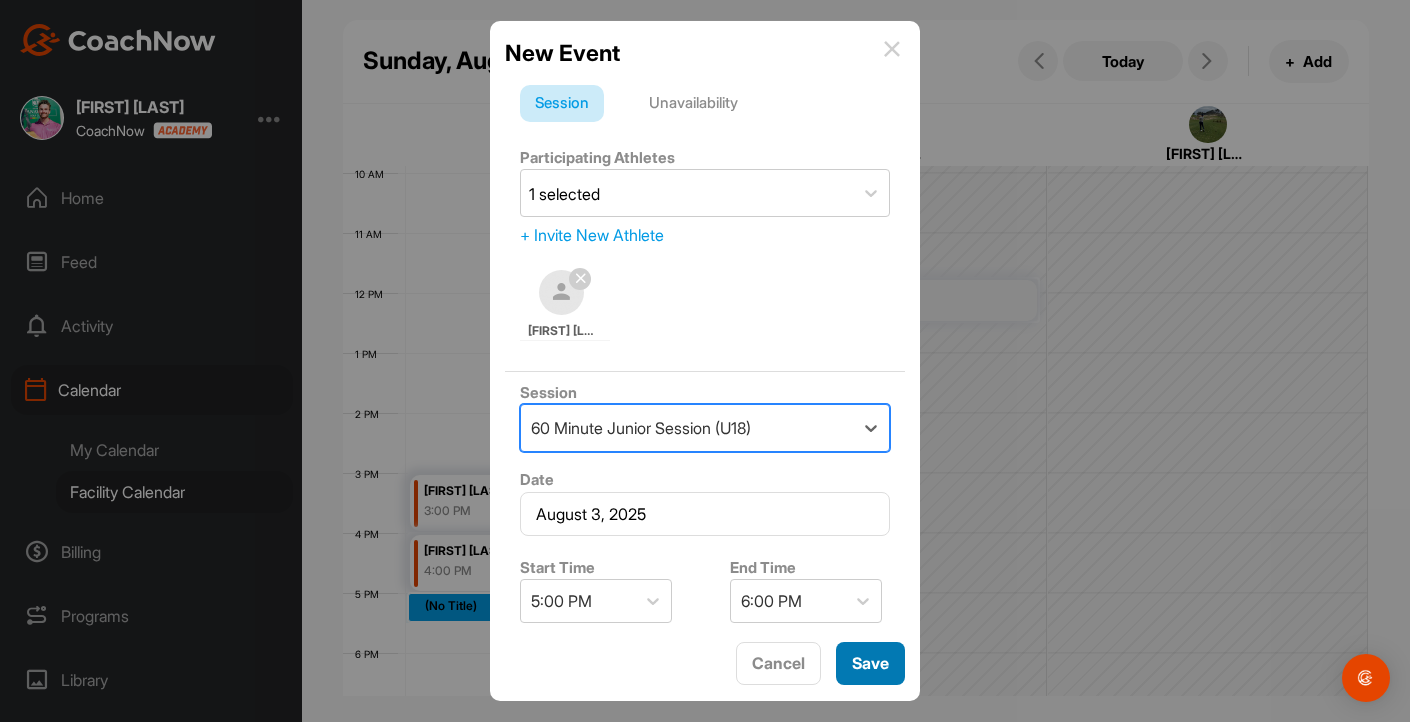 click on "Save" at bounding box center [870, 663] 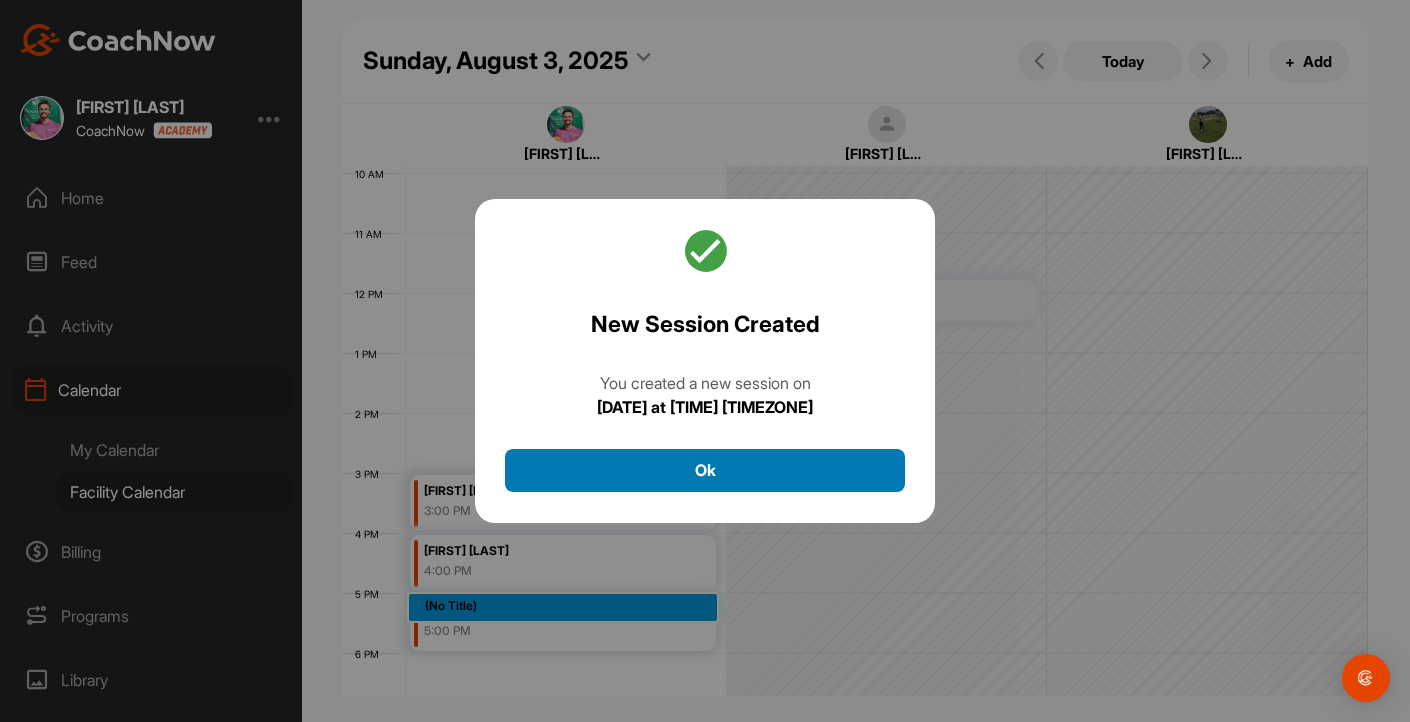 click on "Ok" at bounding box center (705, 470) 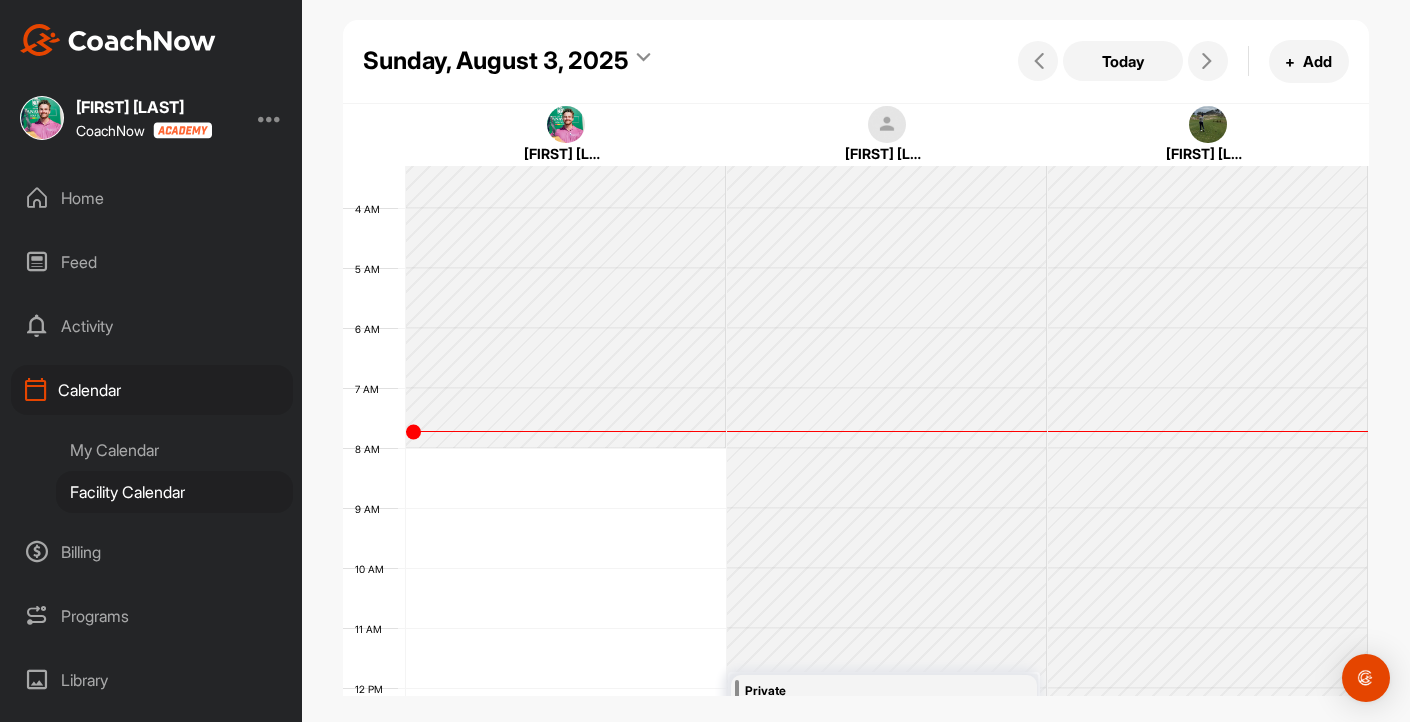 scroll, scrollTop: 71, scrollLeft: 0, axis: vertical 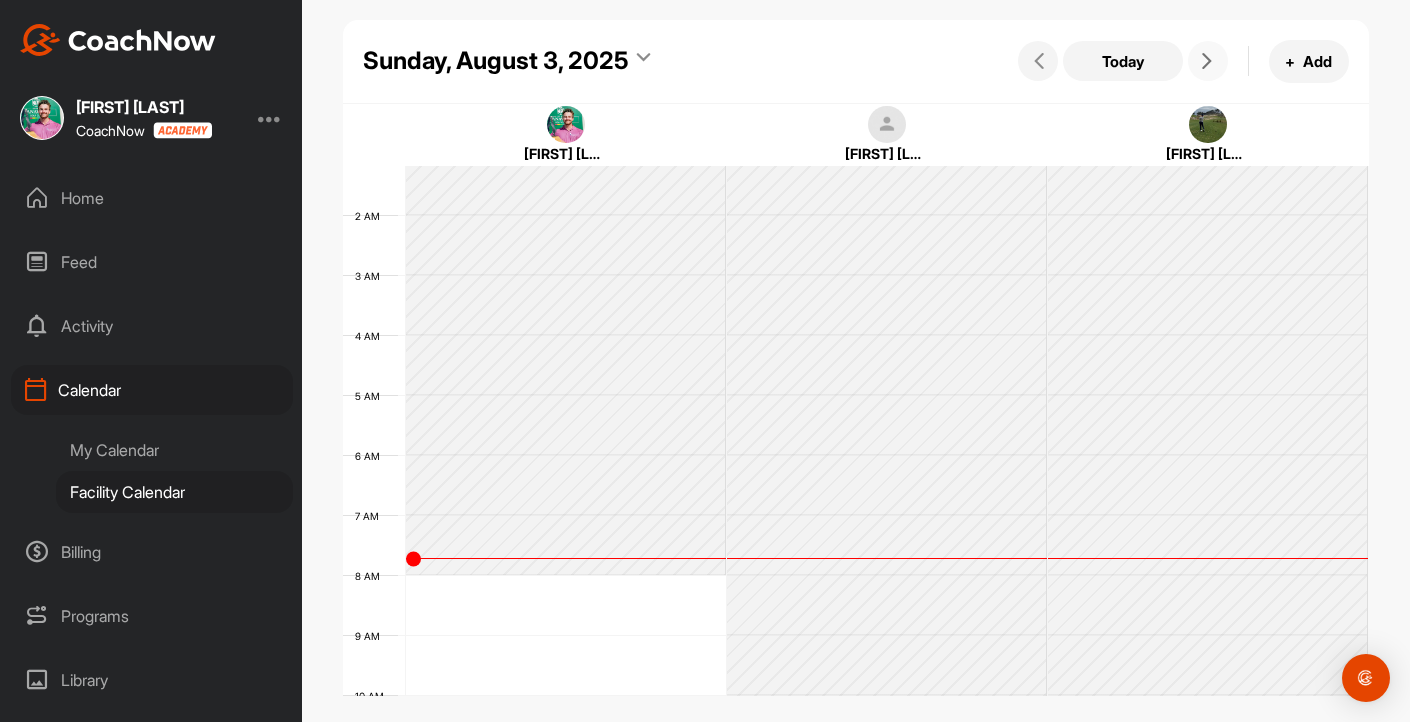 click at bounding box center (1207, 61) 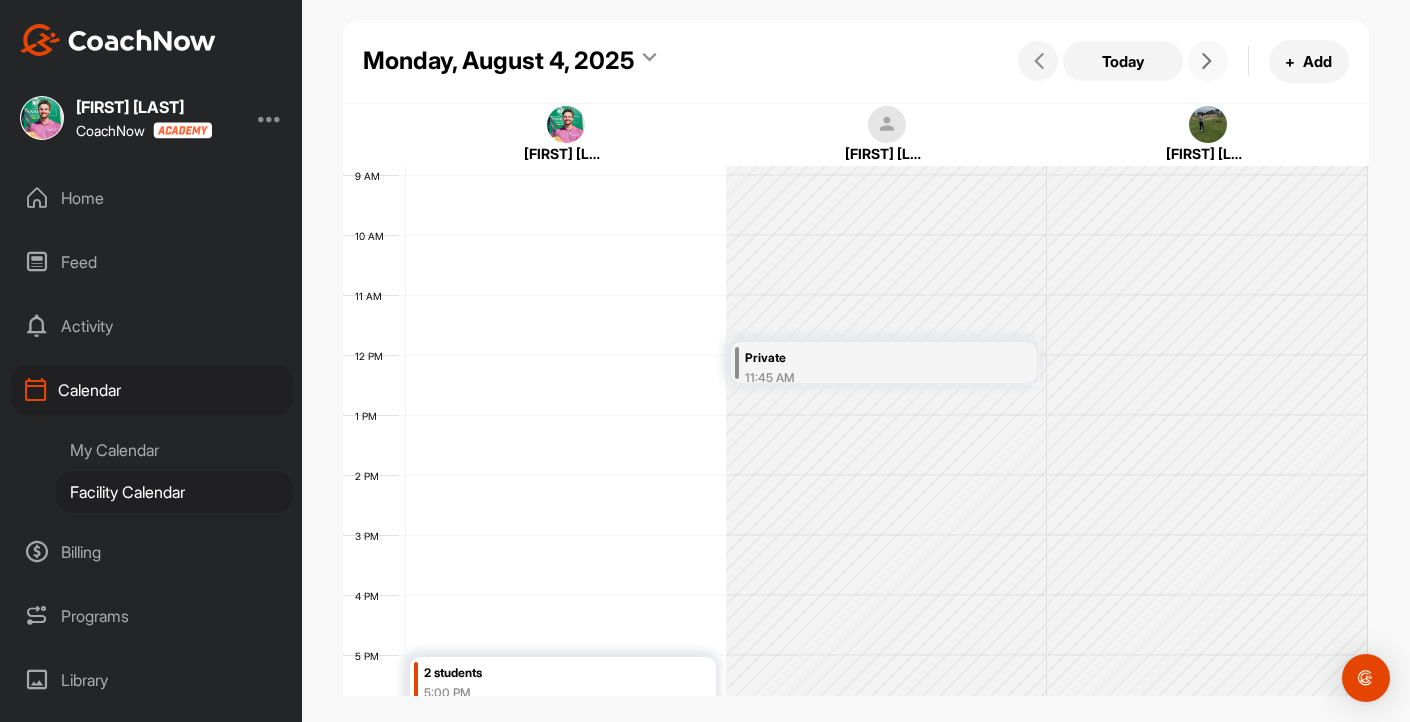 scroll, scrollTop: 668, scrollLeft: 0, axis: vertical 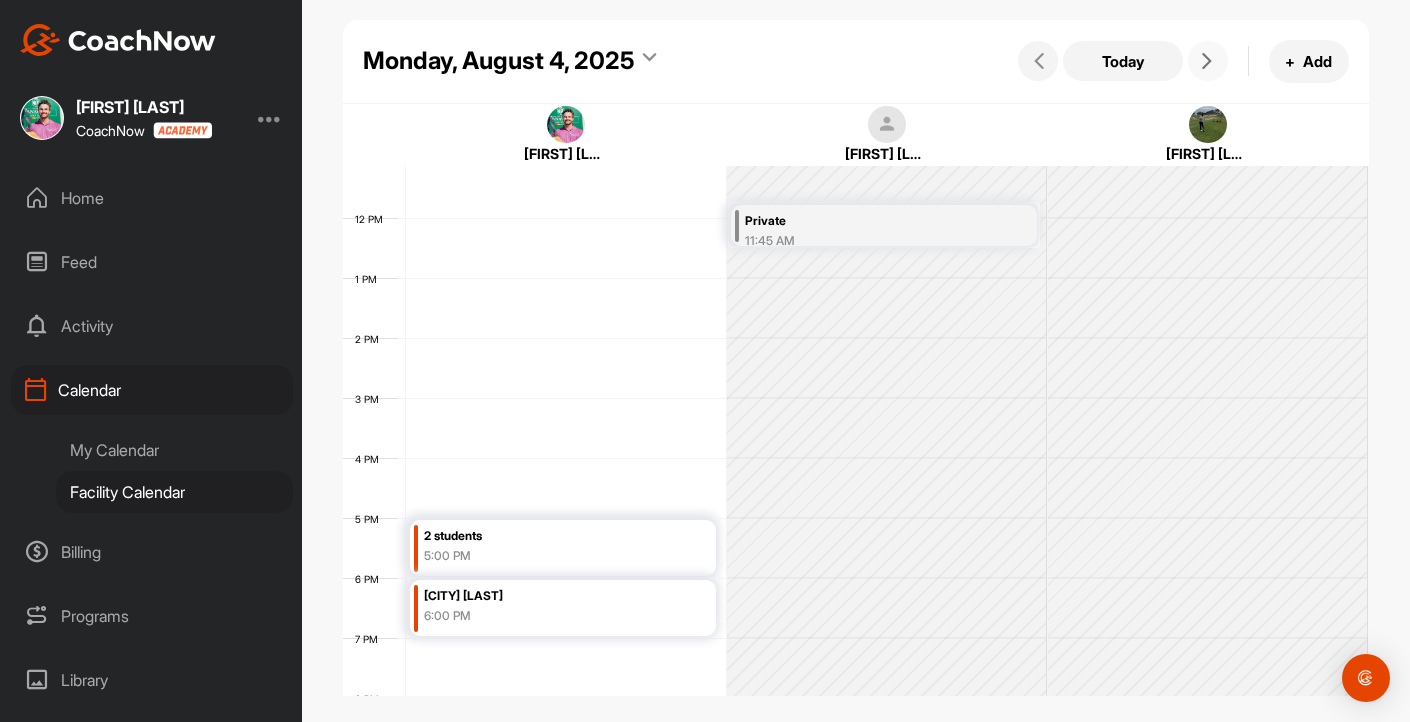 click at bounding box center [1208, 61] 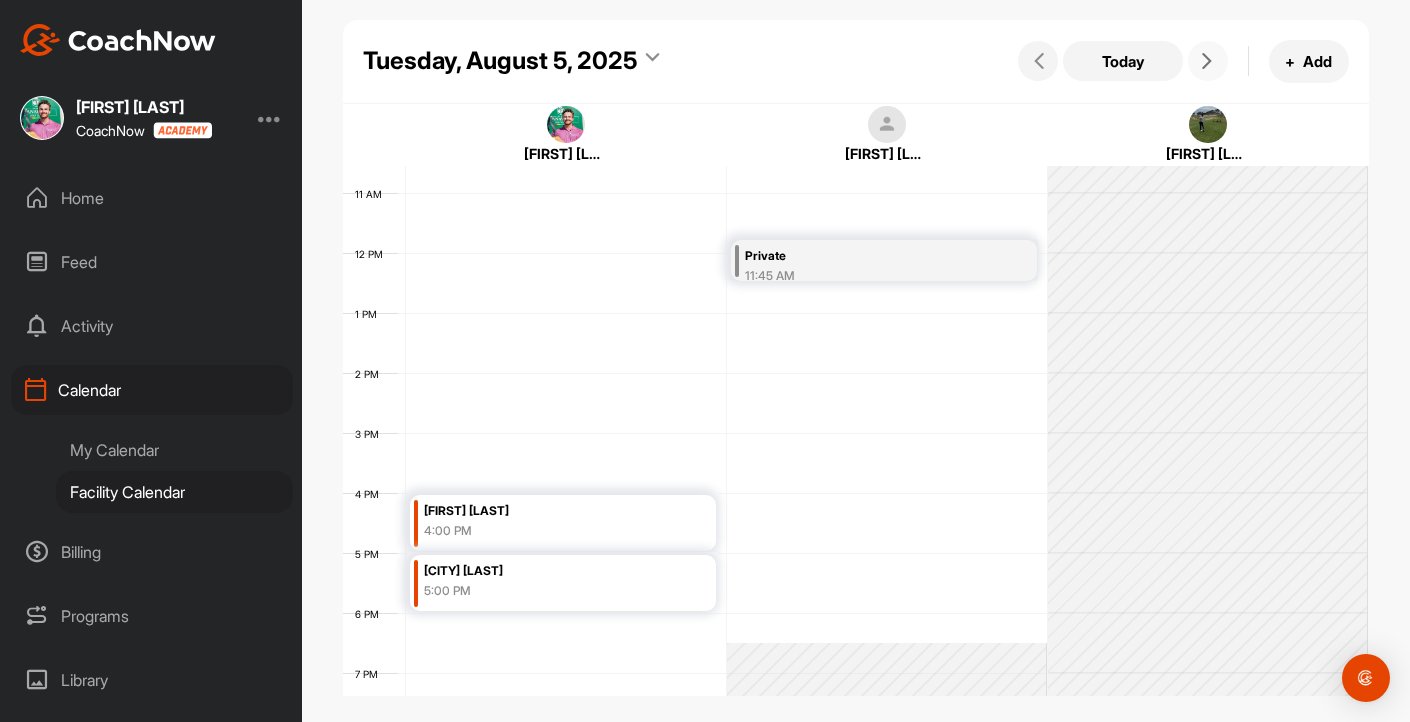 scroll, scrollTop: 605, scrollLeft: 0, axis: vertical 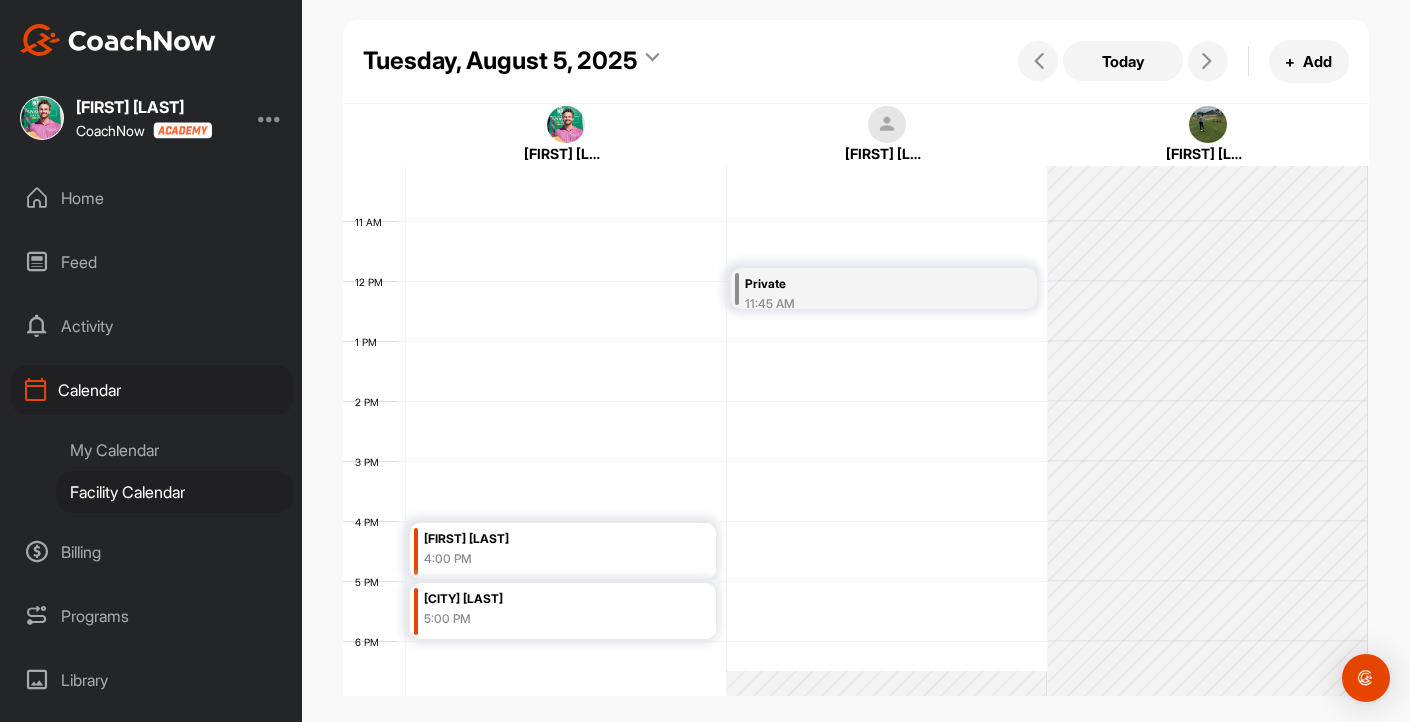 click on "My Calendar" at bounding box center (174, 450) 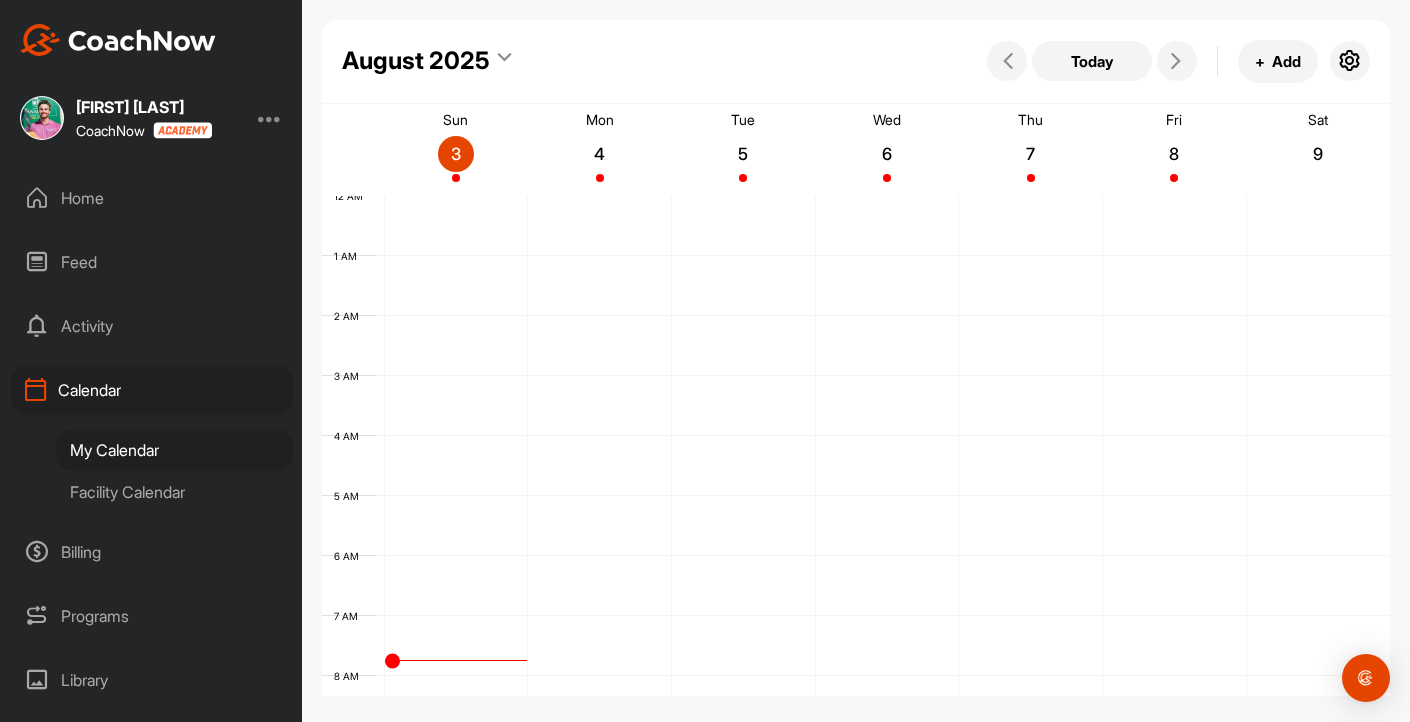 scroll, scrollTop: 346, scrollLeft: 0, axis: vertical 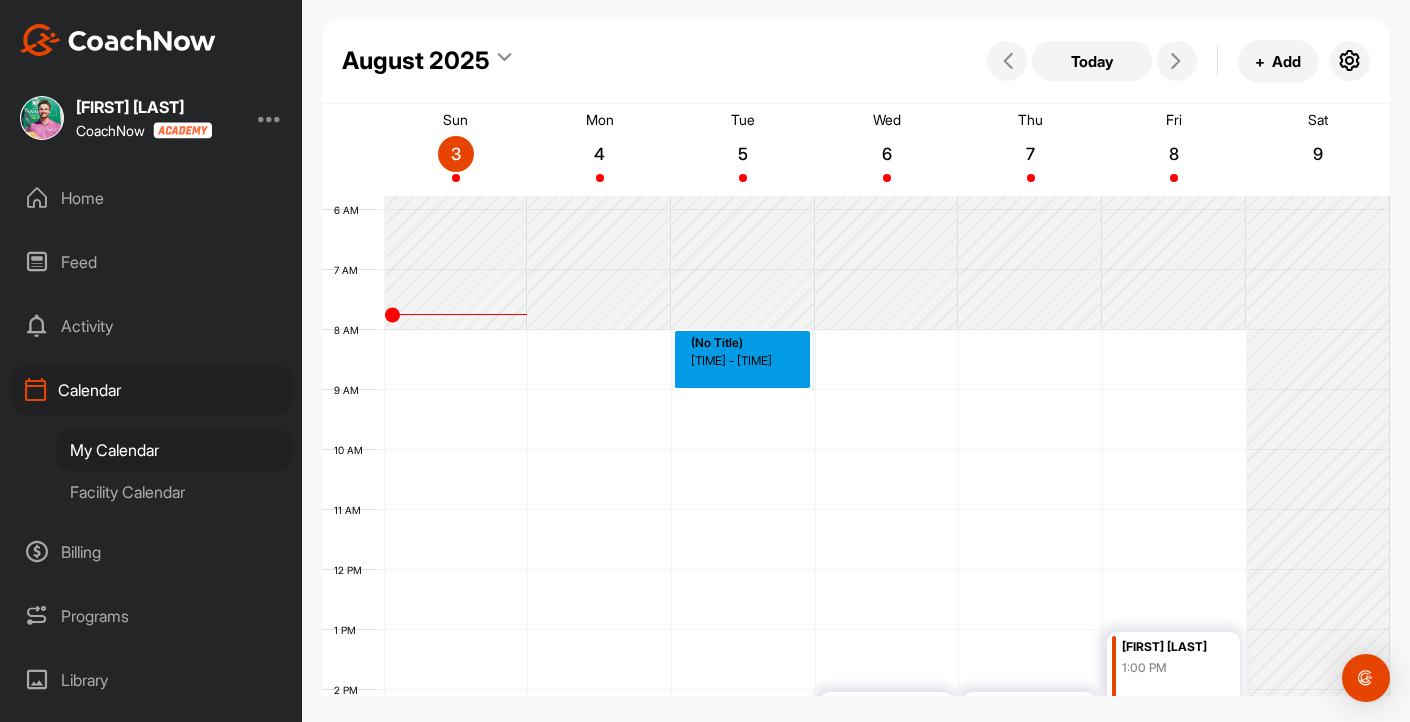 click on "[TIME] [FIRST] [LAST] [TIME] [FIRST] [LAST] [TIME] [FIRST] [LAST] [TIME] [NUMBER] students [TIME] [FIRST] [LAST] [TIME] [FIRST] [LAST] [TIME] [FIRST] [LAST] [TIME] [FIRST] [LAST] [TIME] [FIRST] [LAST] [TIME] [FIRST] [LAST] [TIME] [FIRST] [LAST] [TIME] [FIRST] [LAST] [TIME] [FIRST] [LAST] [TIME] [FIRST] [LAST] [TIME]" at bounding box center (856, 570) 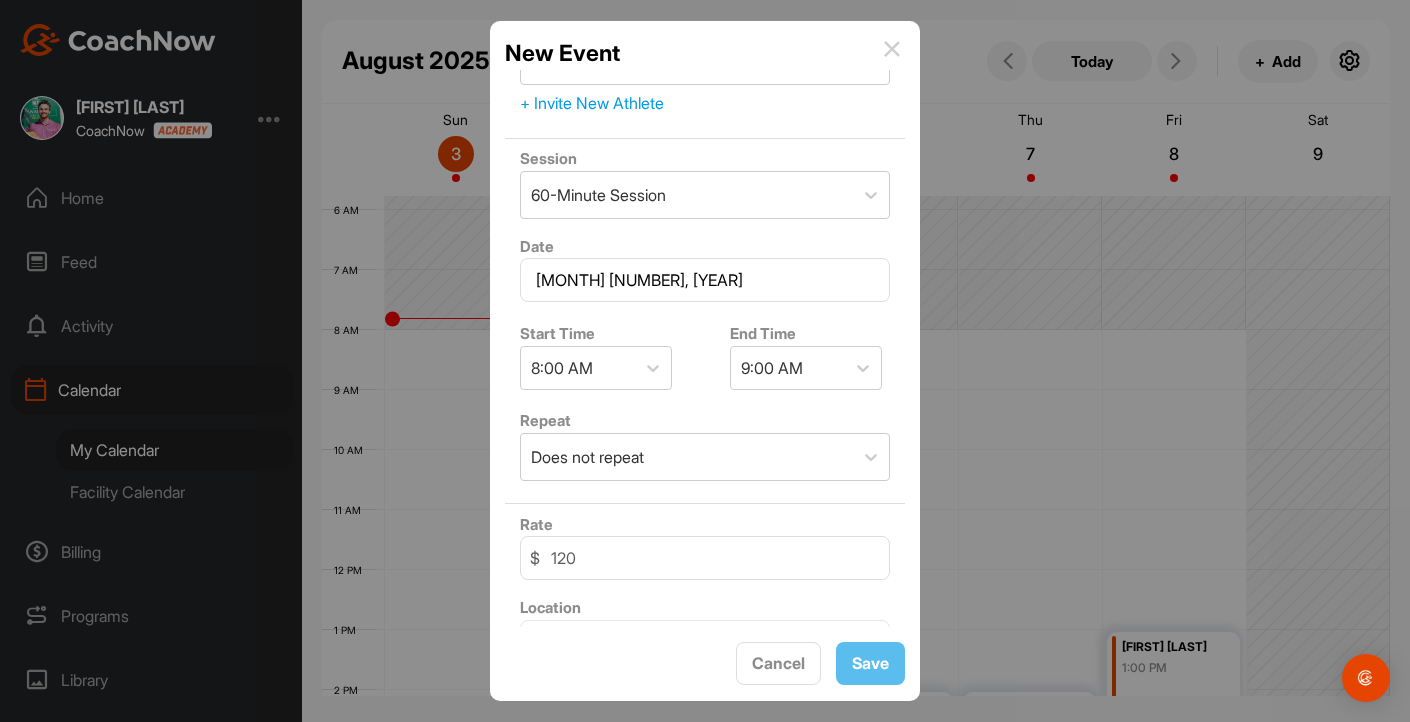 scroll, scrollTop: 150, scrollLeft: 0, axis: vertical 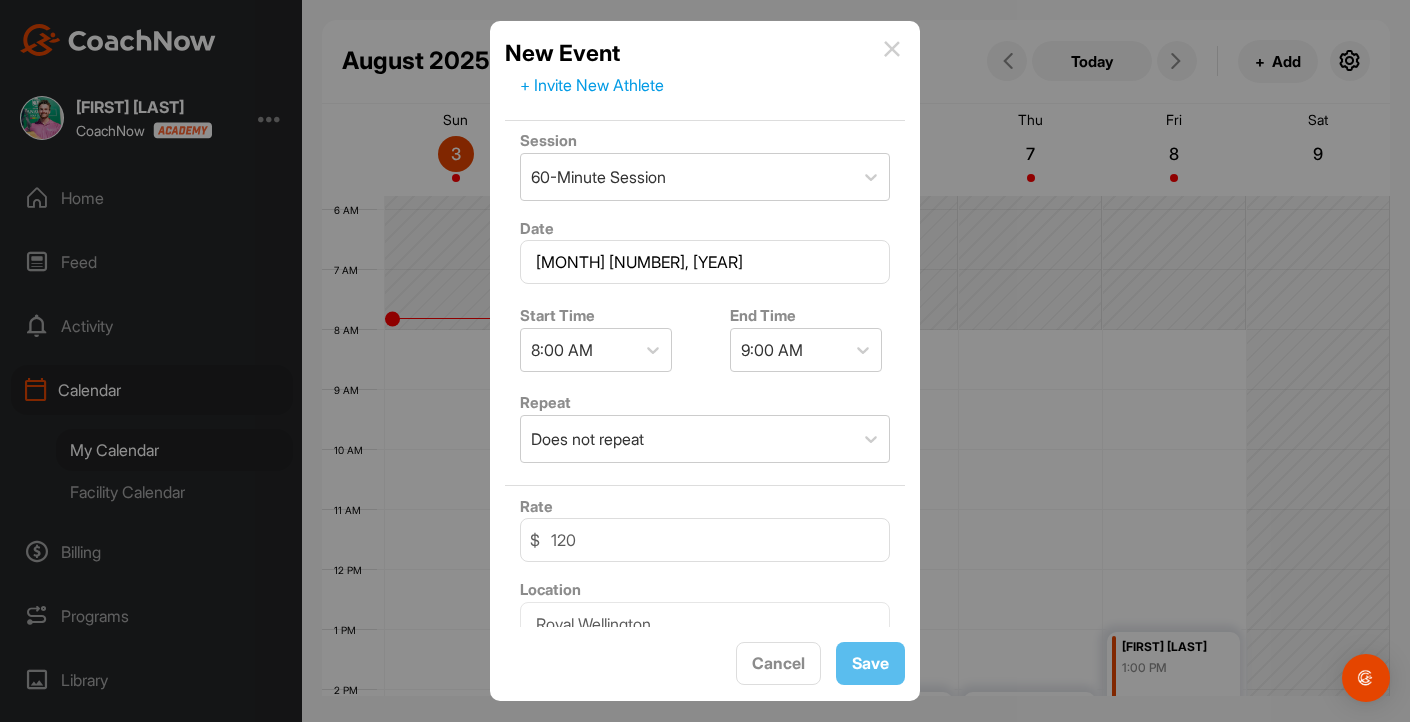 click on "New Event" at bounding box center (705, 53) 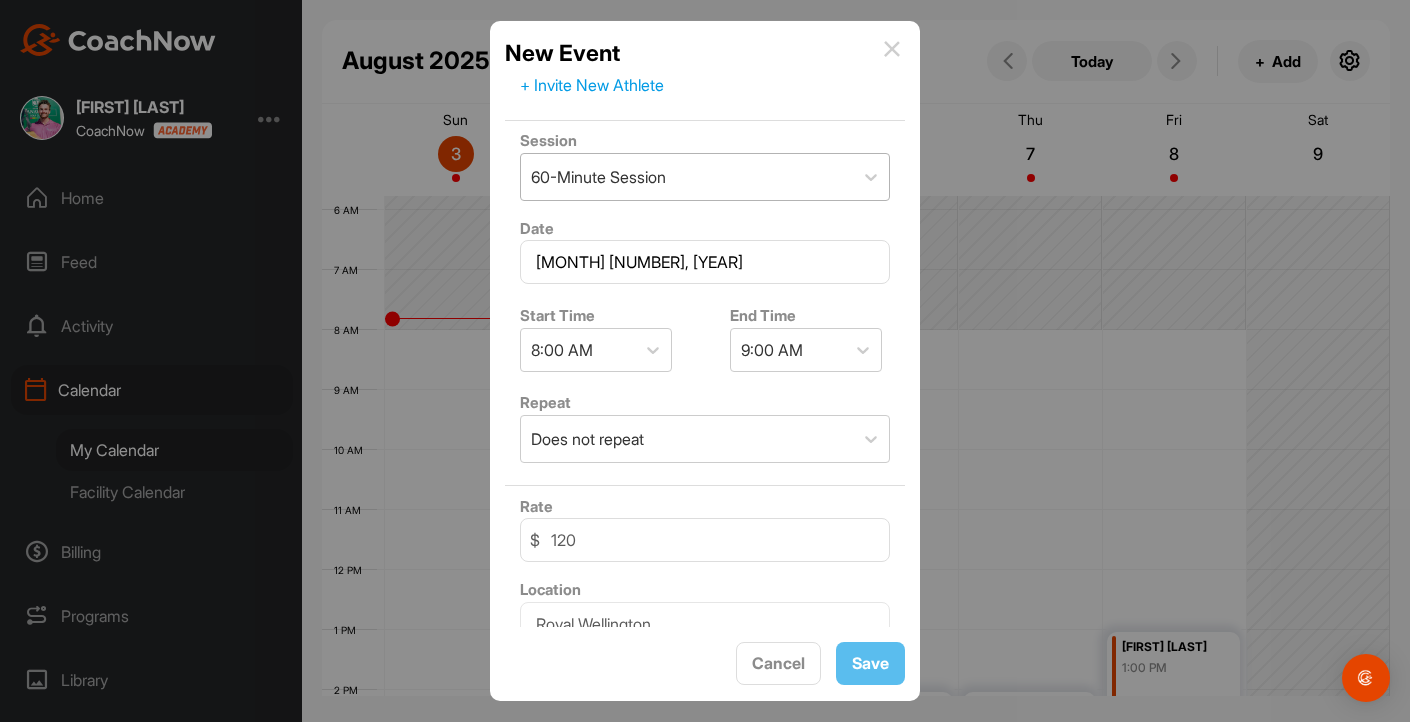 scroll, scrollTop: 0, scrollLeft: 0, axis: both 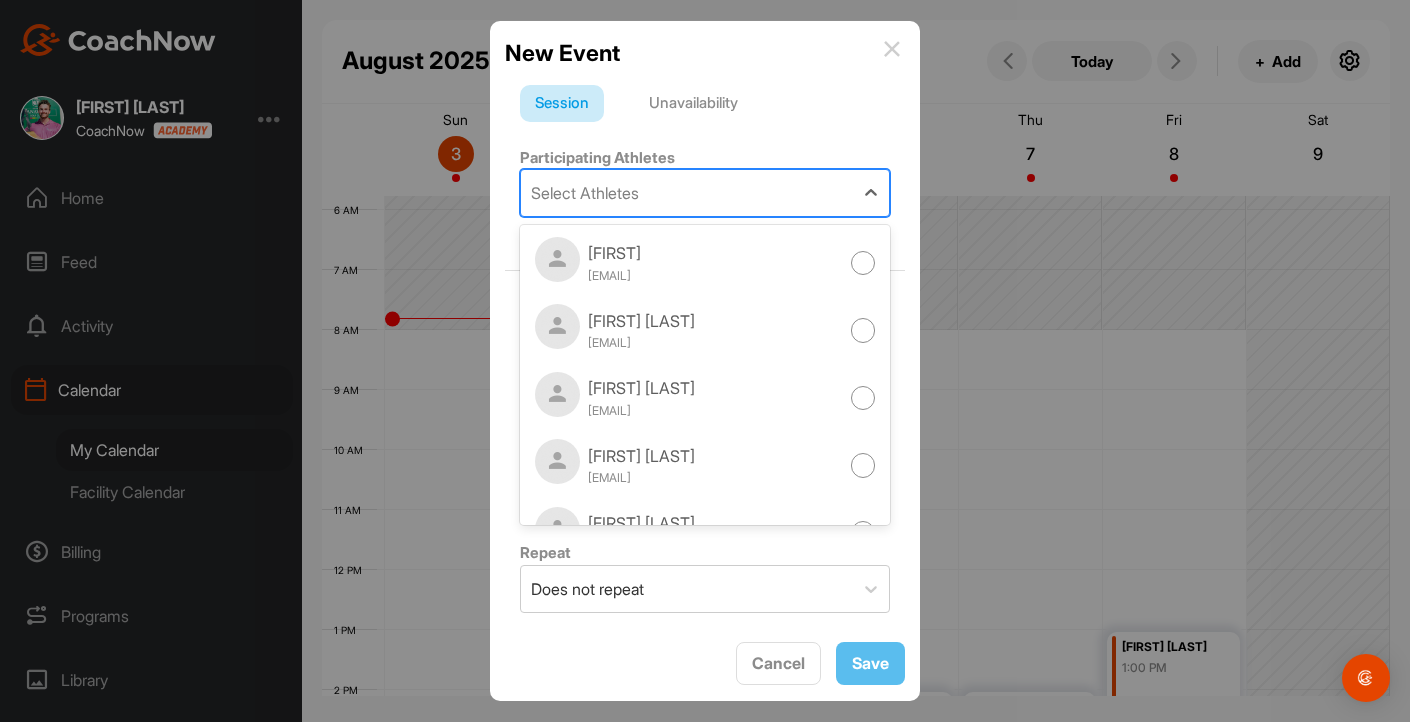 click on "Select Athletes" at bounding box center (687, 193) 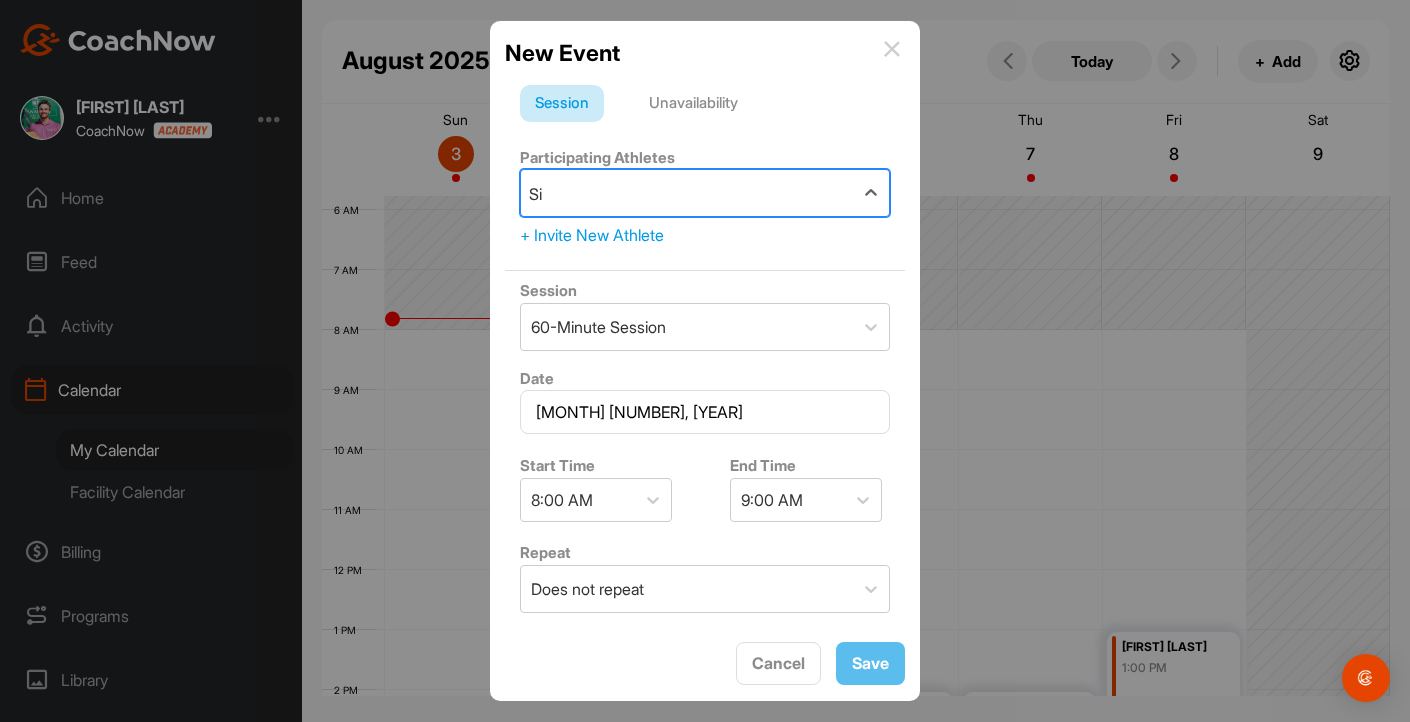 type on "S" 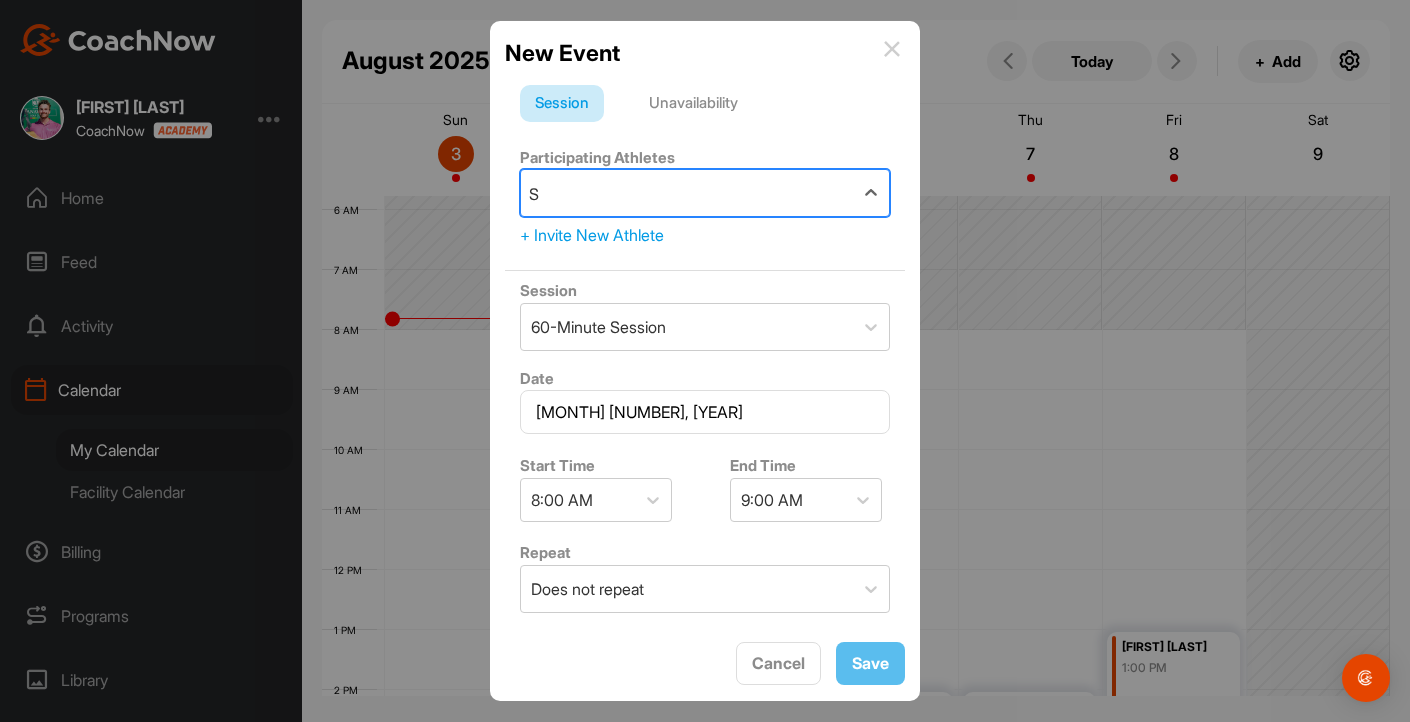 type 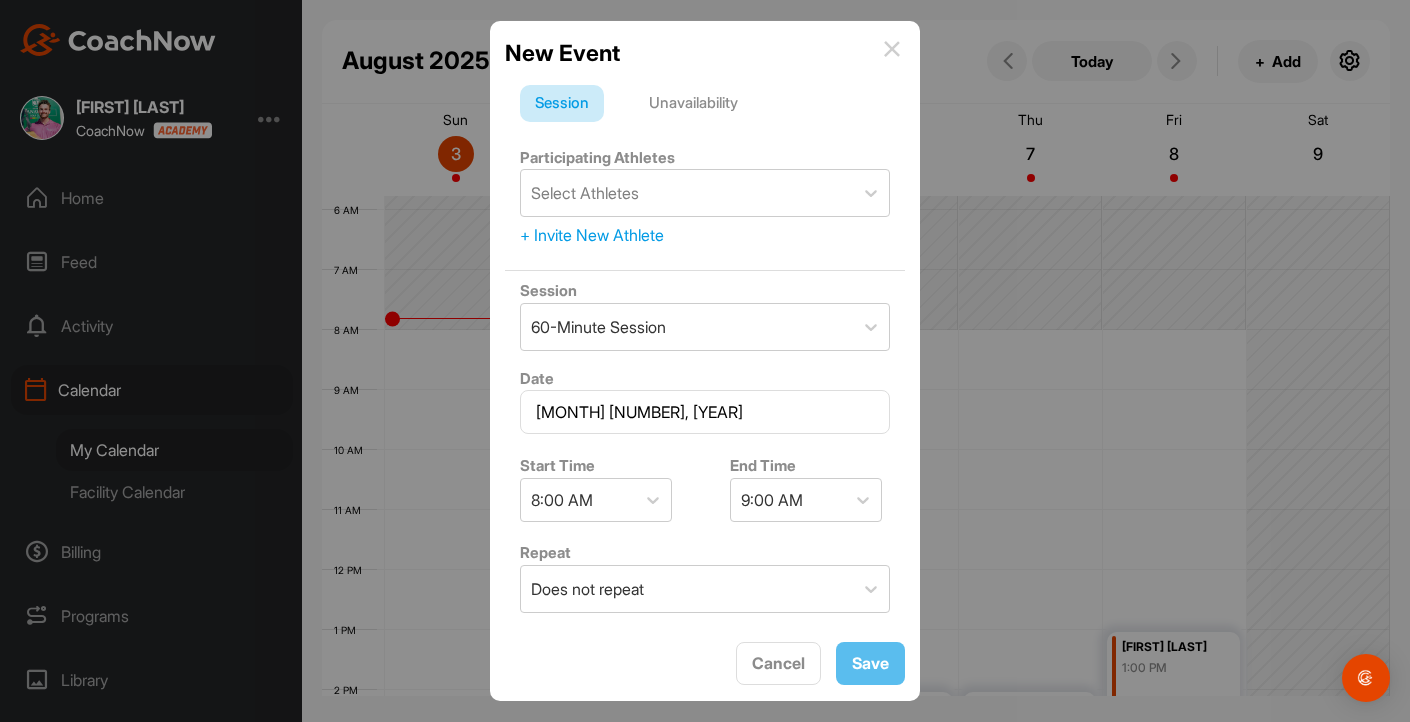 click at bounding box center [892, 49] 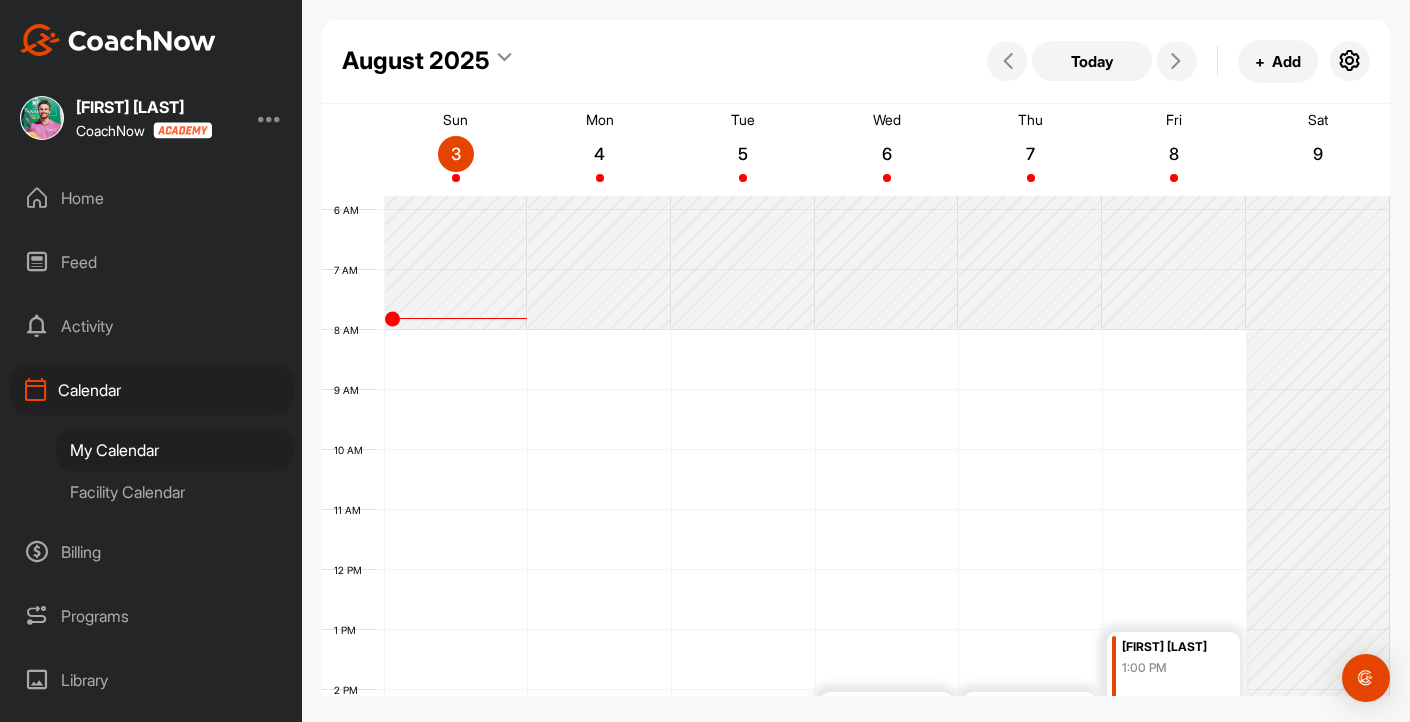 click on "[TIME] [FIRST] [LAST] [TIME] [FIRST] [LAST] [TIME] [FIRST] [LAST] [TIME] [NUMBER] students [TIME] [FIRST] [LAST] [TIME] [FIRST] [LAST] [TIME] [FIRST] [LAST] [TIME] [FIRST] [LAST] [TIME] [FIRST] [LAST] [TIME] [FIRST] [LAST] [TIME] [FIRST] [LAST] [TIME] [FIRST] [LAST] [TIME] [FIRST] [LAST] [TIME]" at bounding box center (856, 570) 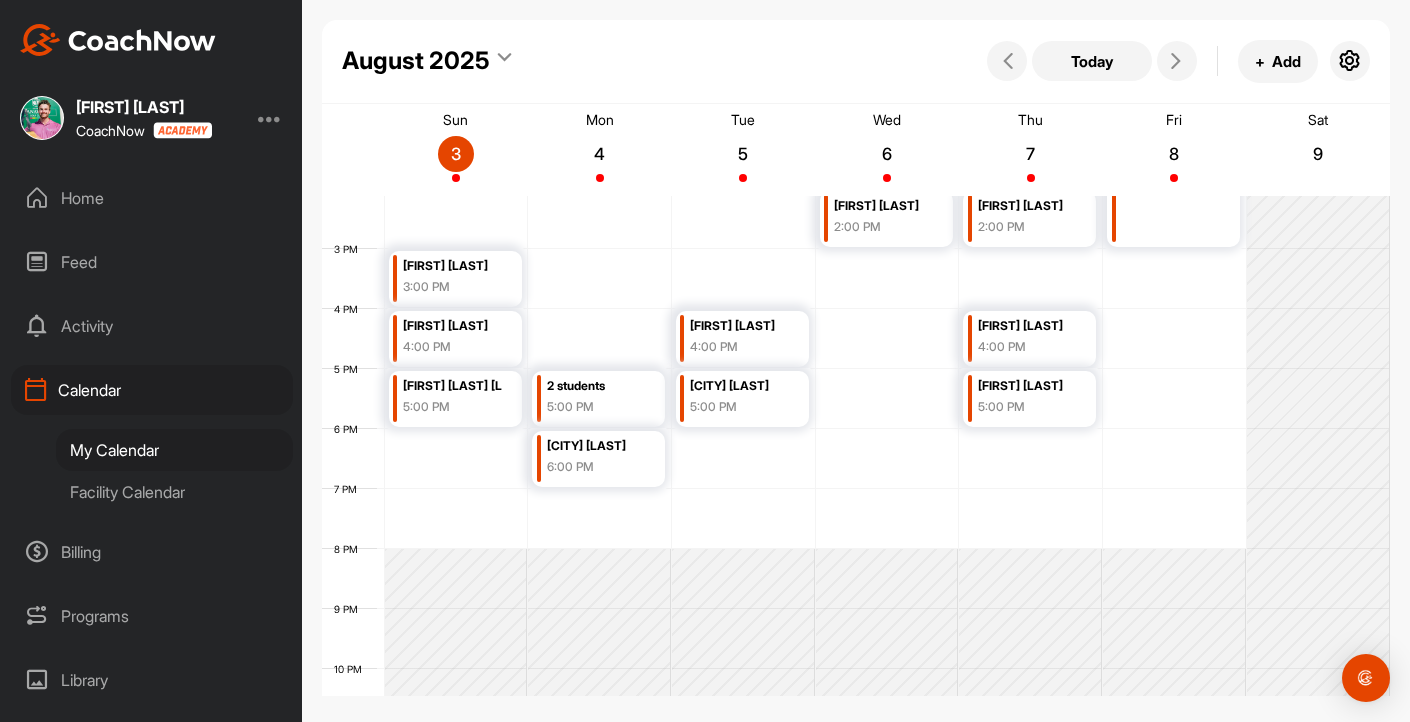 scroll, scrollTop: 940, scrollLeft: 0, axis: vertical 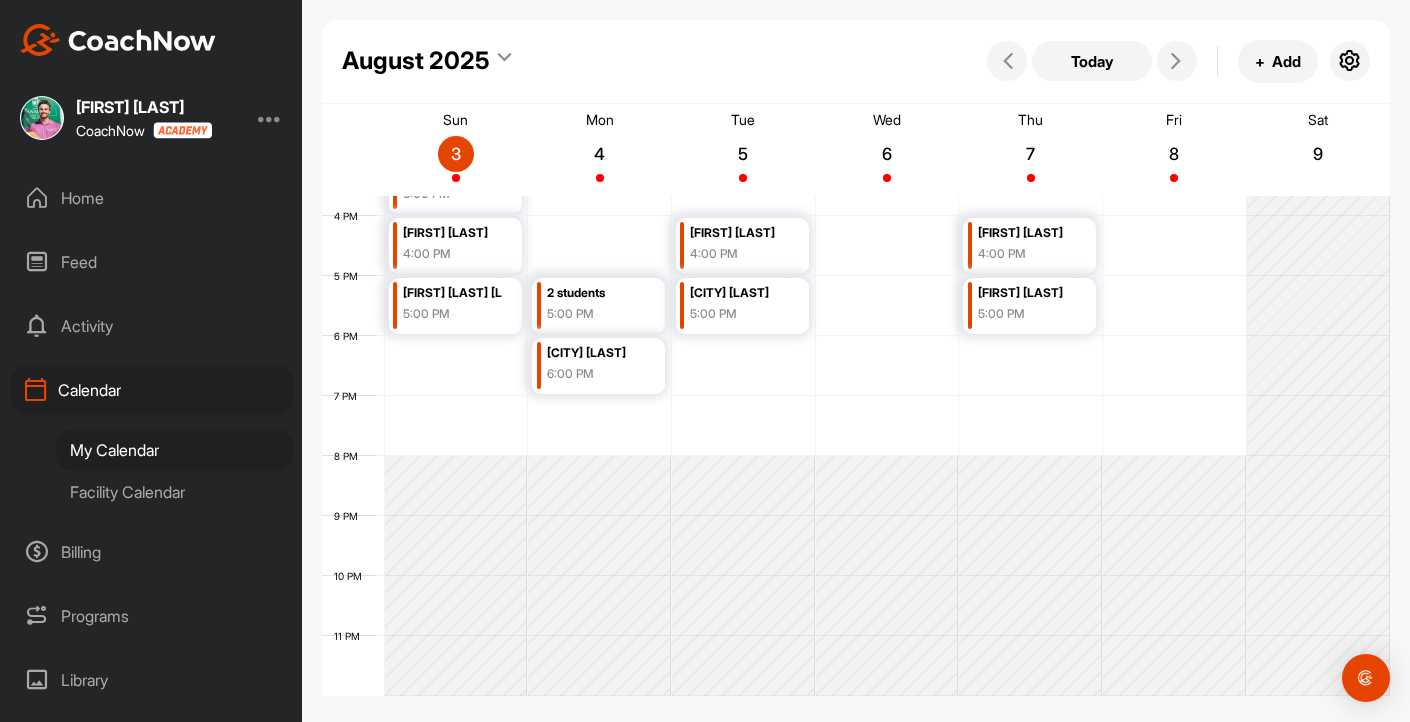 click on "[TIME] [FIRST] [LAST] [TIME] [FIRST] [LAST] [TIME] [FIRST] [LAST] [TIME] [NUMBER] students [TIME] [FIRST] [LAST] [TIME] [FIRST] [LAST] [TIME] [FIRST] [LAST] [TIME] [FIRST] [LAST] [TIME] [FIRST] [LAST] [TIME] [FIRST] [LAST] [TIME] [FIRST] [LAST] [TIME] [FIRST] [LAST] [TIME] [FIRST] [LAST] [TIME]" at bounding box center (856, -24) 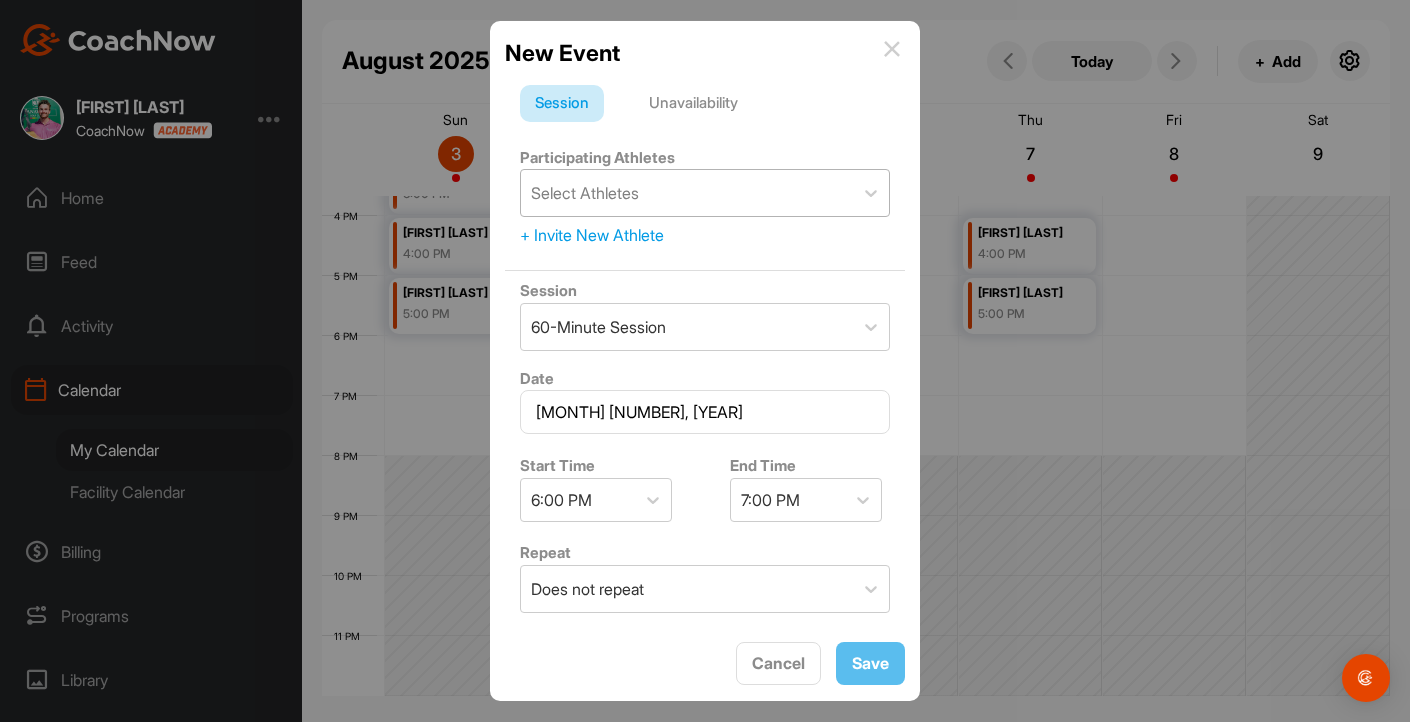 click on "Select Athletes" at bounding box center [687, 193] 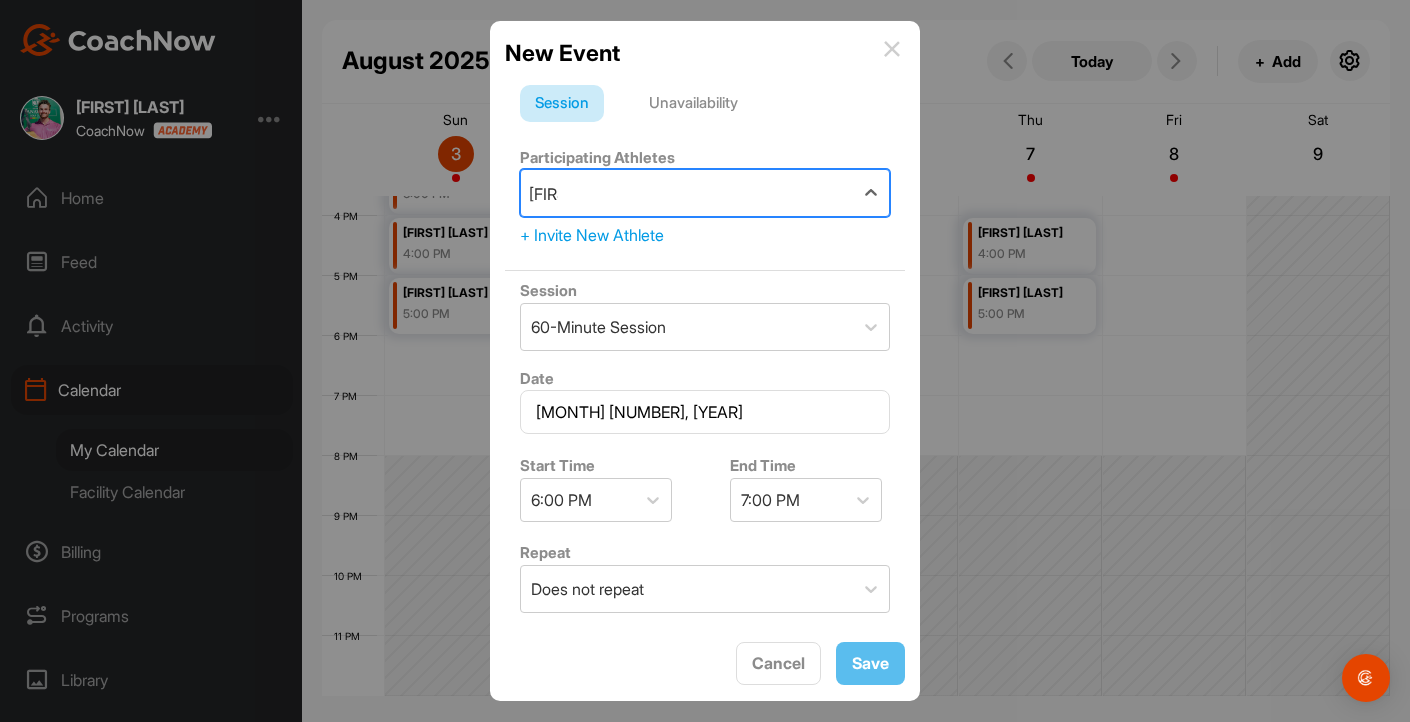 type on "[FIRST]" 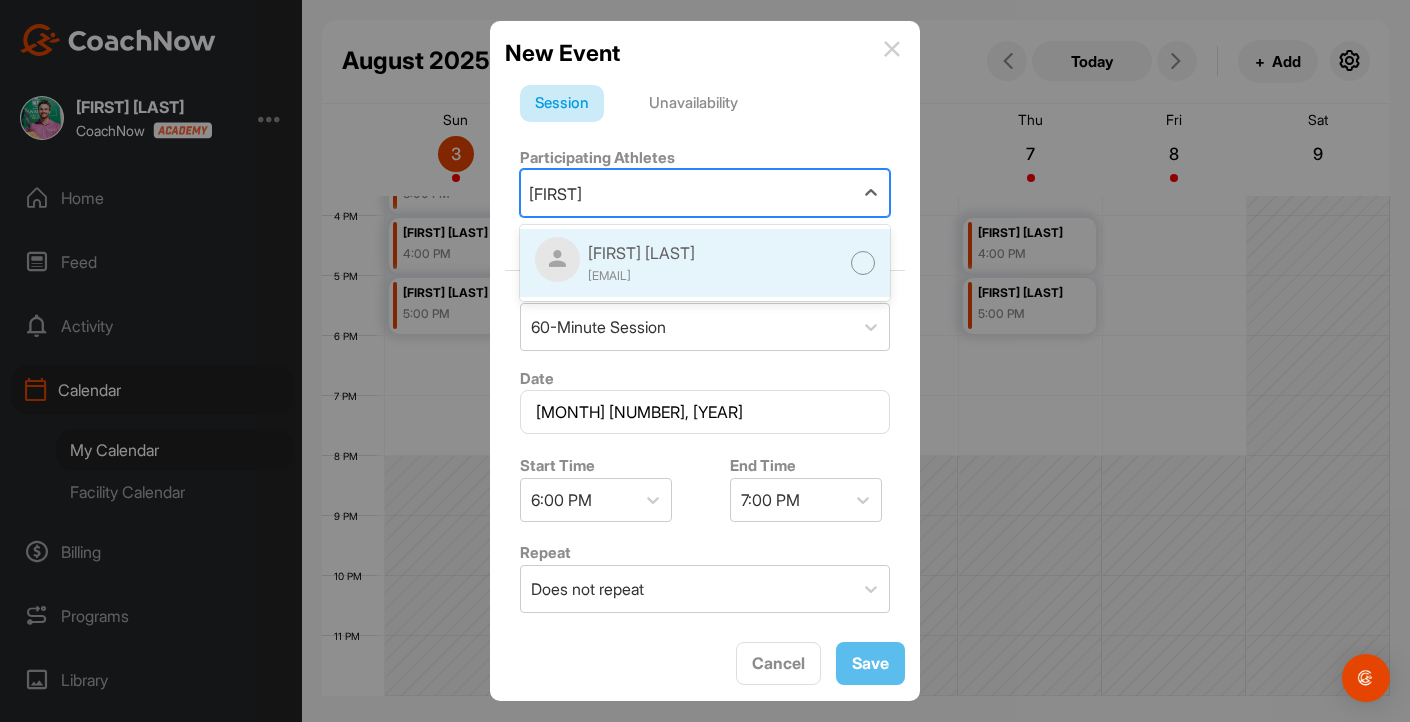 click on "[FIRST] [LAST]" at bounding box center (641, 253) 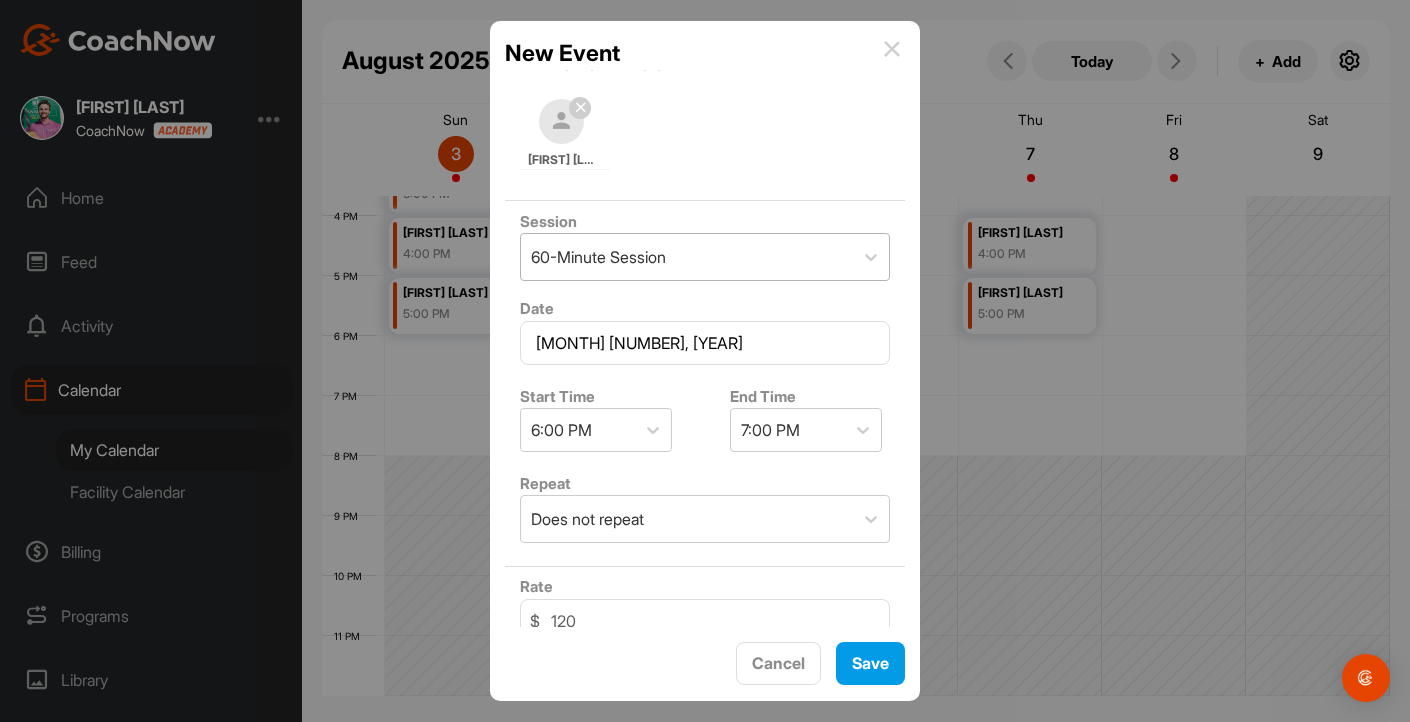 scroll, scrollTop: 317, scrollLeft: 0, axis: vertical 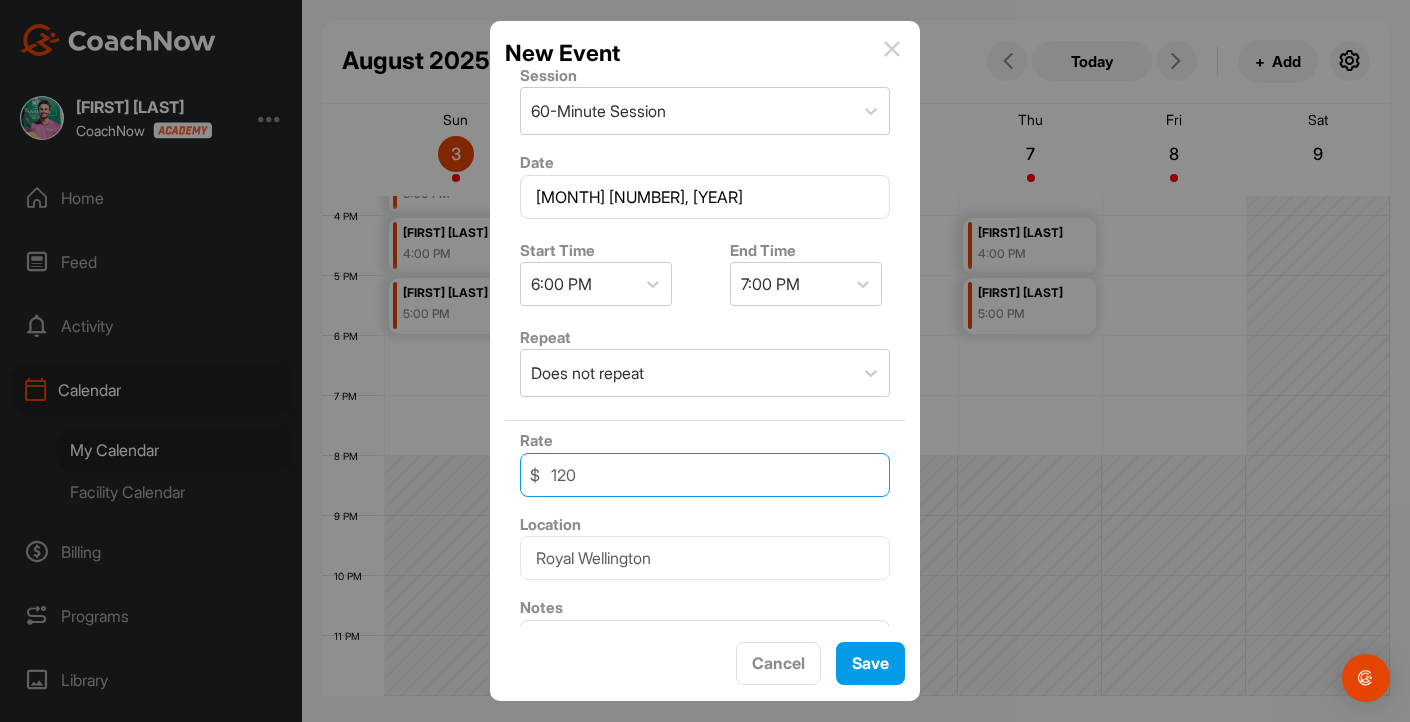 click on "120" at bounding box center [705, 475] 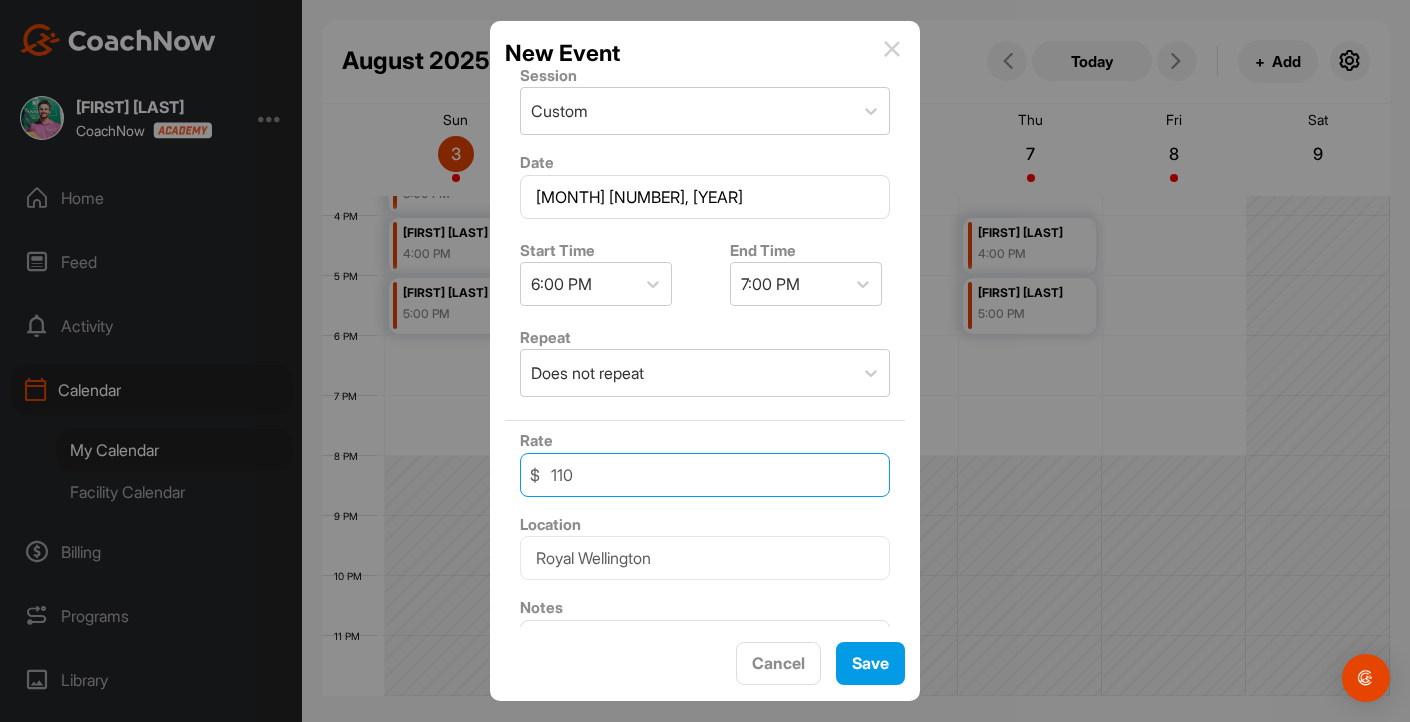 type on "110" 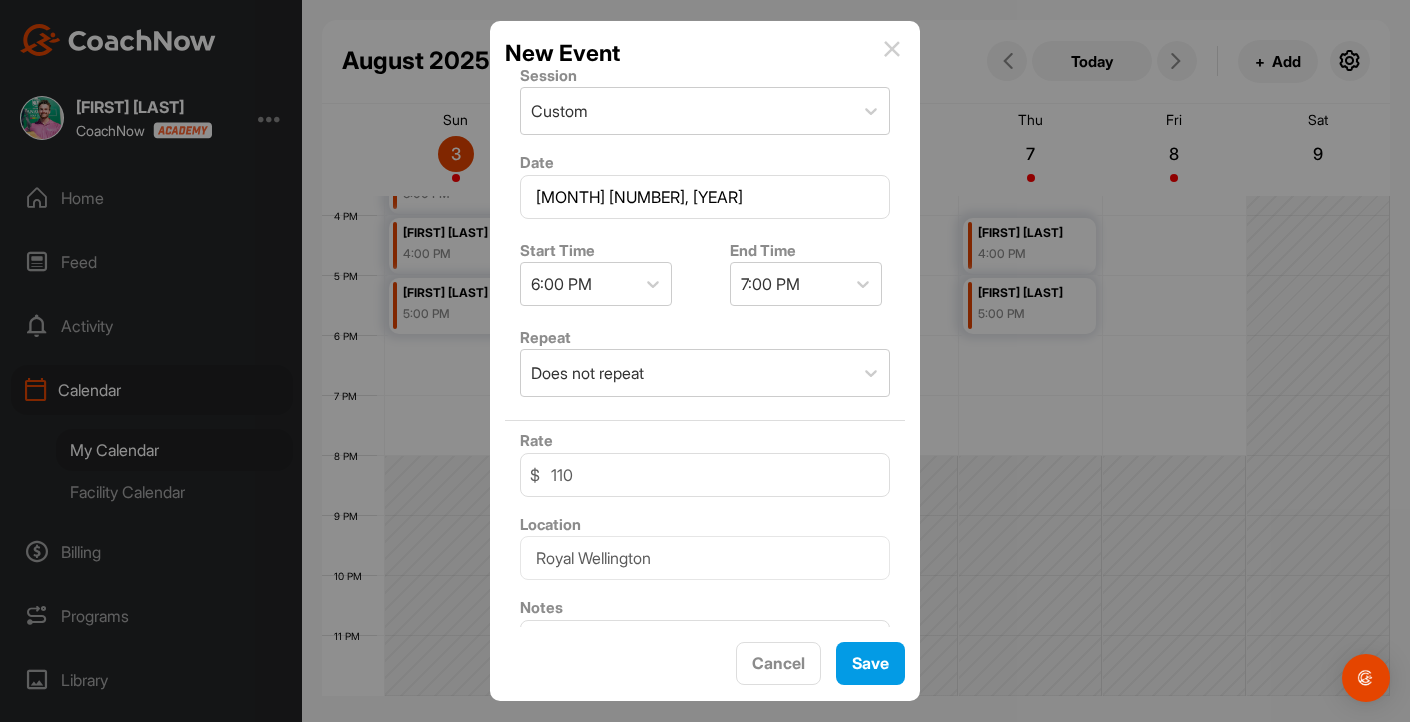 click on "Location [LOCATION]" at bounding box center (705, 546) 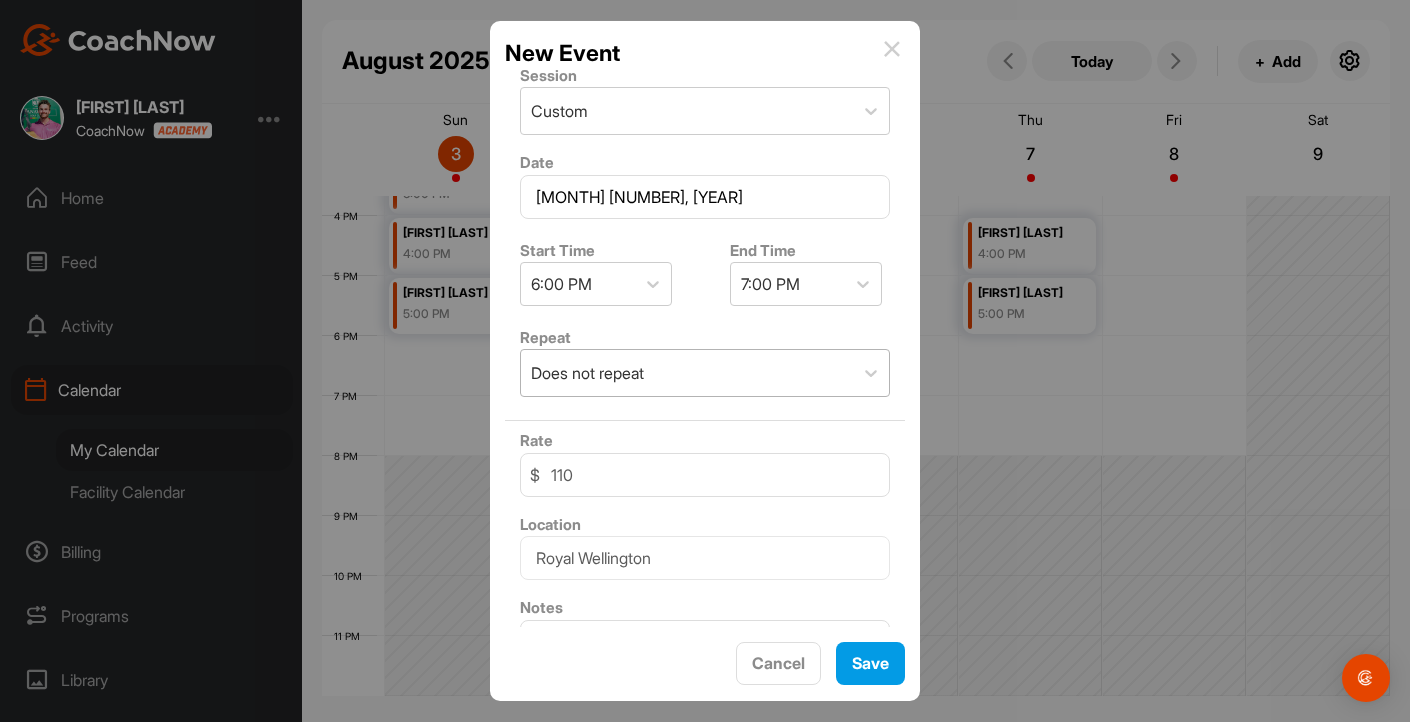 click on "Does not repeat" at bounding box center (687, 373) 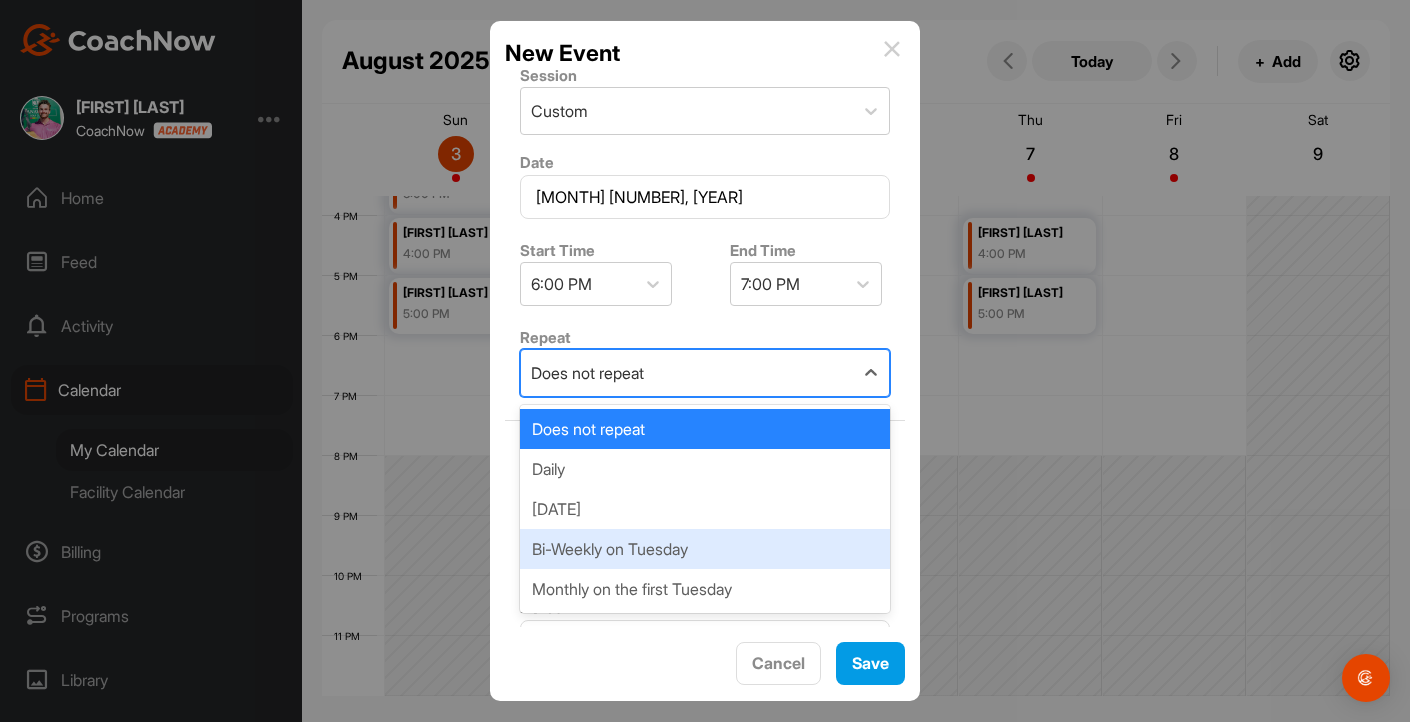 click on "Bi-Weekly on Tuesday" at bounding box center [705, 549] 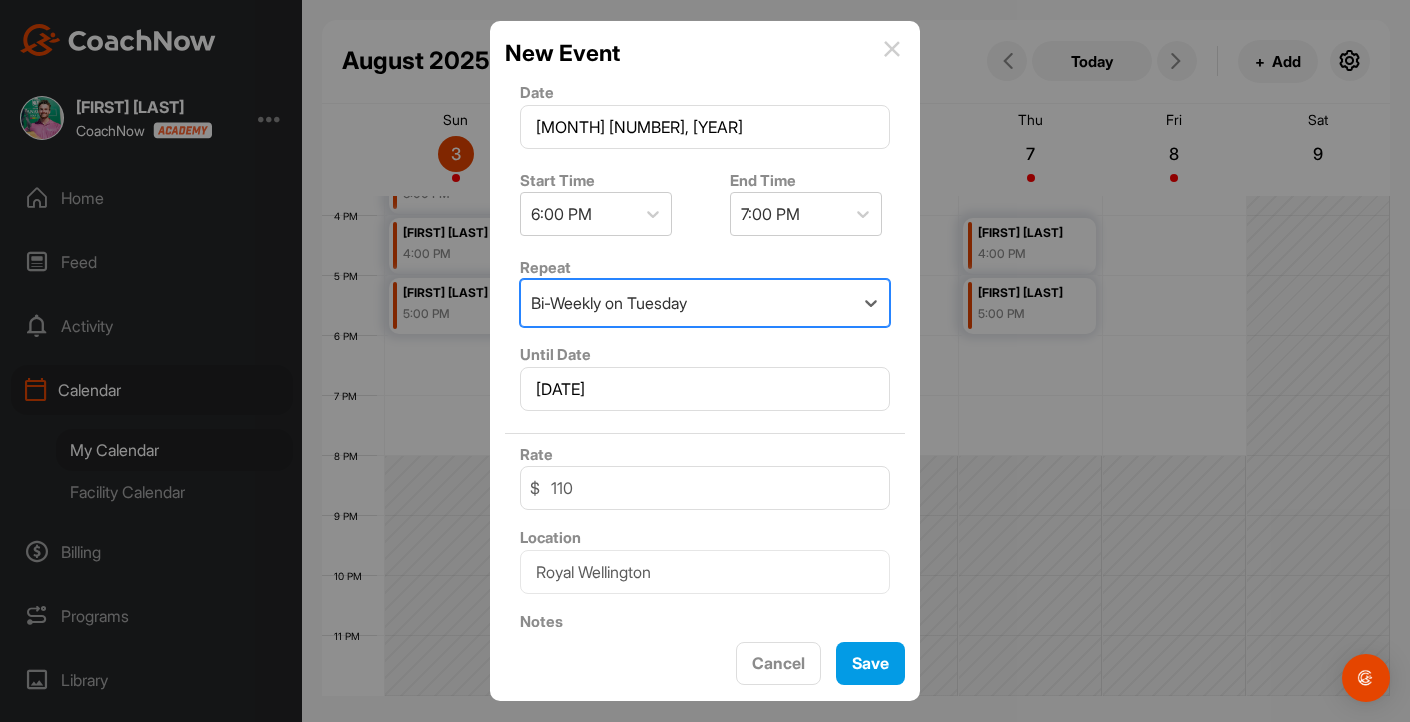 scroll, scrollTop: 496, scrollLeft: 0, axis: vertical 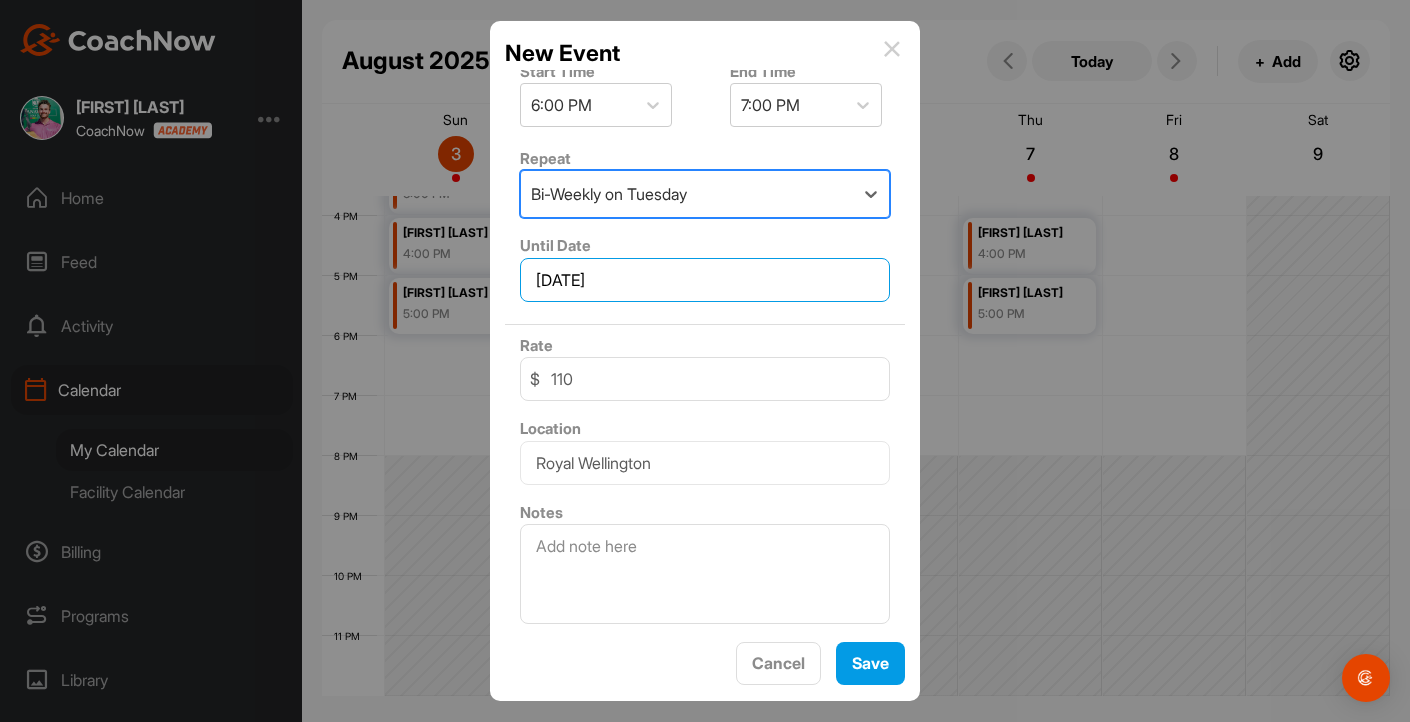 click on "[DATE]" at bounding box center (705, 280) 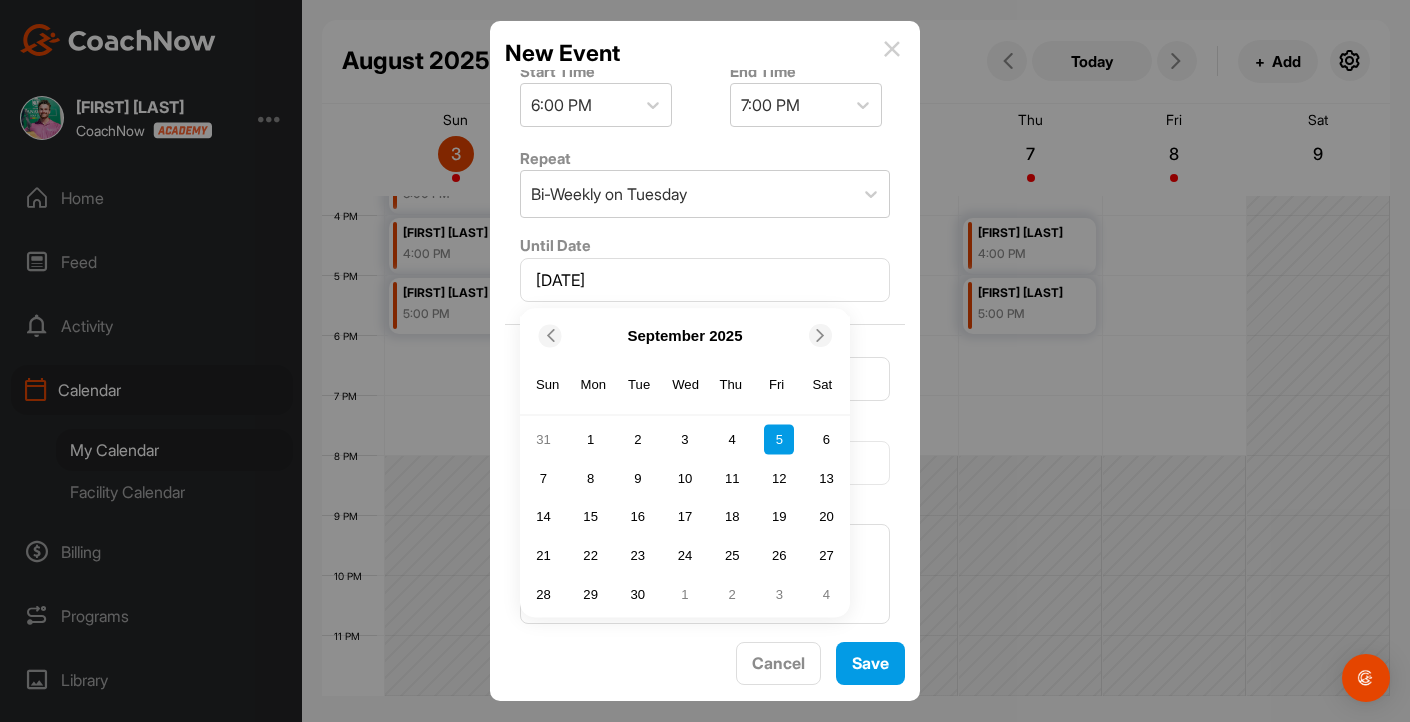 click at bounding box center (820, 335) 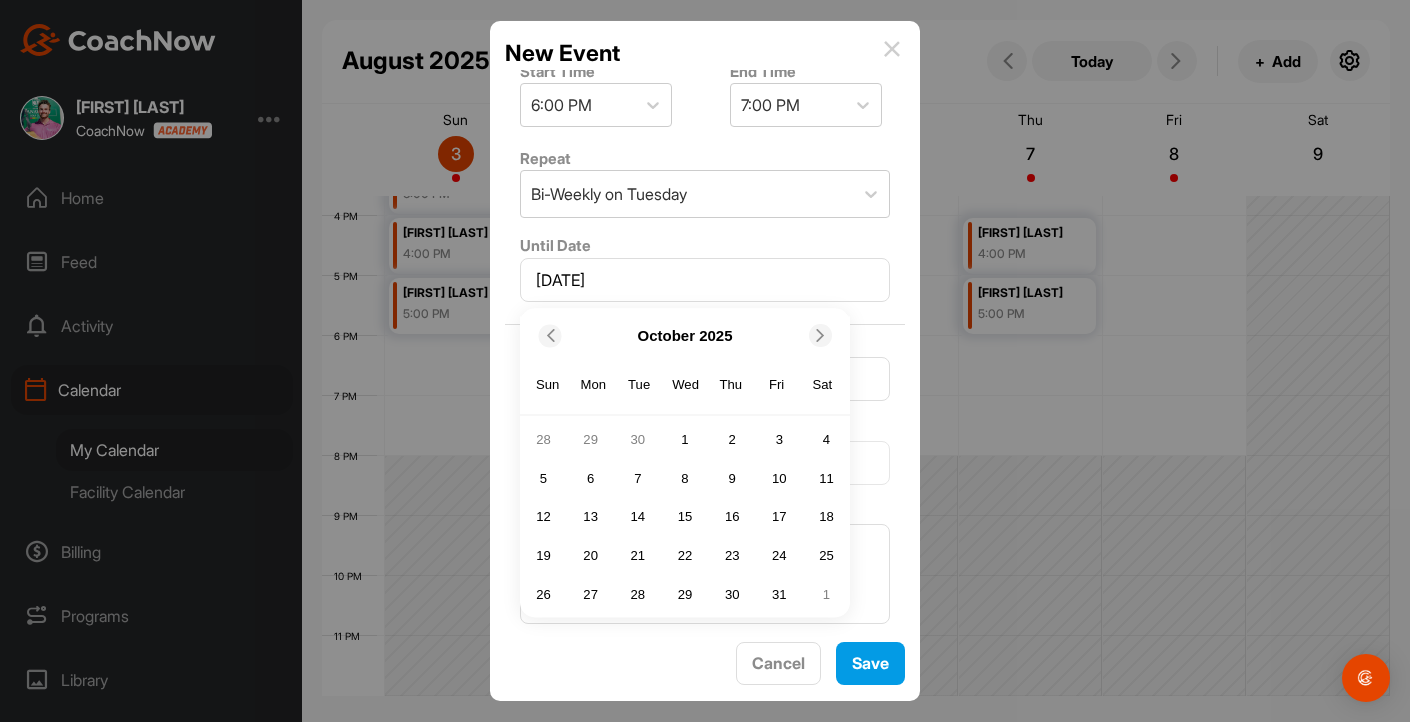click at bounding box center (820, 335) 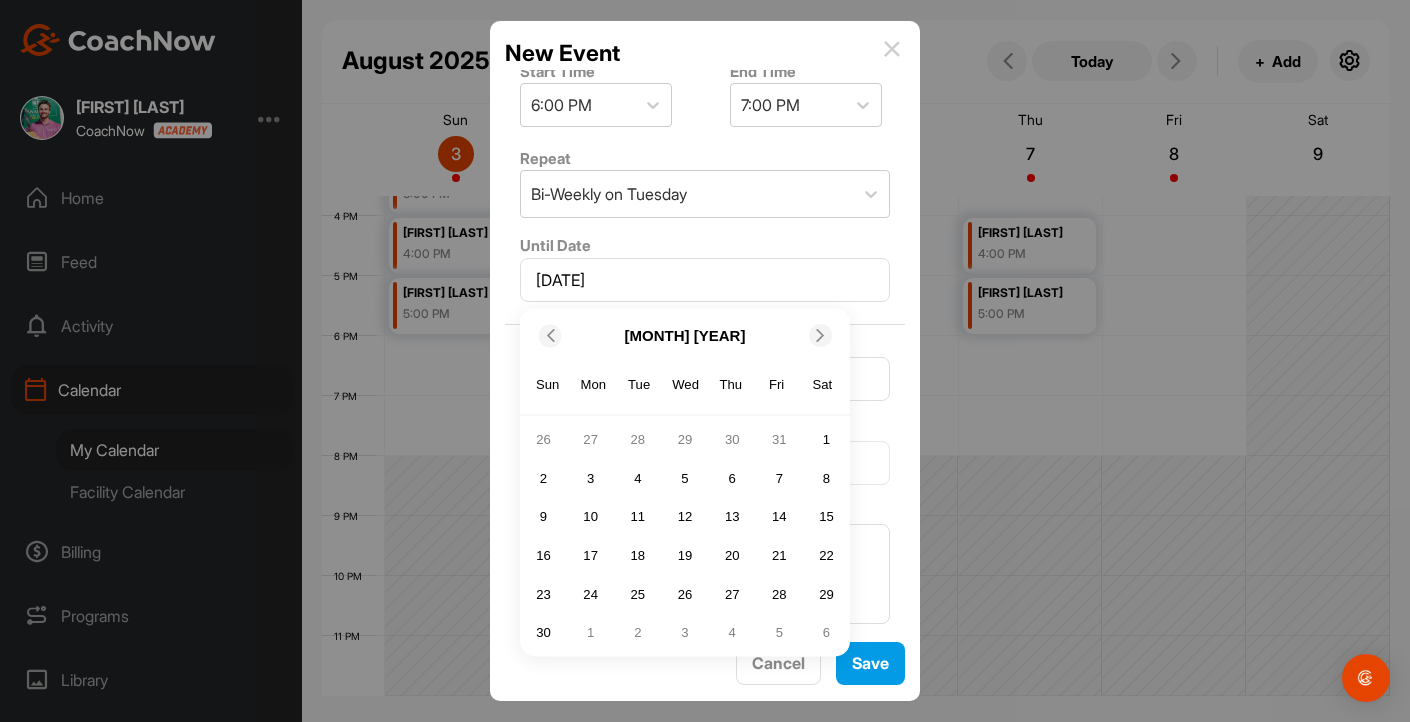 click at bounding box center (820, 335) 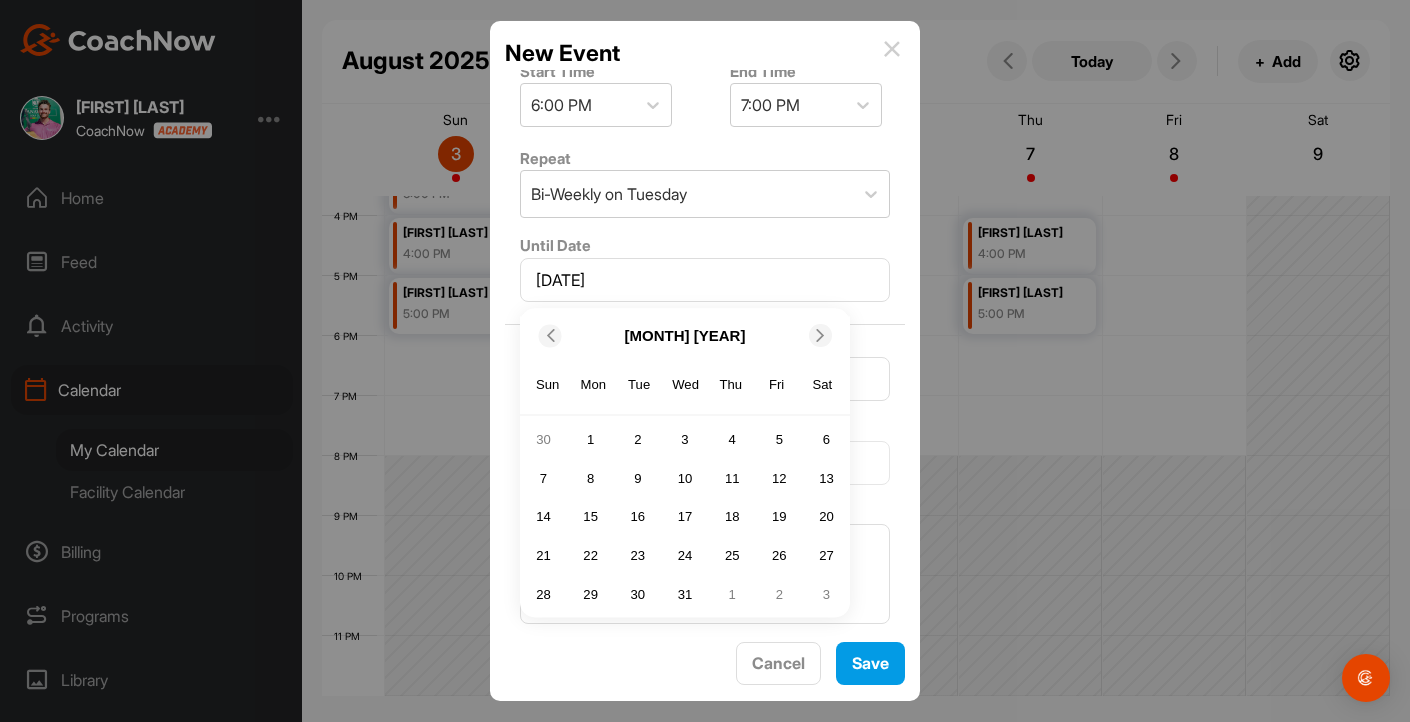 click at bounding box center [820, 335] 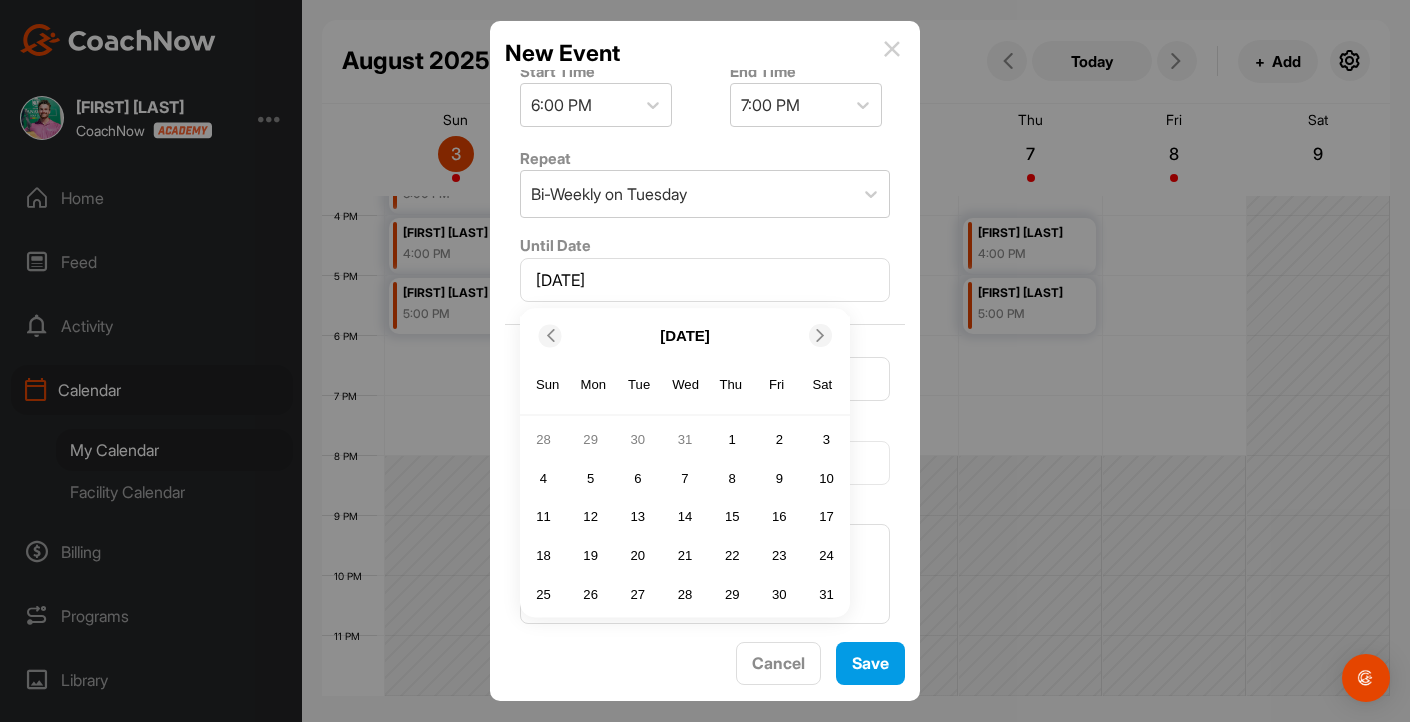 click at bounding box center [820, 335] 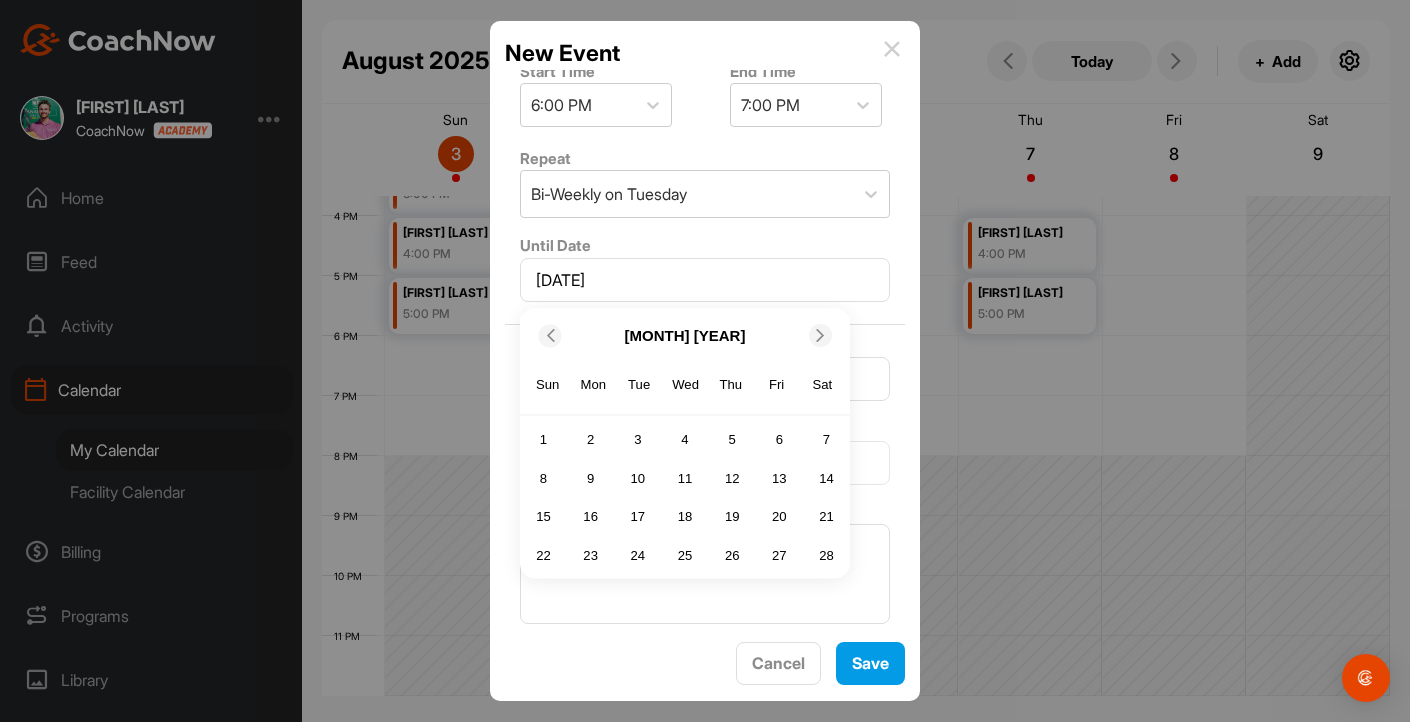 click at bounding box center (820, 335) 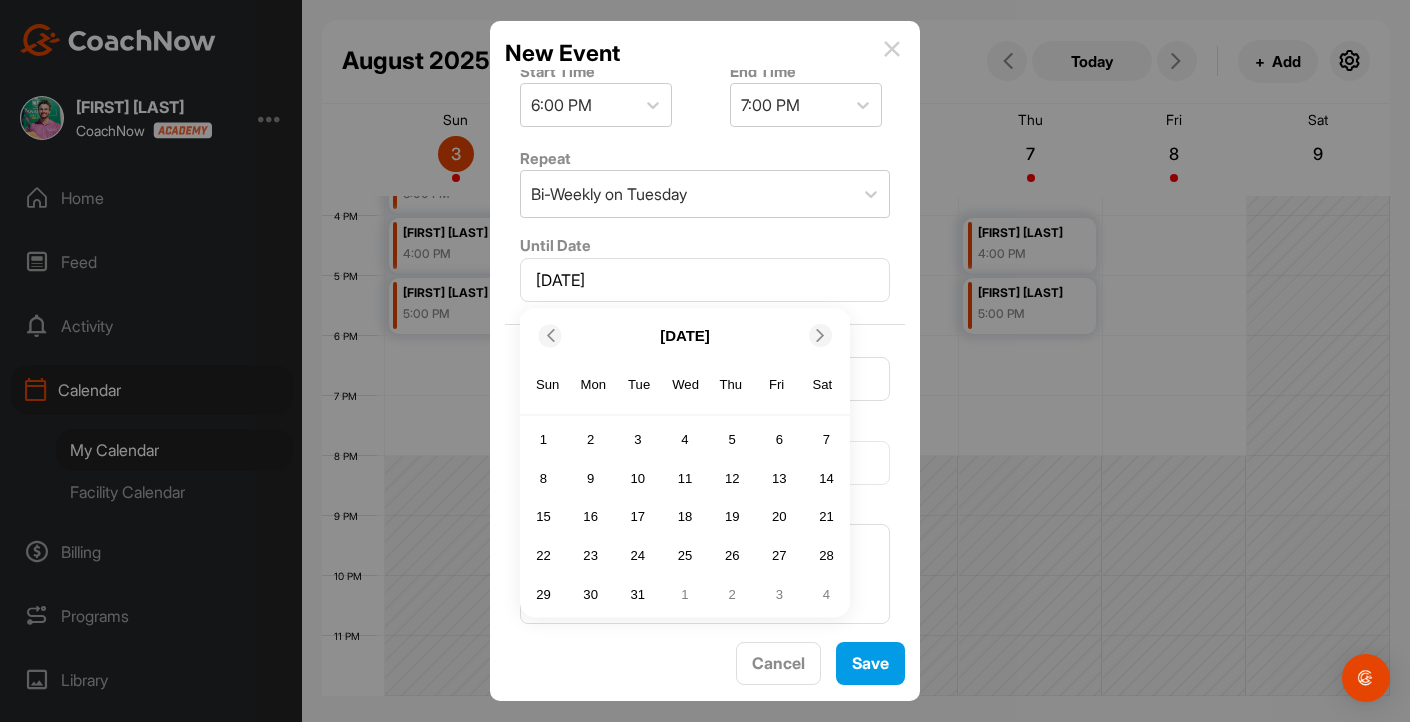 click at bounding box center [820, 335] 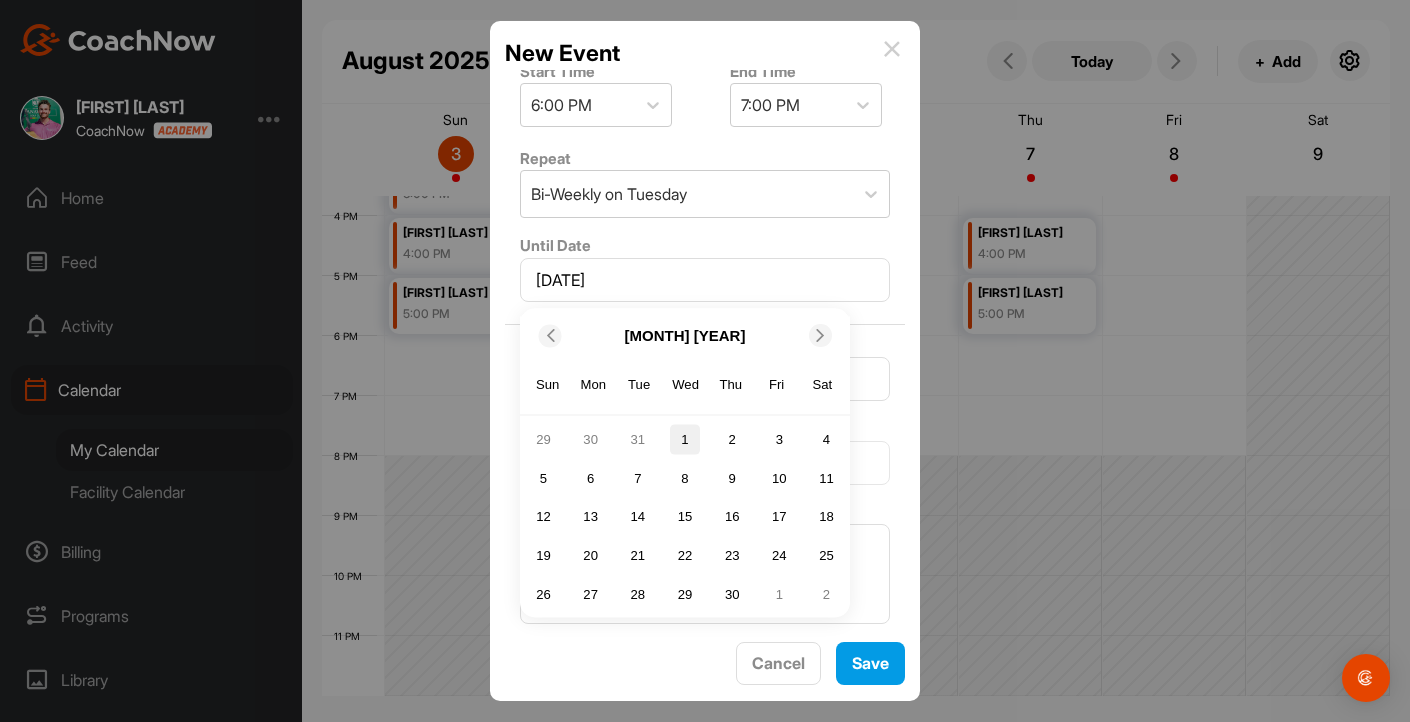 click on "1" at bounding box center [685, 439] 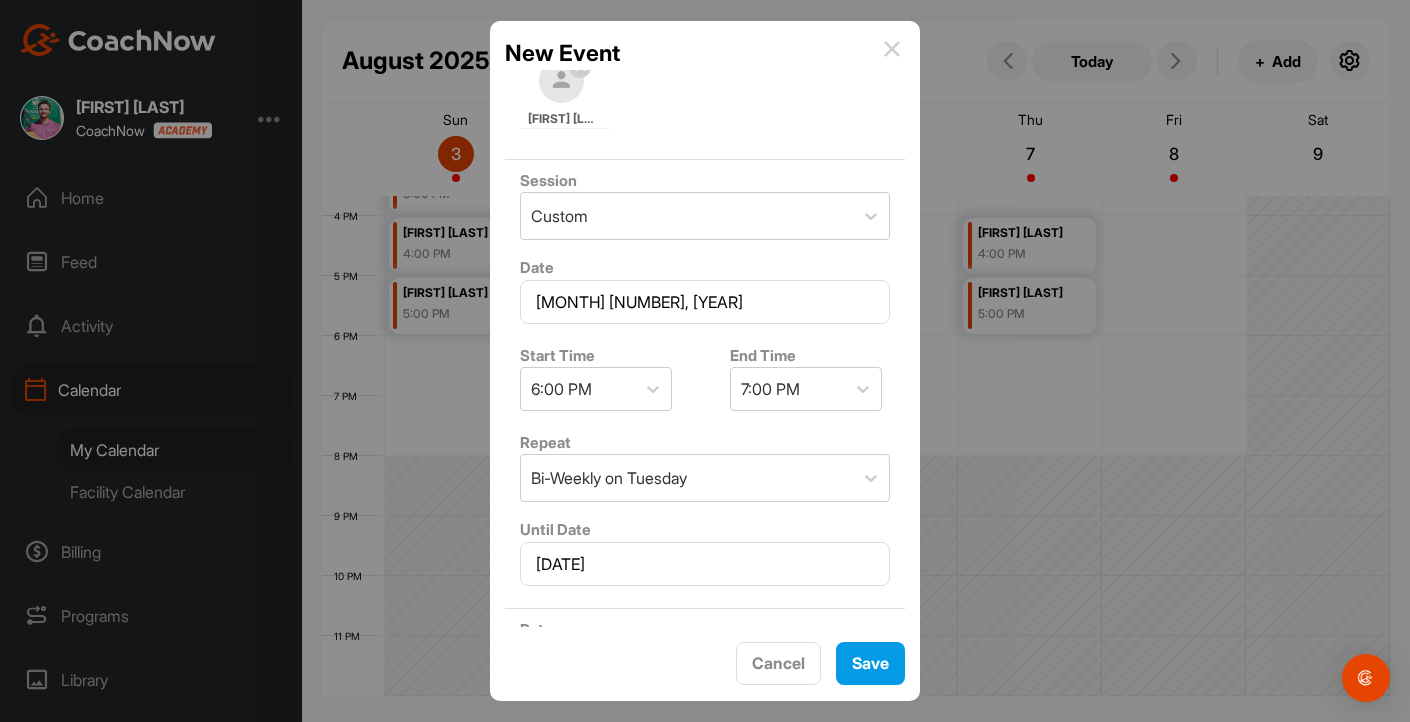 scroll, scrollTop: 496, scrollLeft: 0, axis: vertical 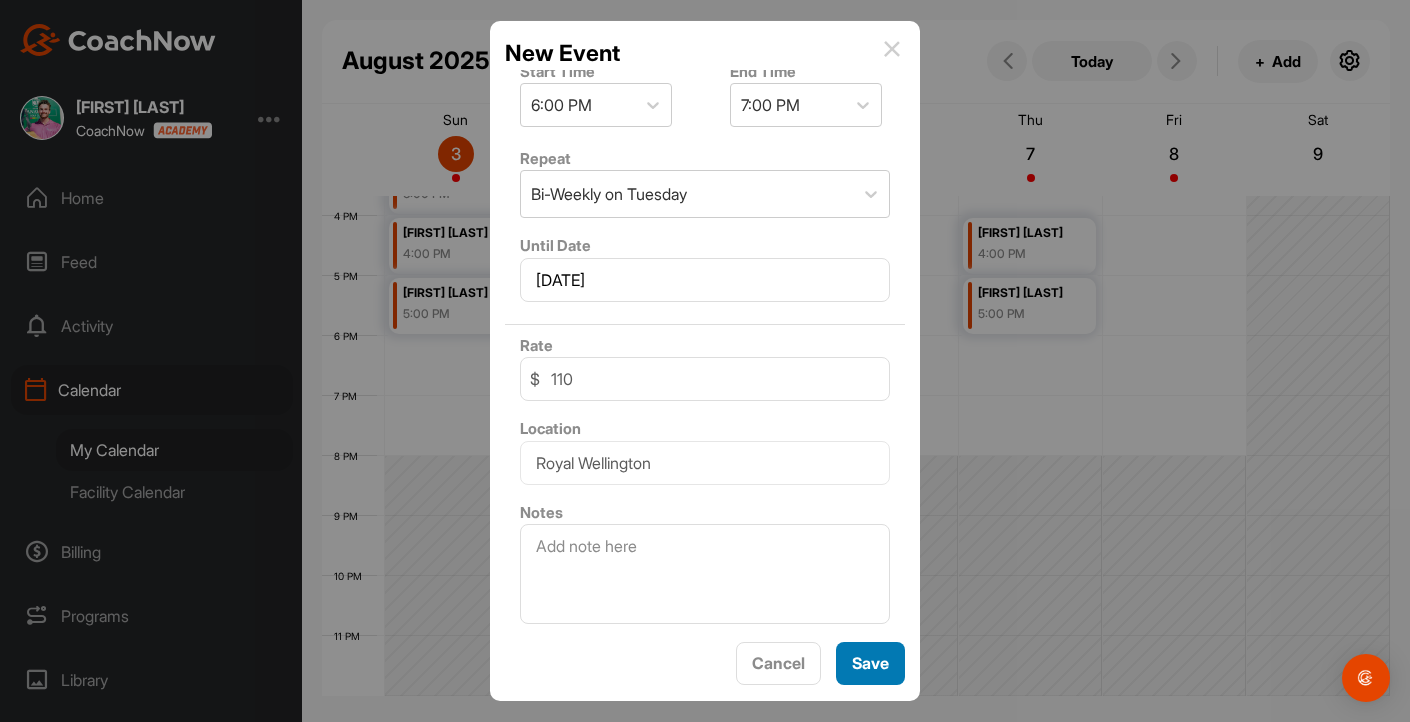 click on "Save" at bounding box center (870, 663) 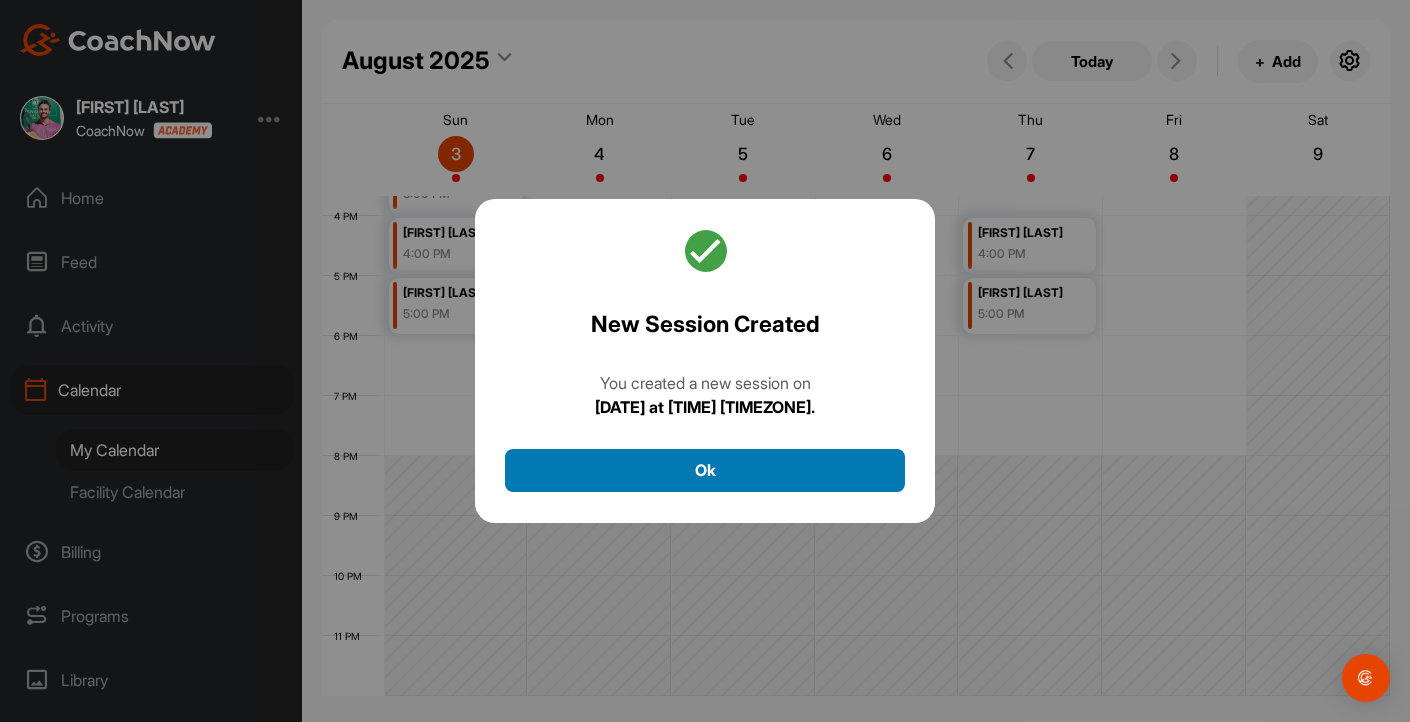 click on "Ok" at bounding box center [705, 470] 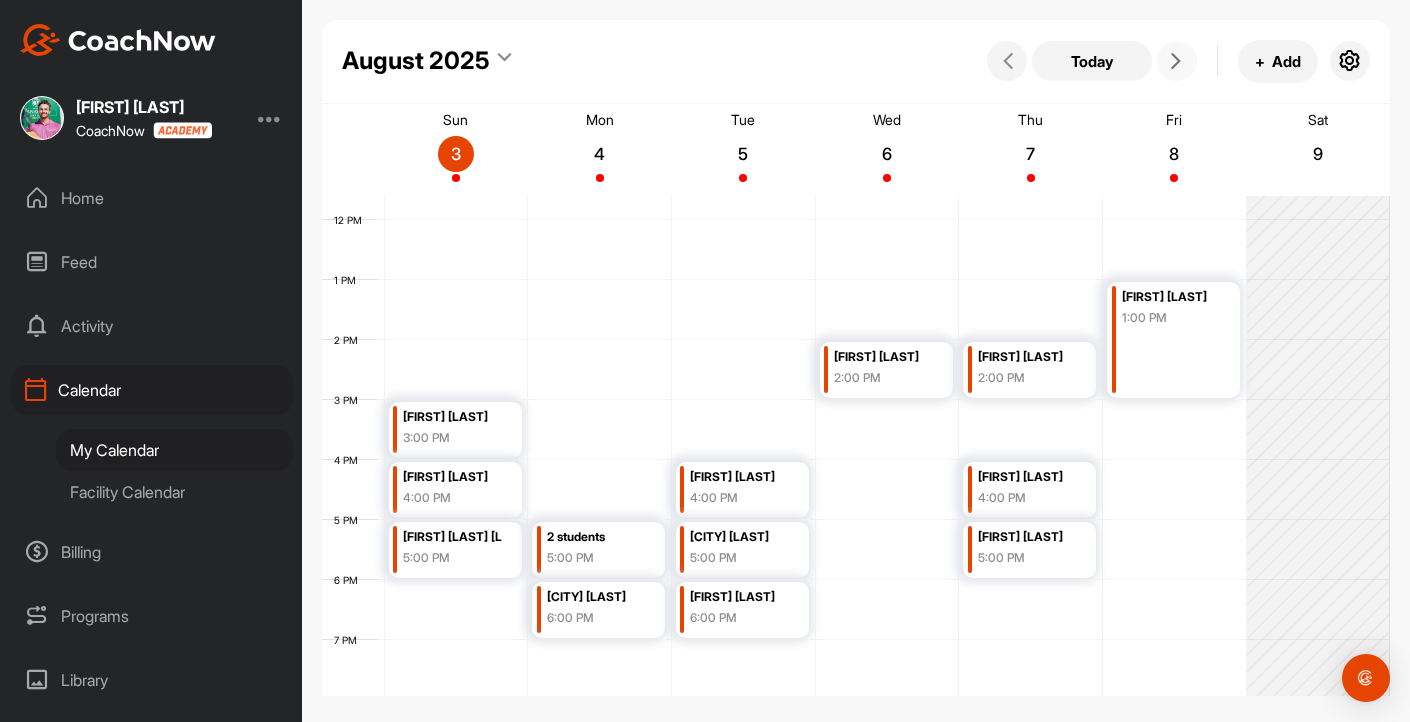 click at bounding box center [1177, 61] 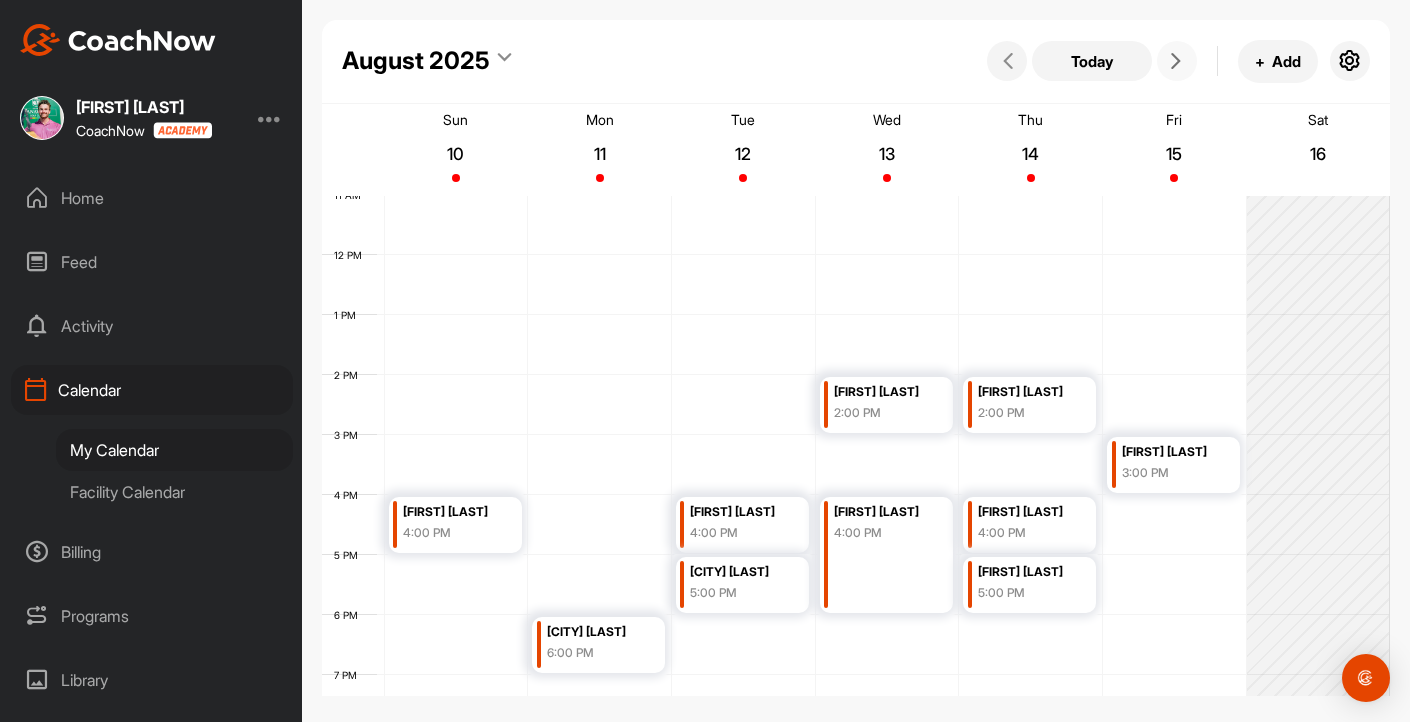 scroll, scrollTop: 940, scrollLeft: 0, axis: vertical 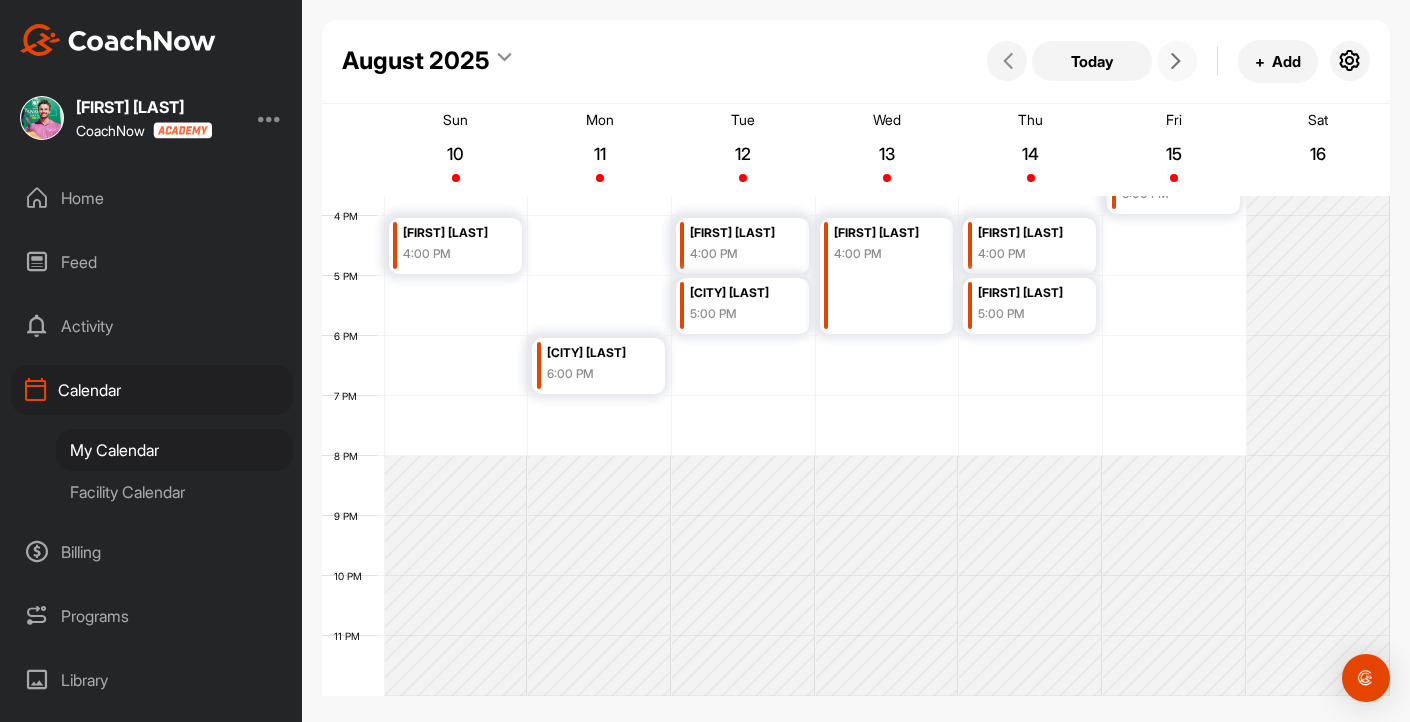 click on "12 AM 1 AM 2 AM 3 AM 4 AM 5 AM 6 AM 7 AM 8 AM 9 AM 10 AM 11 AM 12 PM 1 PM 2 PM 3 PM 4 PM 5 PM 6 PM 7 PM 8 PM 9 PM 10 PM 11 PM [FIRST] [LAST] 4:00 PM [STREET] 6:00 PM [FIRST] [LAST] 4:00 PM [STREET] 5:00 PM [FIRST] [LAST] 6:00 PM [FIRST] [LAST] 2:00 PM [FIRST] [LAST] 4:00 PM [FIRST] [LAST] 2:00 PM [FIRST] [LAST] 4:00 PM [FIRST] [LAST] 5:00 PM [FIRST] [LAST] 3:00 PM" at bounding box center [856, -24] 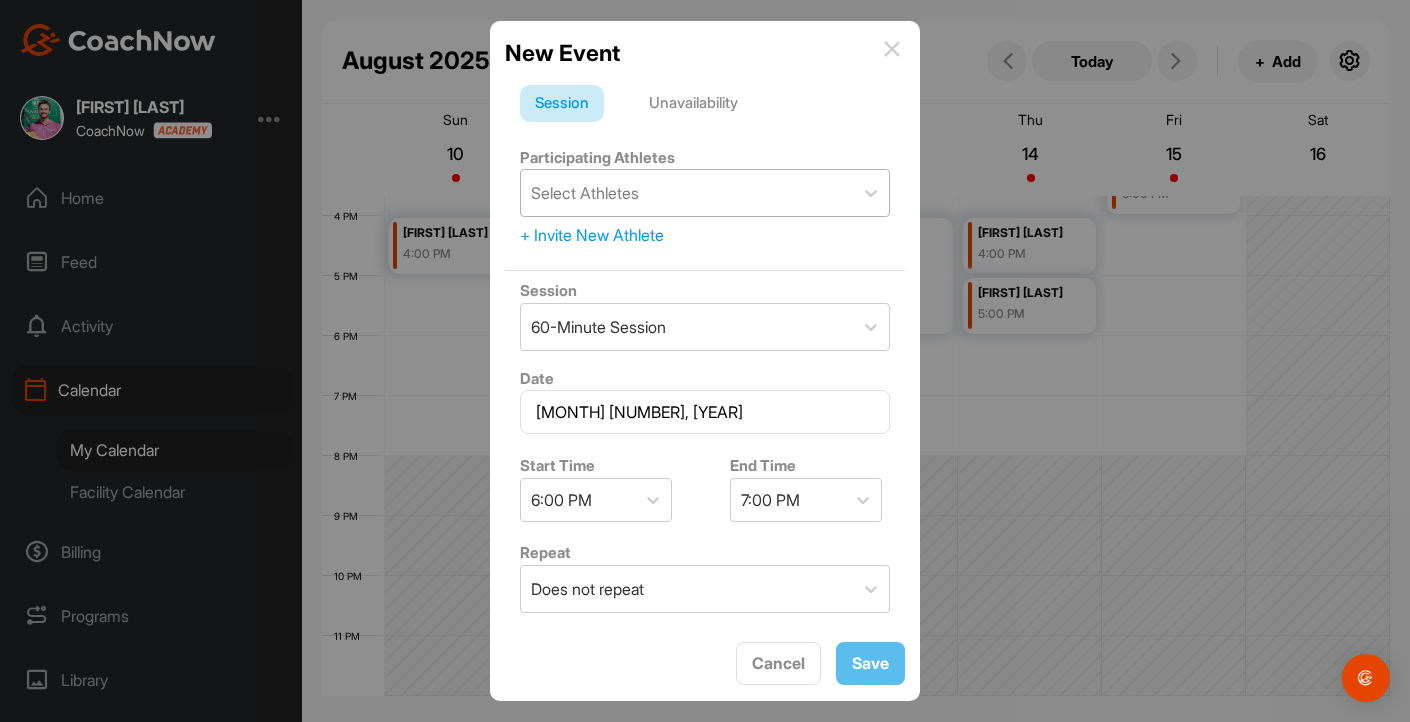 click on "Select Athletes" at bounding box center (687, 193) 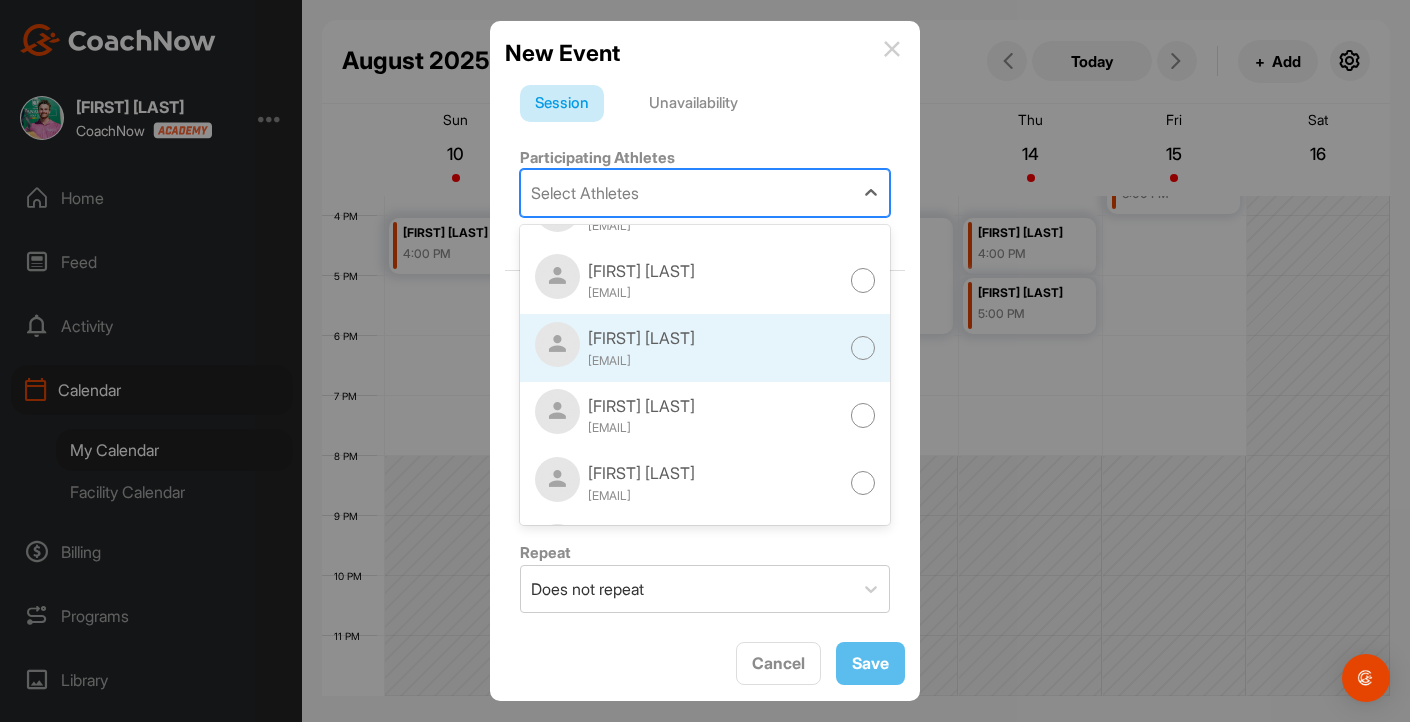 scroll, scrollTop: 0, scrollLeft: 0, axis: both 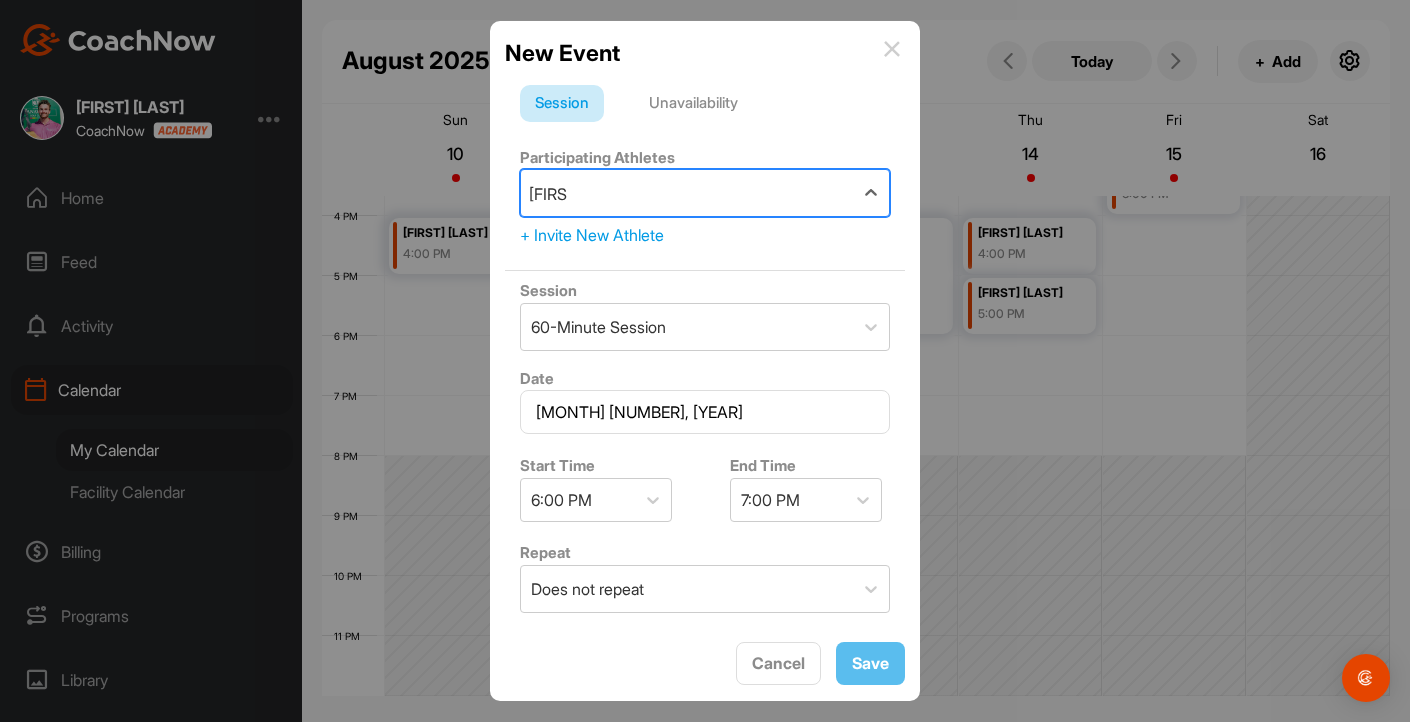 type on "[FIRST]" 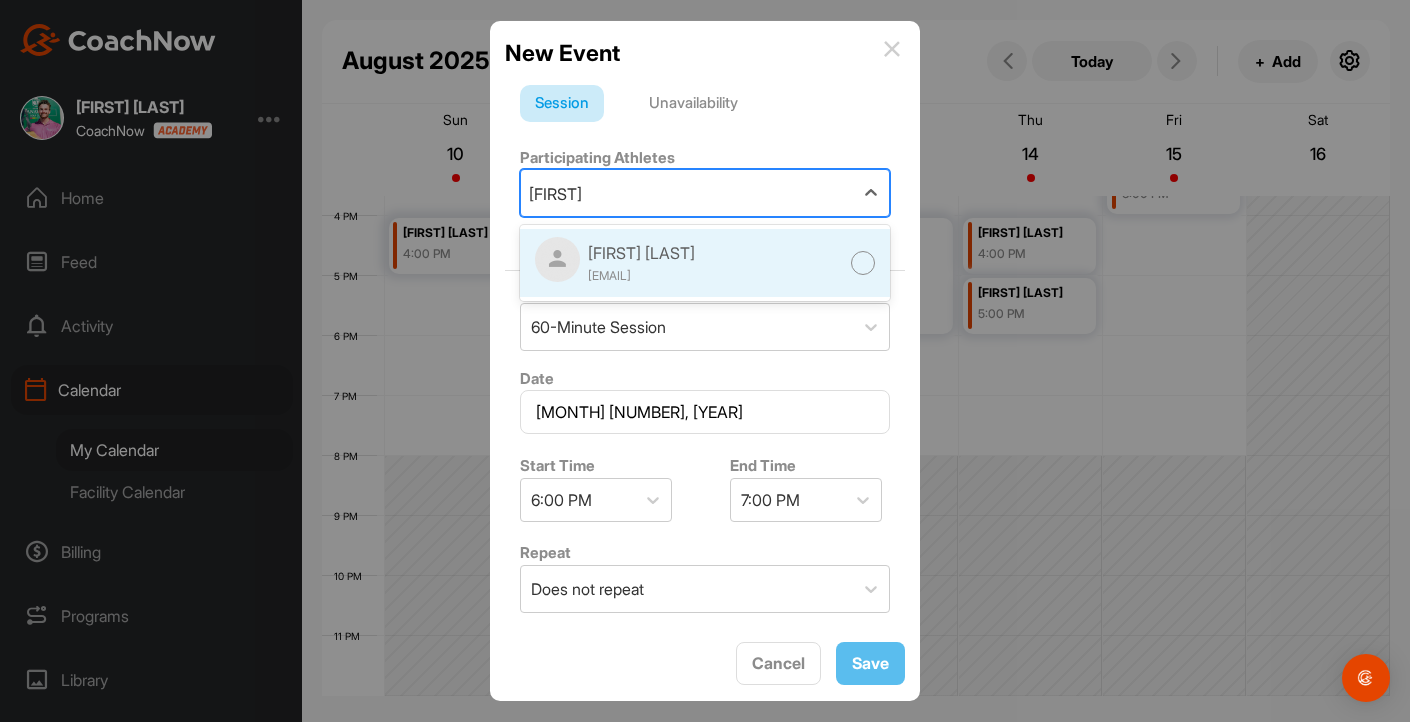 click on "[EMAIL]" at bounding box center (641, 276) 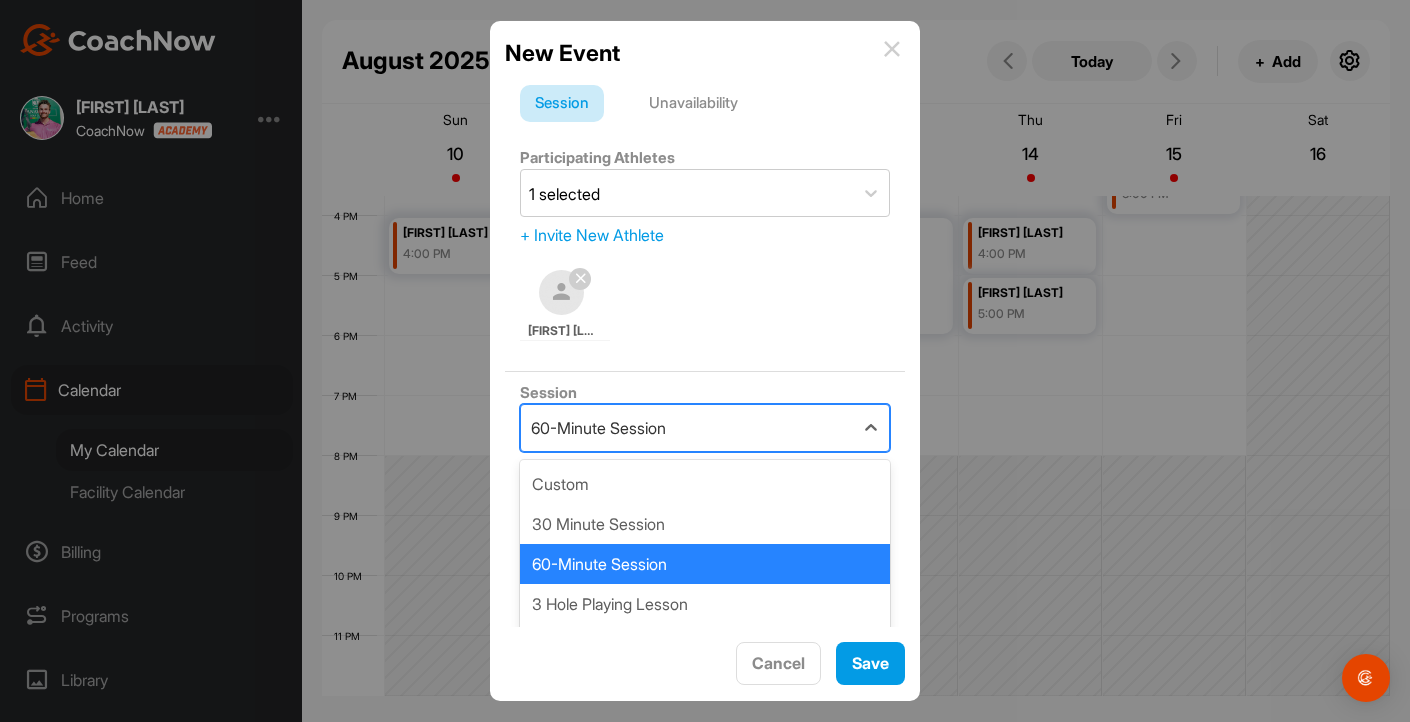 click on "60-Minute Session" at bounding box center (598, 428) 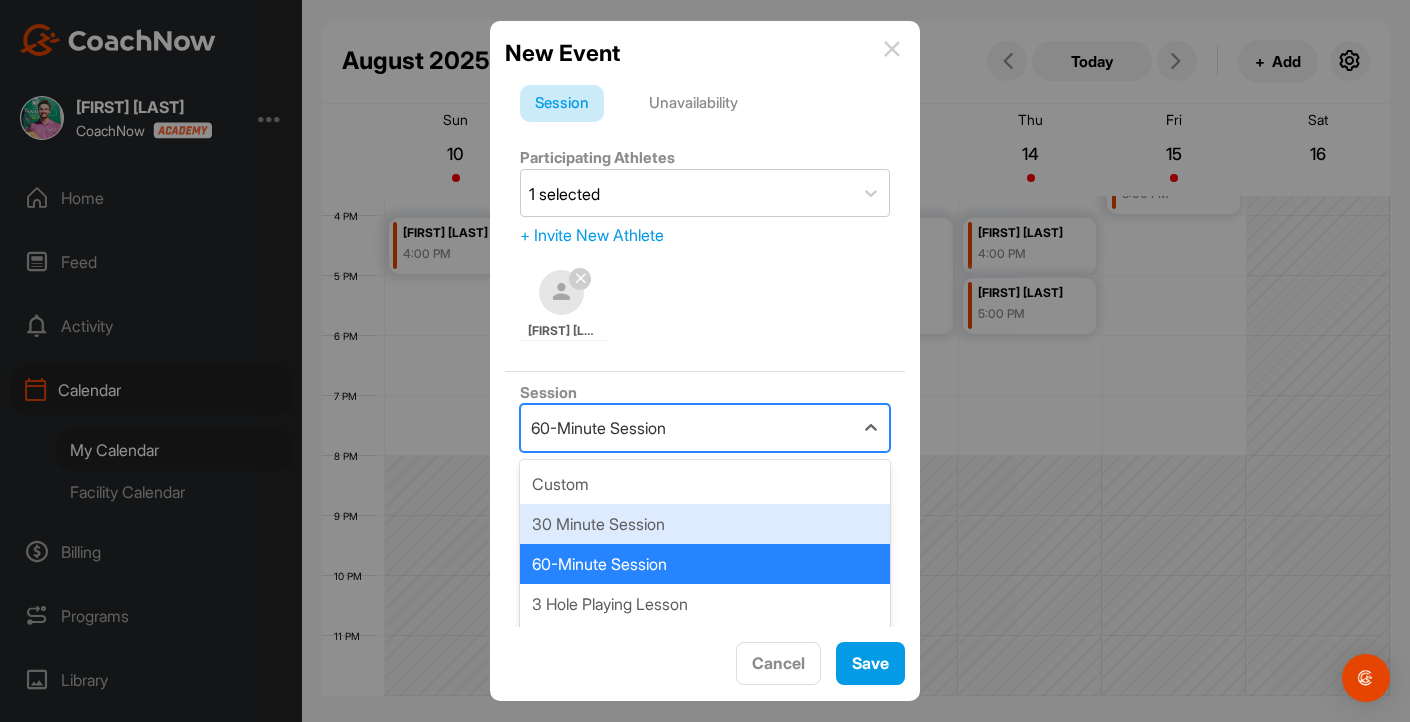 click on "30 Minute Session" at bounding box center (705, 524) 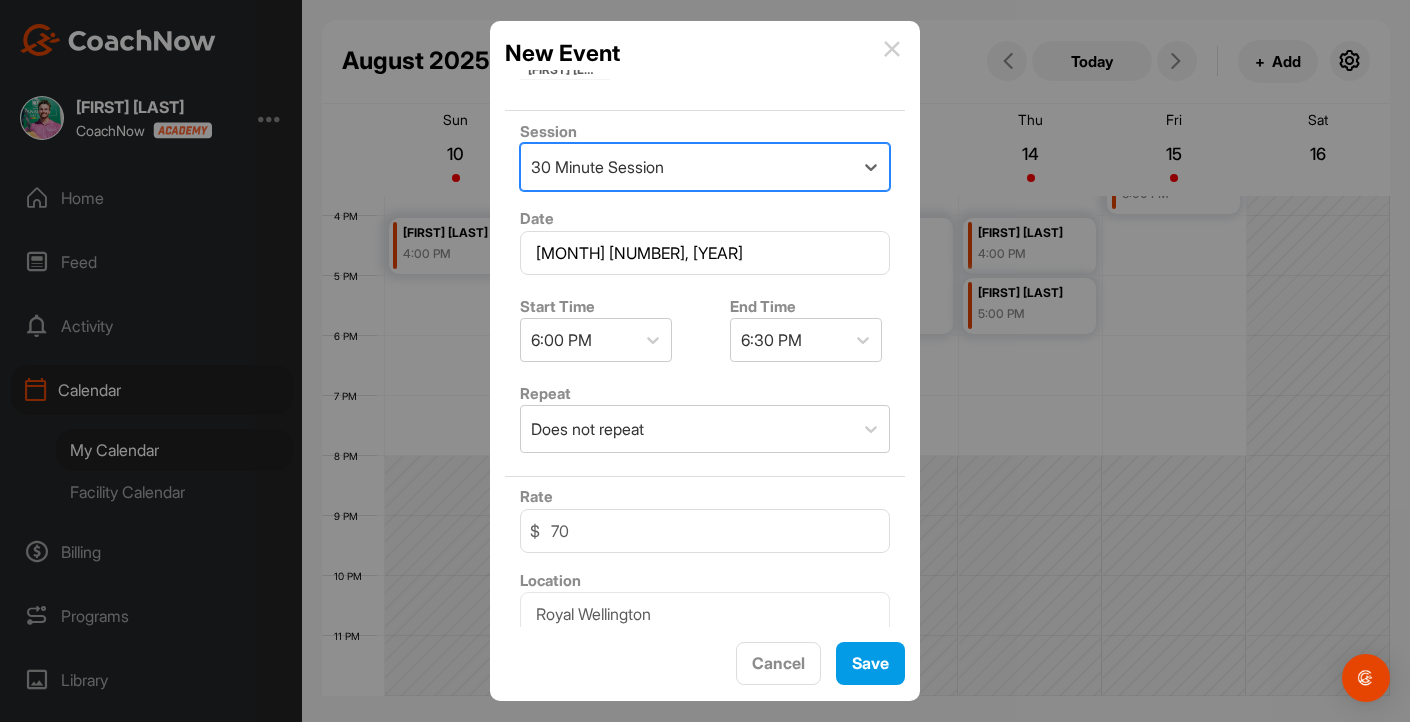 scroll, scrollTop: 315, scrollLeft: 0, axis: vertical 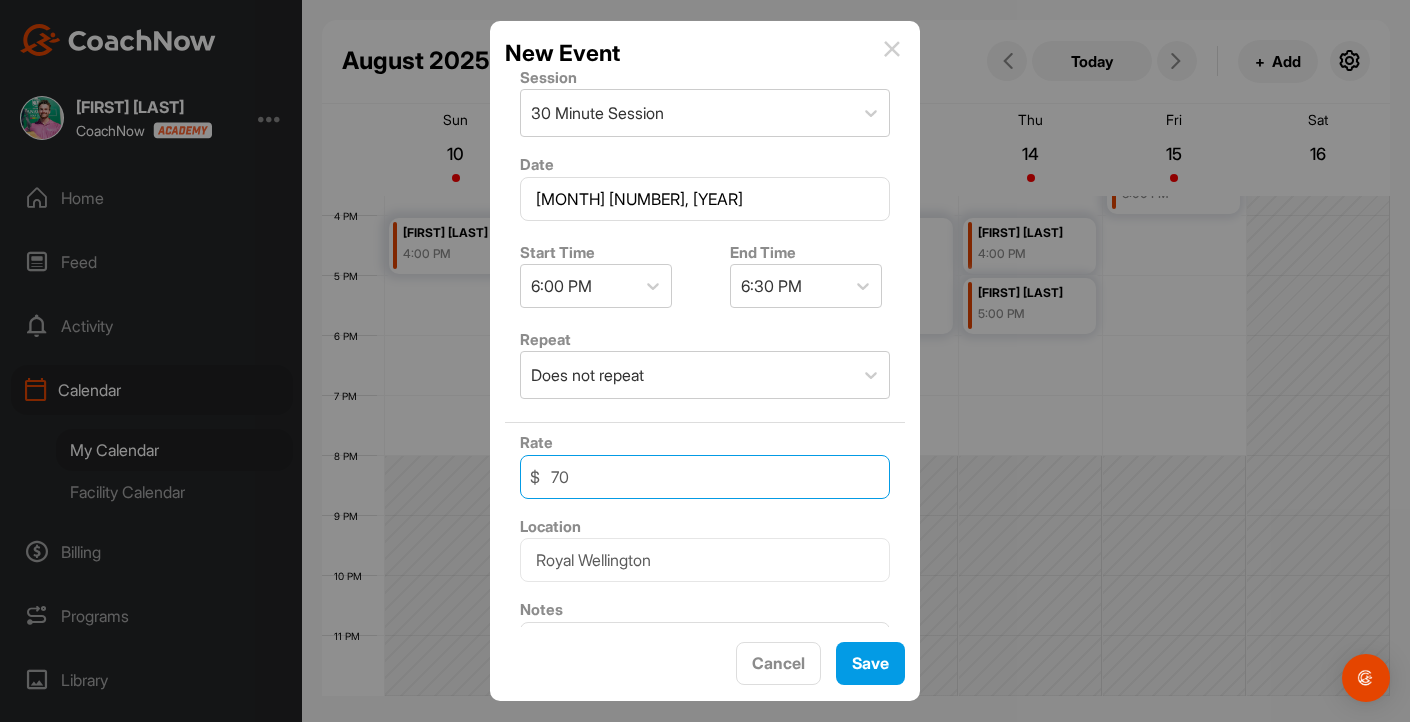 click on "70" at bounding box center [705, 477] 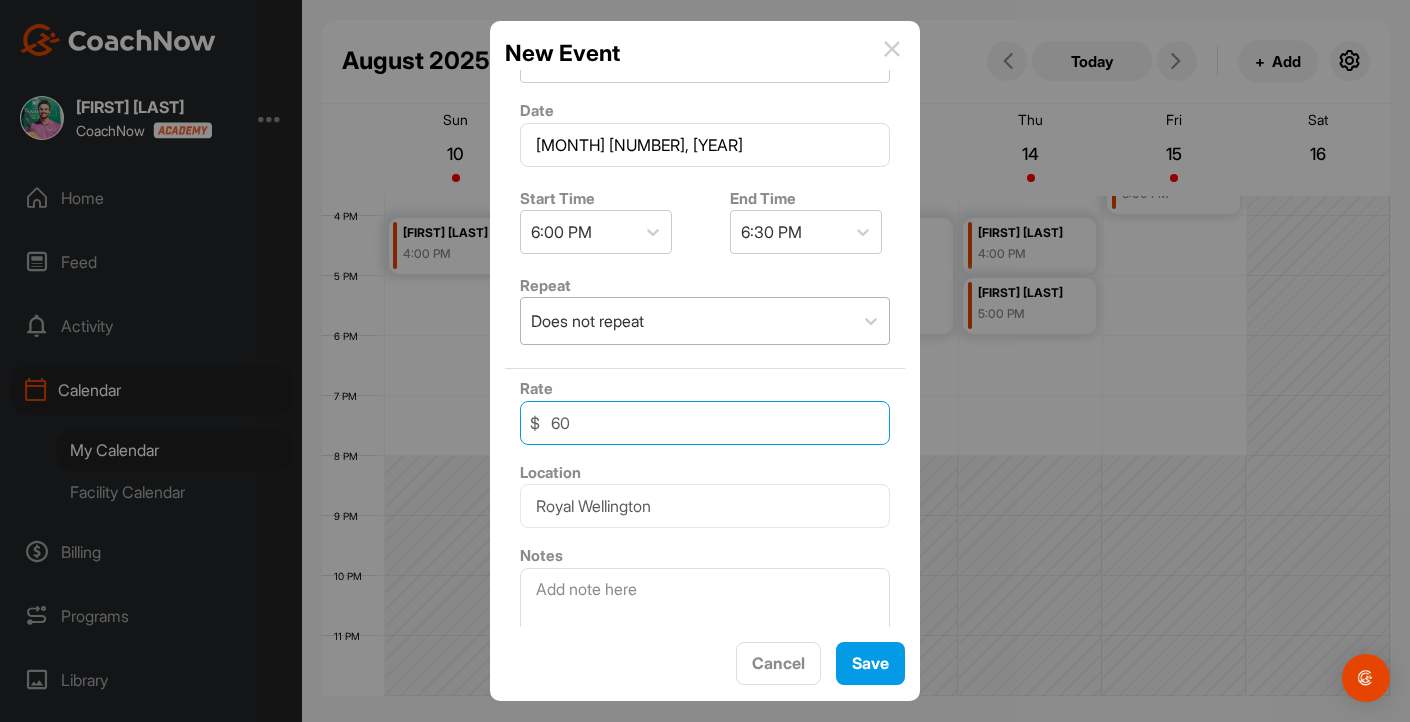 scroll, scrollTop: 372, scrollLeft: 0, axis: vertical 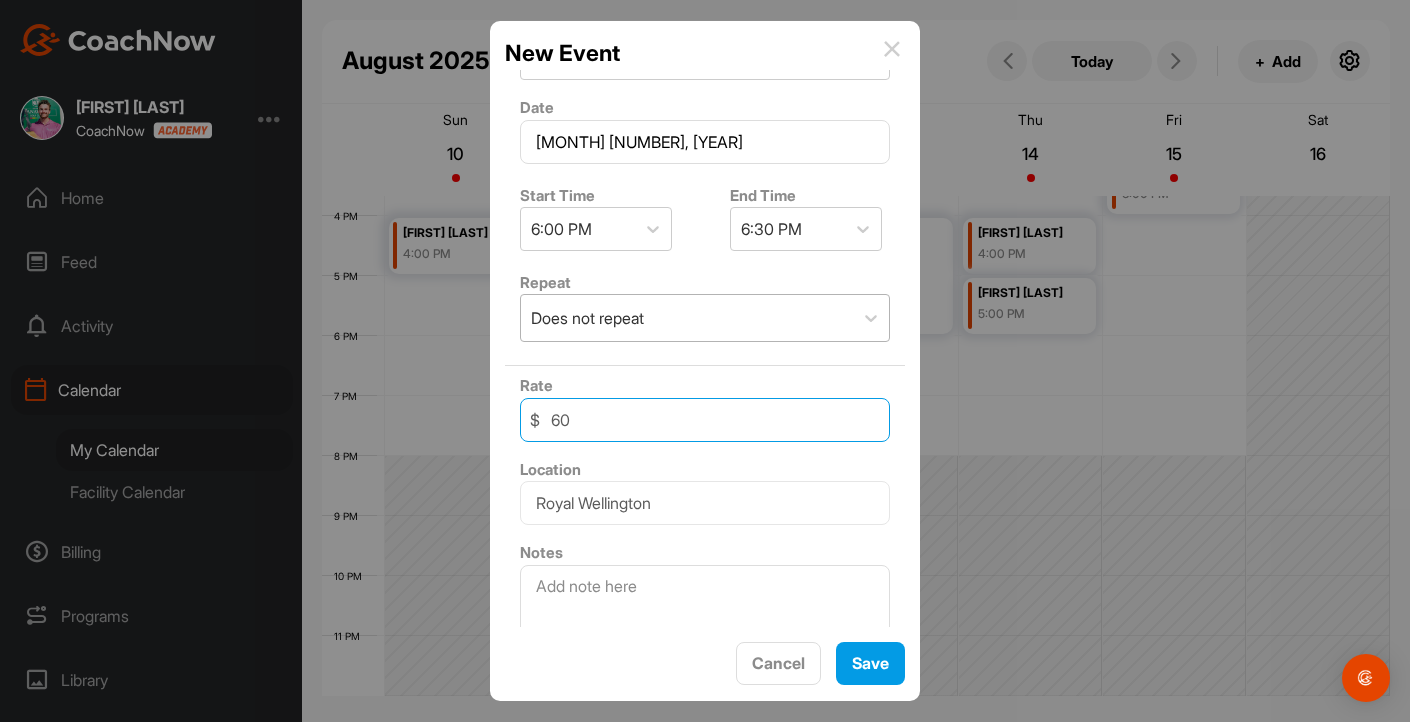 type on "60" 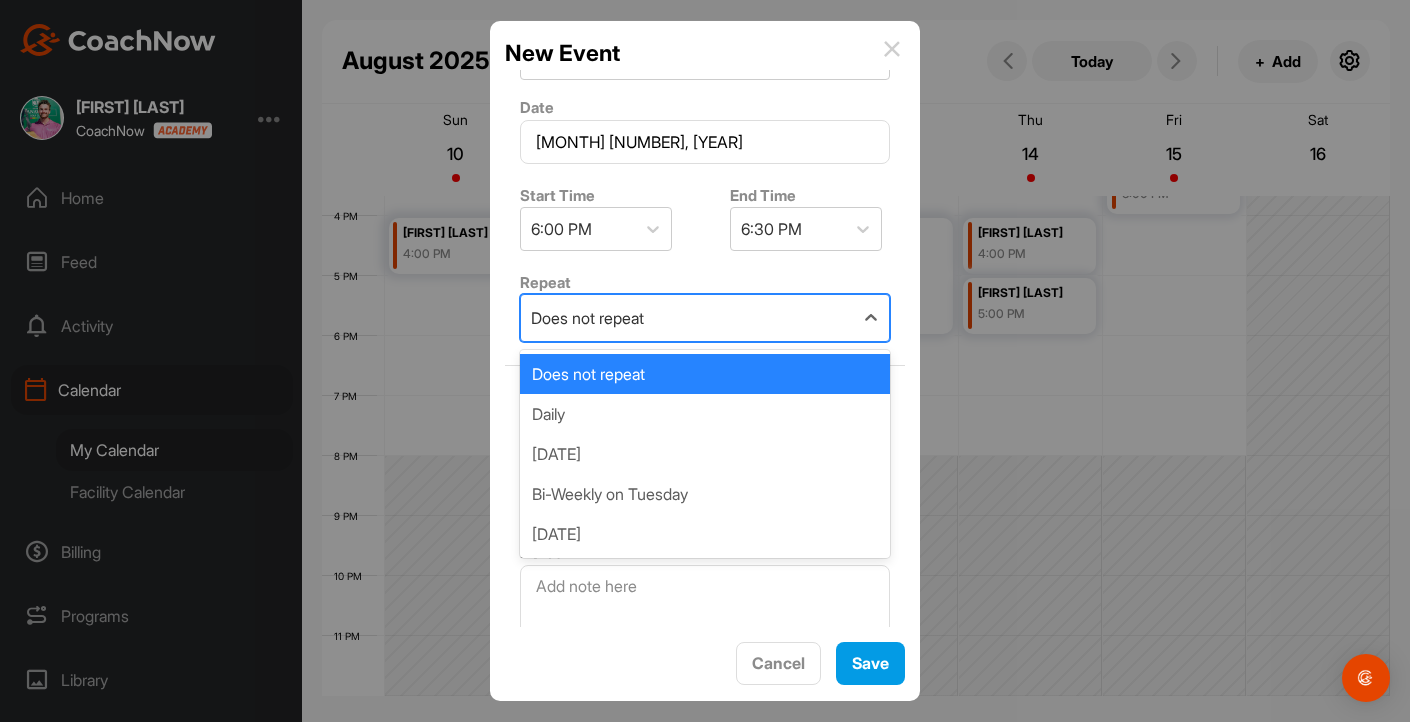click on "Does not repeat" at bounding box center [587, 318] 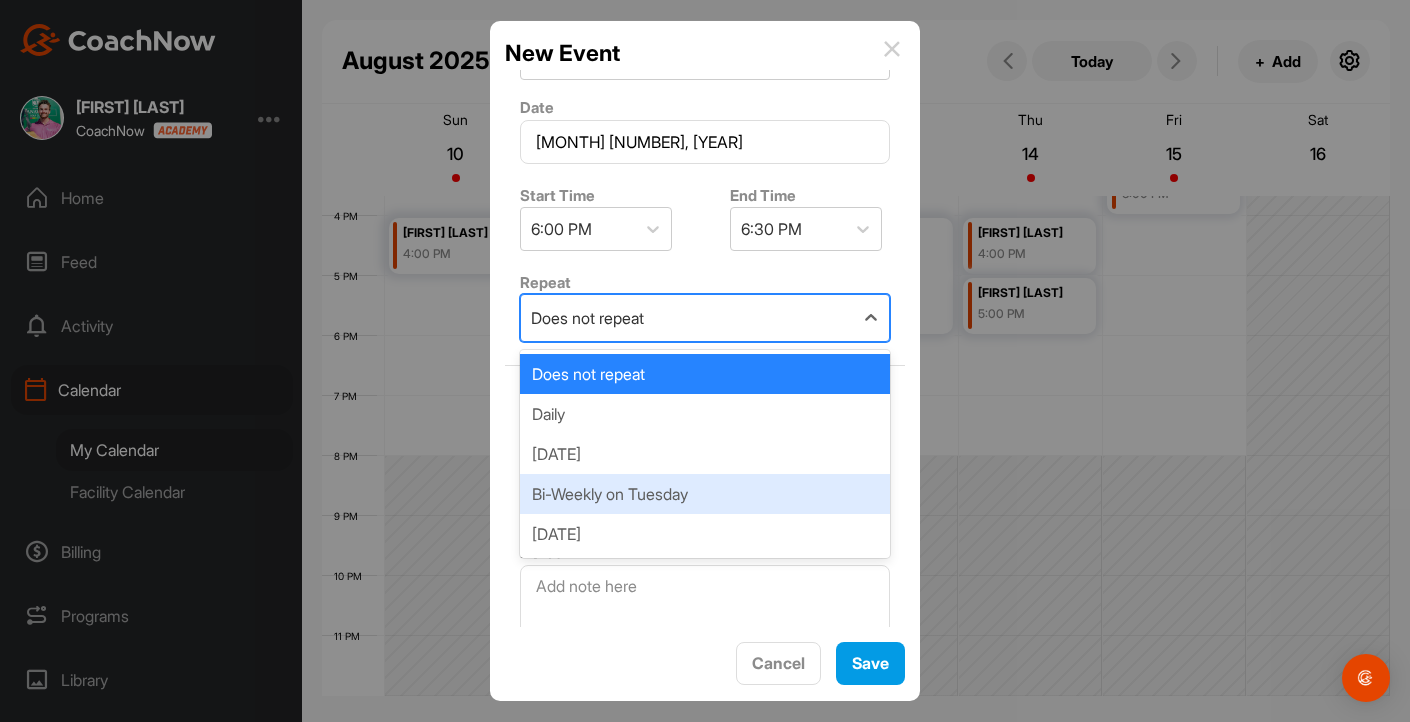 click on "Bi-Weekly on Tuesday" at bounding box center (705, 494) 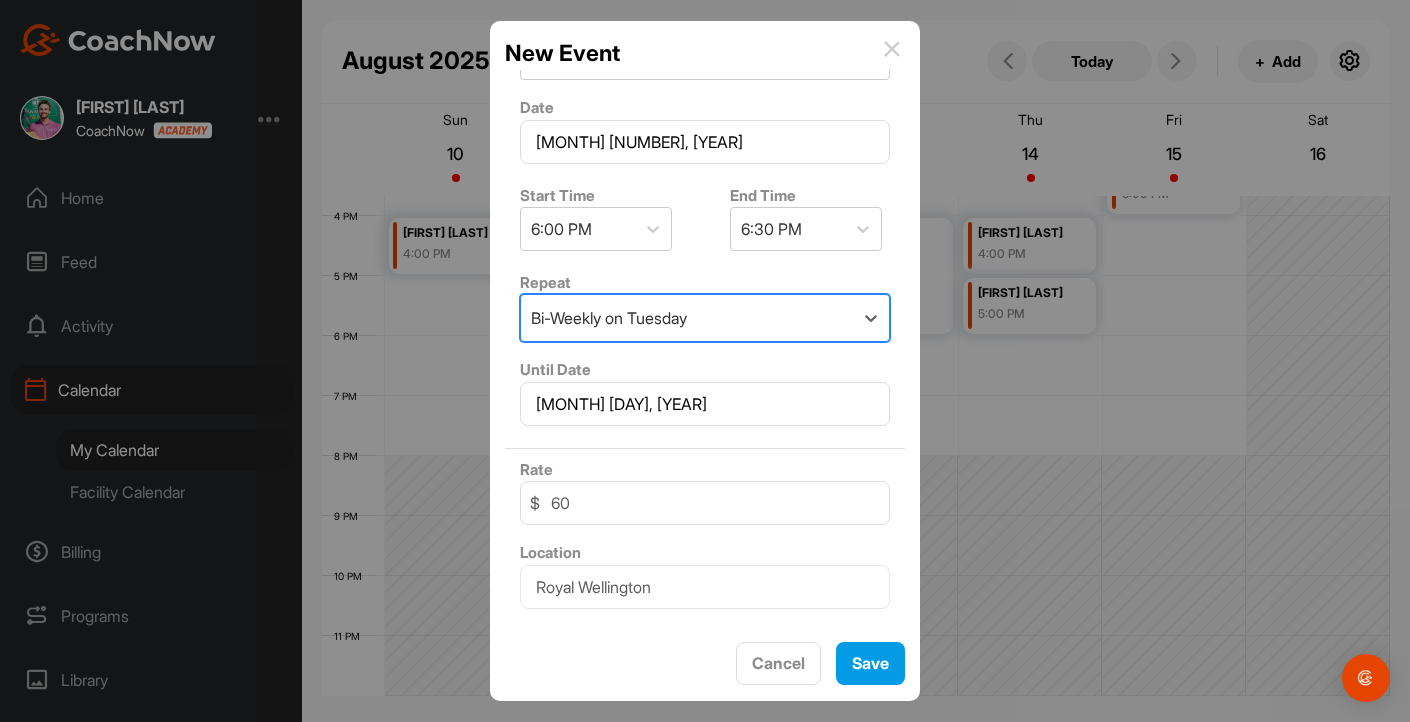 scroll, scrollTop: 496, scrollLeft: 0, axis: vertical 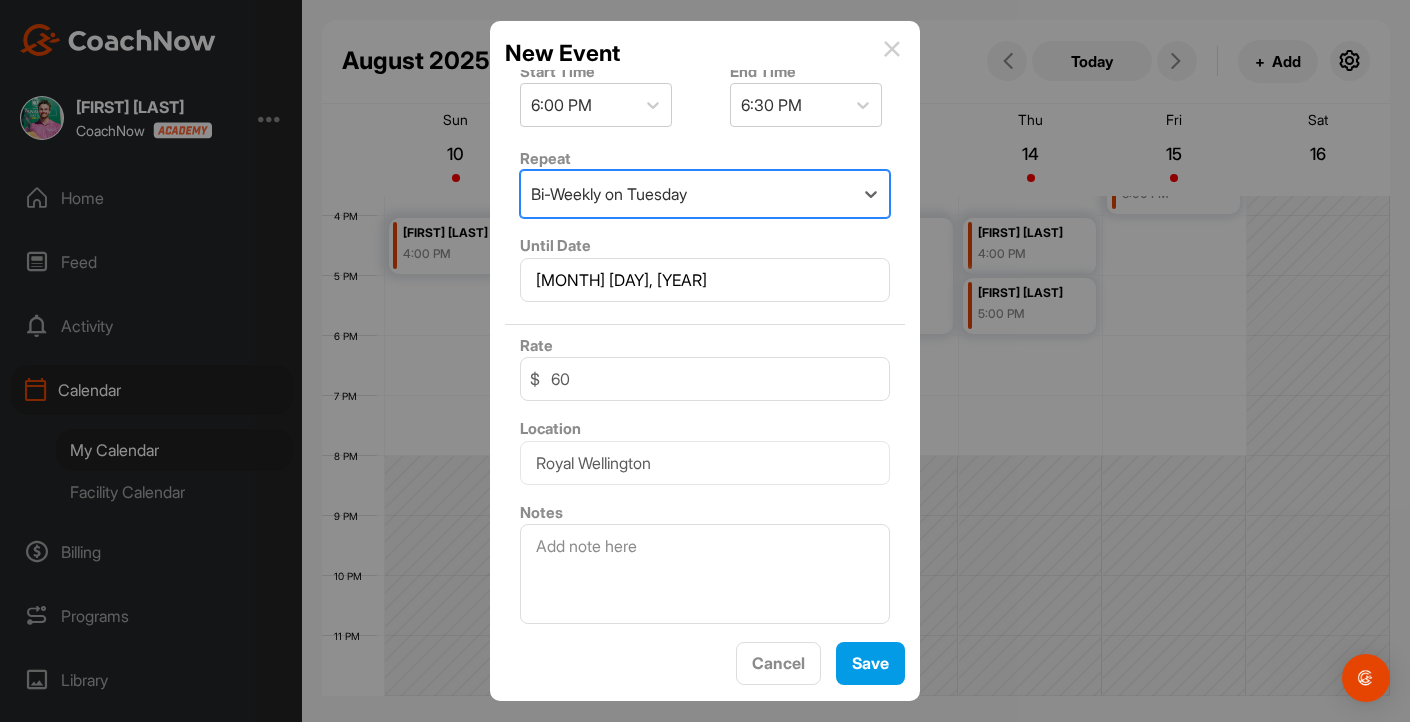 click at bounding box center [705, 317] 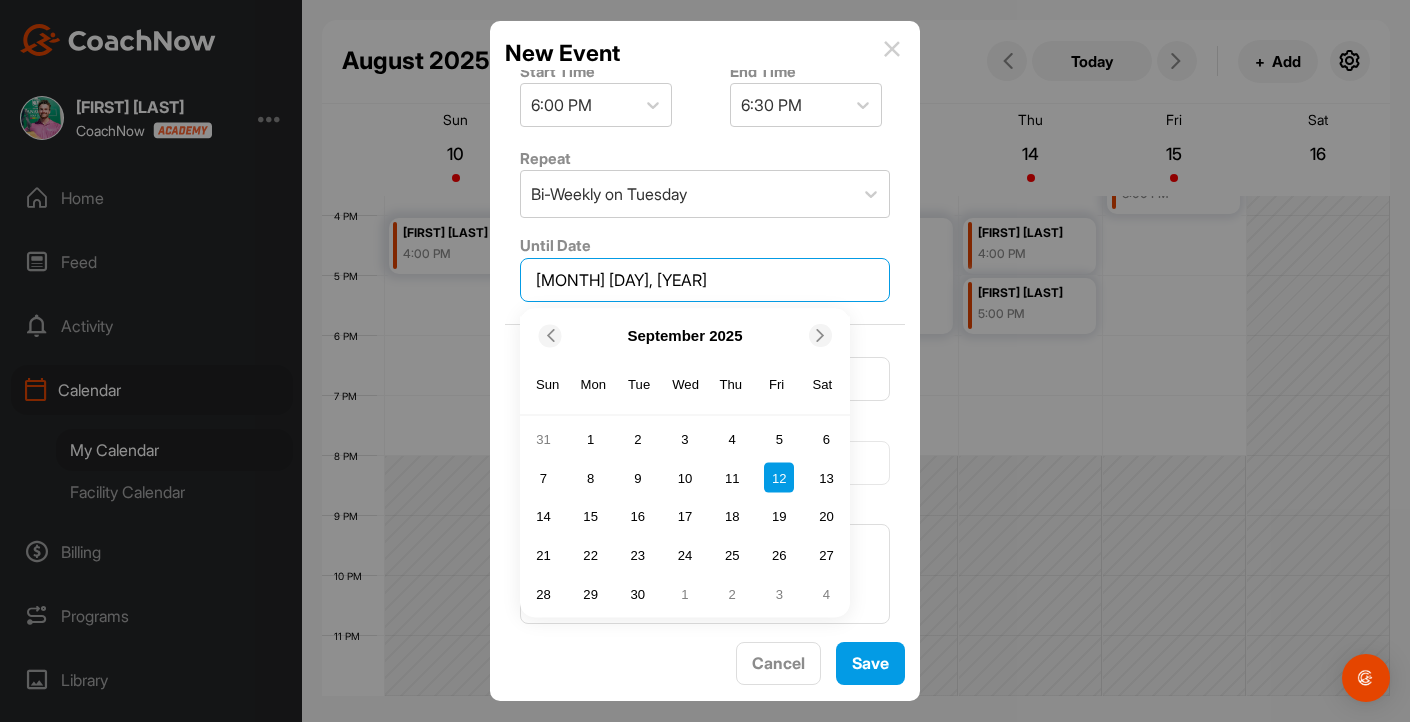 click on "[MONTH] [DAY], [YEAR]" at bounding box center [705, 280] 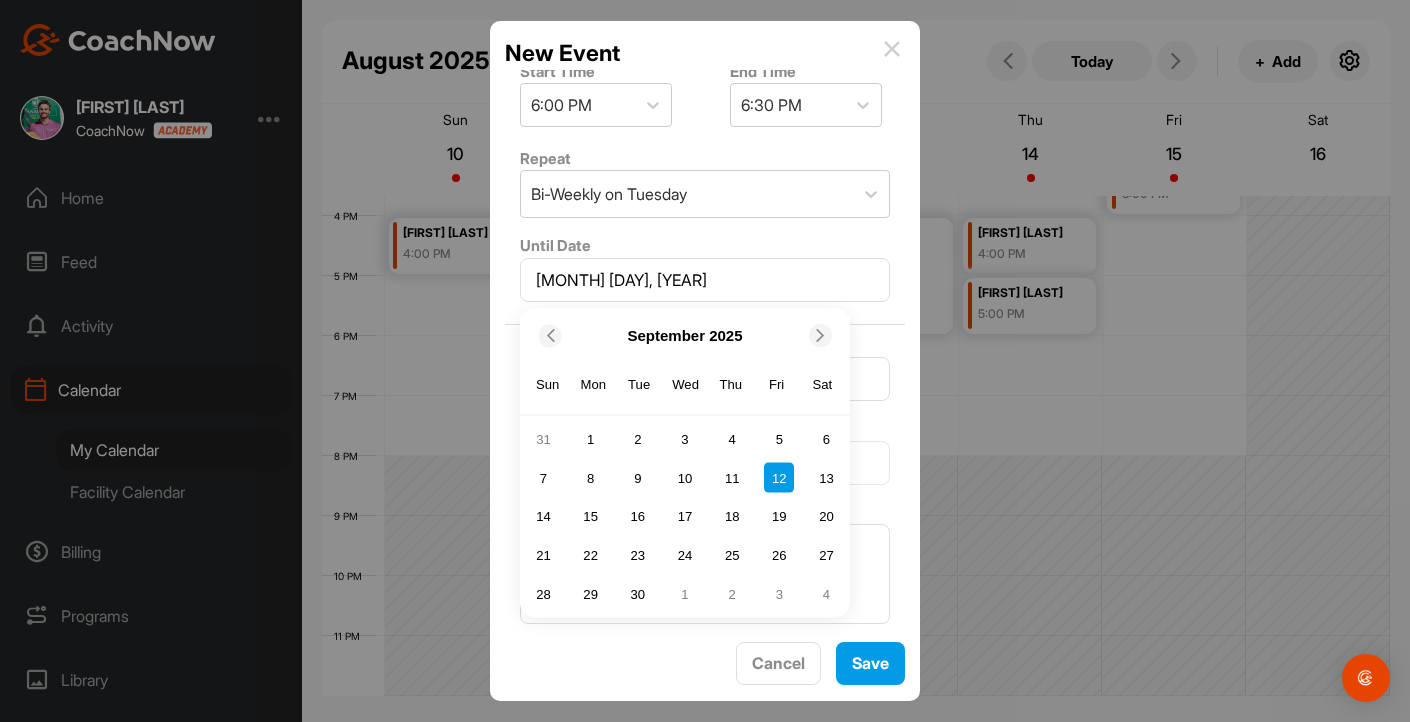 click at bounding box center (820, 335) 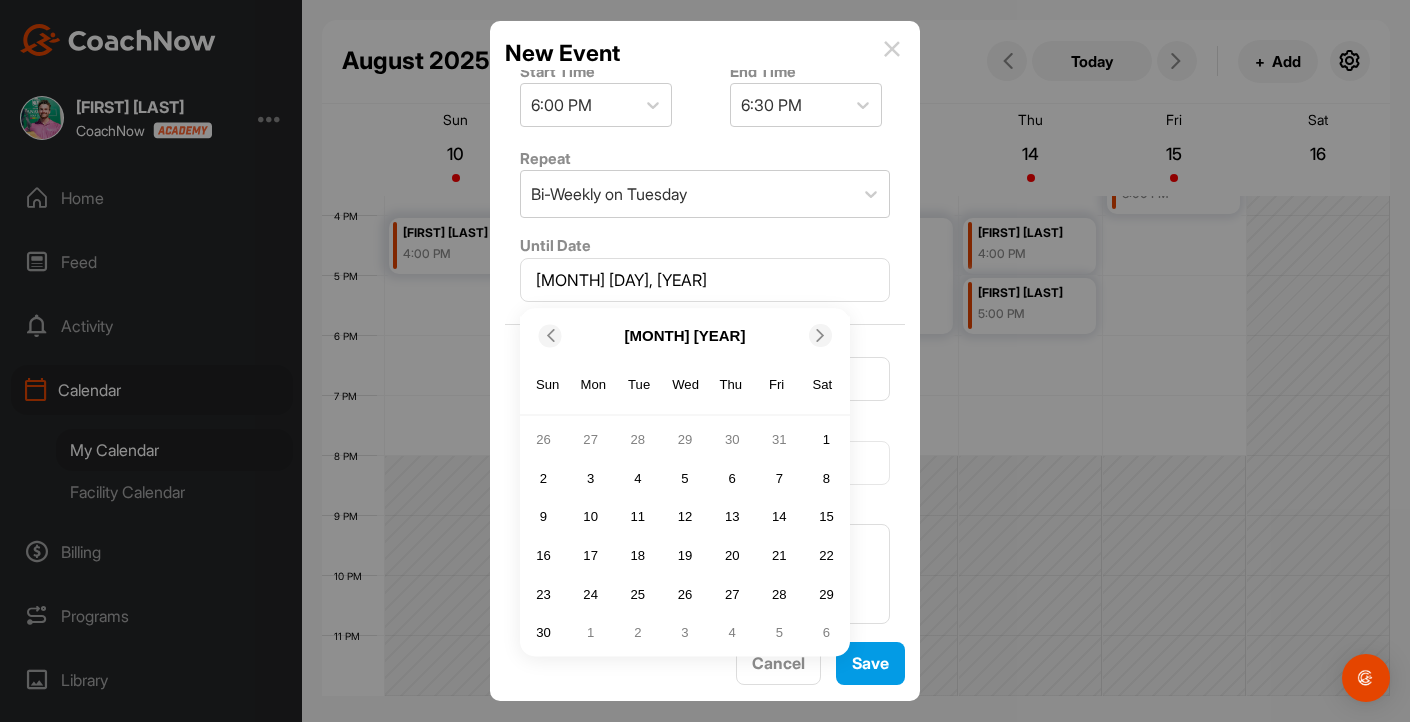 click at bounding box center (820, 335) 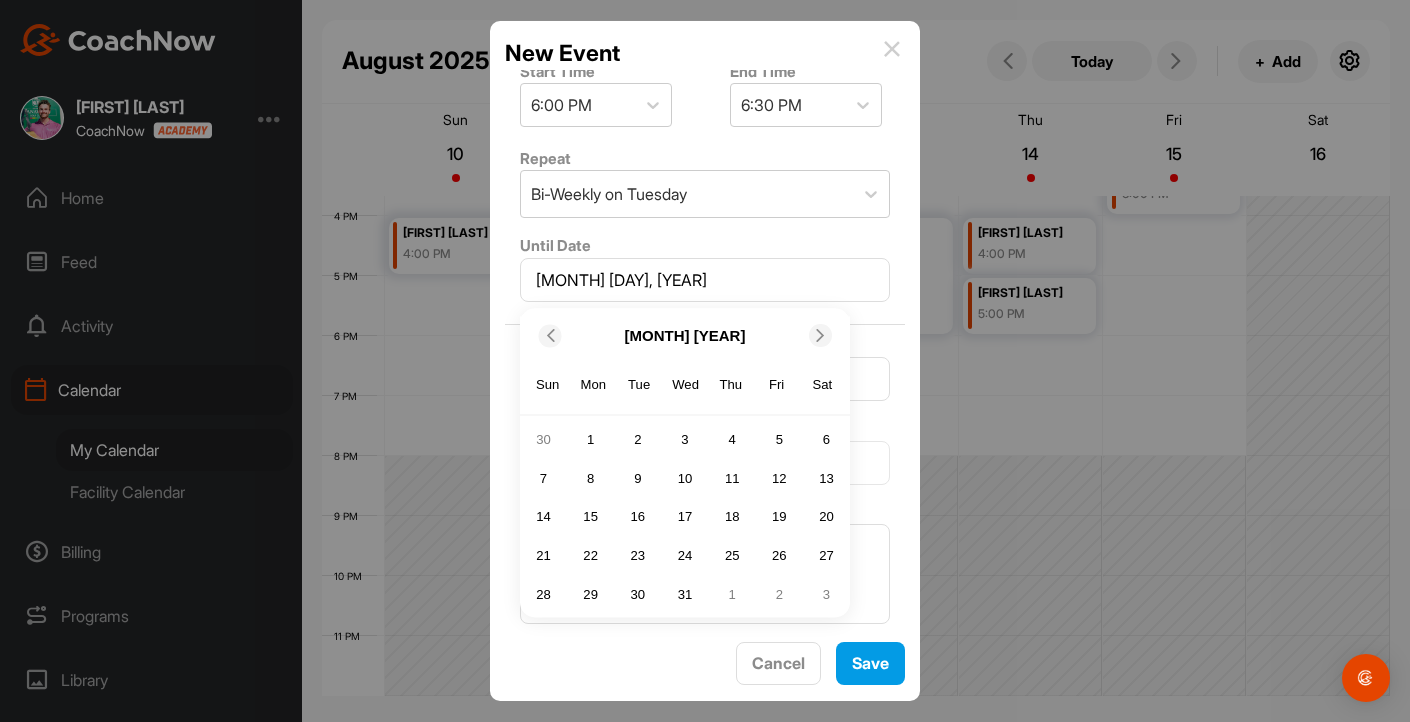 click at bounding box center (820, 335) 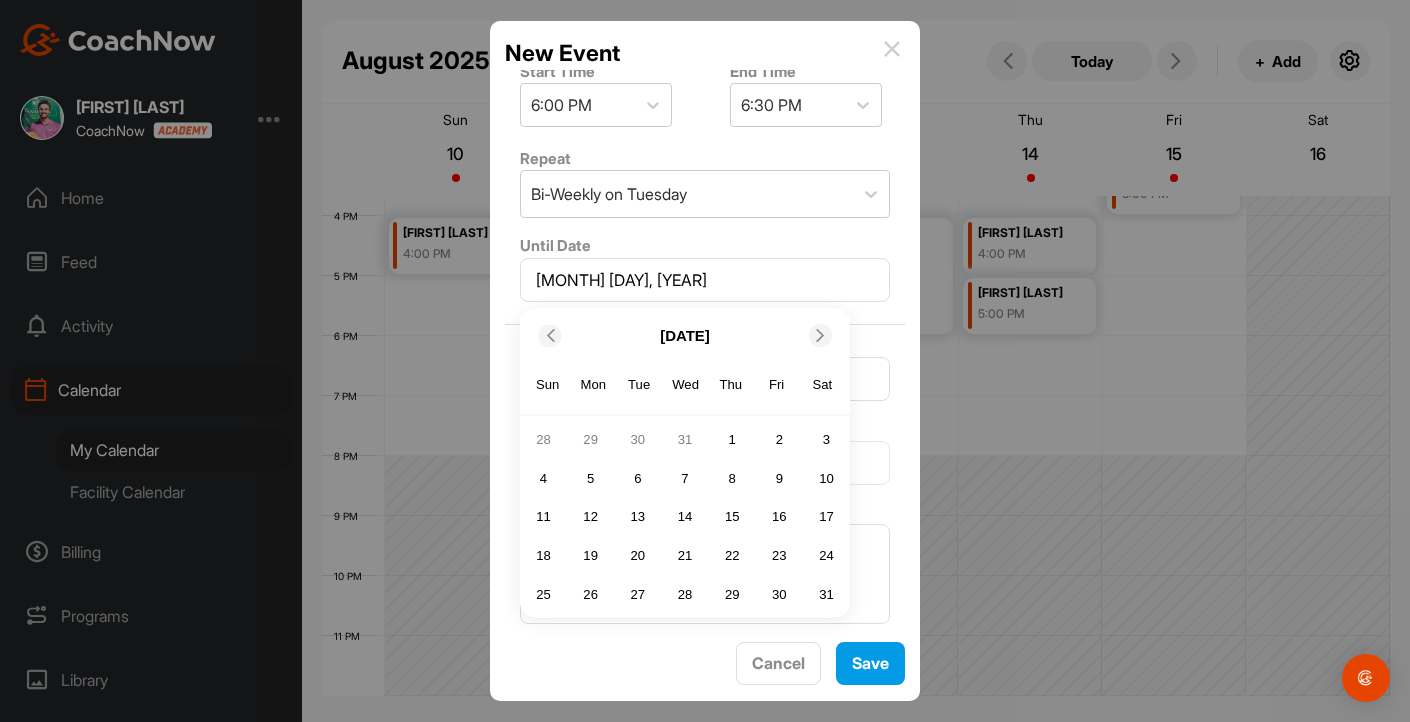 click at bounding box center [820, 335] 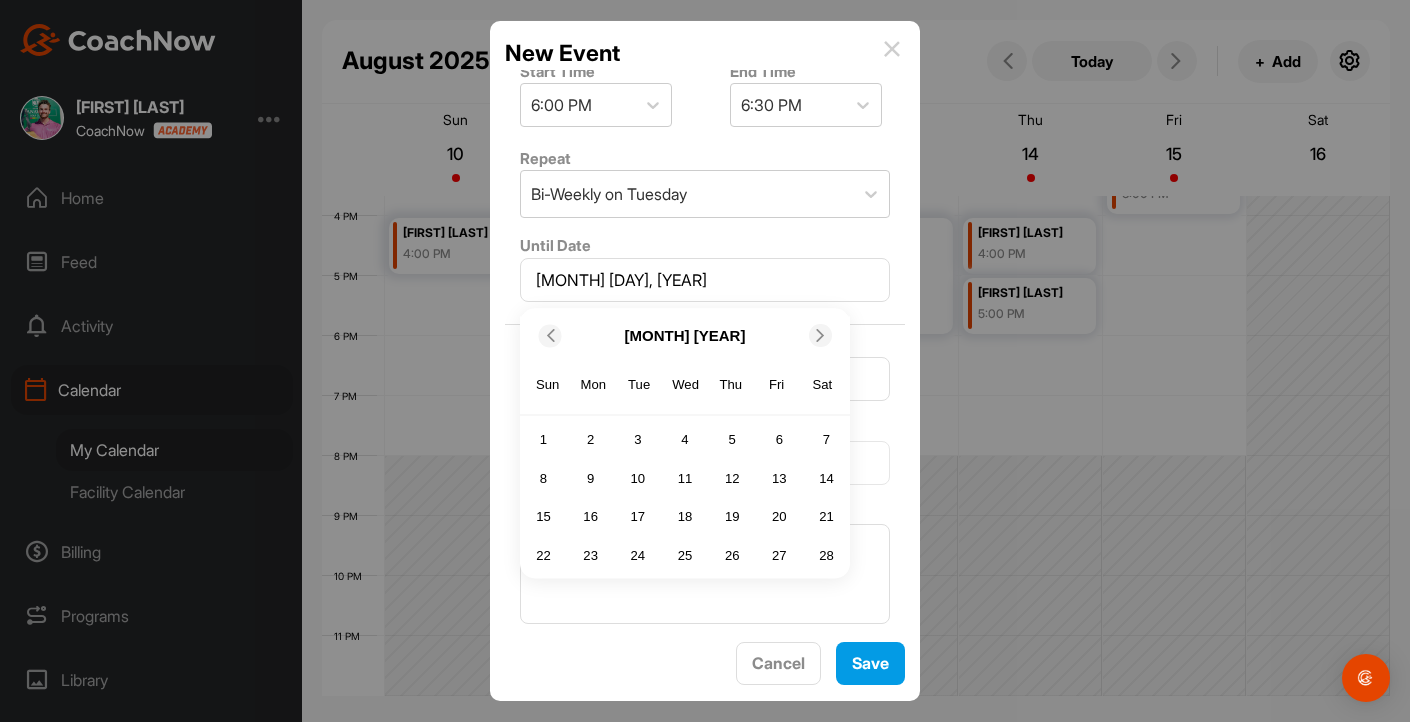 click at bounding box center (820, 335) 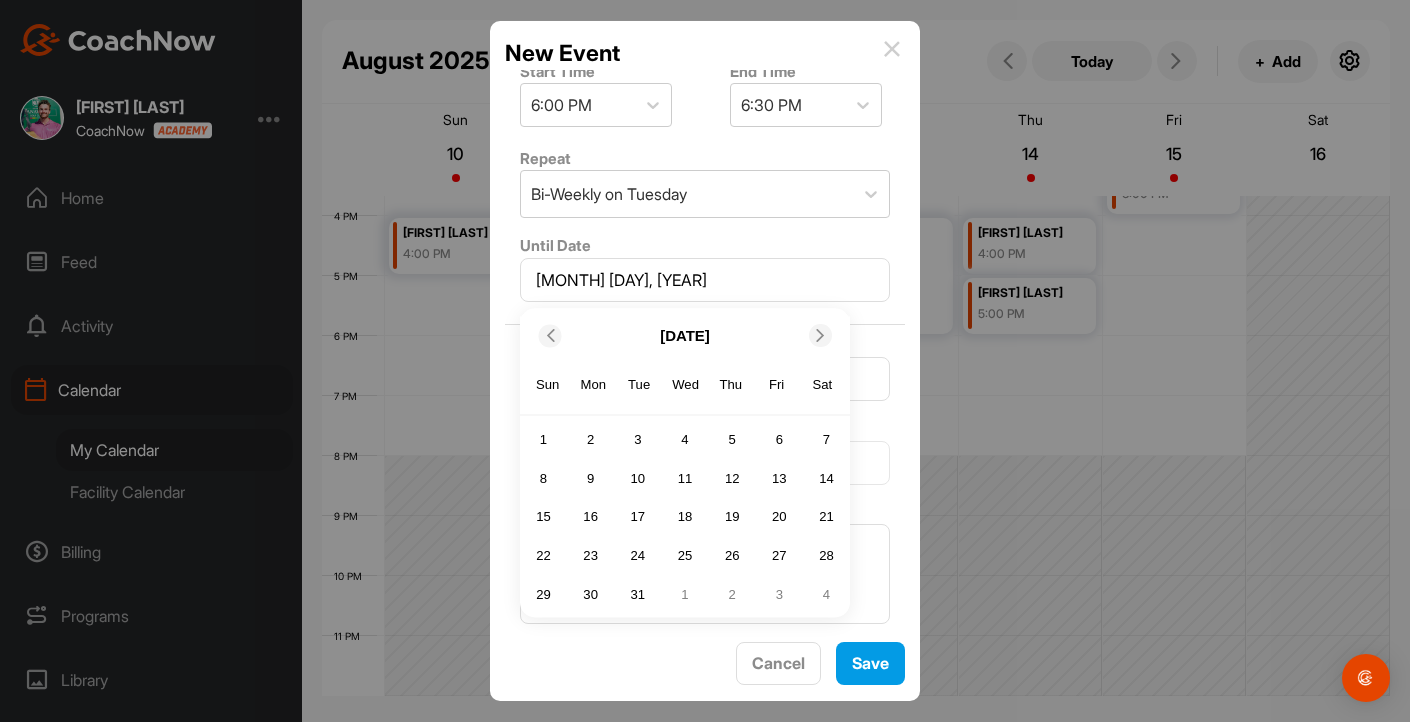 click at bounding box center [820, 335] 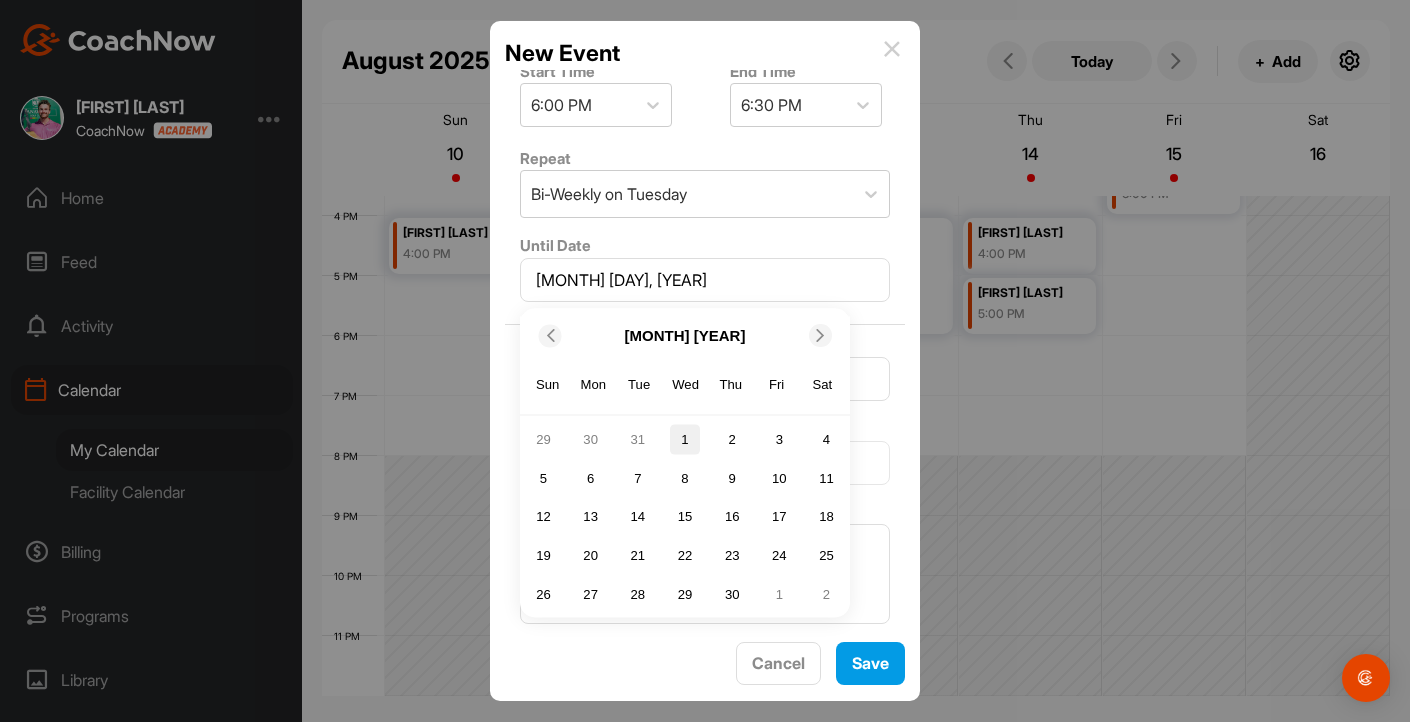 click on "1" at bounding box center (685, 439) 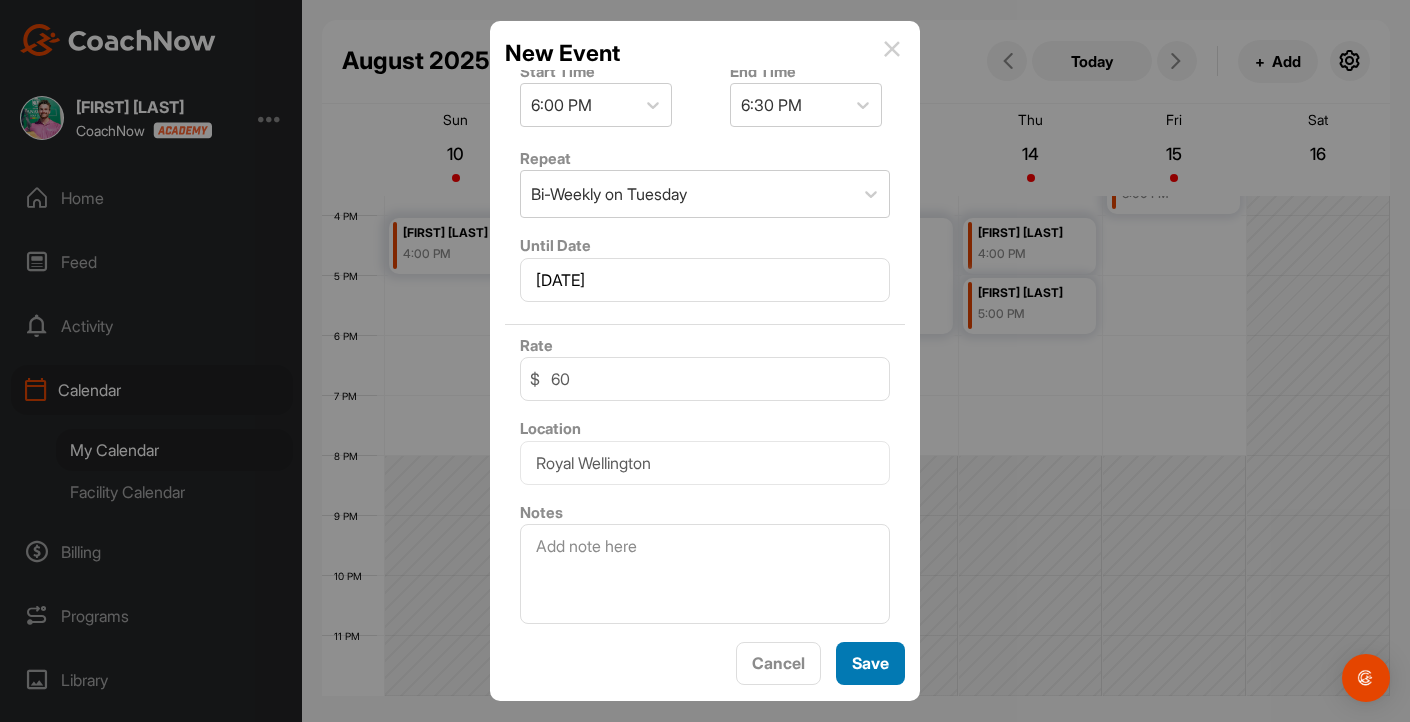 click on "Save" at bounding box center [870, 663] 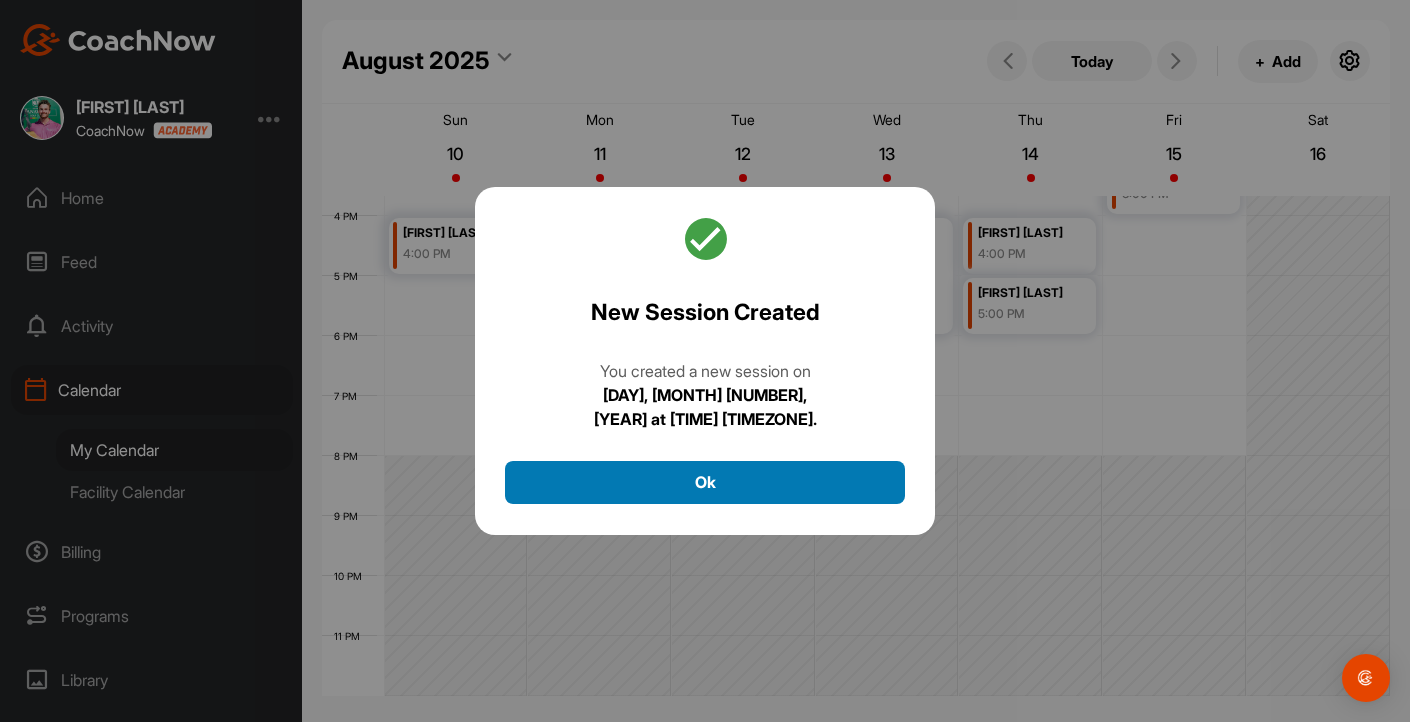 click on "Ok" at bounding box center [705, 482] 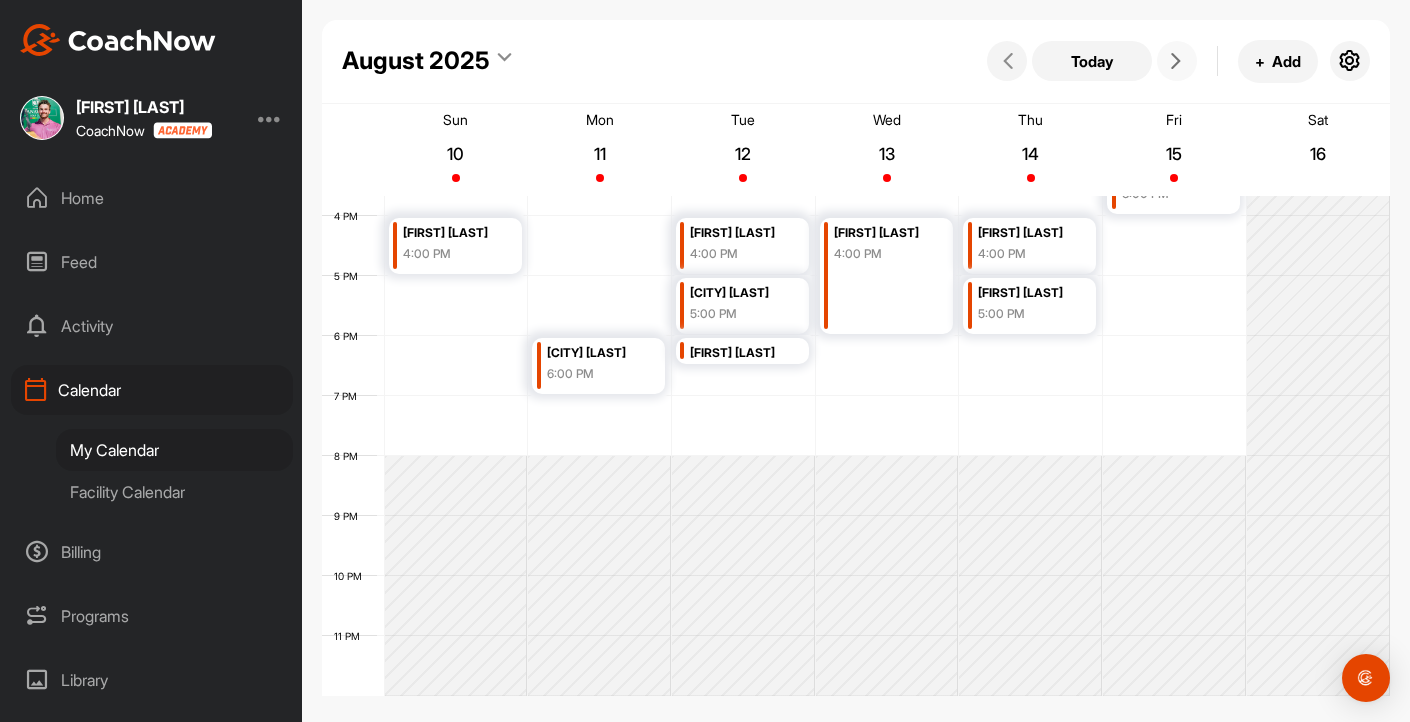 click at bounding box center (1177, 61) 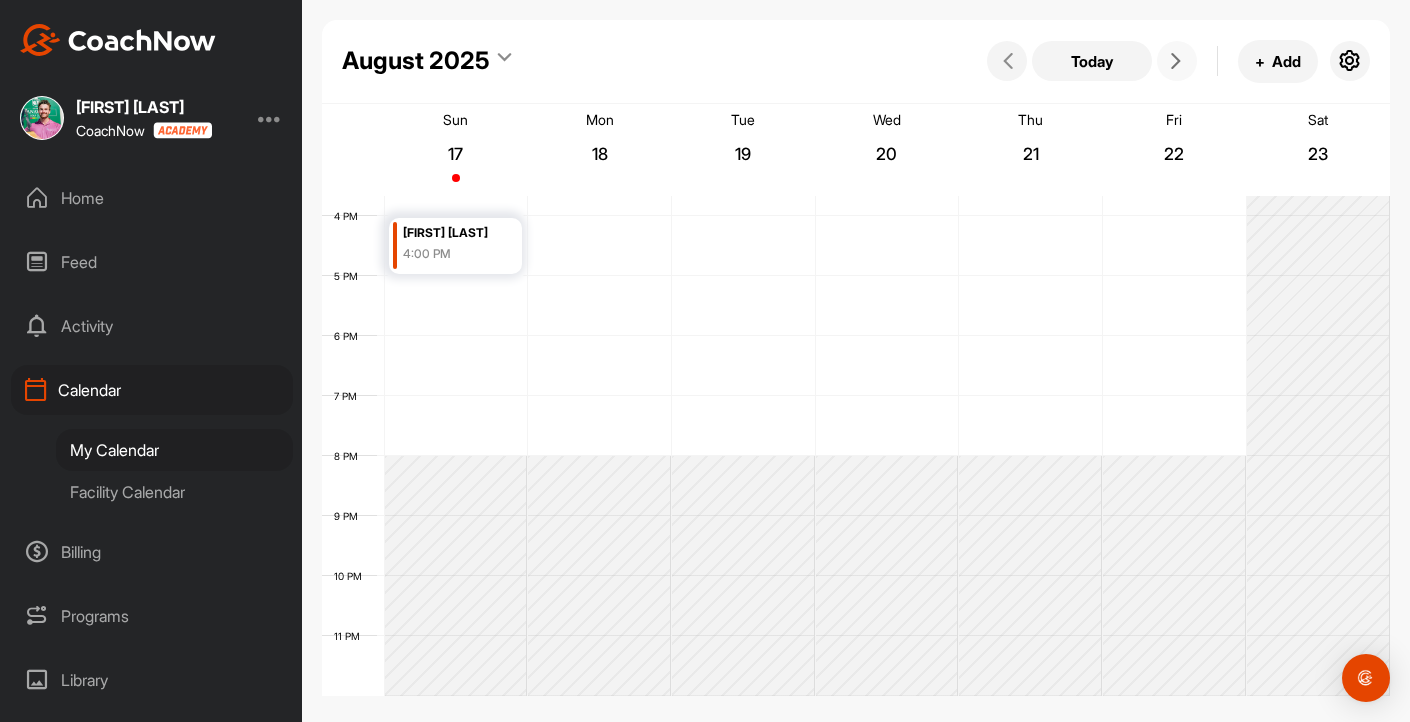 scroll, scrollTop: 346, scrollLeft: 0, axis: vertical 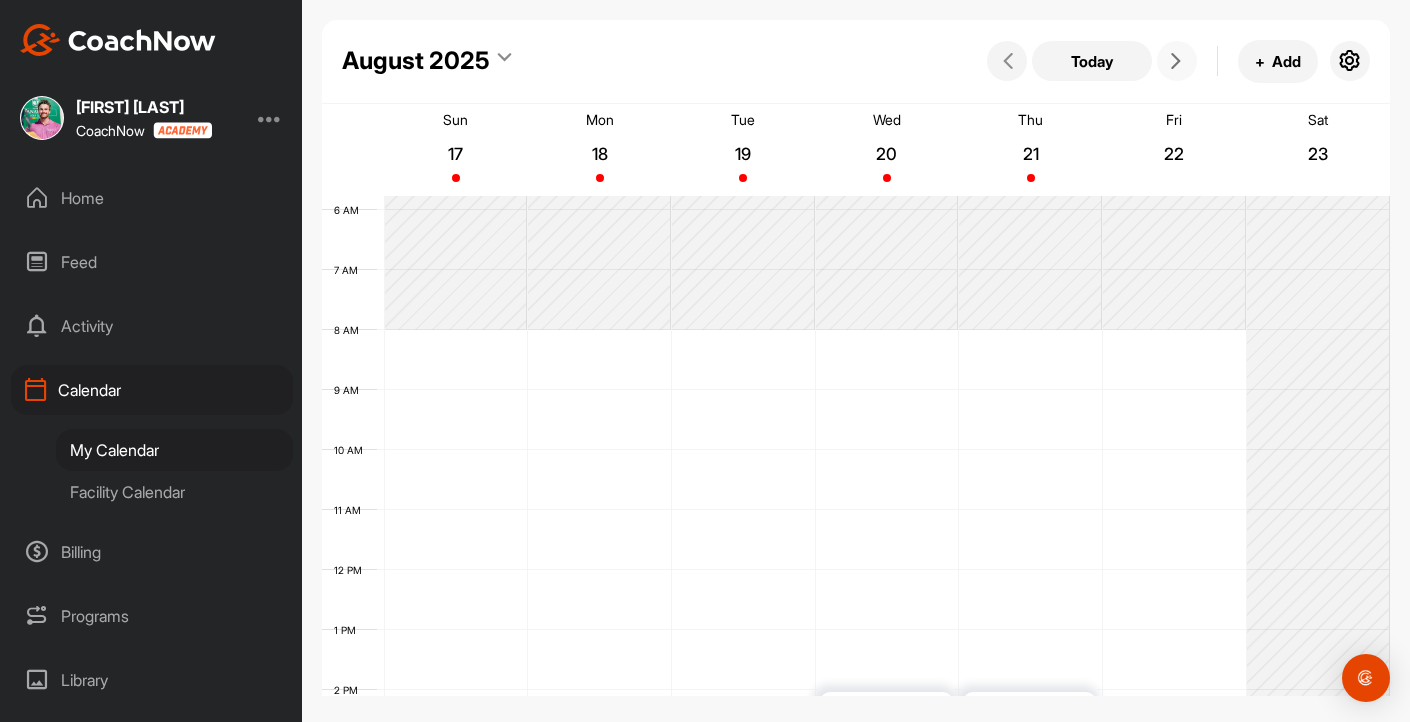 click at bounding box center (1177, 61) 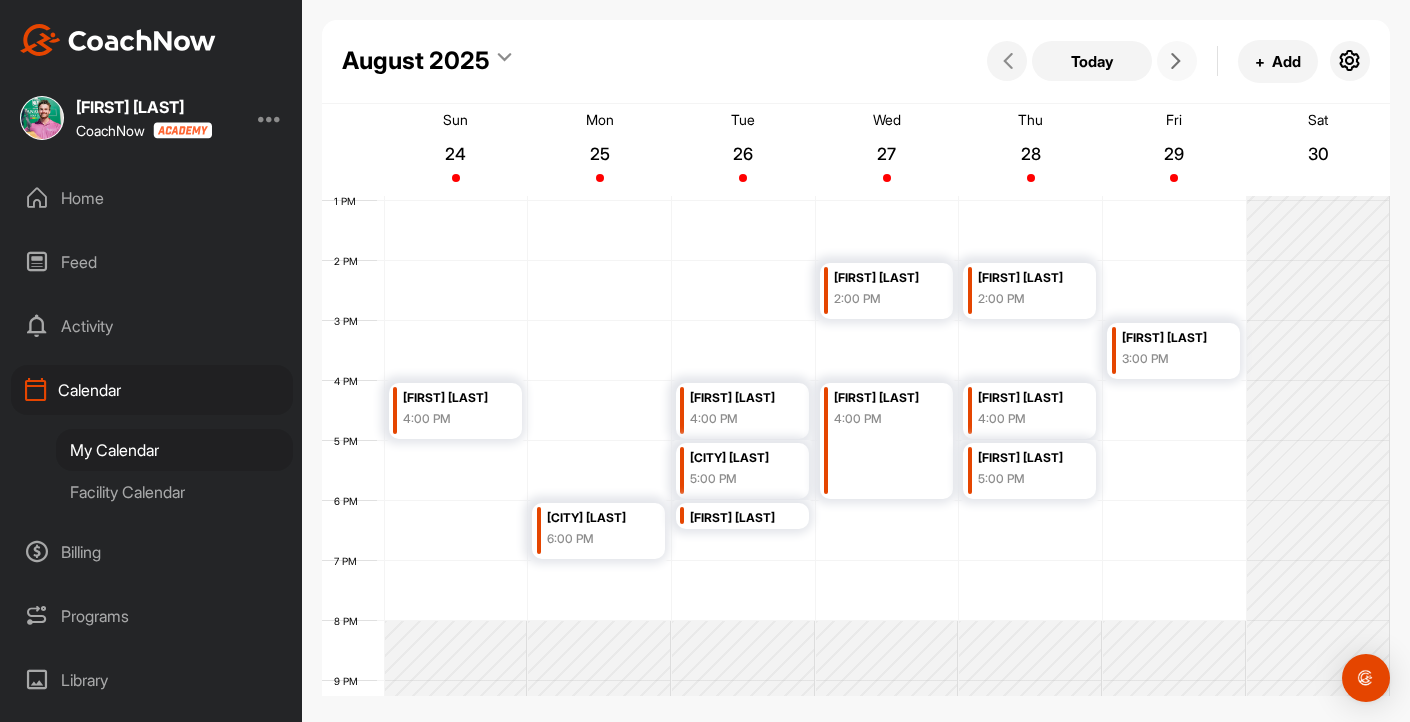 scroll, scrollTop: 817, scrollLeft: 0, axis: vertical 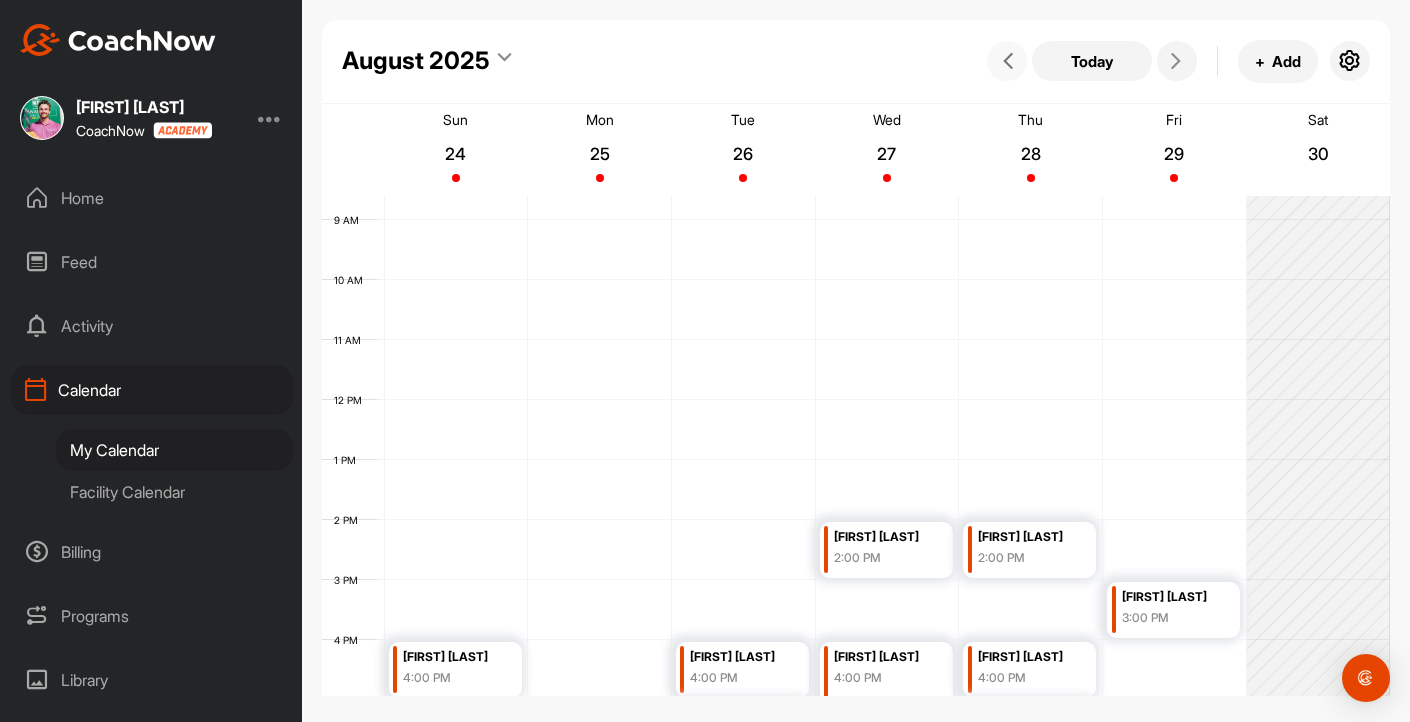 click at bounding box center (1007, 61) 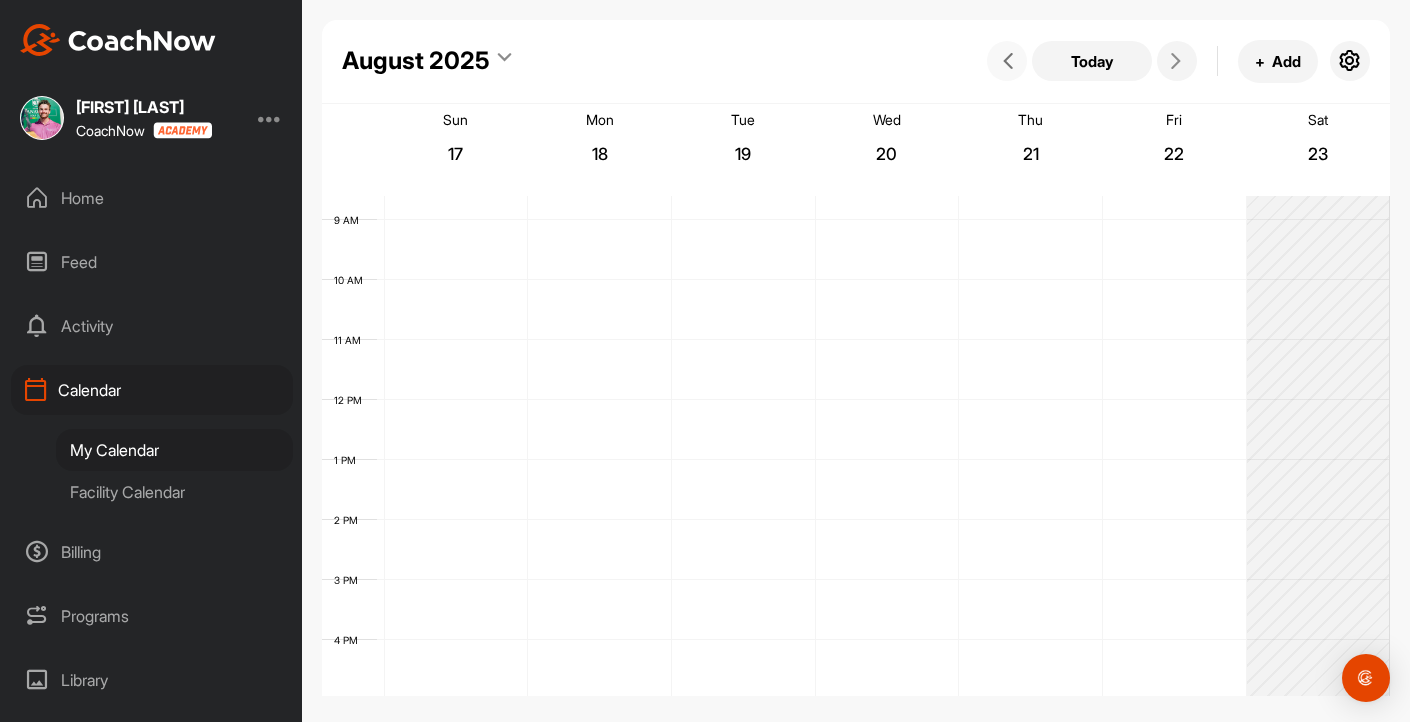 scroll, scrollTop: 346, scrollLeft: 0, axis: vertical 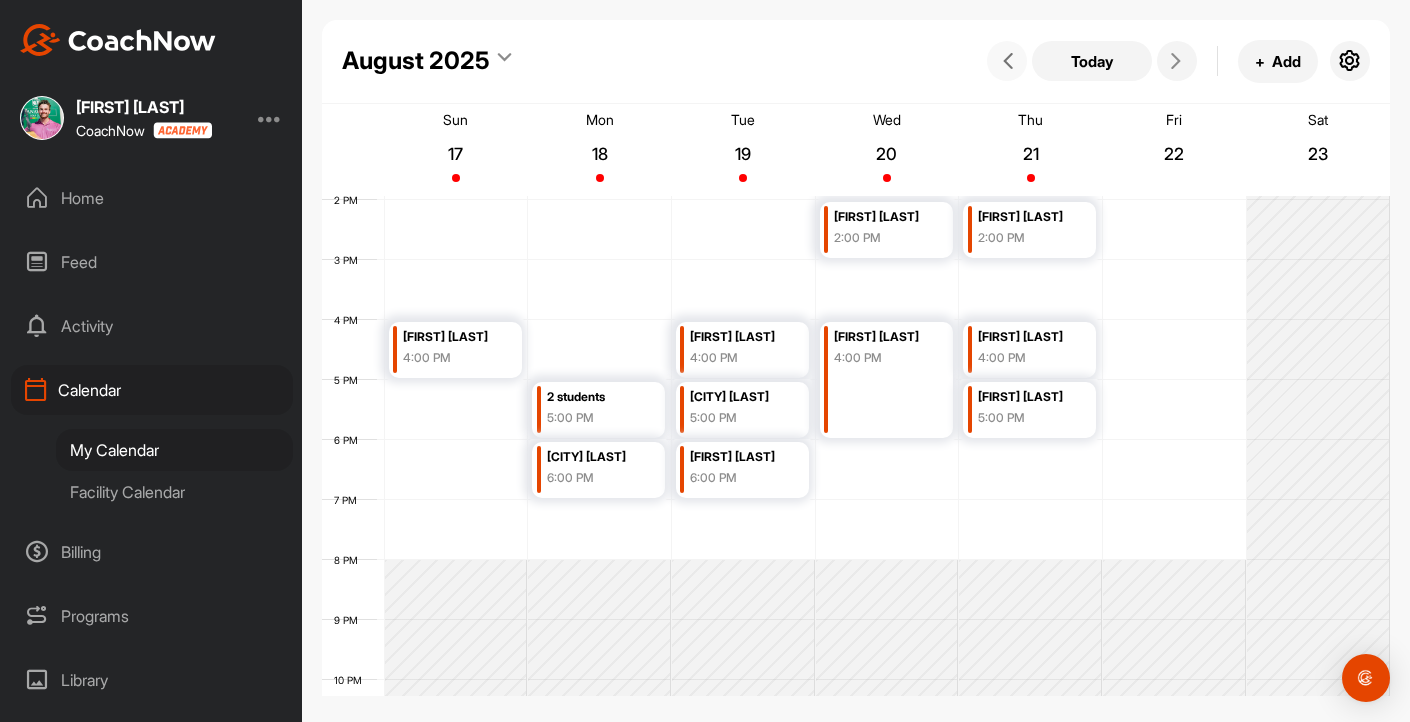 click at bounding box center [1007, 61] 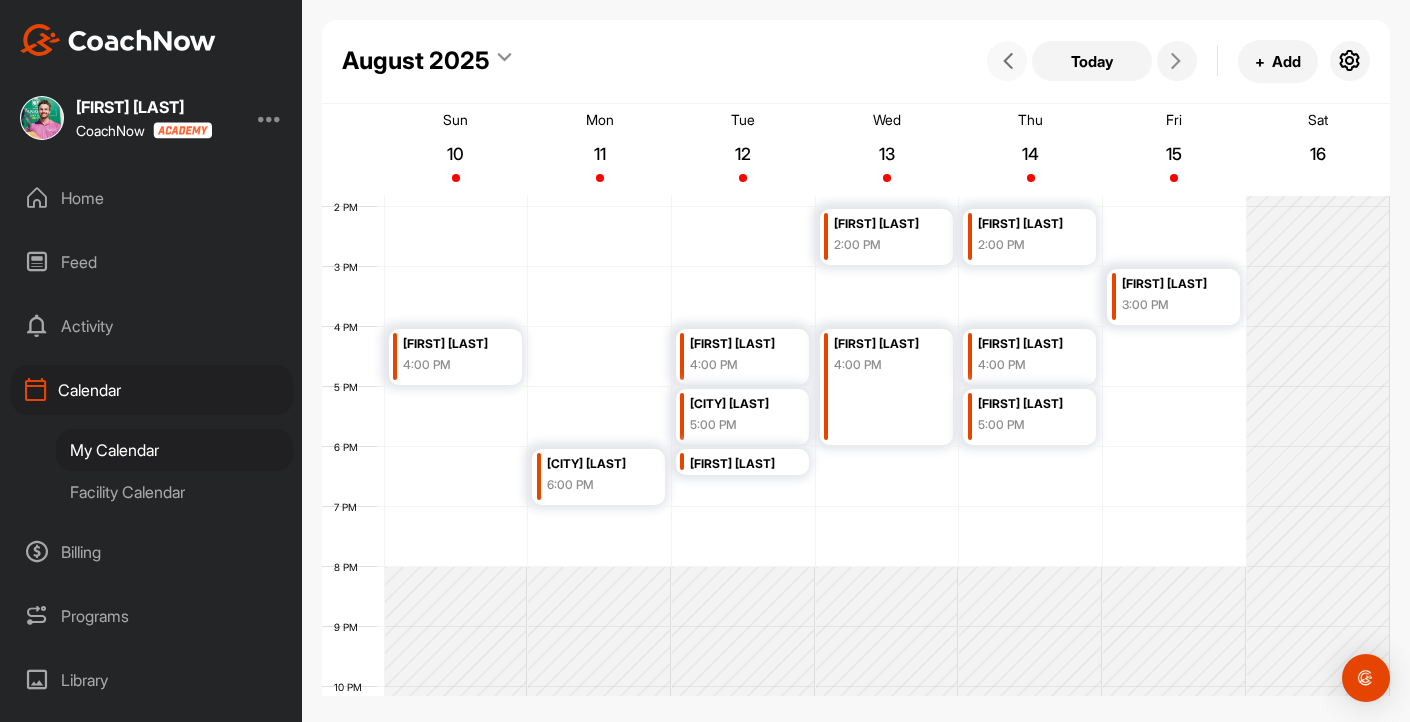 scroll, scrollTop: 833, scrollLeft: 0, axis: vertical 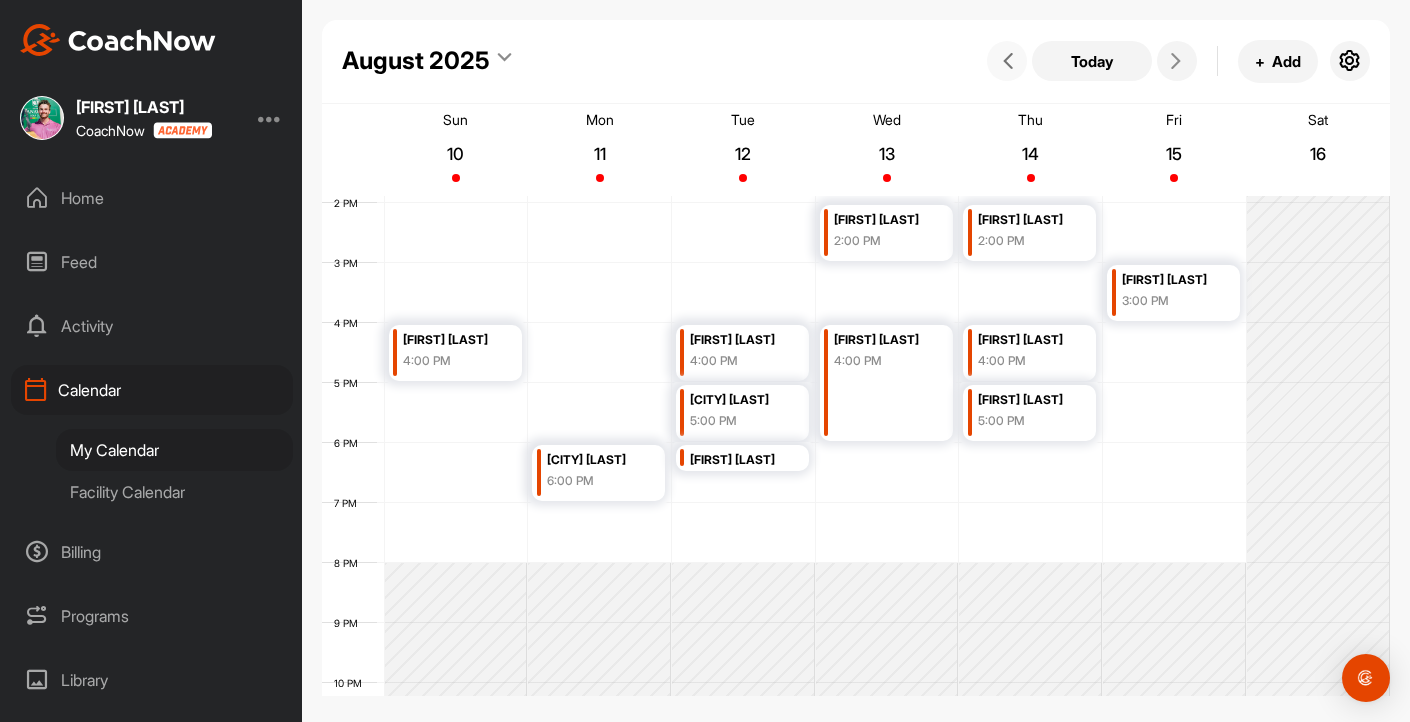 click at bounding box center [1007, 61] 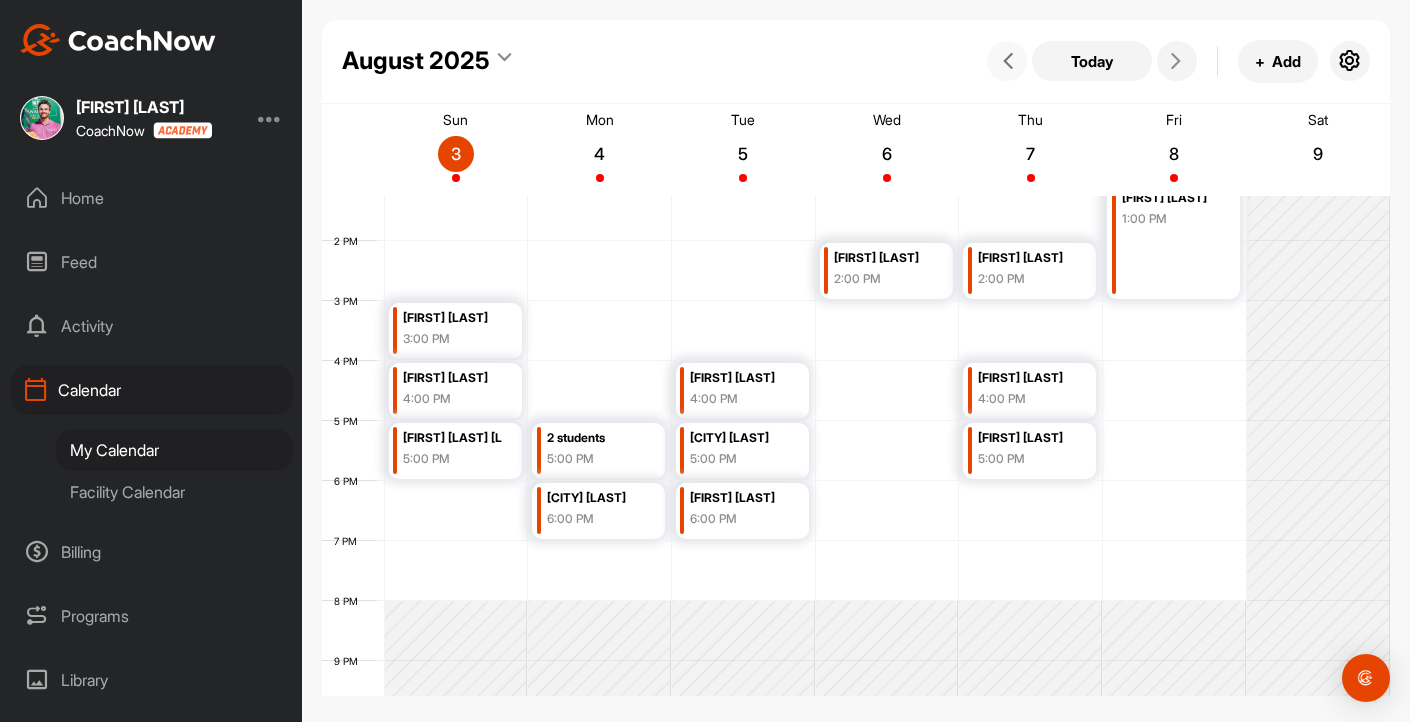 scroll, scrollTop: 798, scrollLeft: 0, axis: vertical 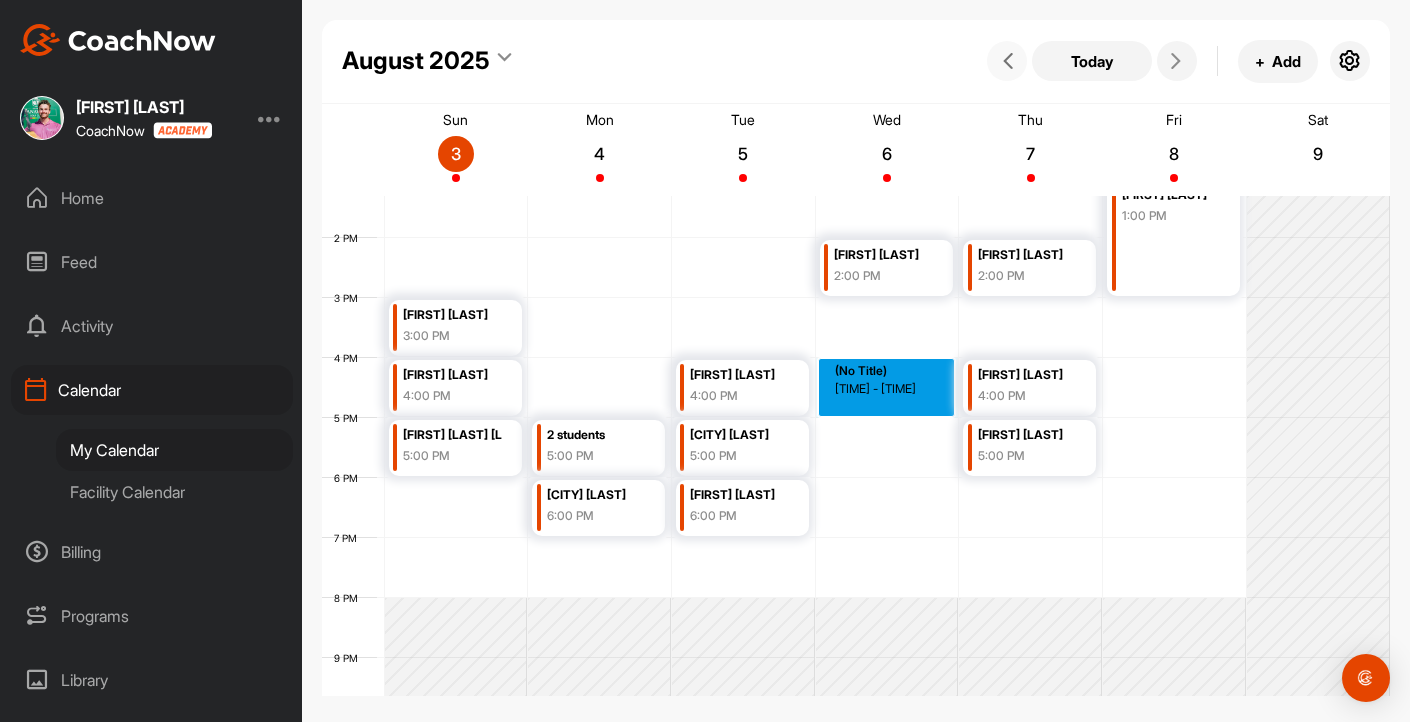 click on "[TIME] [FIRST] [LAST] [TIME] [FIRST] [LAST] [TIME] [FIRST] [LAST] [TIME] [NUMBER] students [TIME] [FIRST] [LAST] [TIME] [FIRST] [LAST] [TIME] [FIRST] [LAST] [TIME] [FIRST] [LAST] [TIME] [FIRST] [LAST] [TIME] [FIRST] [LAST] [TIME] [FIRST] [LAST] [TIME] [FIRST] [LAST] [TIME] [FIRST] [LAST] [TIME]" at bounding box center [856, 118] 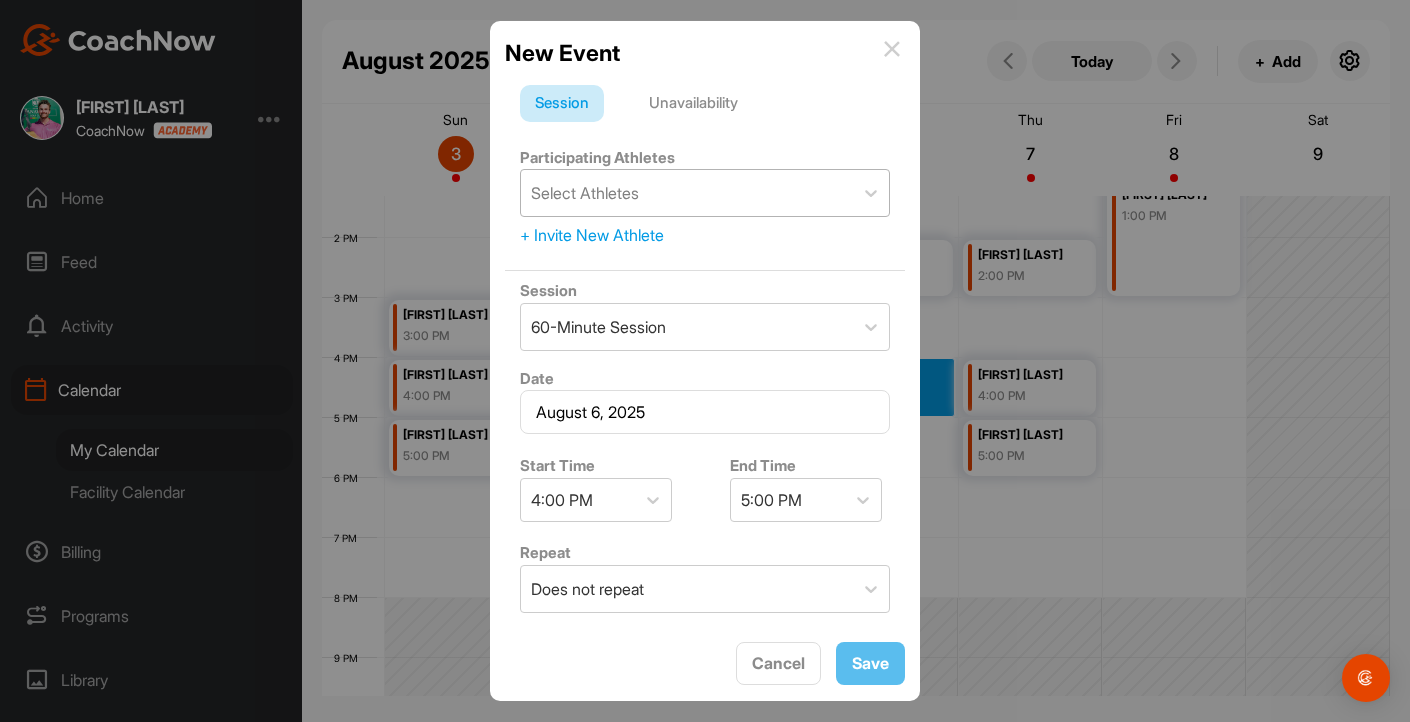 click on "Select Athletes" at bounding box center (687, 193) 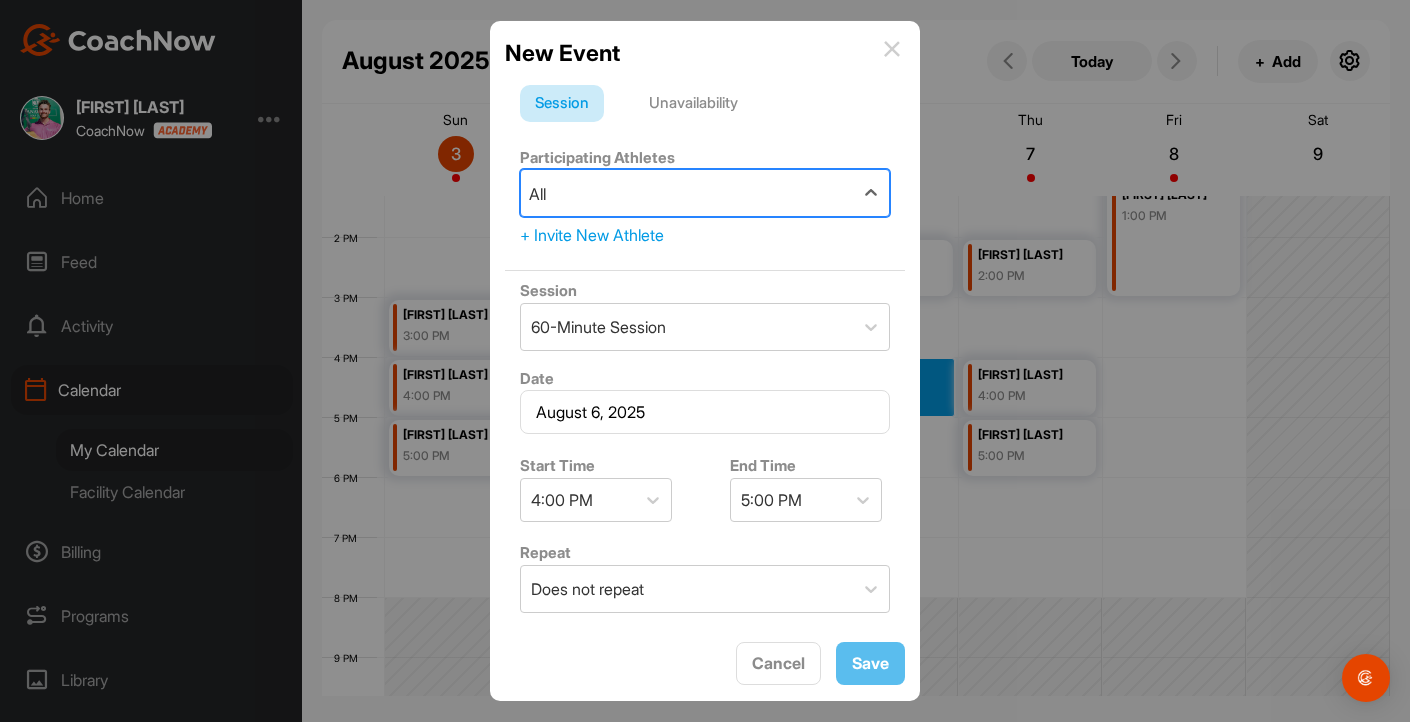 type on "[FIRST]" 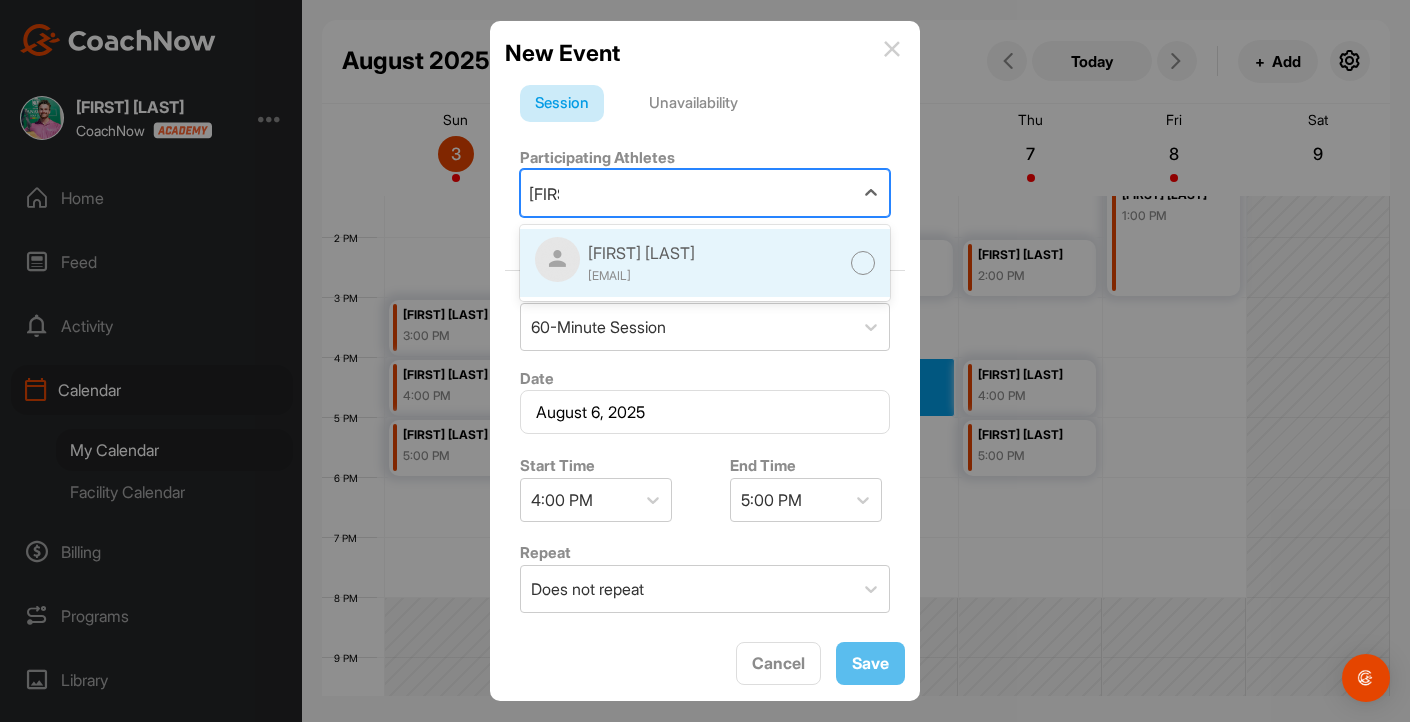 click on "[FIRST] [LAST]" at bounding box center (641, 253) 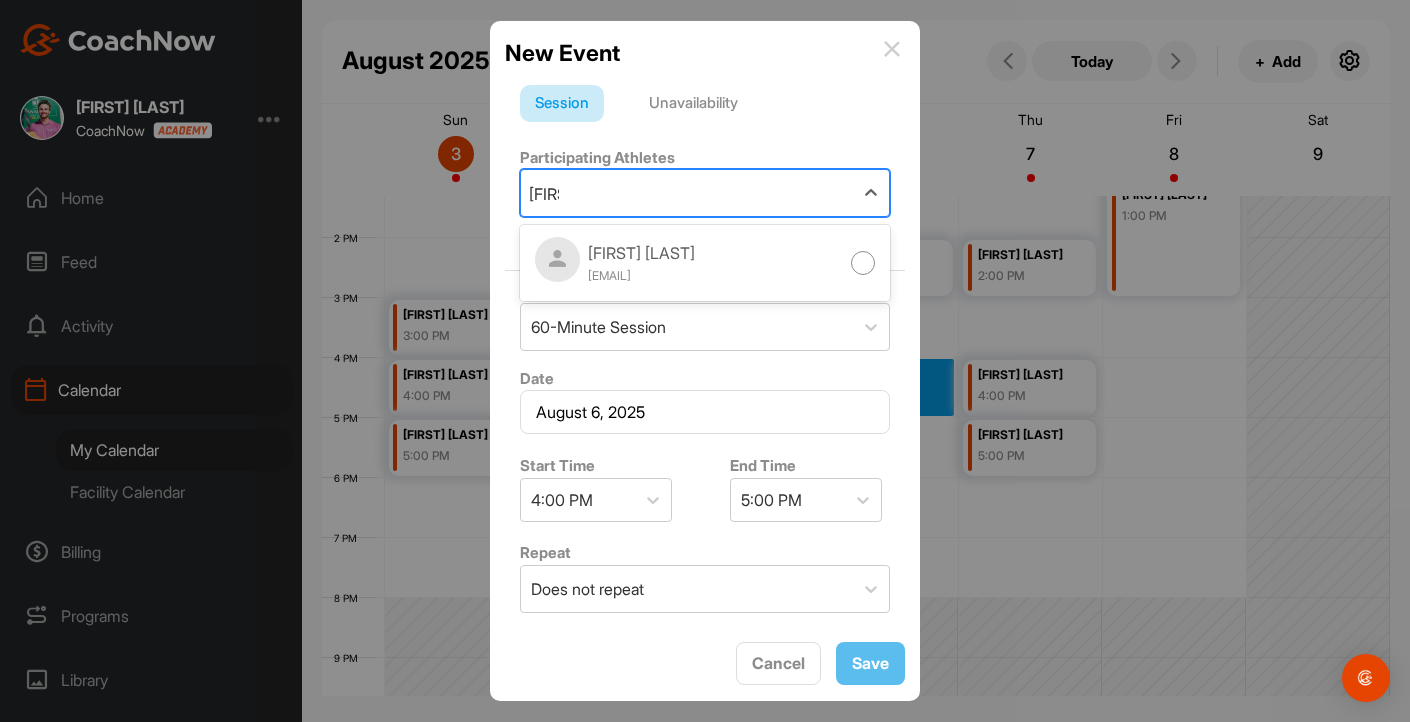 type 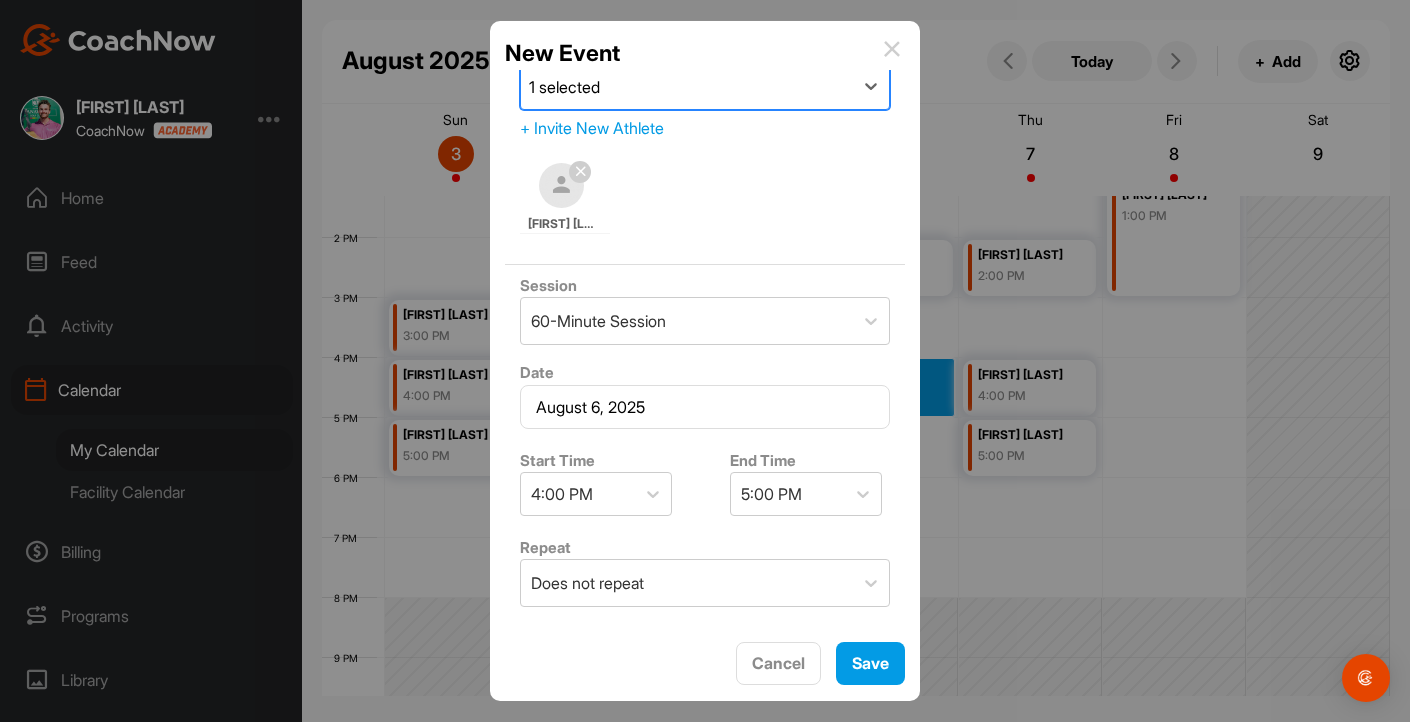 scroll, scrollTop: 224, scrollLeft: 0, axis: vertical 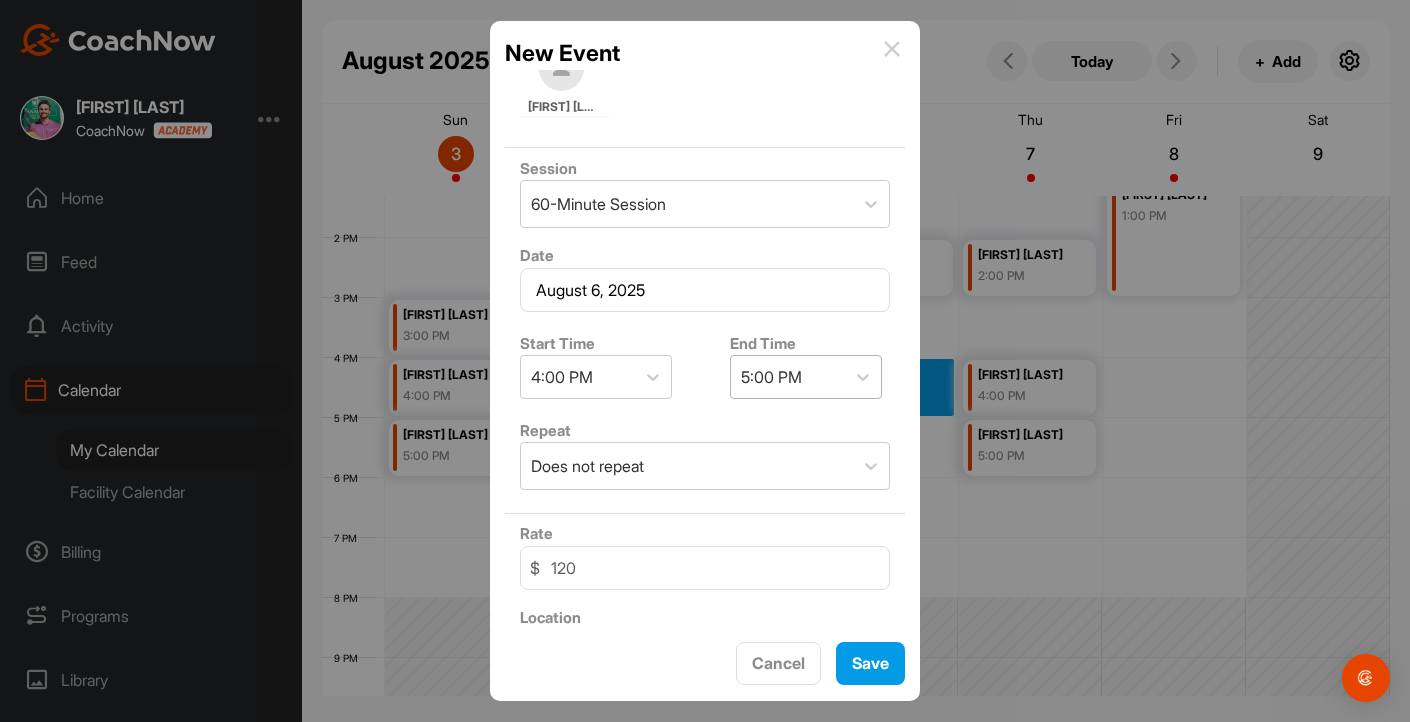 click on "5:00 PM" at bounding box center [788, 377] 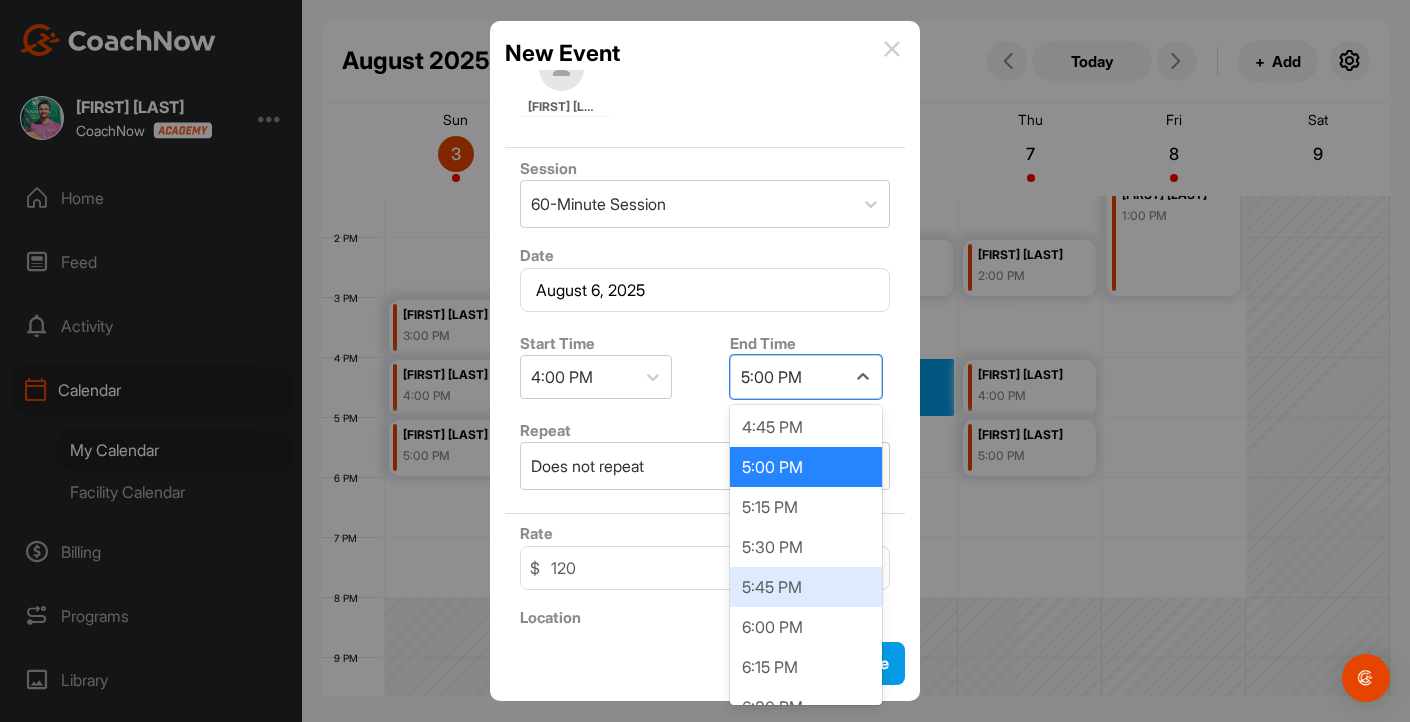 scroll, scrollTop: 86, scrollLeft: 0, axis: vertical 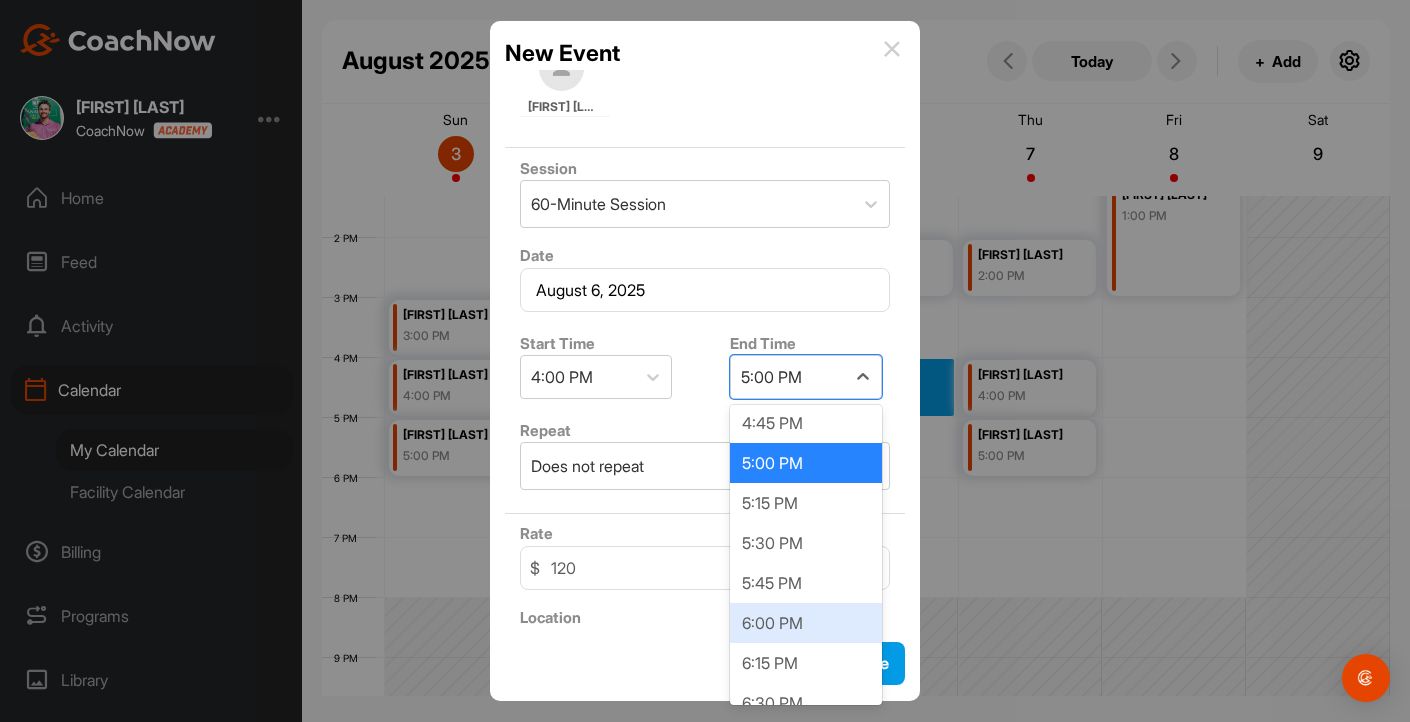click on "6:00 PM" at bounding box center (806, 623) 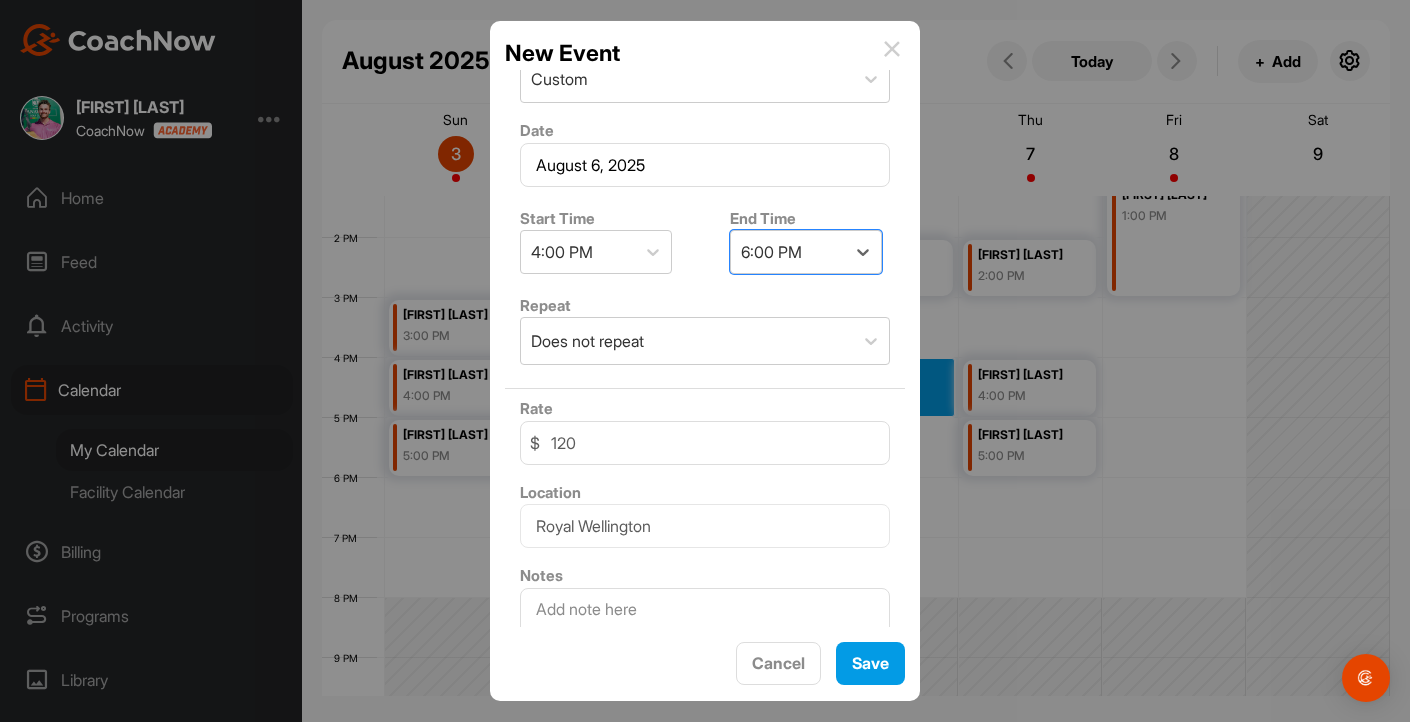 scroll, scrollTop: 413, scrollLeft: 0, axis: vertical 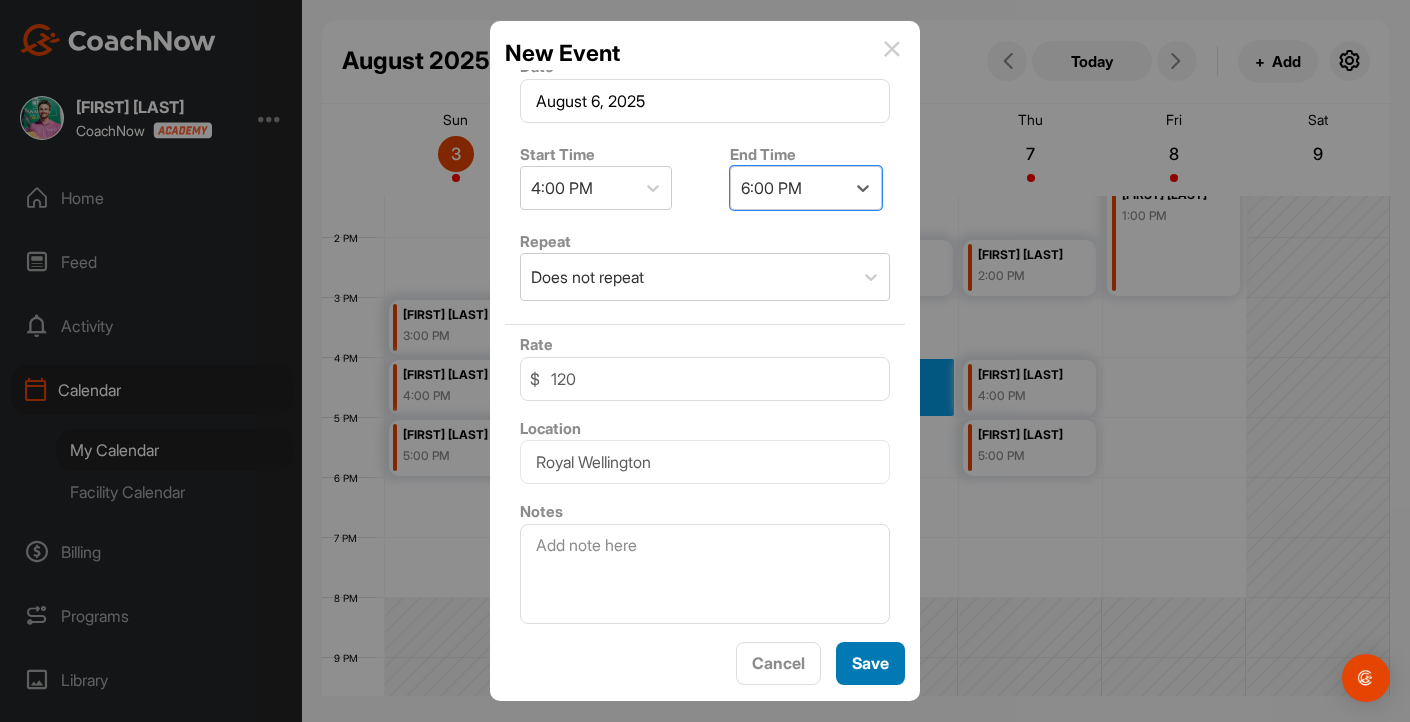 click on "Save" at bounding box center [870, 663] 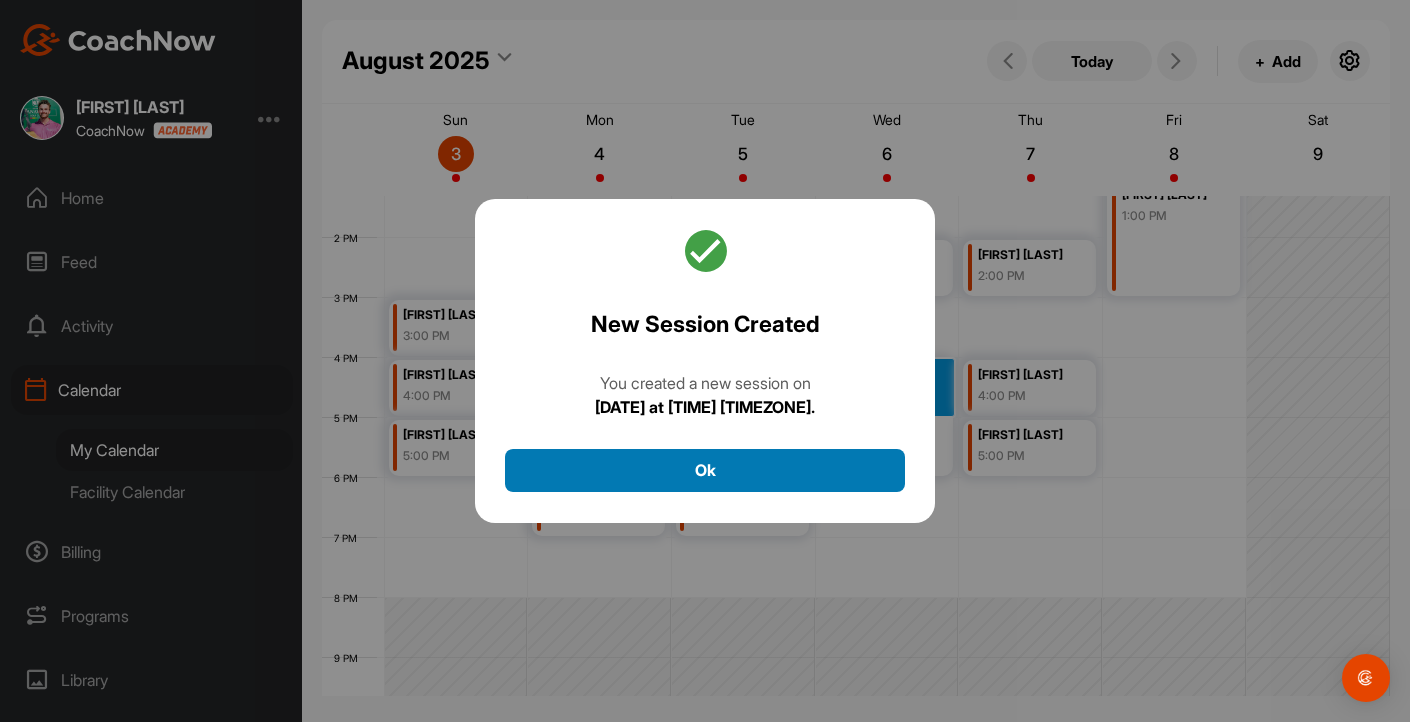 click on "Ok" at bounding box center [705, 470] 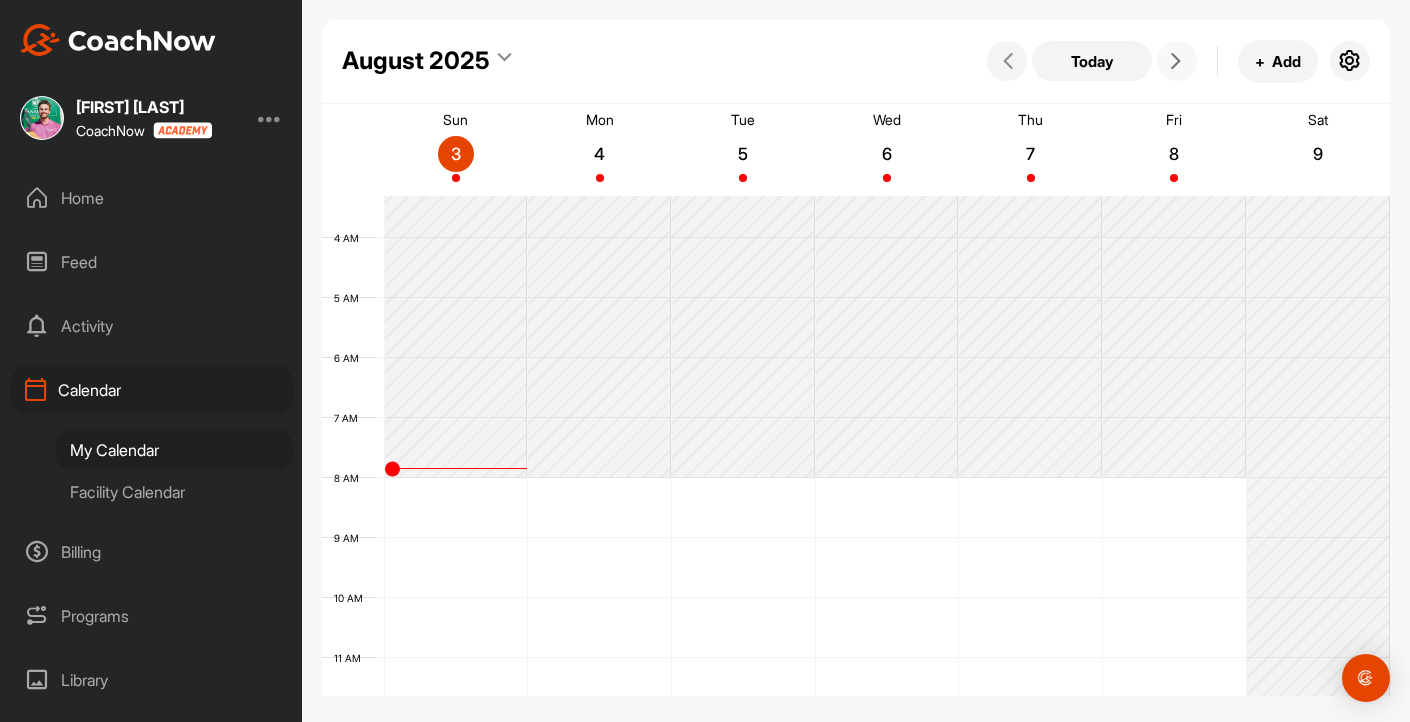 click at bounding box center (1177, 61) 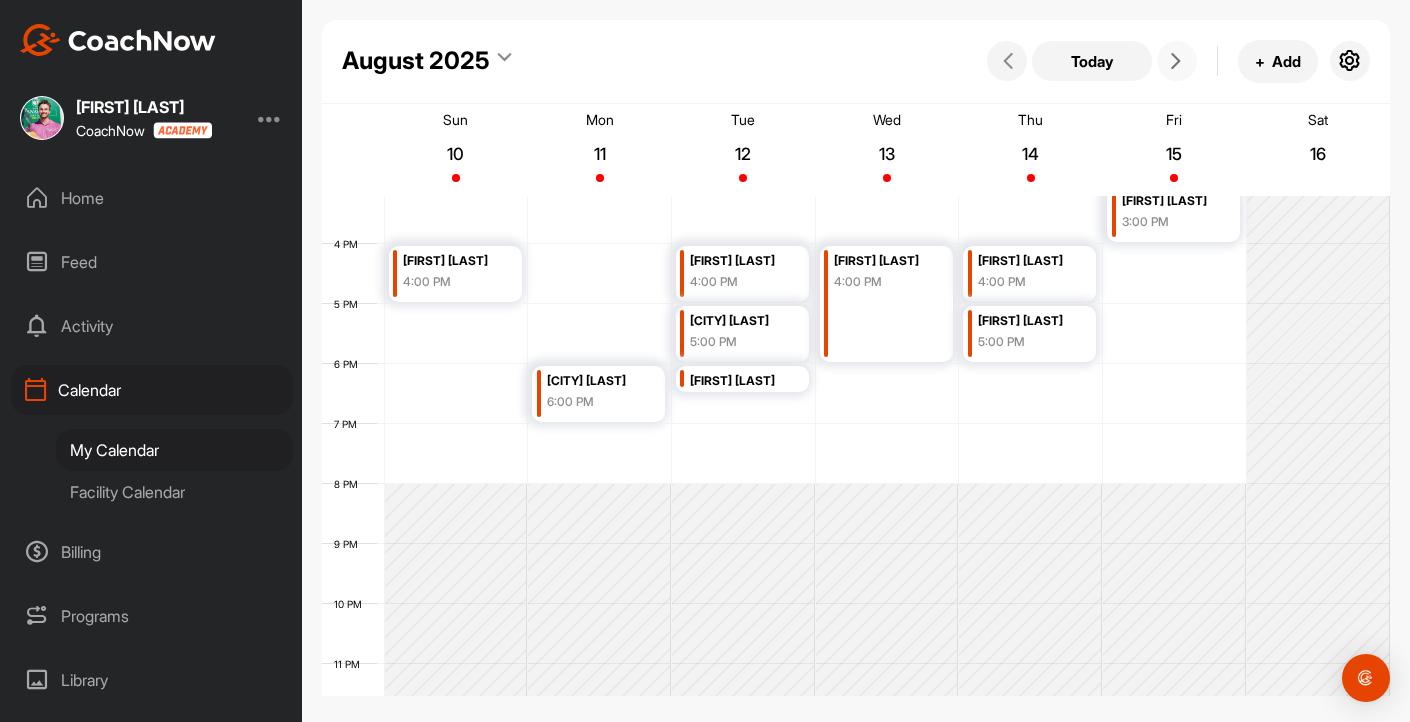 scroll, scrollTop: 940, scrollLeft: 0, axis: vertical 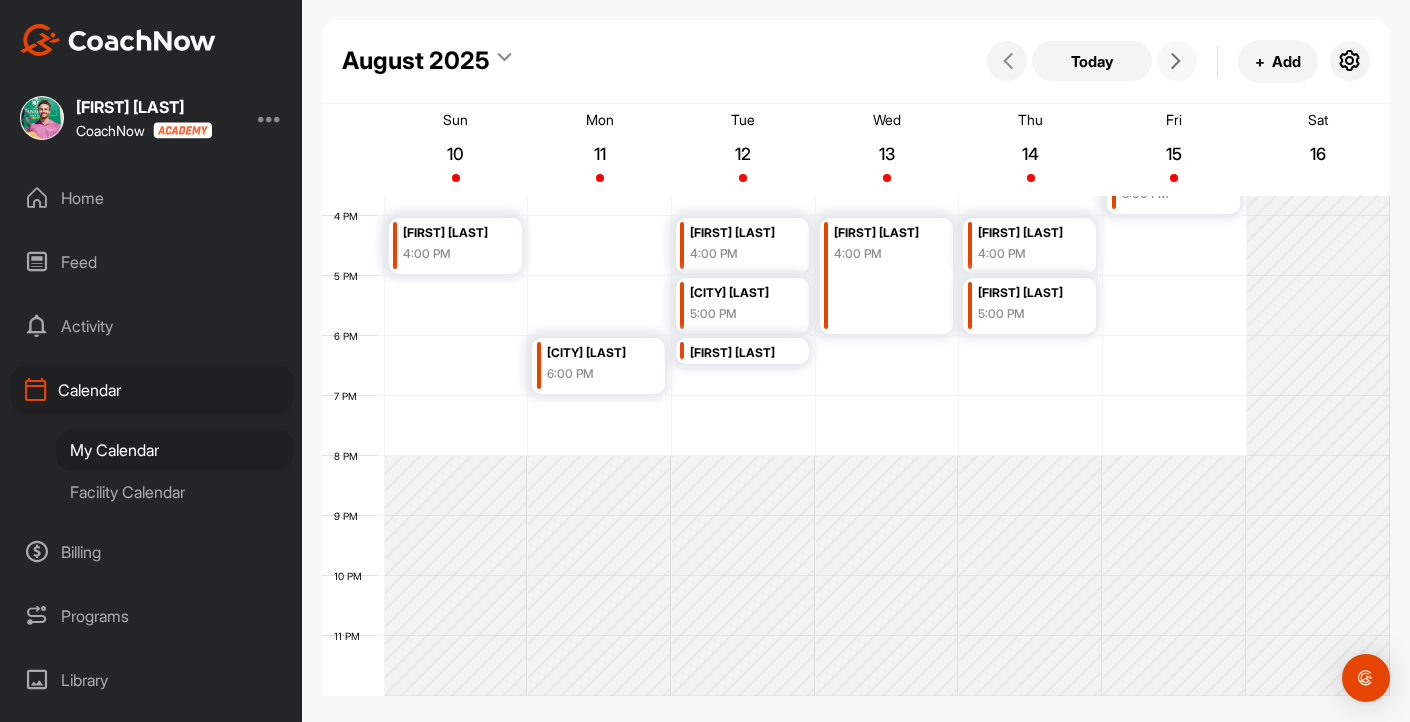 click on "Today + Add" at bounding box center [1176, 61] 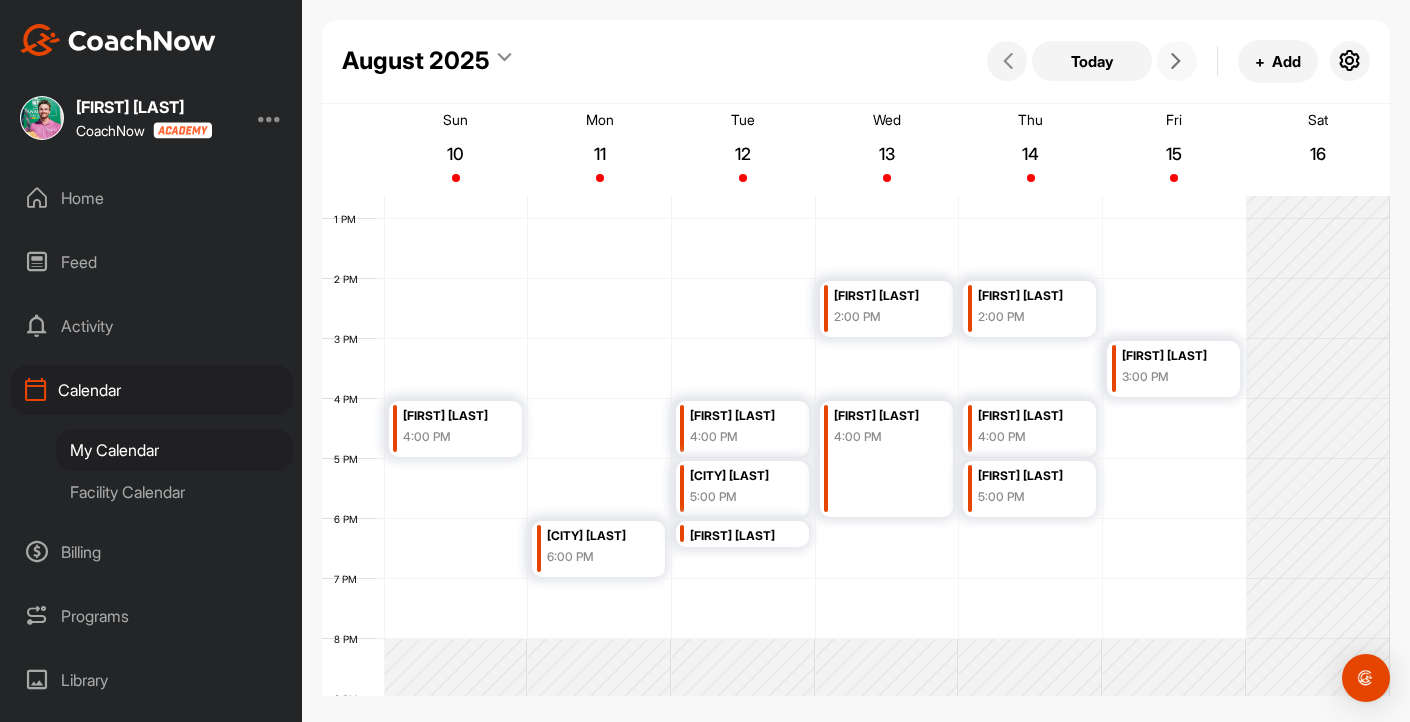 scroll, scrollTop: 706, scrollLeft: 0, axis: vertical 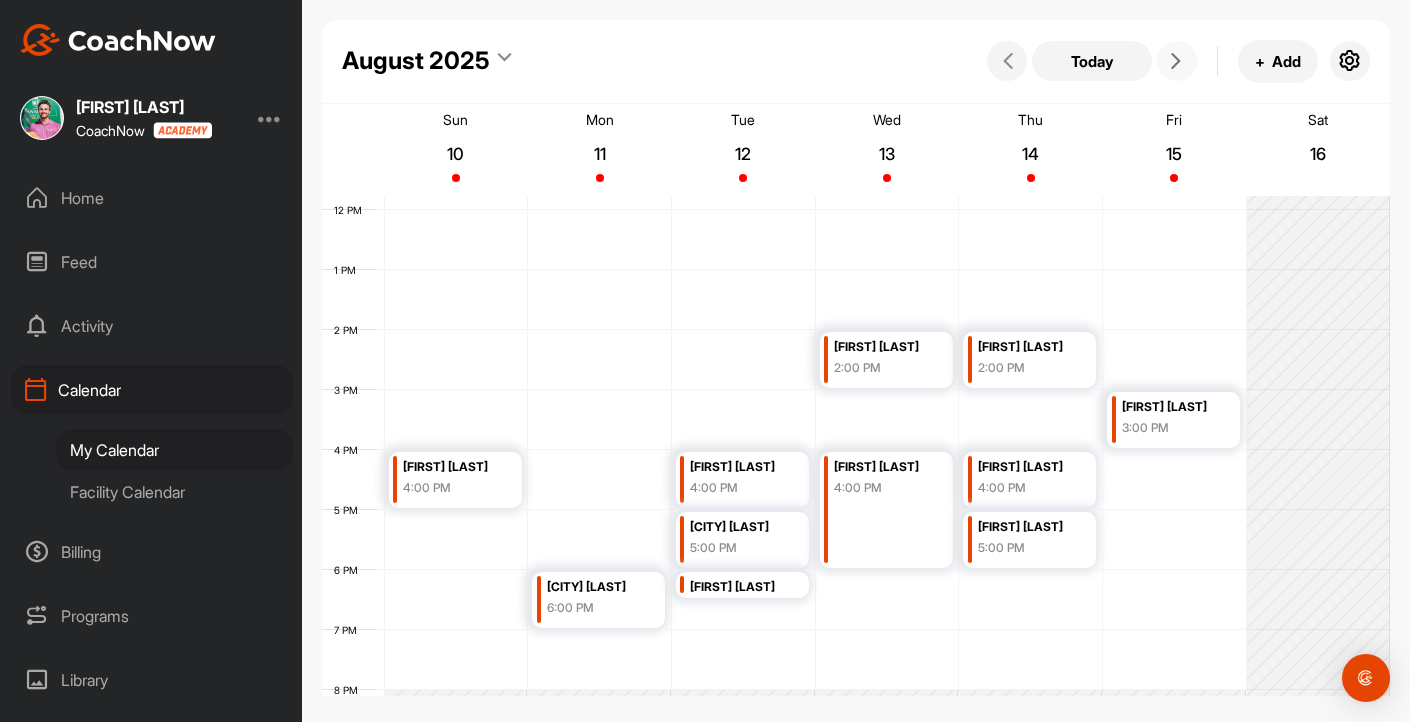 click at bounding box center [1177, 61] 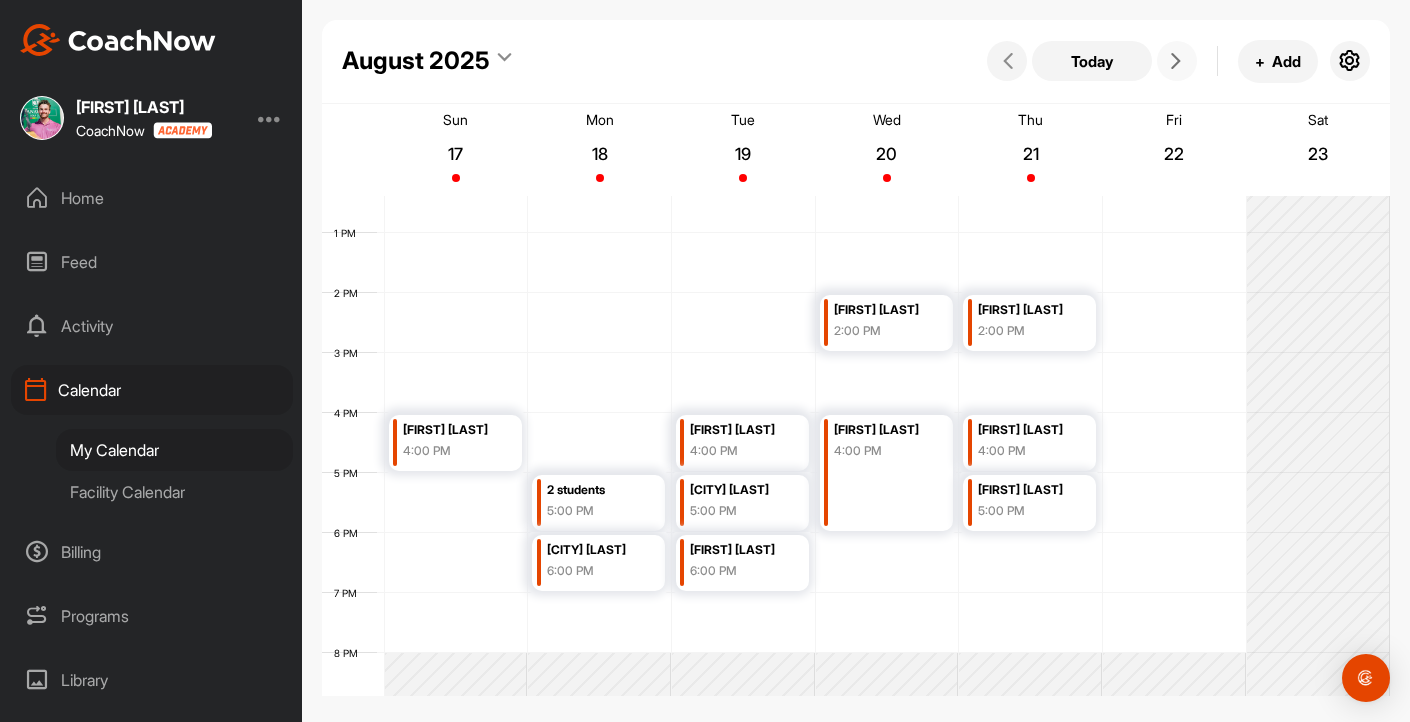 scroll, scrollTop: 755, scrollLeft: 0, axis: vertical 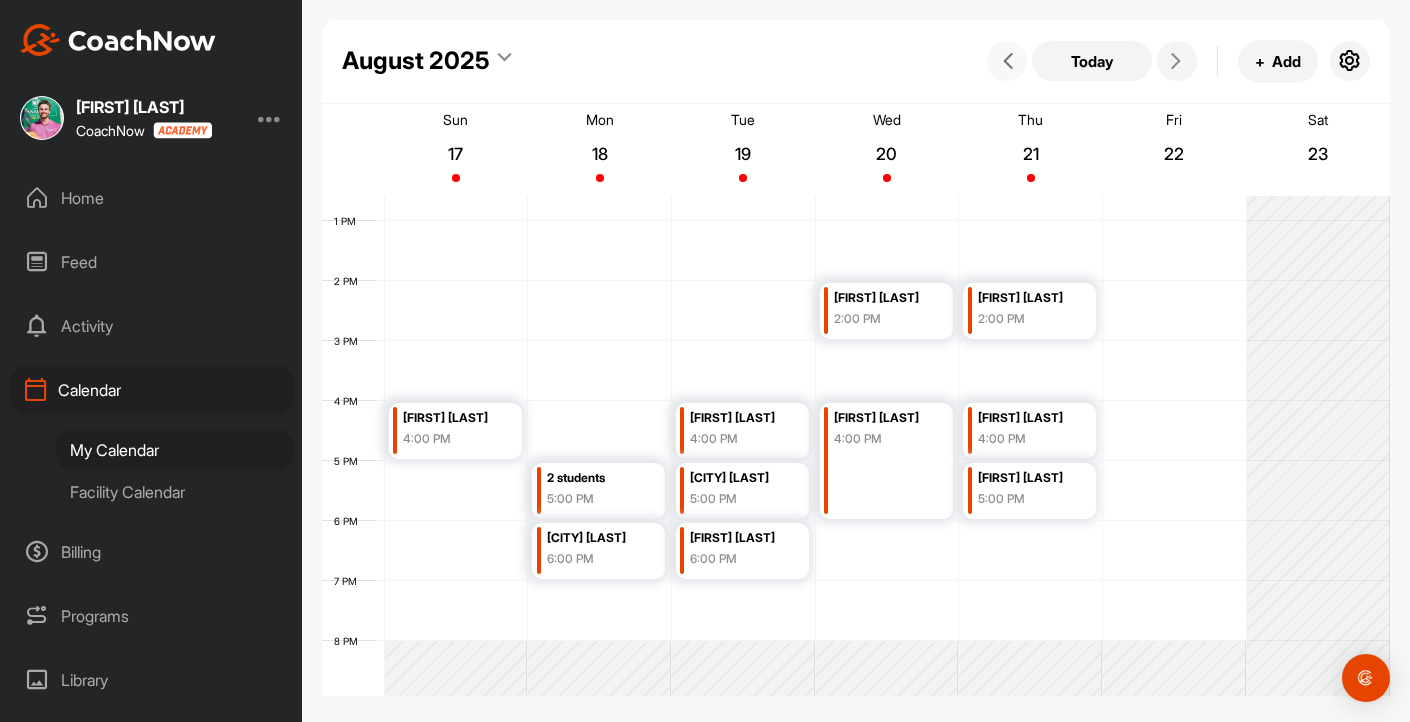 click at bounding box center [1007, 61] 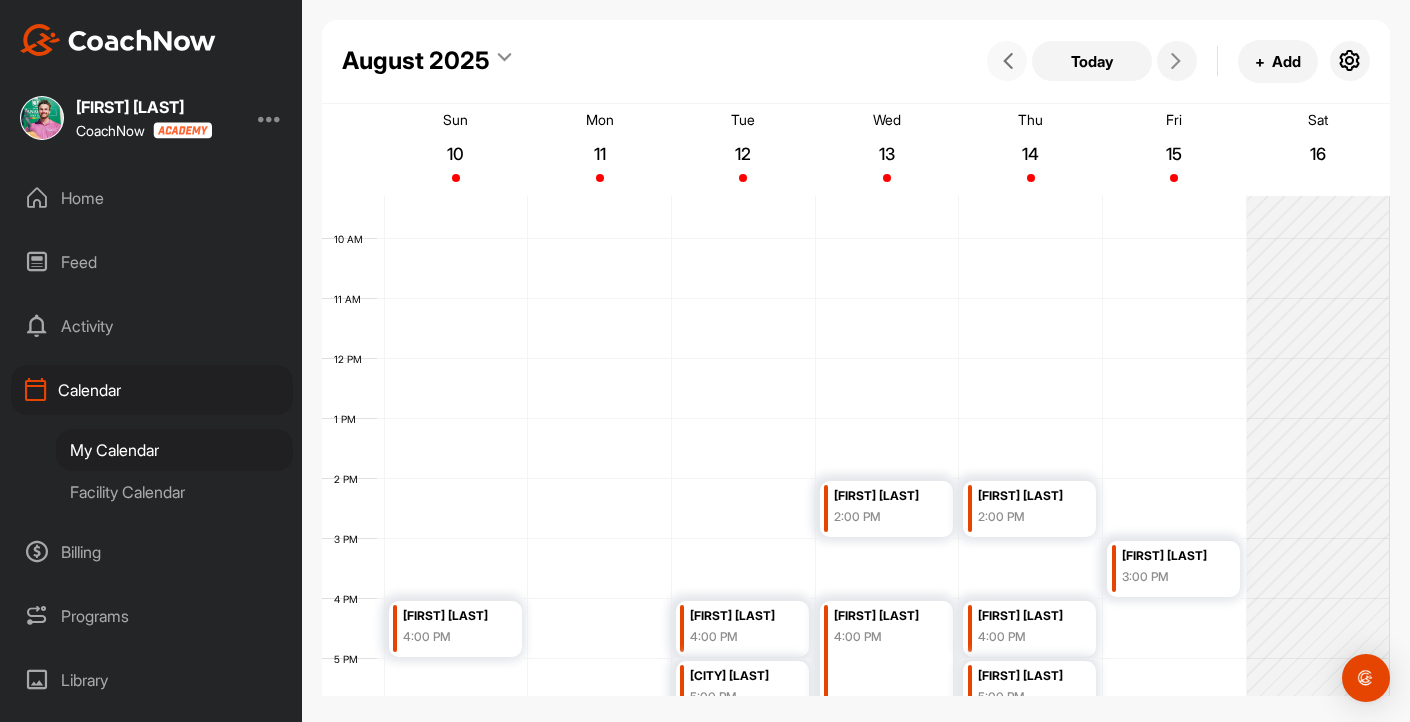 scroll, scrollTop: 663, scrollLeft: 0, axis: vertical 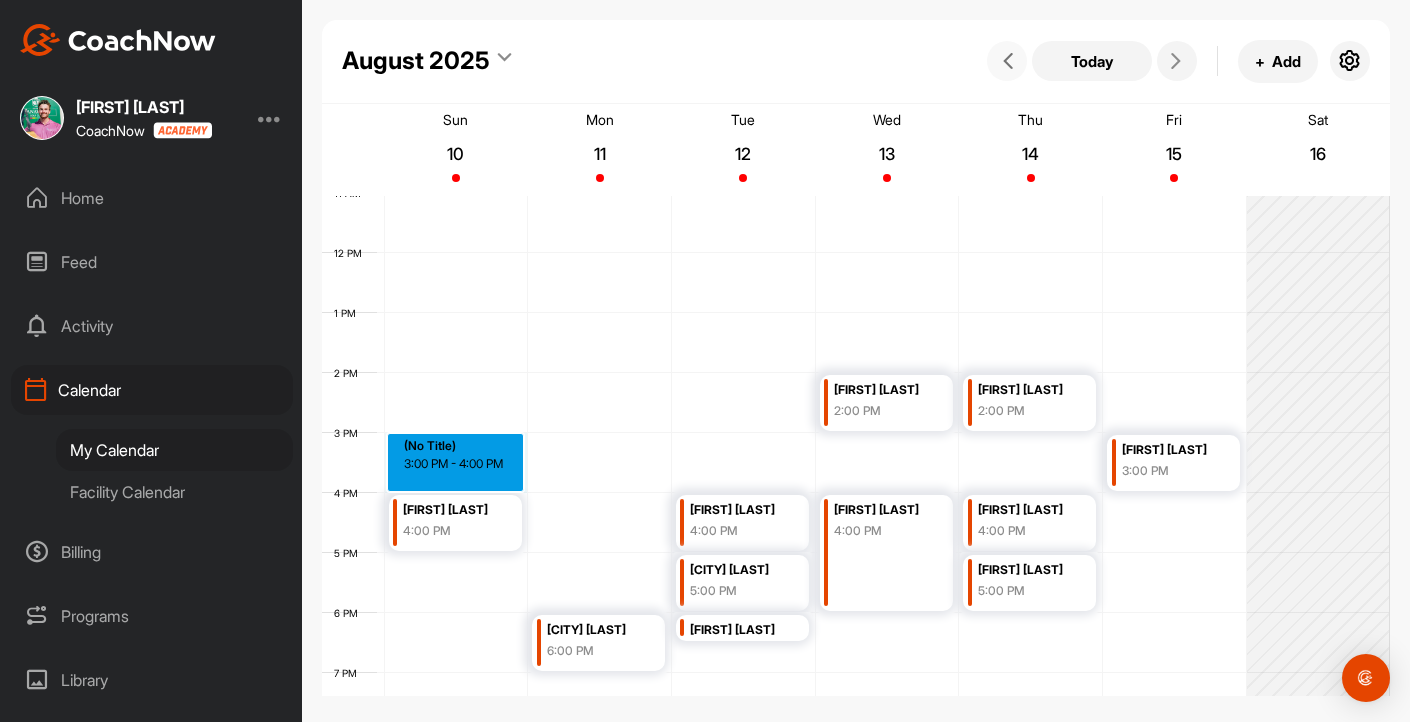 click on "12 AM 1 AM 2 AM 3 AM 4 AM 5 AM 6 AM 7 AM 8 AM 9 AM 10 AM 11 AM 12 PM 1 PM 2 PM 3 PM 4 PM 5 PM 6 PM 7 PM 8 PM 9 PM 10 PM 11 PM [FIRST] [LAST] 4:00 PM (No Title) 3:00 PM - 4:00 PM [STREET] 6:00 PM [FIRST] [LAST] 4:00 PM [STREET] 5:00 PM [FIRST] [LAST] 6:00 PM [FIRST] [LAST] 2:00 PM [FIRST] [LAST] 4:00 PM [FIRST] [LAST] 2:00 PM [FIRST] [LAST] 4:00 PM [FIRST] [LAST] 5:00 PM [FIRST] [LAST] 3:00 PM" at bounding box center (856, 253) 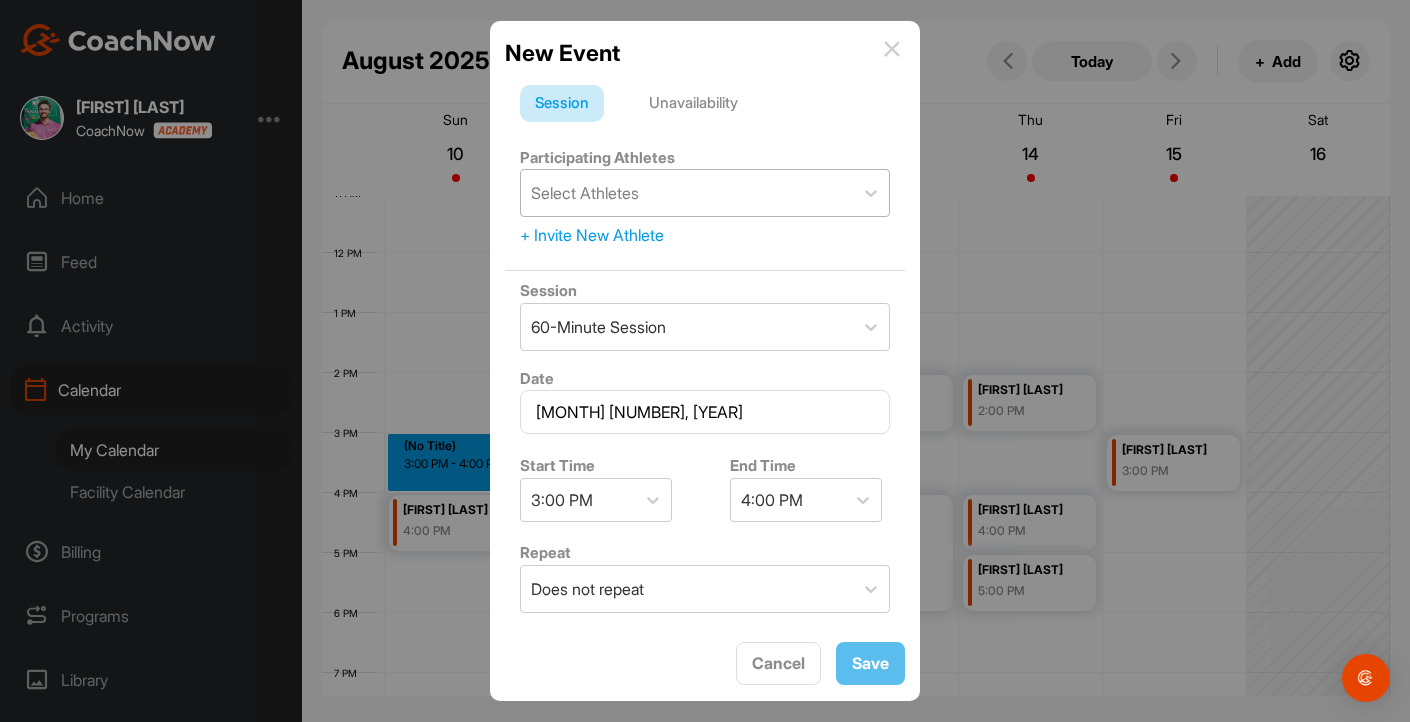 click on "Select Athletes" at bounding box center (687, 193) 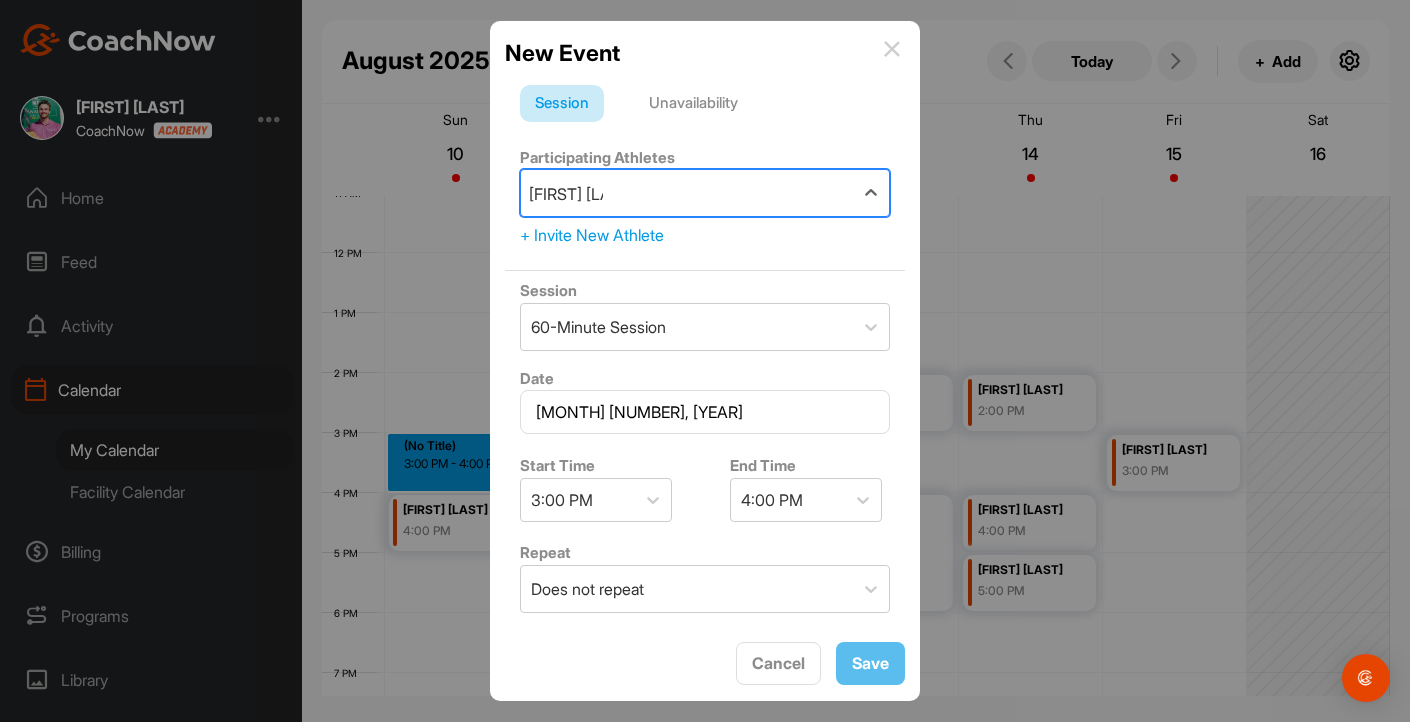 type on "[FIRST] [LAST]" 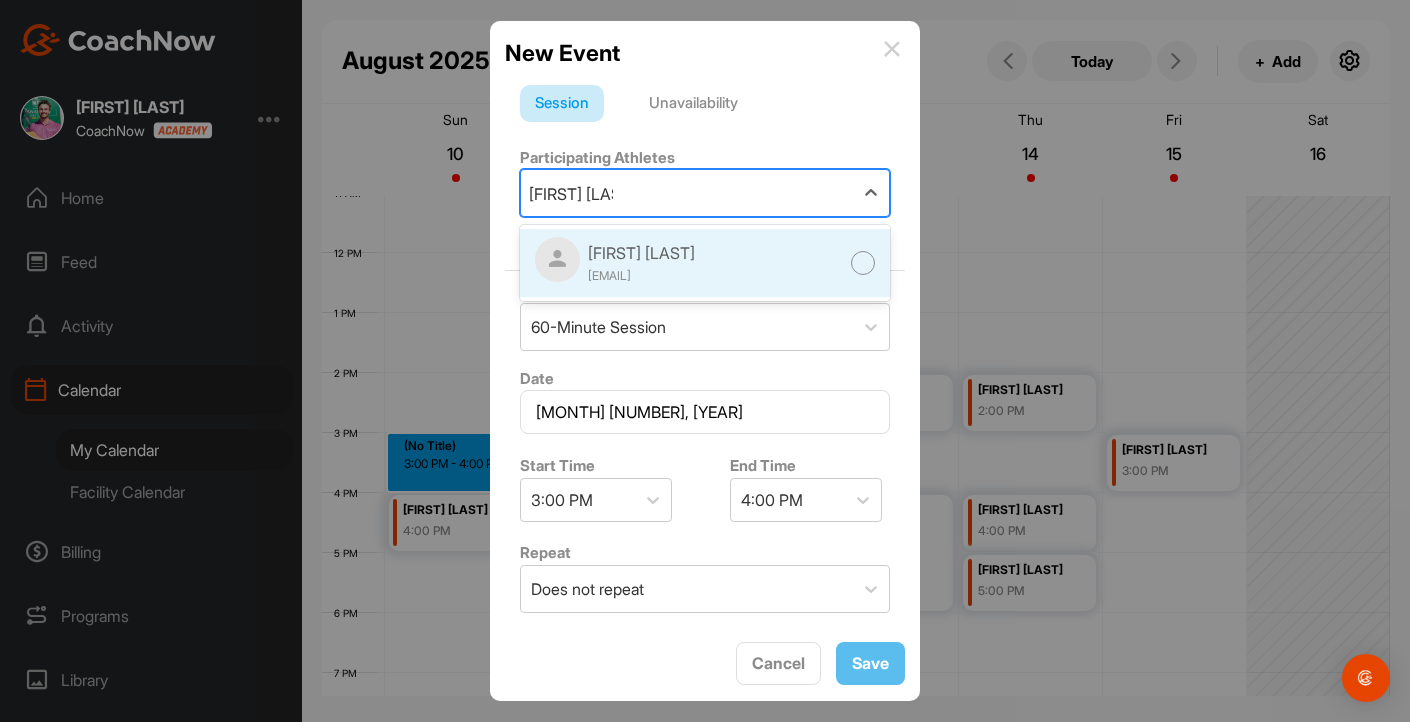 click at bounding box center [863, 263] 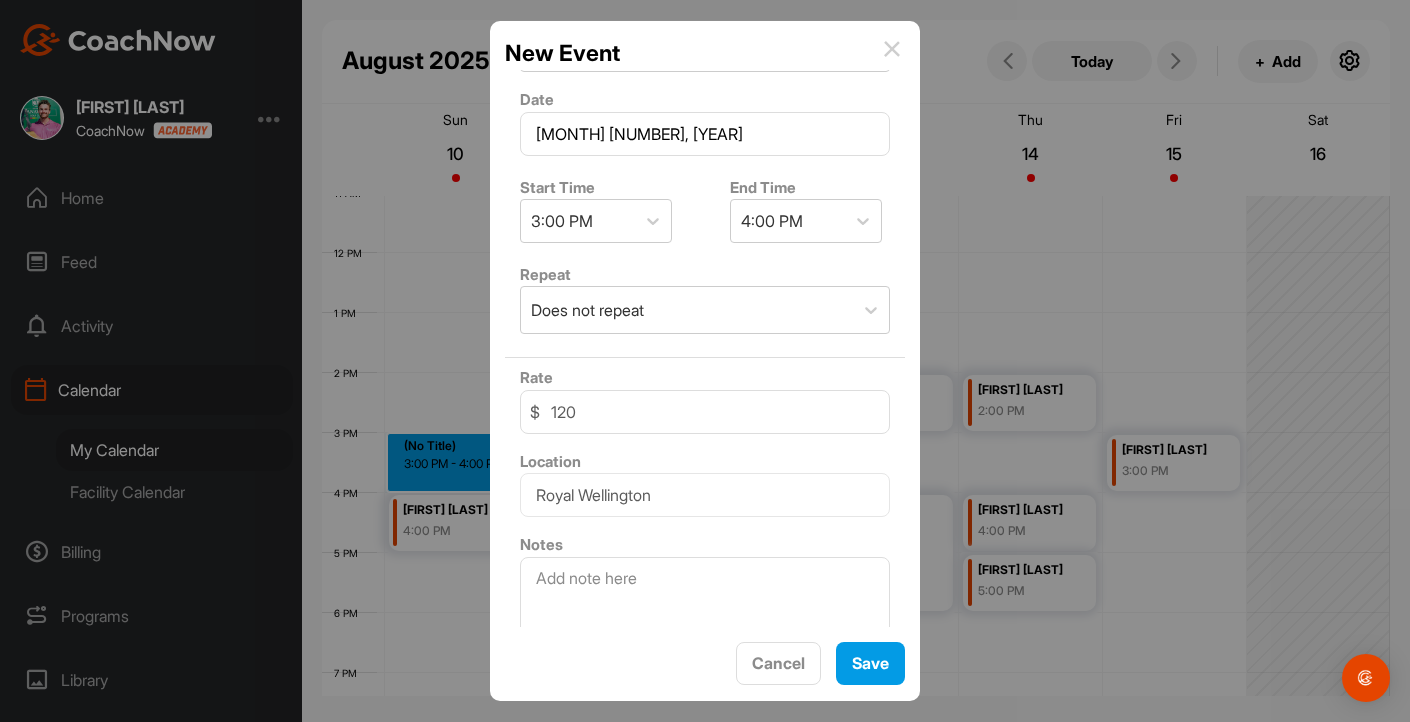 scroll, scrollTop: 404, scrollLeft: 0, axis: vertical 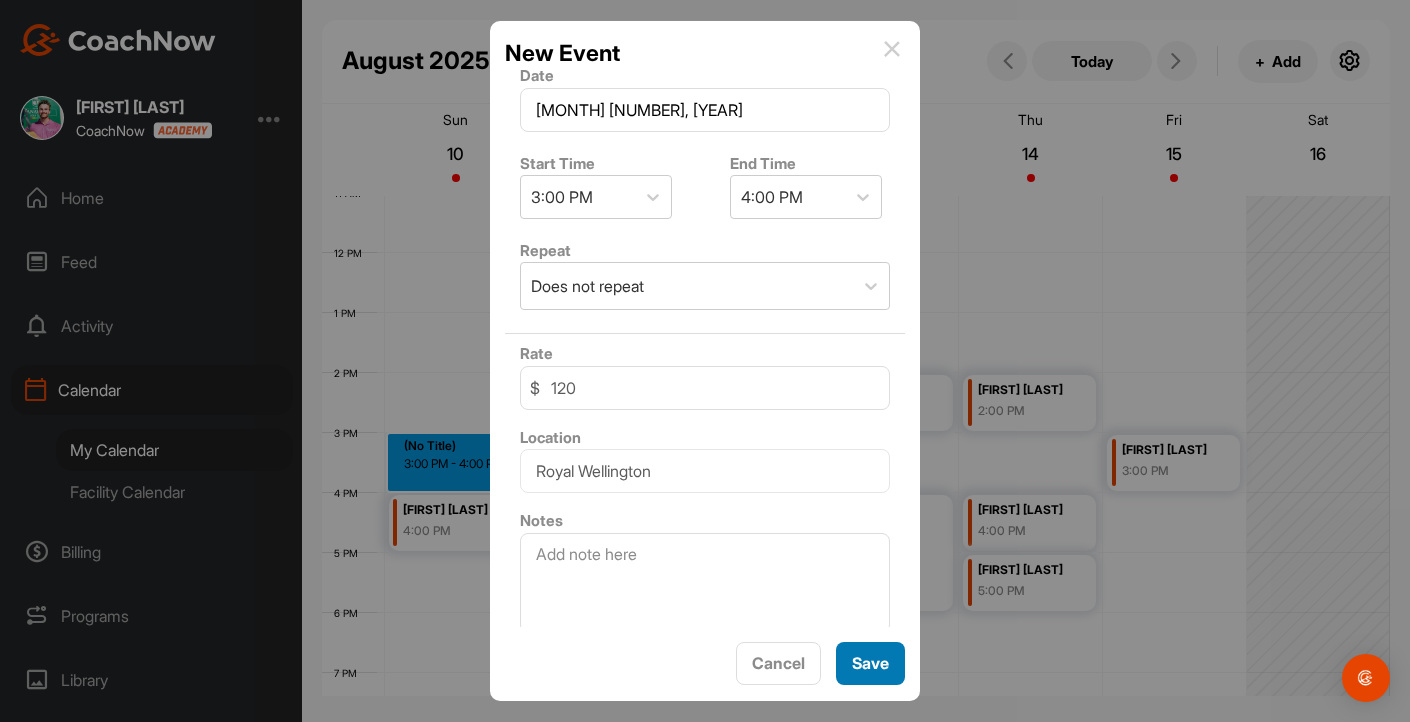 click on "Save" at bounding box center (870, 663) 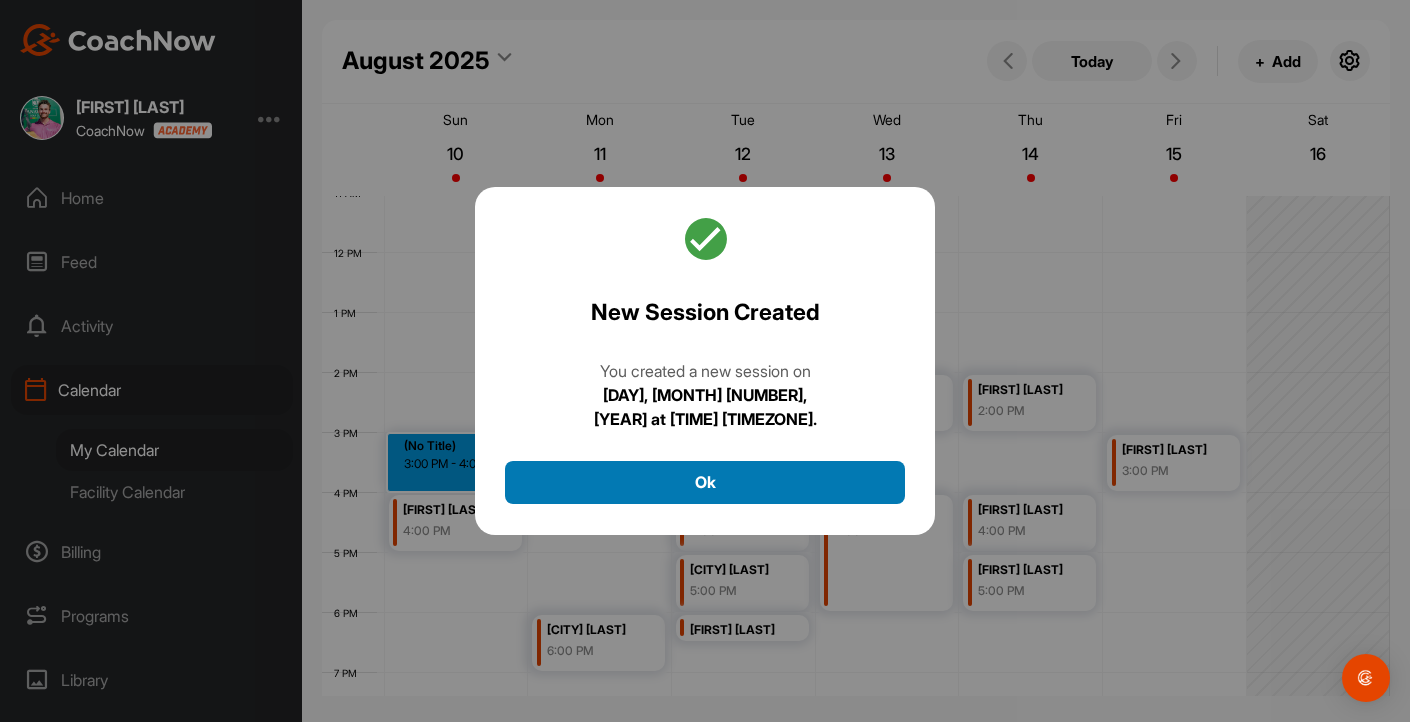 click on "Ok" at bounding box center [705, 482] 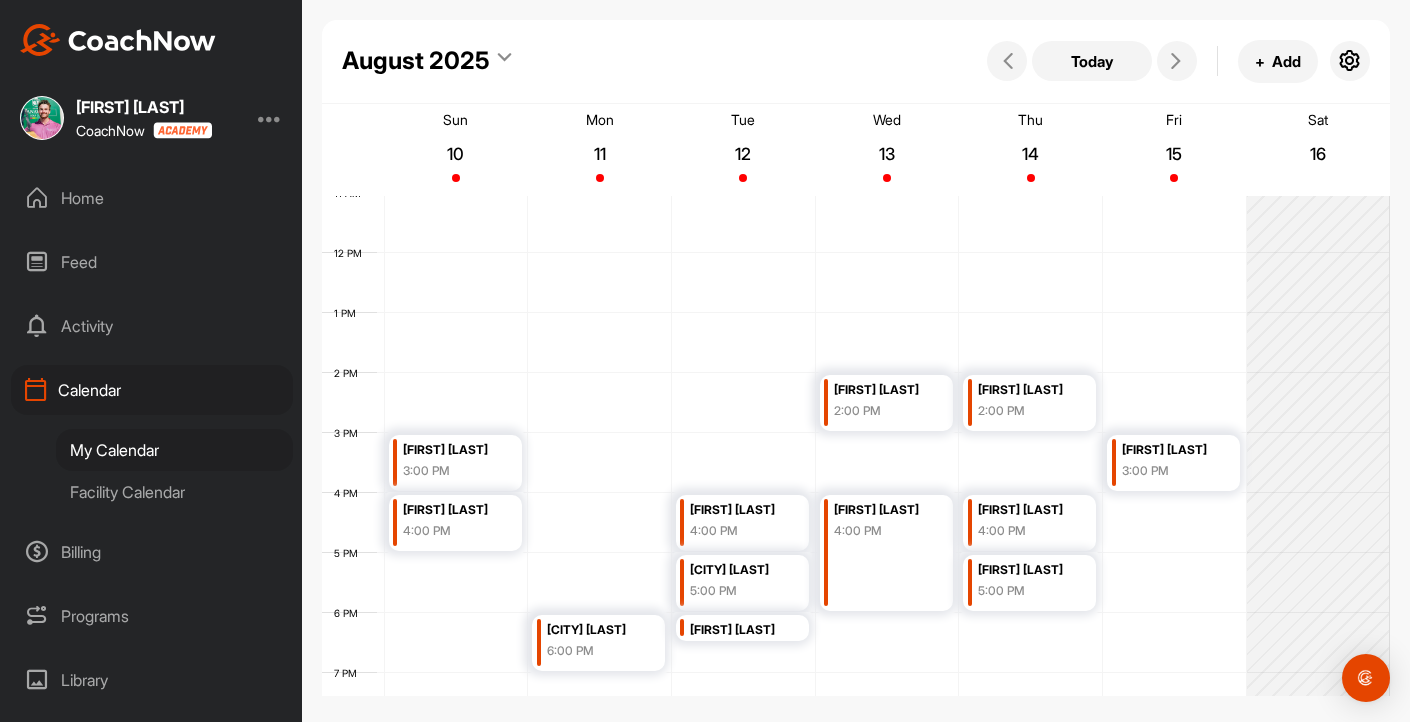 scroll, scrollTop: 940, scrollLeft: 0, axis: vertical 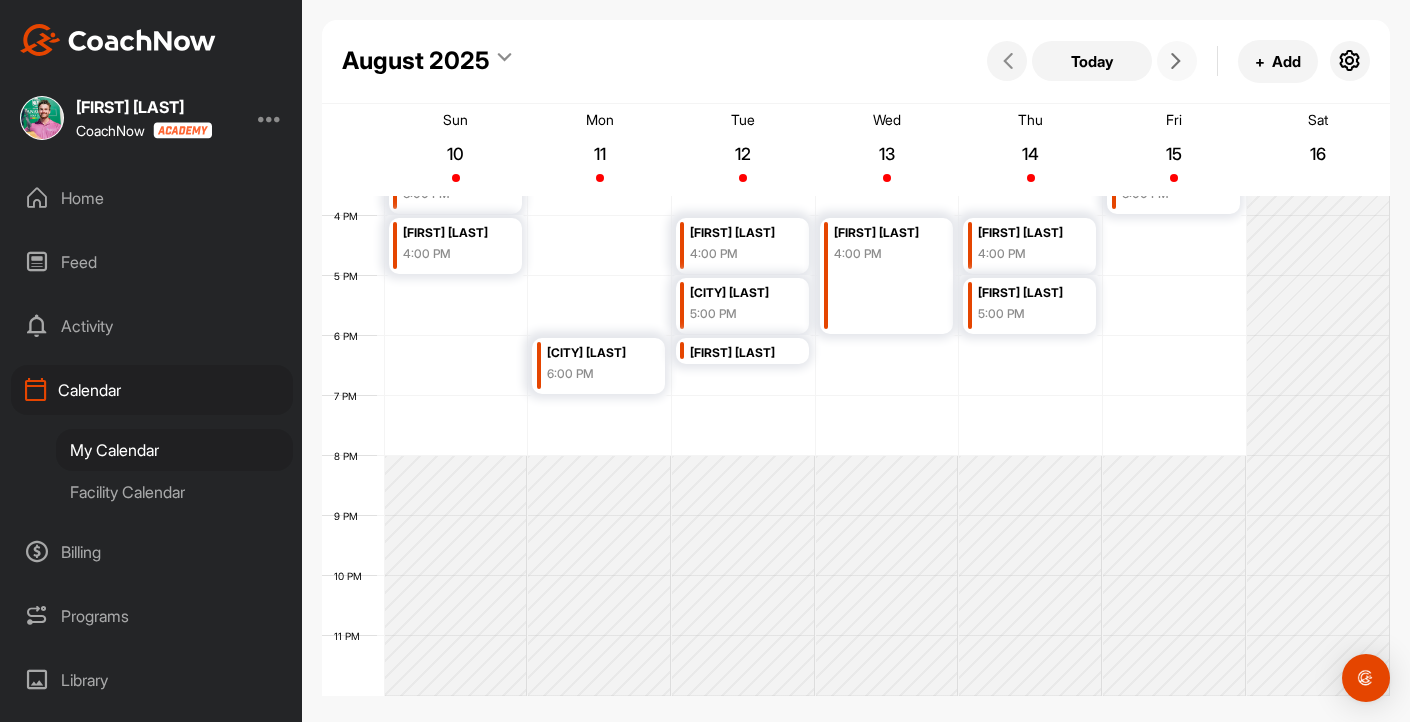 click at bounding box center (1177, 61) 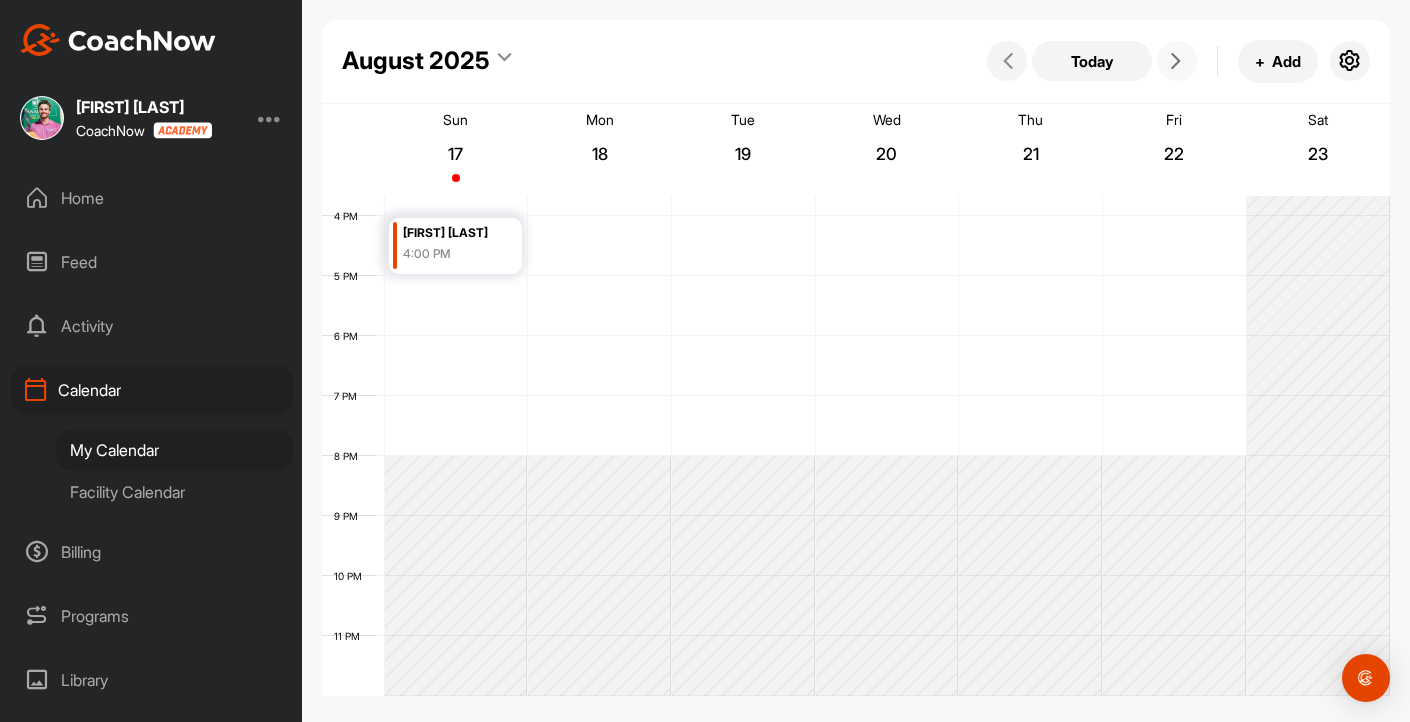 scroll, scrollTop: 346, scrollLeft: 0, axis: vertical 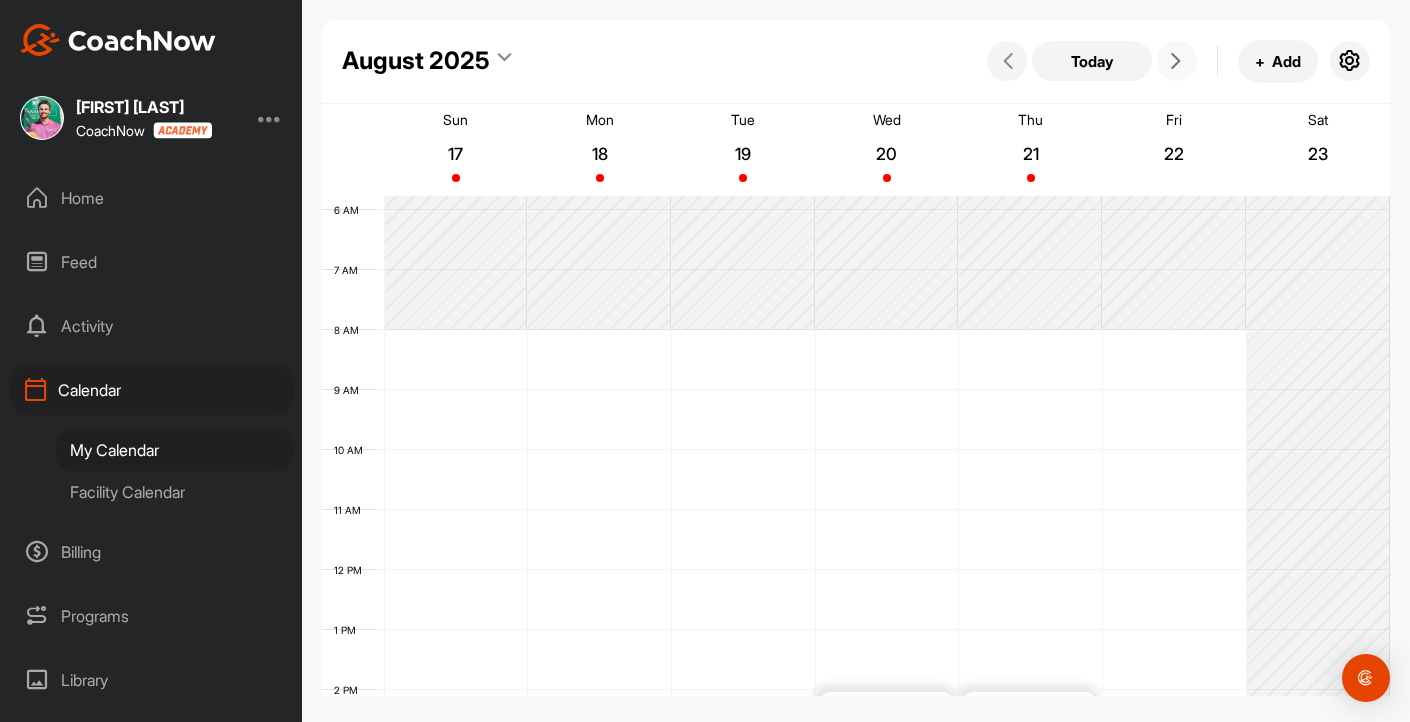 click at bounding box center (1176, 61) 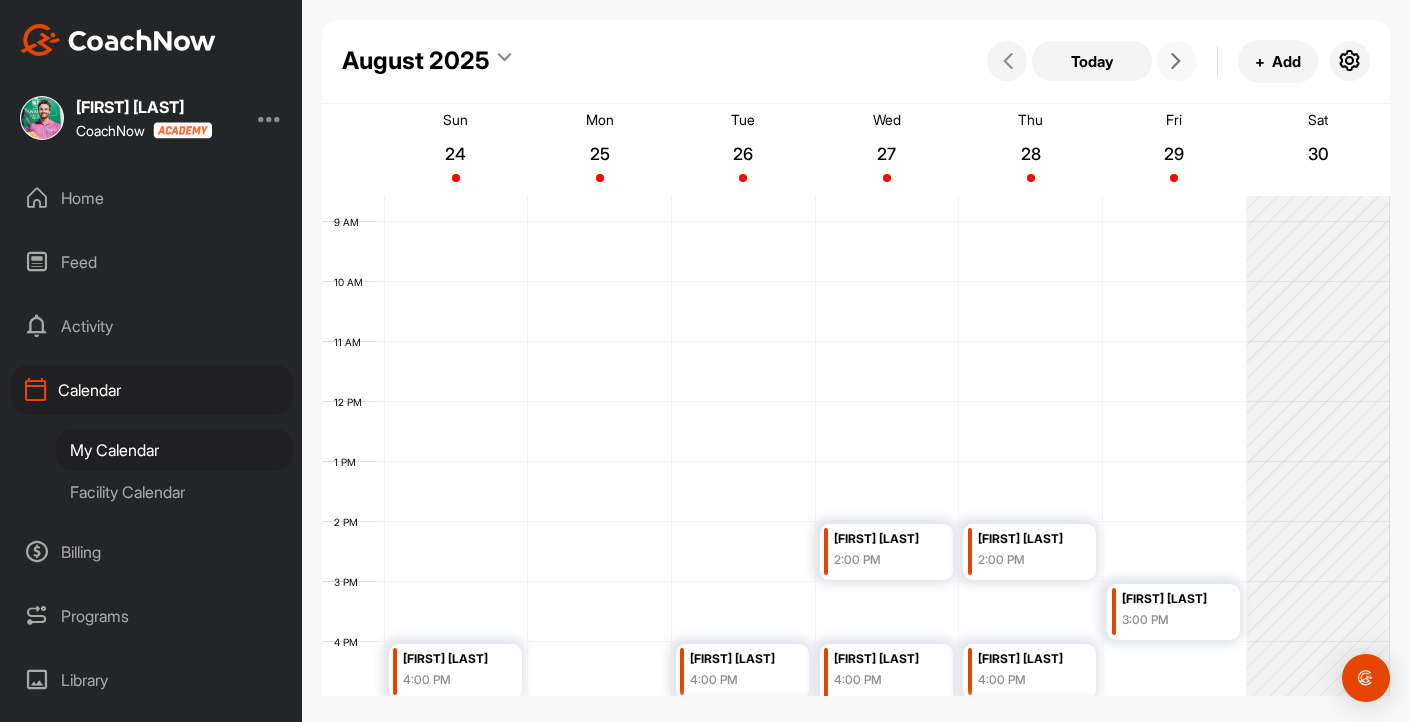 scroll, scrollTop: 509, scrollLeft: 0, axis: vertical 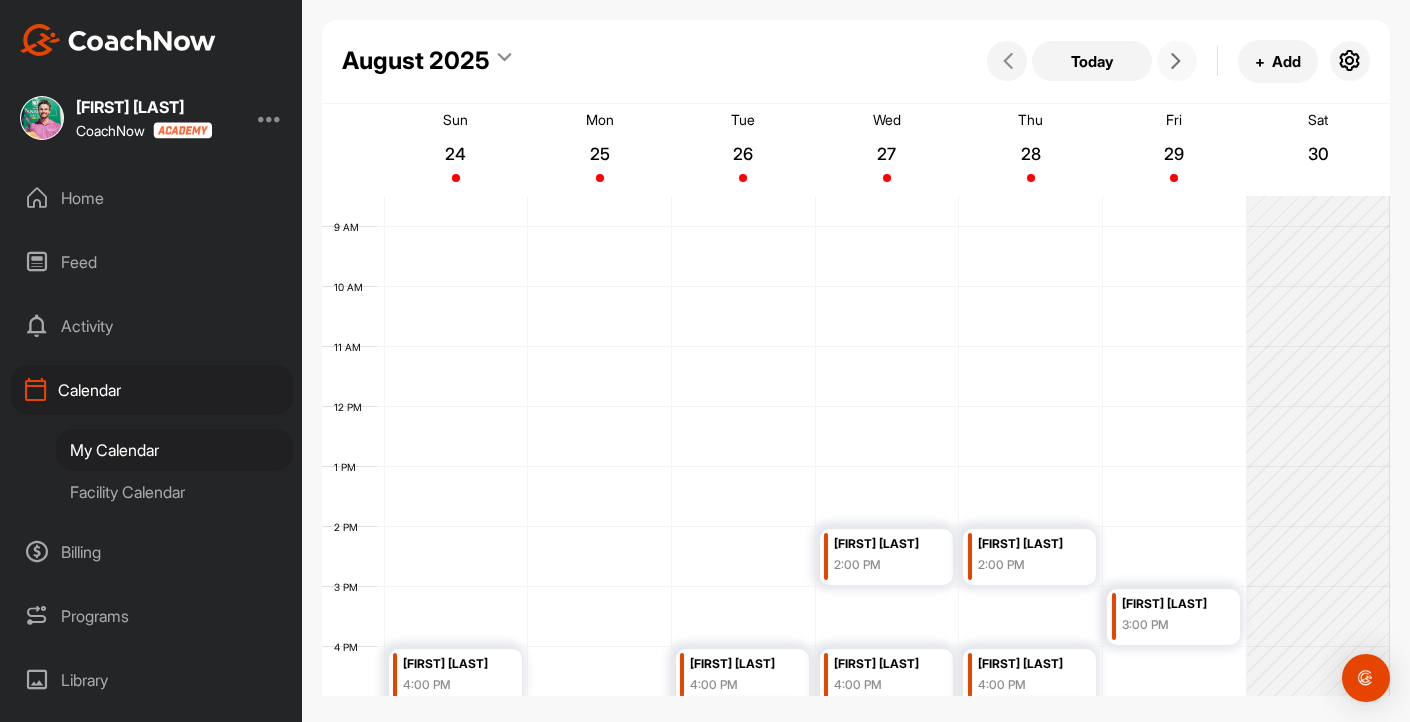 click on "12 AM 1 AM 2 AM 3 AM 4 AM 5 AM 6 AM 7 AM 8 AM 9 AM 10 AM 11 AM 12 PM 1 PM 2 PM 3 PM 4 PM 5 PM 6 PM 7 PM 8 PM 9 PM 10 PM 11 PM [FIRST] [LAST] 4:00 PM [STREET] 6:00 PM [FIRST] [LAST] 4:00 PM [STREET] 5:00 PM [FIRST] [LAST] 6:00 PM [FIRST] [LAST] 2:00 PM [FIRST] [LAST] 4:00 PM [FIRST] [LAST] 2:00 PM [FIRST] [LAST] 4:00 PM [FIRST] [LAST] 5:00 PM [FIRST] [LAST] 3:00 PM" at bounding box center [856, 407] 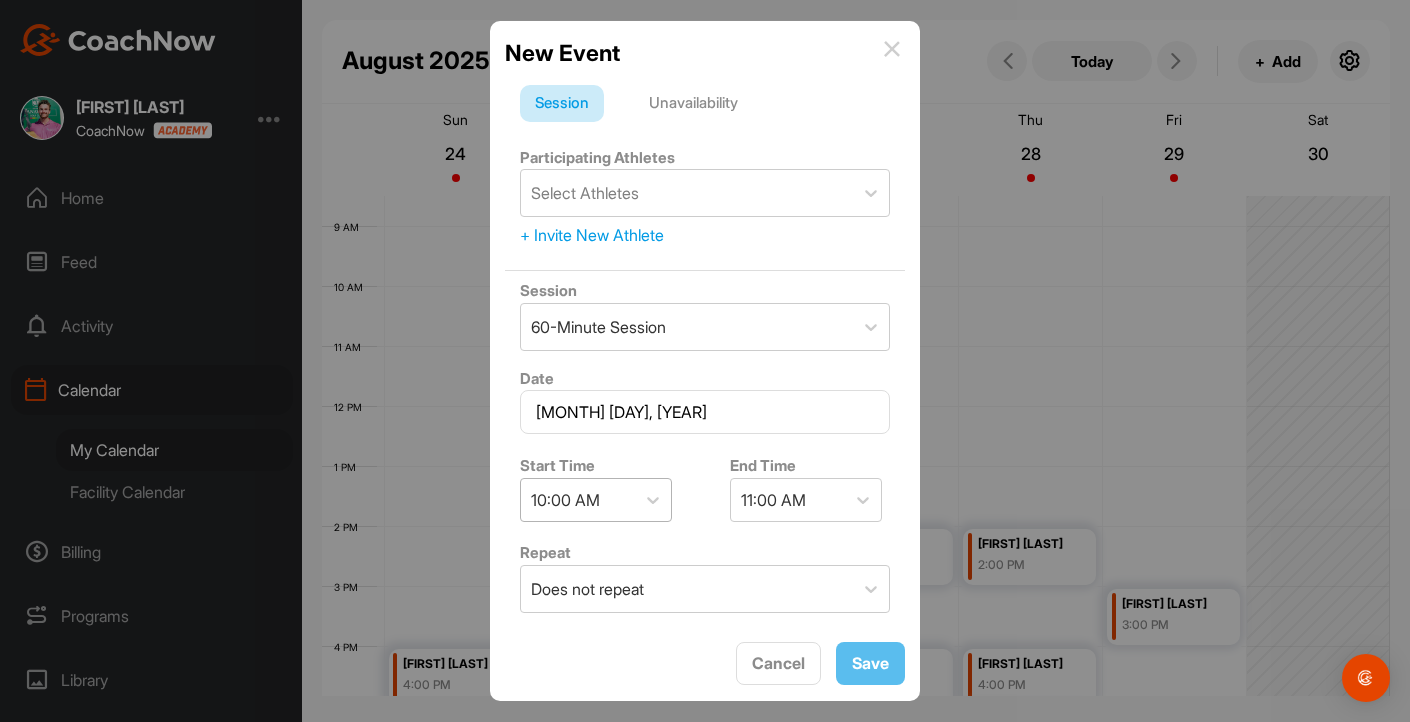click on "10:00 AM" at bounding box center [578, 500] 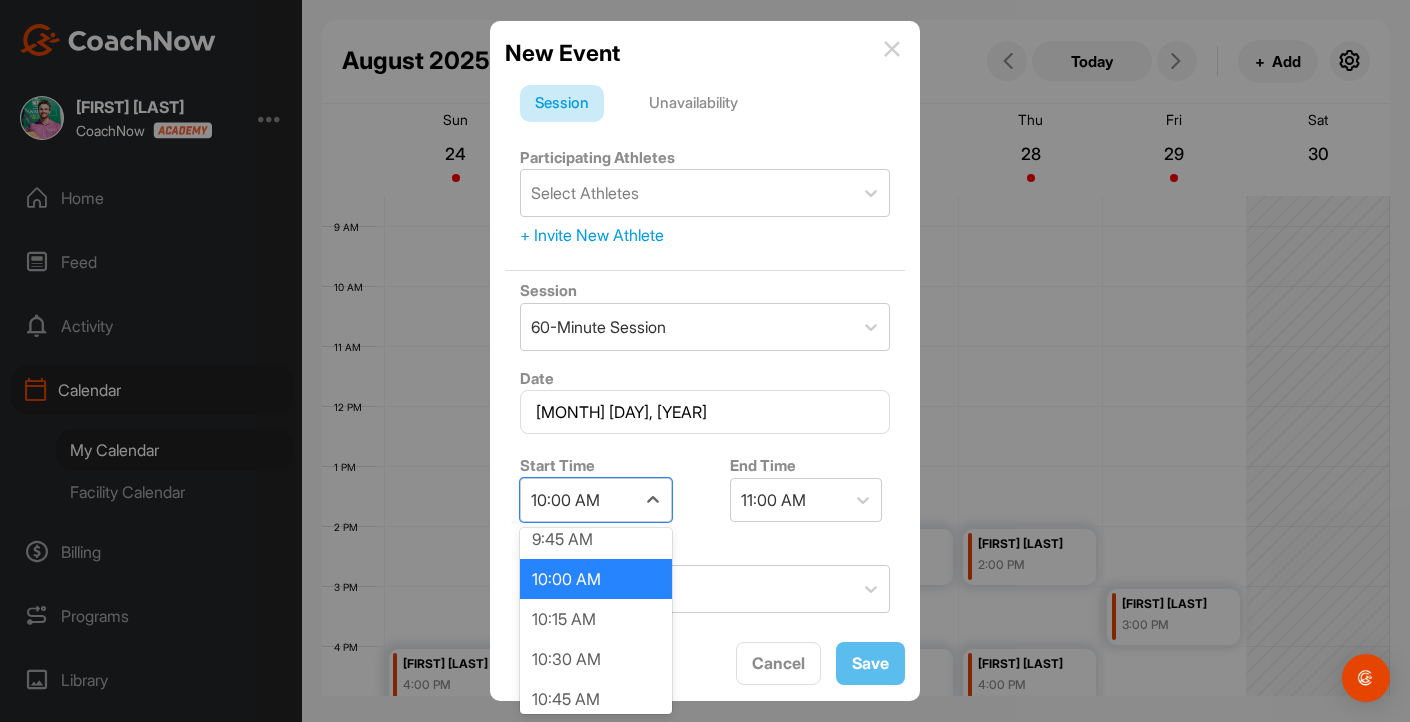 scroll, scrollTop: 1614, scrollLeft: 0, axis: vertical 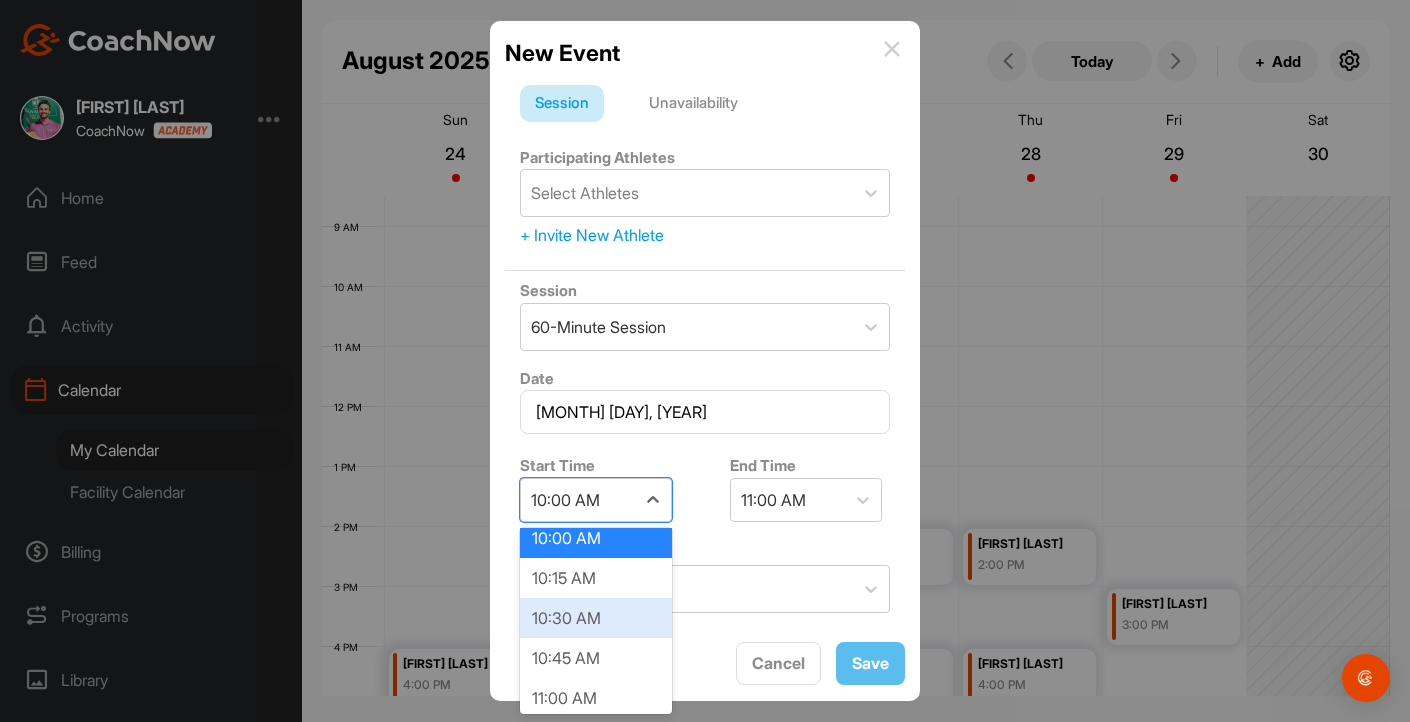 click on "10:30 AM" at bounding box center (596, 618) 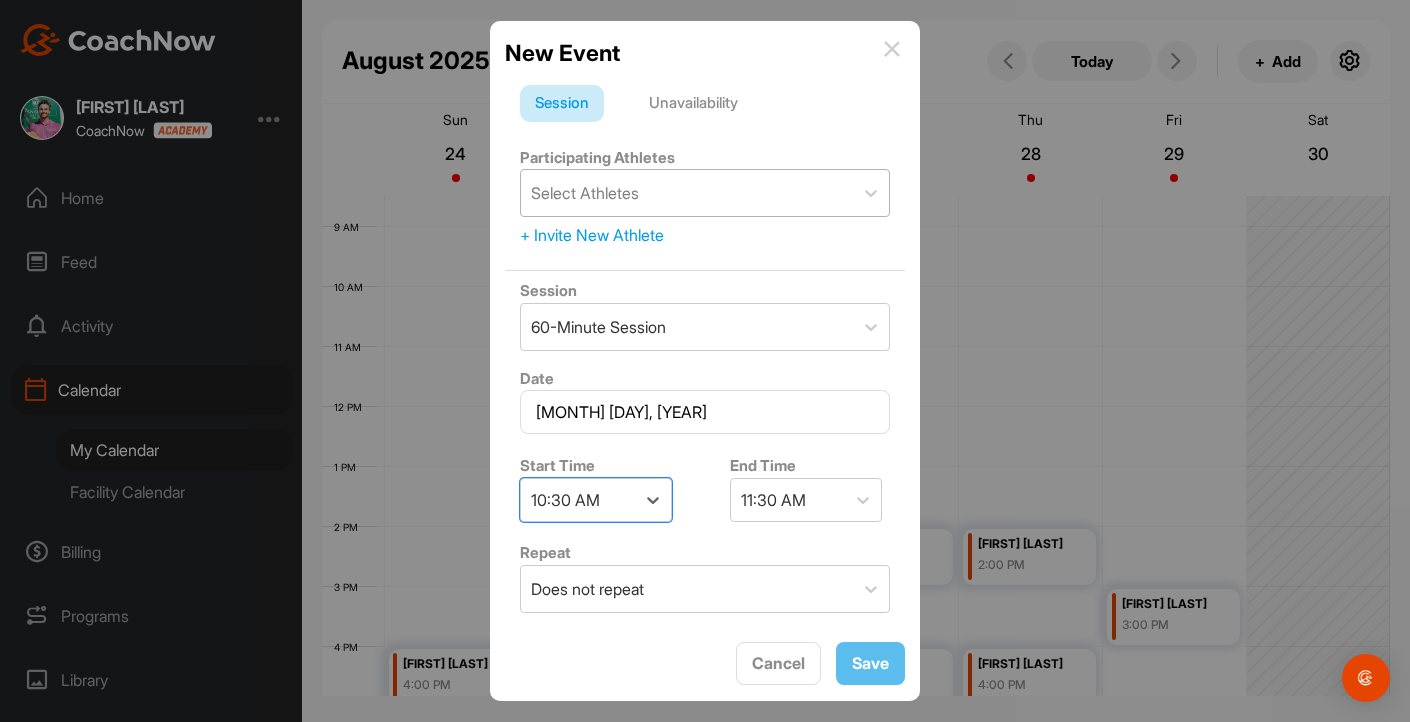 click on "Select Athletes" at bounding box center [687, 193] 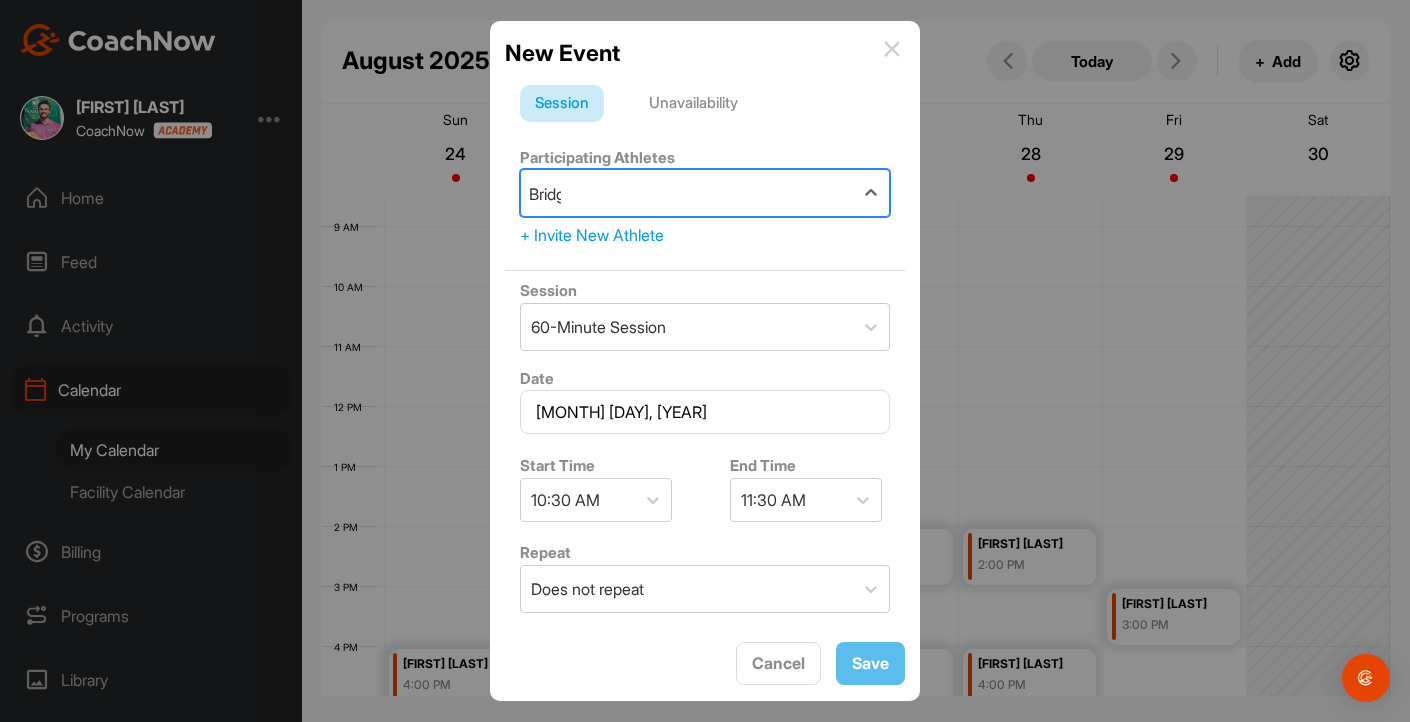 type on "[FIRST]" 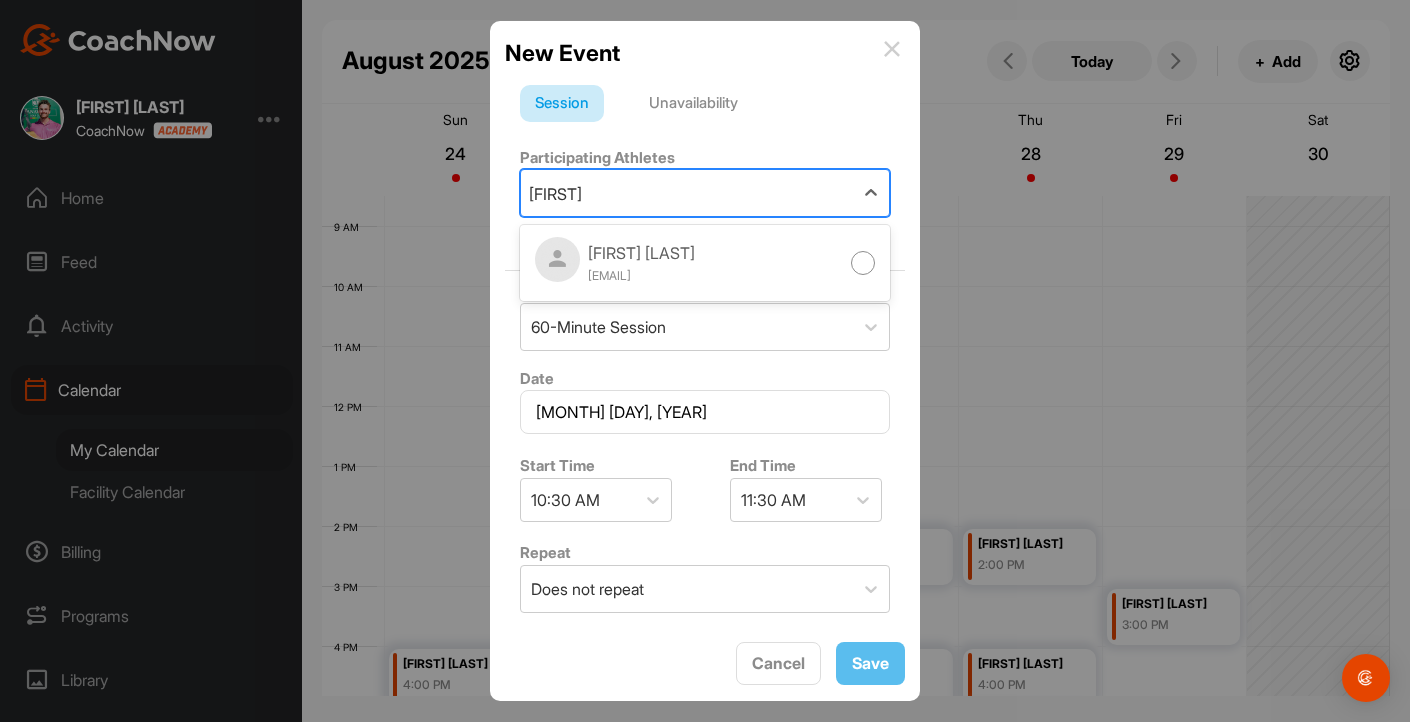 click on "[FIRST] [LAST]" at bounding box center (641, 253) 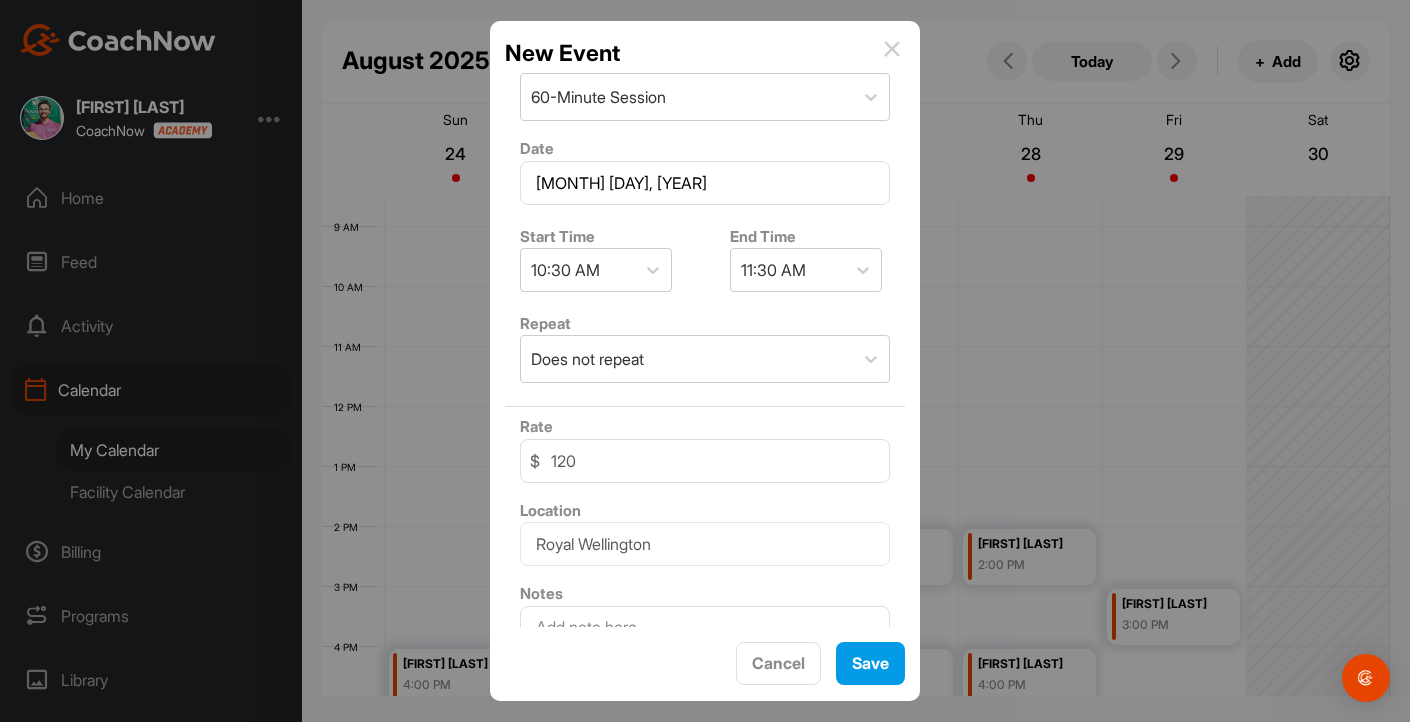 scroll, scrollTop: 413, scrollLeft: 0, axis: vertical 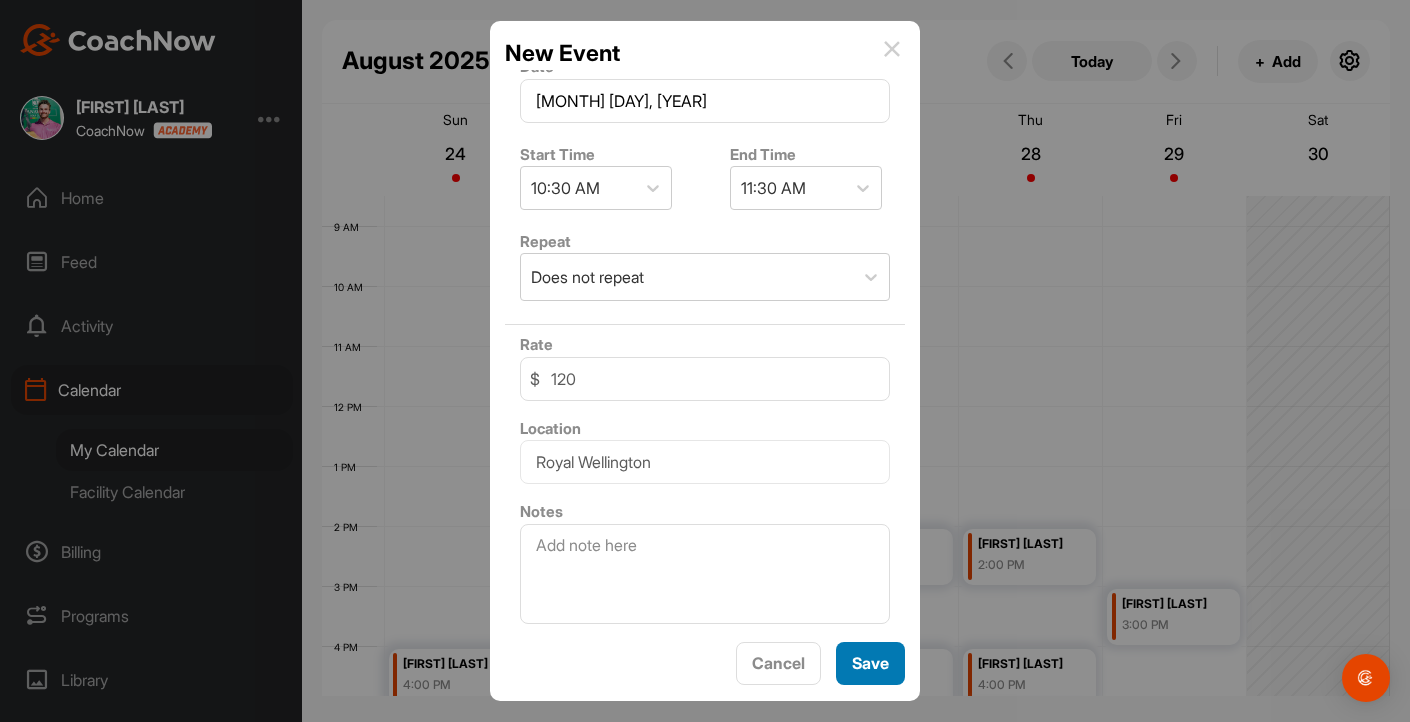 click on "Save" at bounding box center (870, 663) 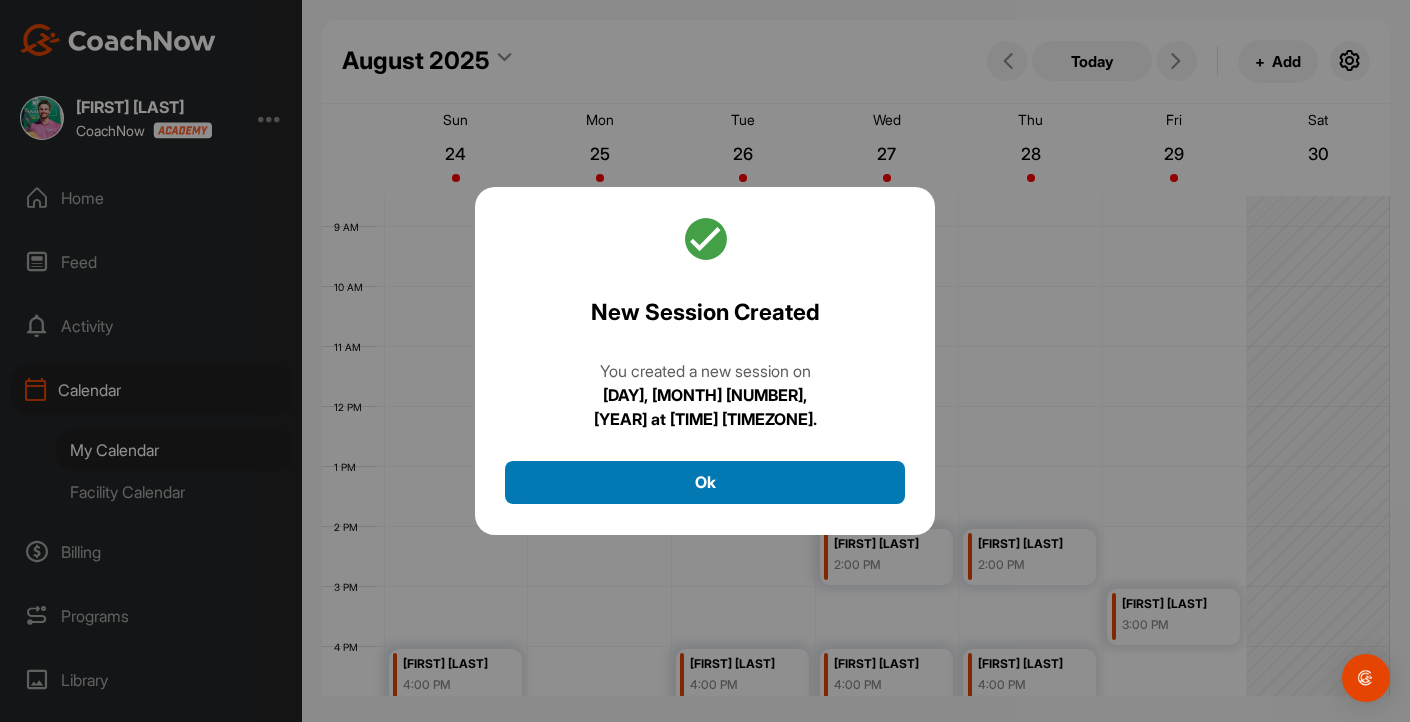 click on "Ok" at bounding box center [705, 482] 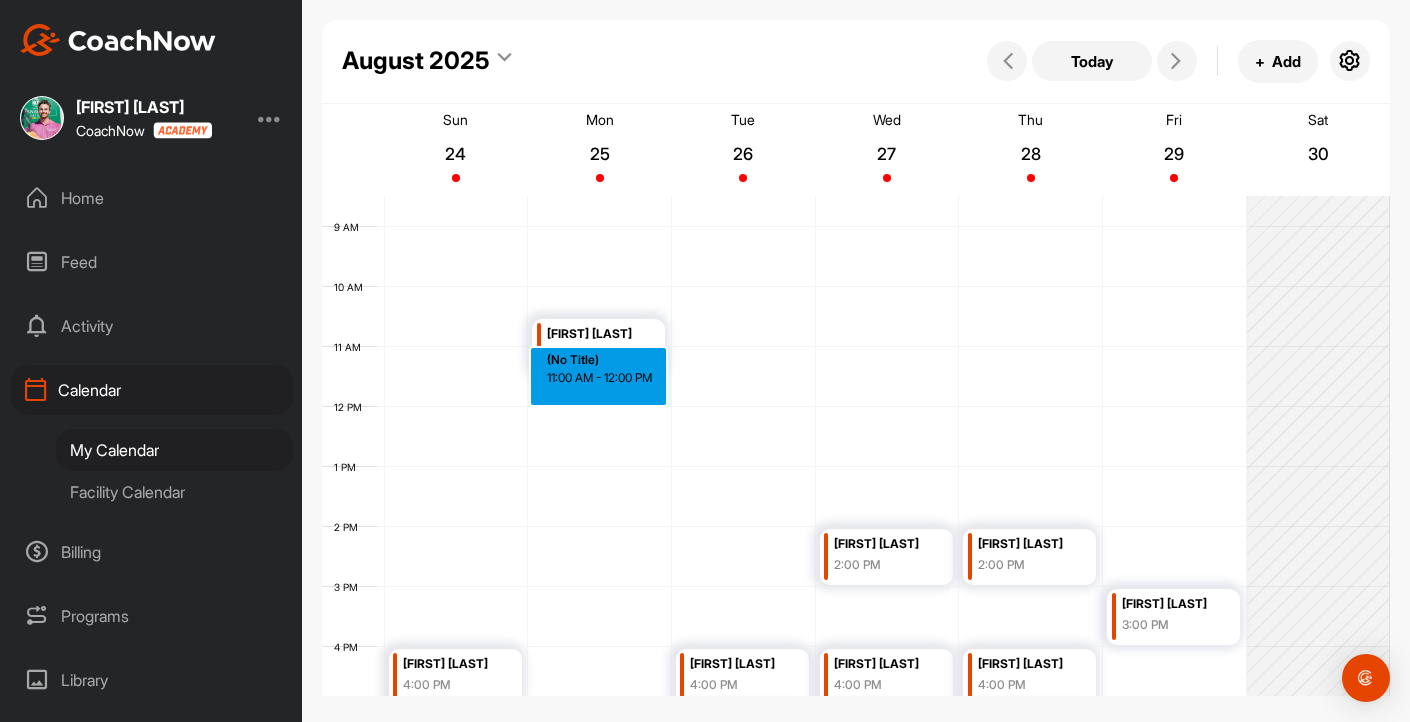 click on "12 AM 1 AM 2 AM 3 AM 4 AM 5 AM 6 AM 7 AM 8 AM 9 AM 10 AM 11 AM 12 PM 1 PM 2 PM 3 PM 4 PM 5 PM 6 PM 7 PM 8 PM 9 PM 10 PM 11 PM [FIRST] [LAST] [TIME] [FIRST] [LAST] [TIME] [CITY] [LAST] [TIME] (No Title) [TIME] - [TIME] [FIRST] [LAST] [TIME] [CITY] [LAST] [TIME] [FIRST] [LAST] [TIME] [FIRST] [LAST] [TIME] [FIRST] [LAST] [TIME] [FIRST] [LAST] [TIME] [FIRST] [LAST] [TIME]" at bounding box center (856, 407) 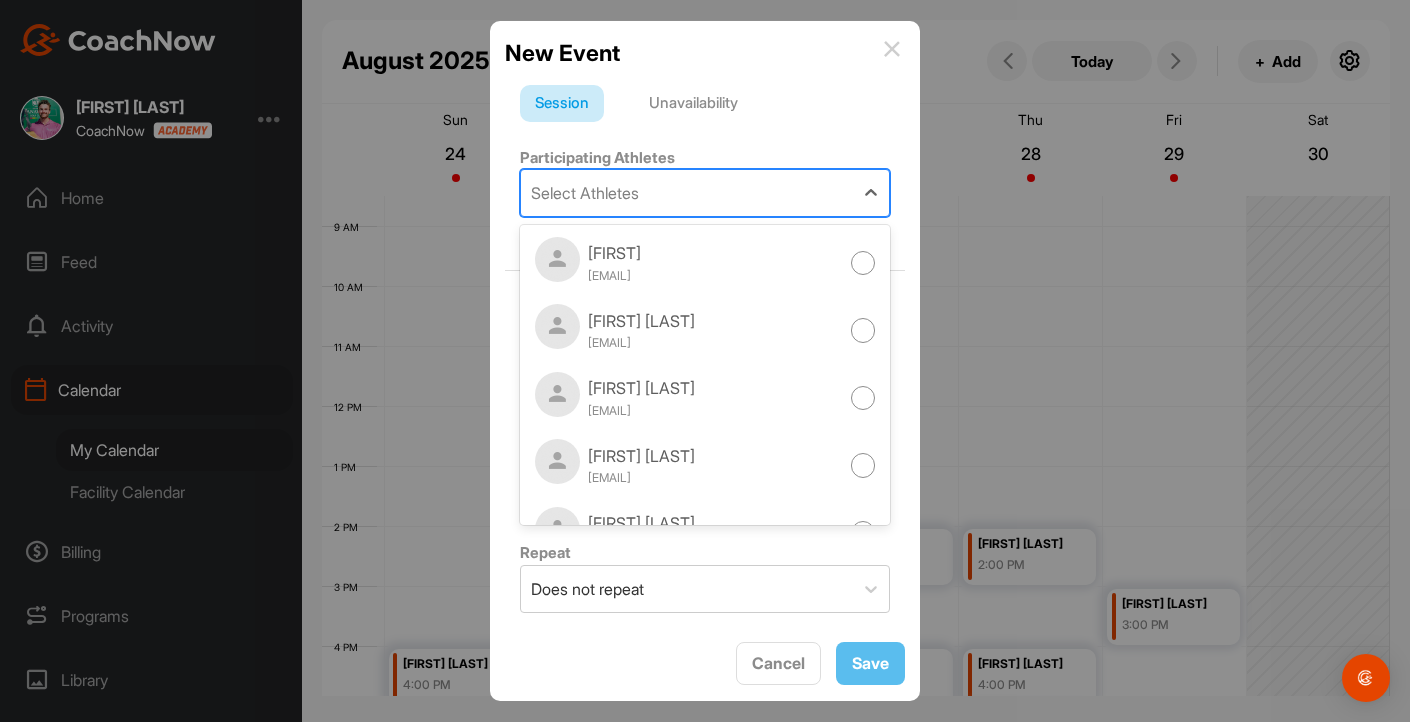 click on "Select Athletes" at bounding box center (585, 193) 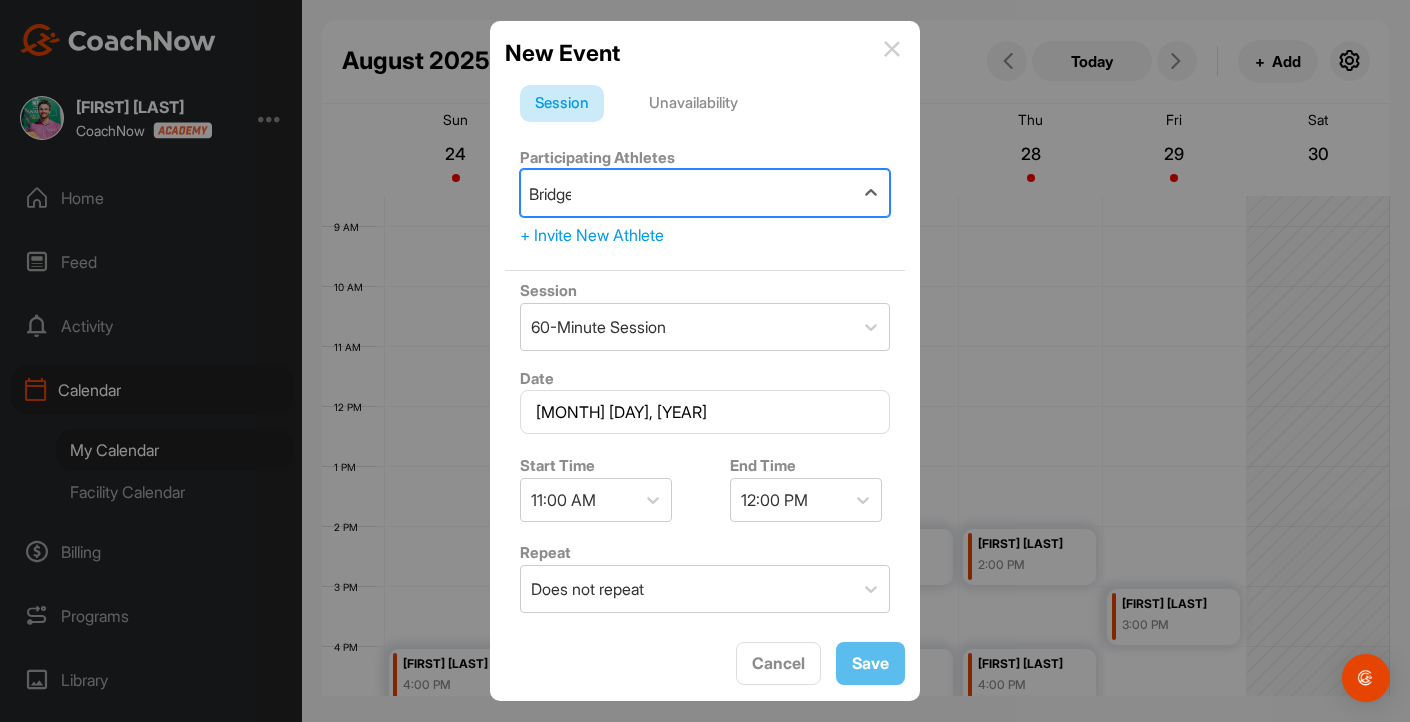 type on "[FIRST]" 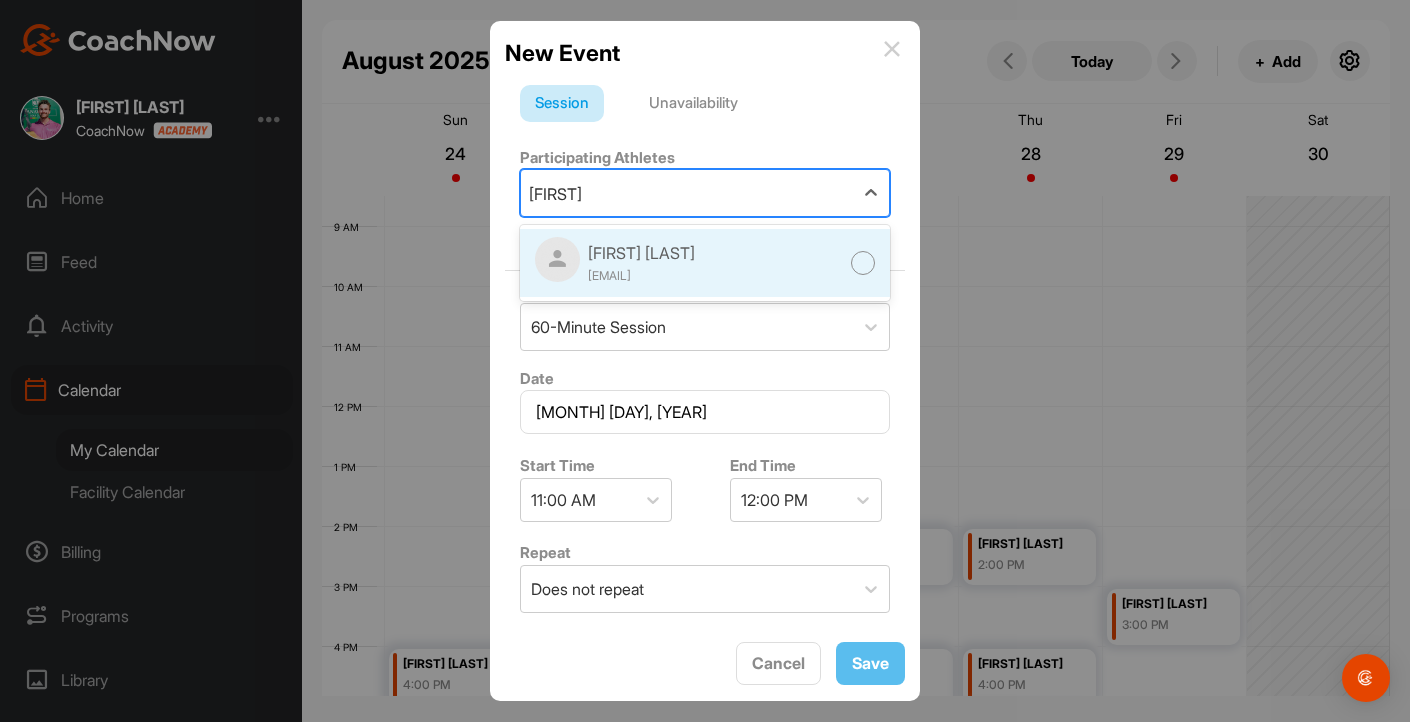 click on "[FIRST] [LAST]" at bounding box center (641, 253) 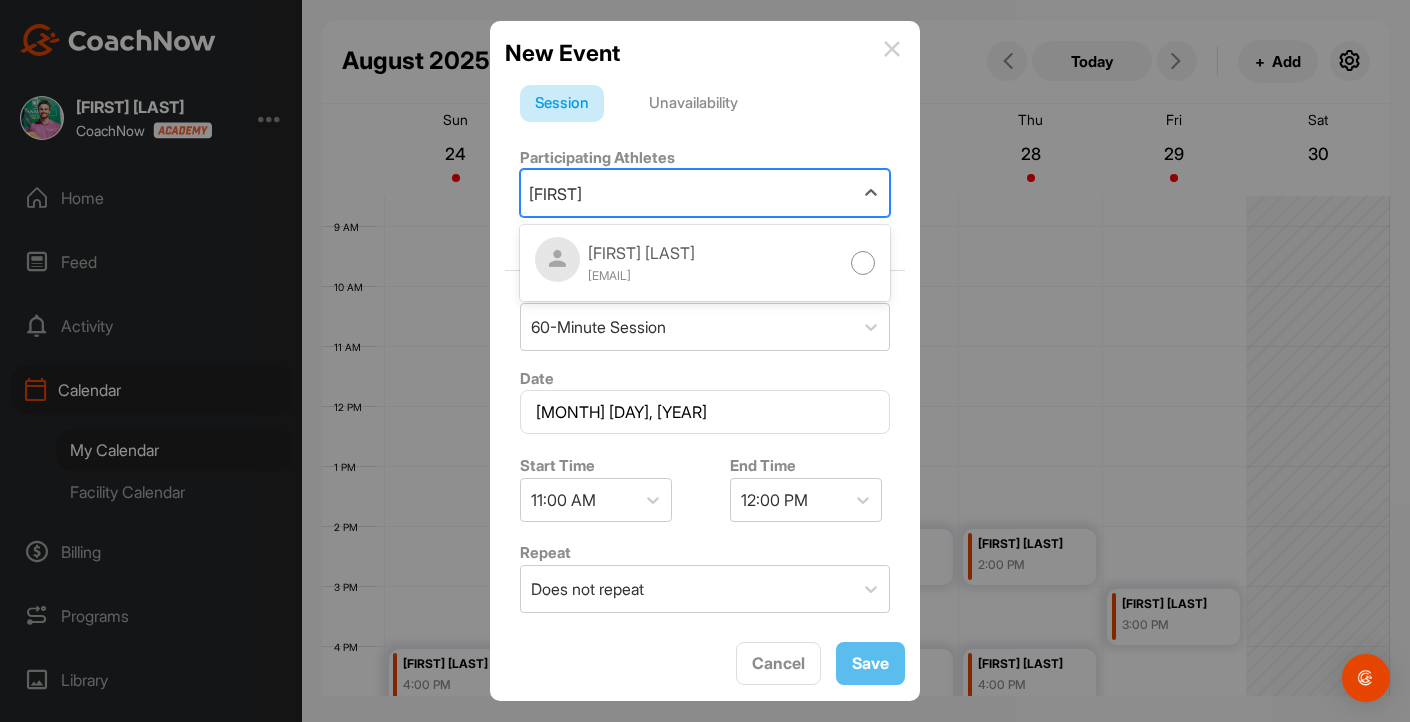 type 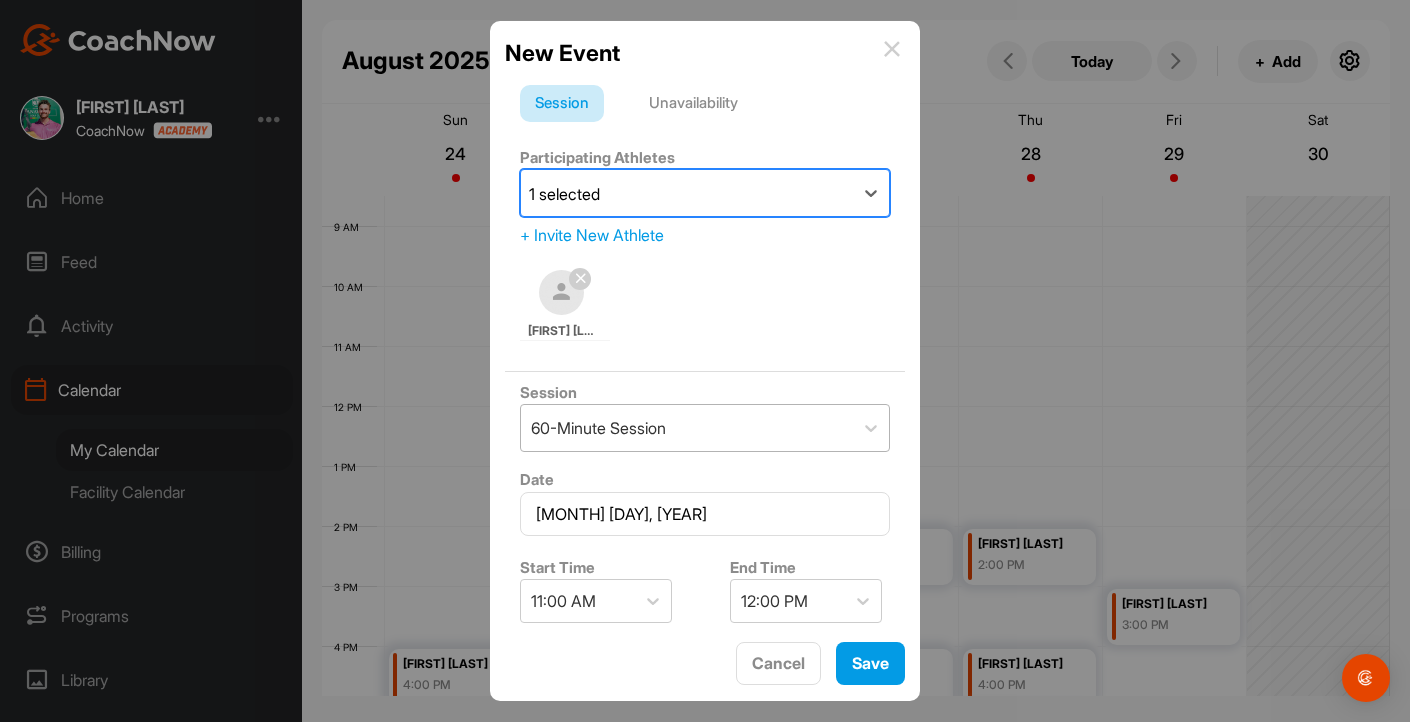 click on "60-Minute Session" at bounding box center (598, 428) 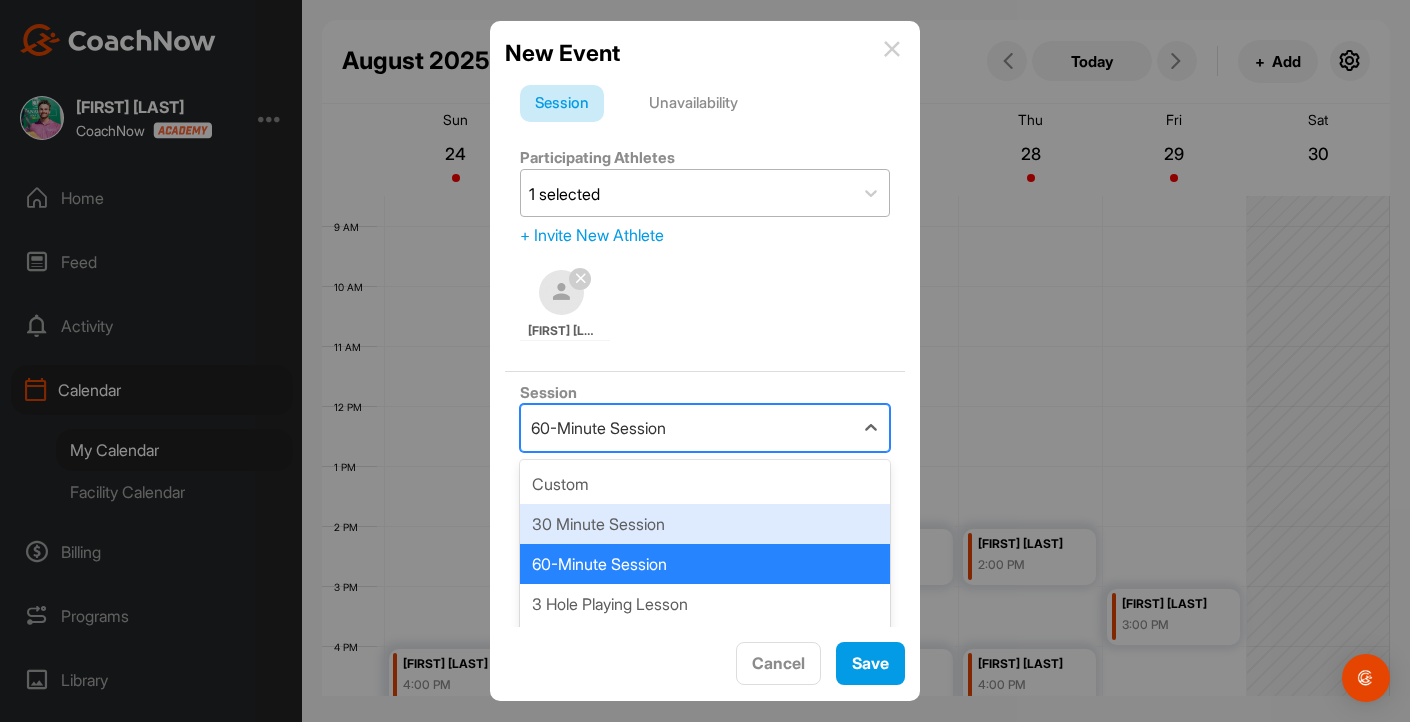 scroll, scrollTop: 73, scrollLeft: 0, axis: vertical 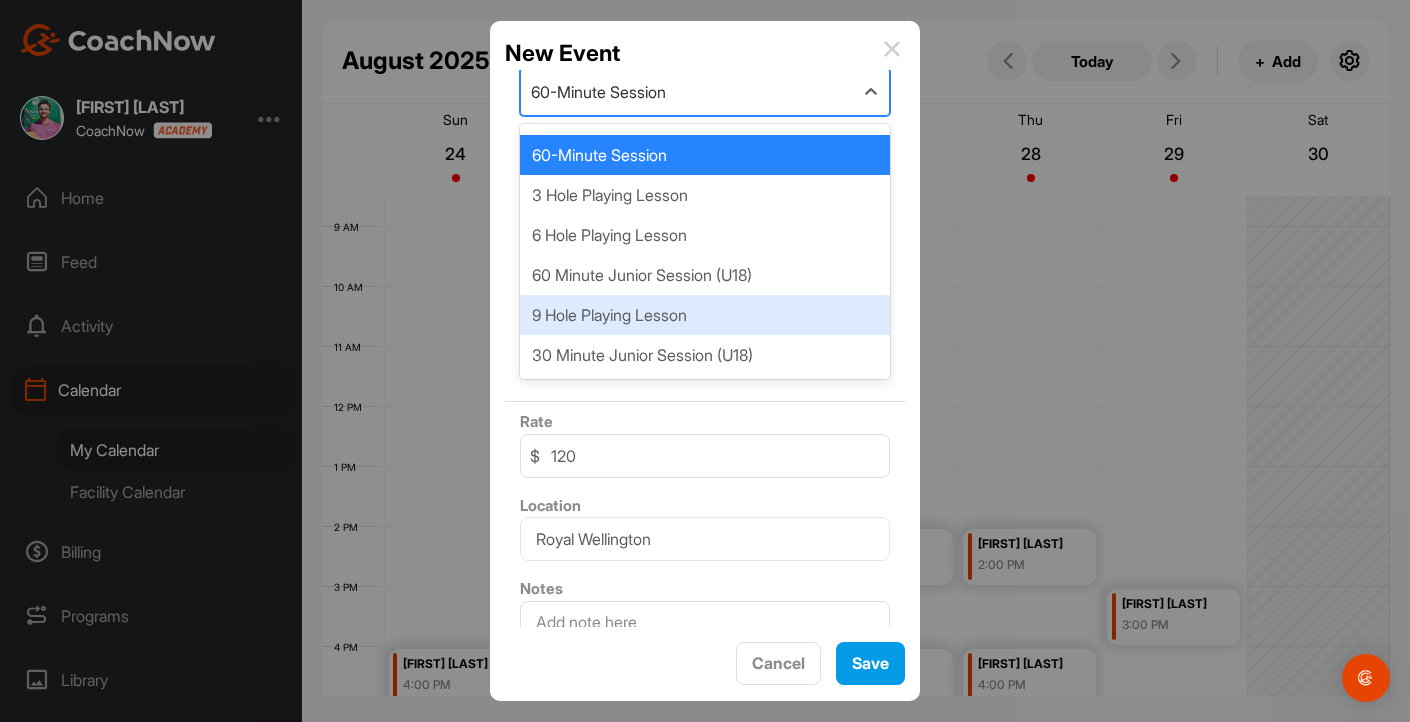 click on "9 Hole Playing Lesson" at bounding box center [705, 315] 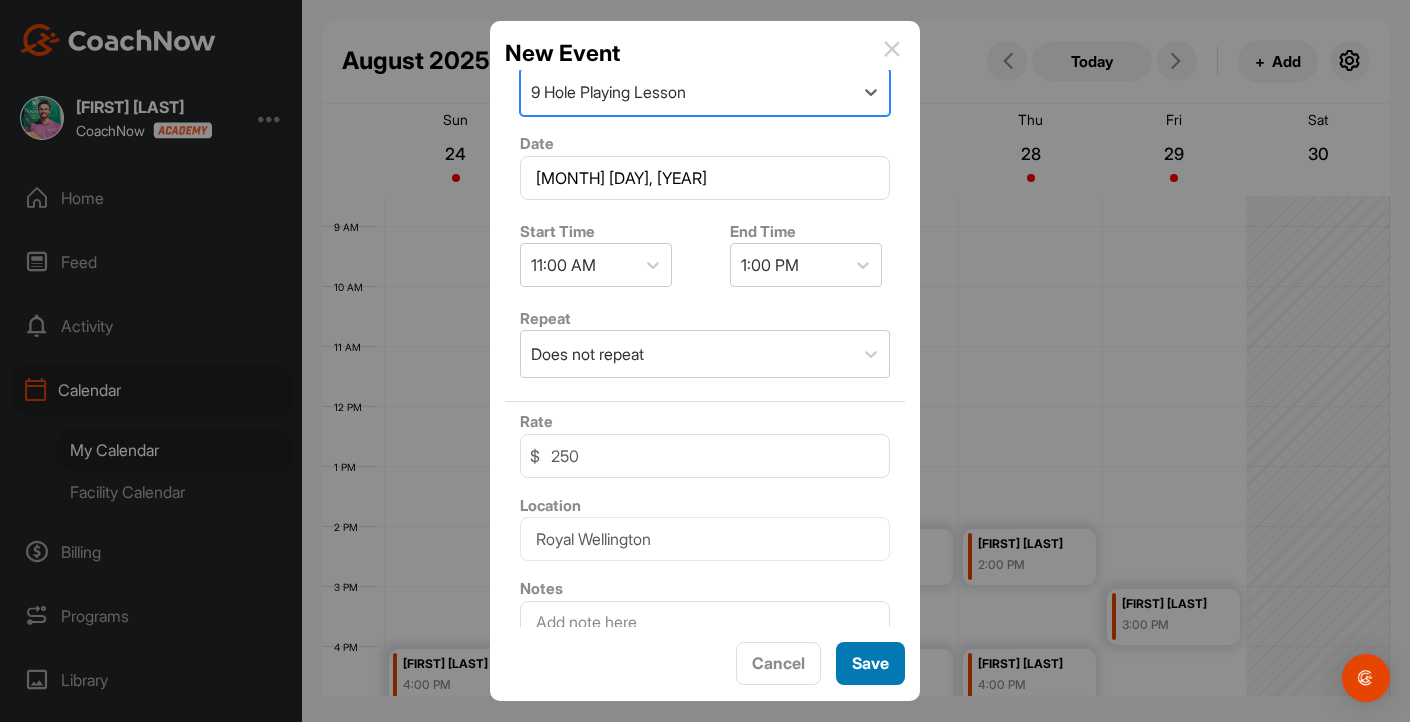 click on "Save" at bounding box center [870, 663] 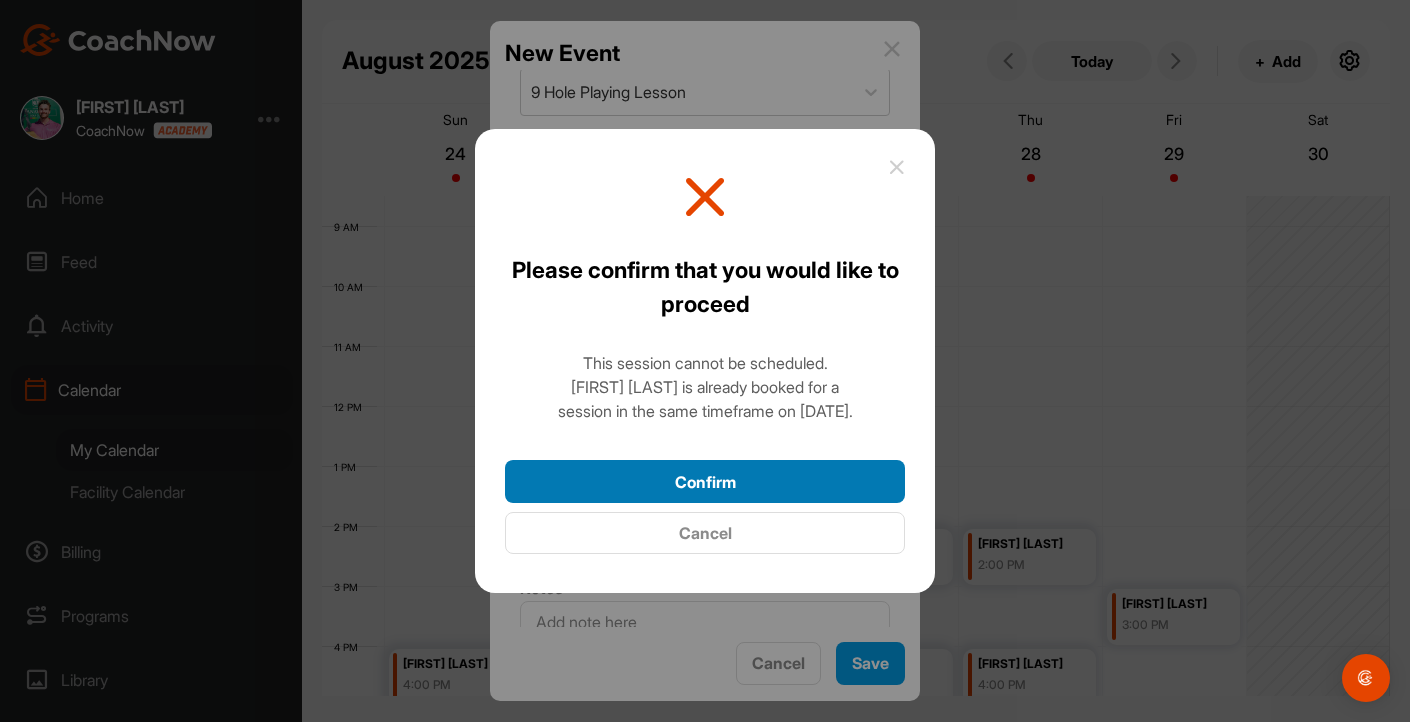 click on "Confirm" at bounding box center [705, 481] 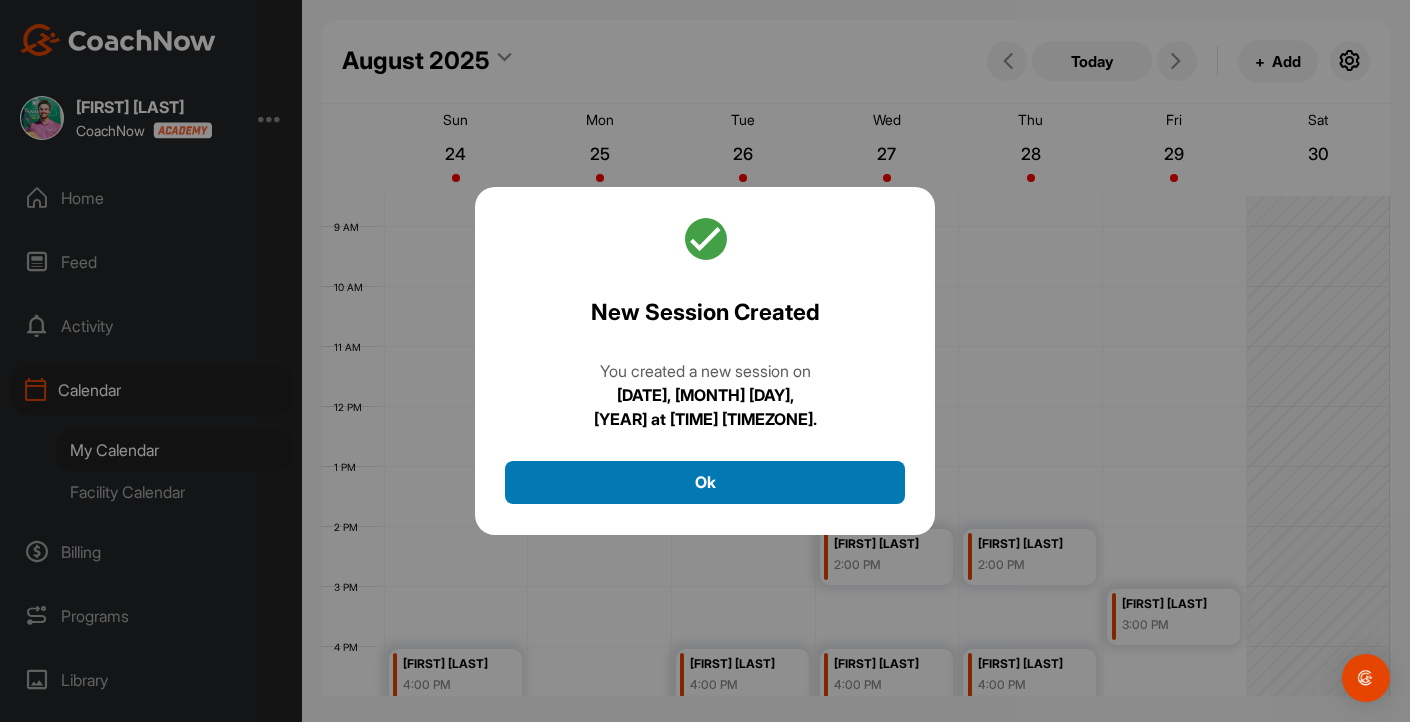 click on "Ok" at bounding box center [705, 482] 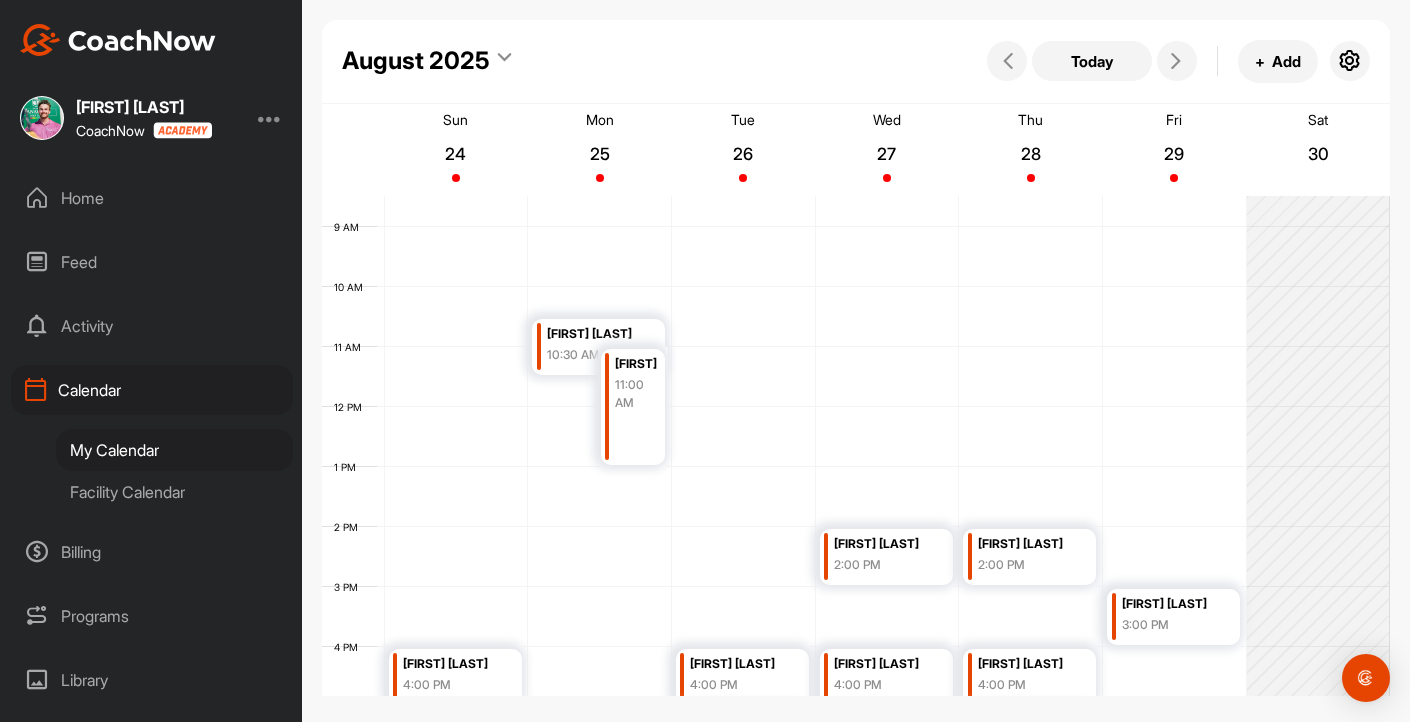 drag, startPoint x: 630, startPoint y: 389, endPoint x: 617, endPoint y: 501, distance: 112.75194 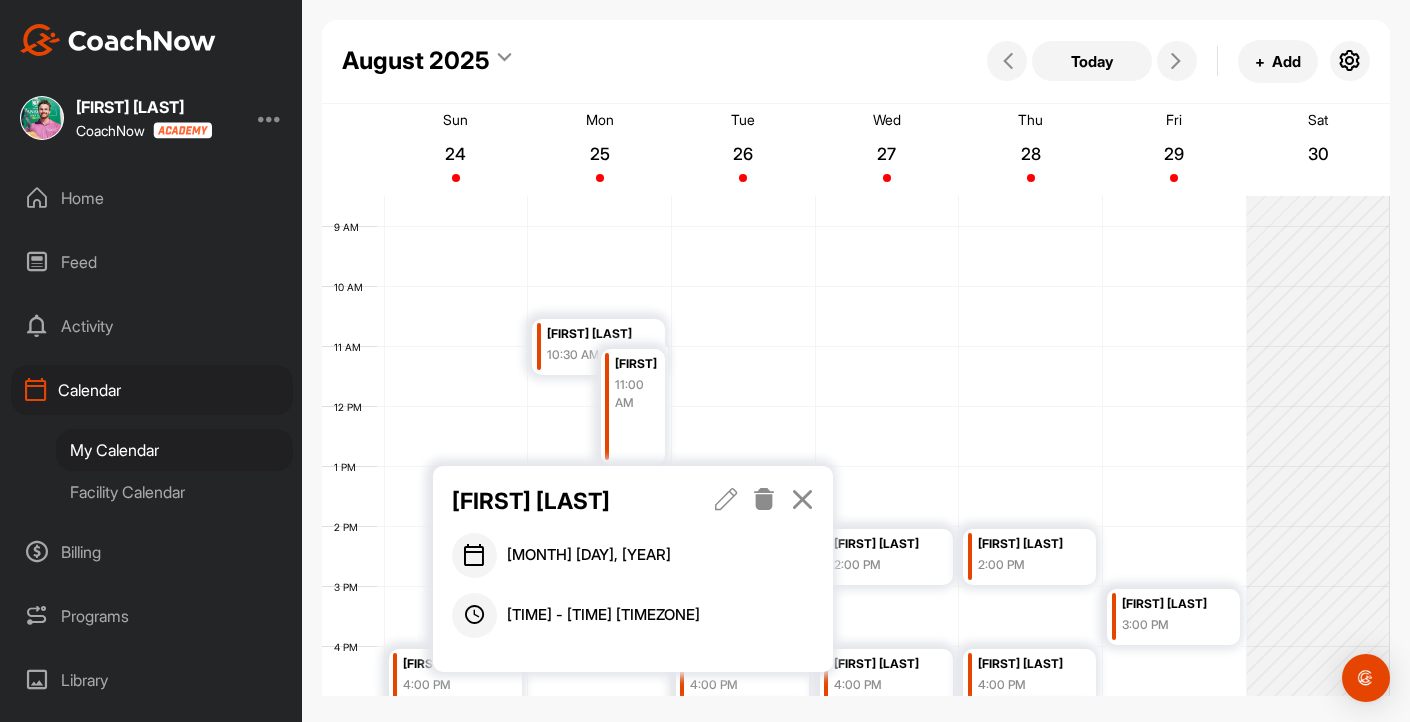 click on "11:00 AM" at bounding box center [637, 394] 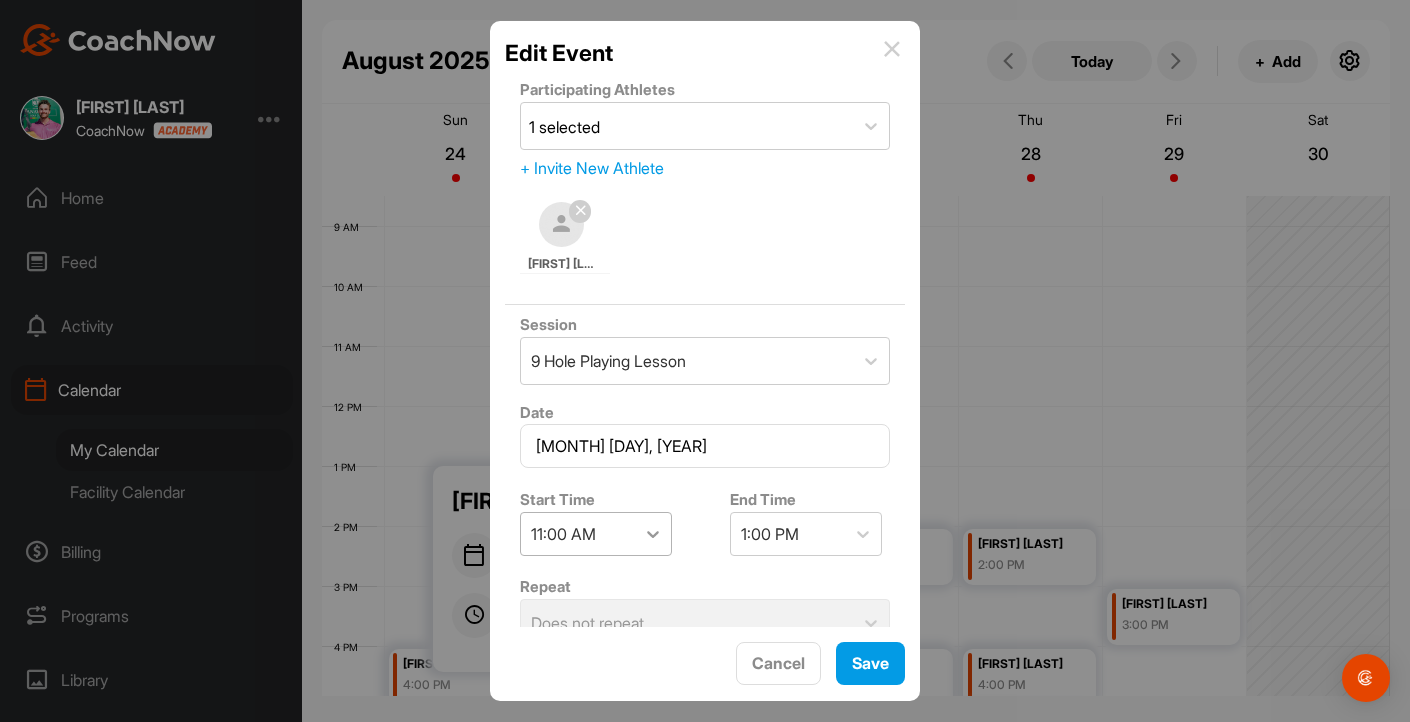 click 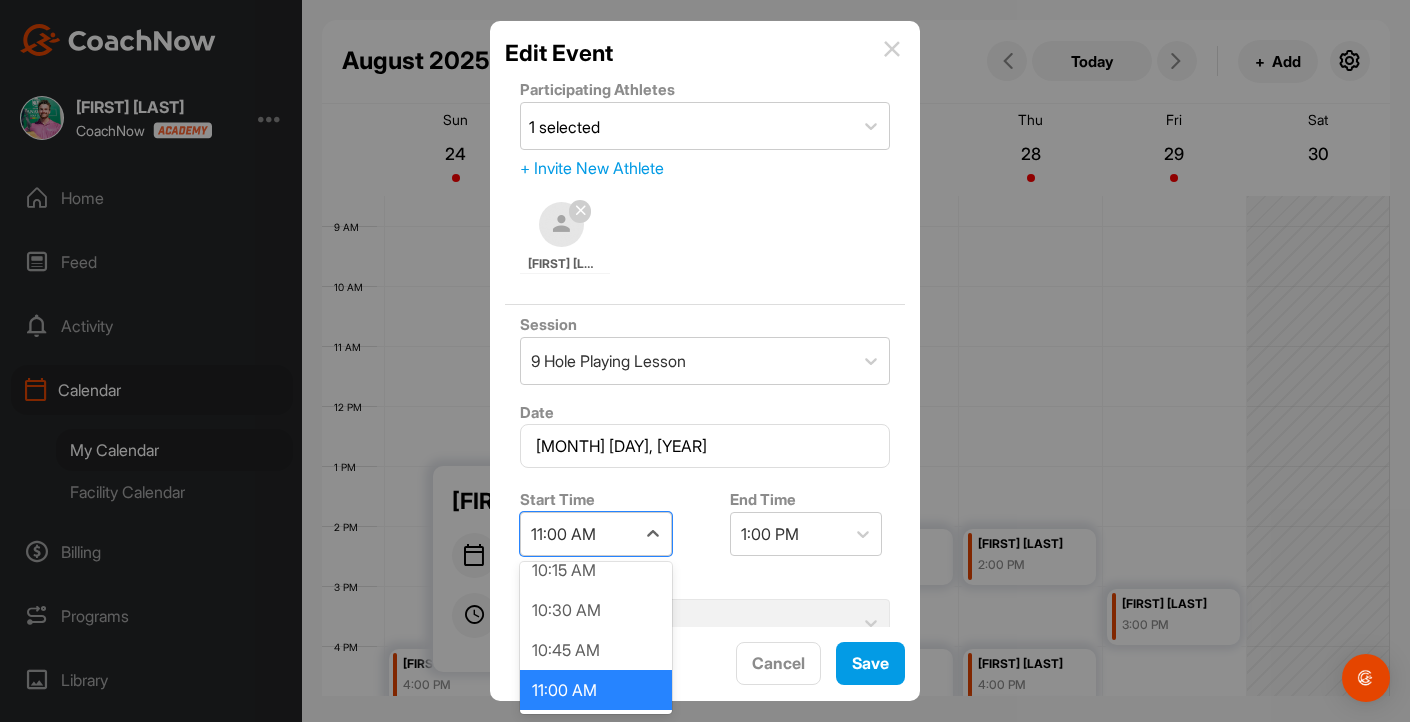 scroll, scrollTop: 1721, scrollLeft: 0, axis: vertical 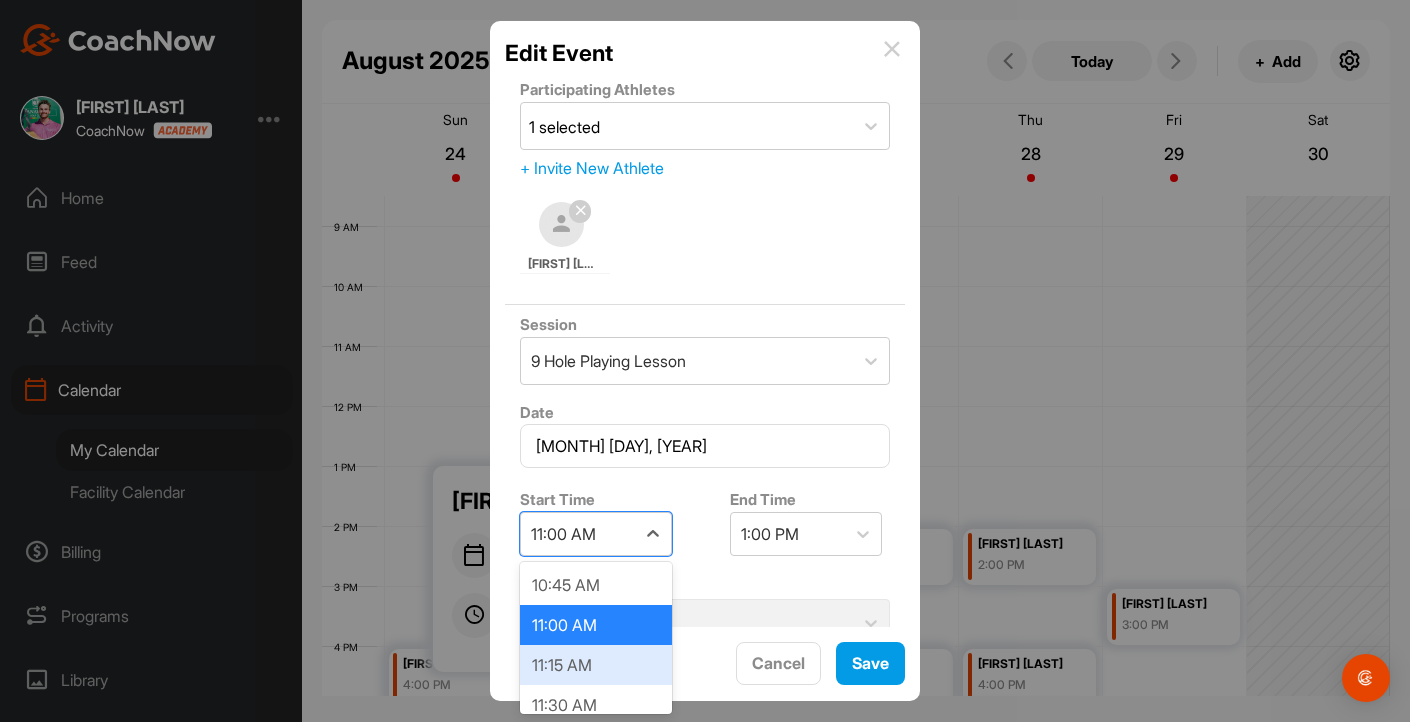 click on "11:30 AM" at bounding box center [596, 705] 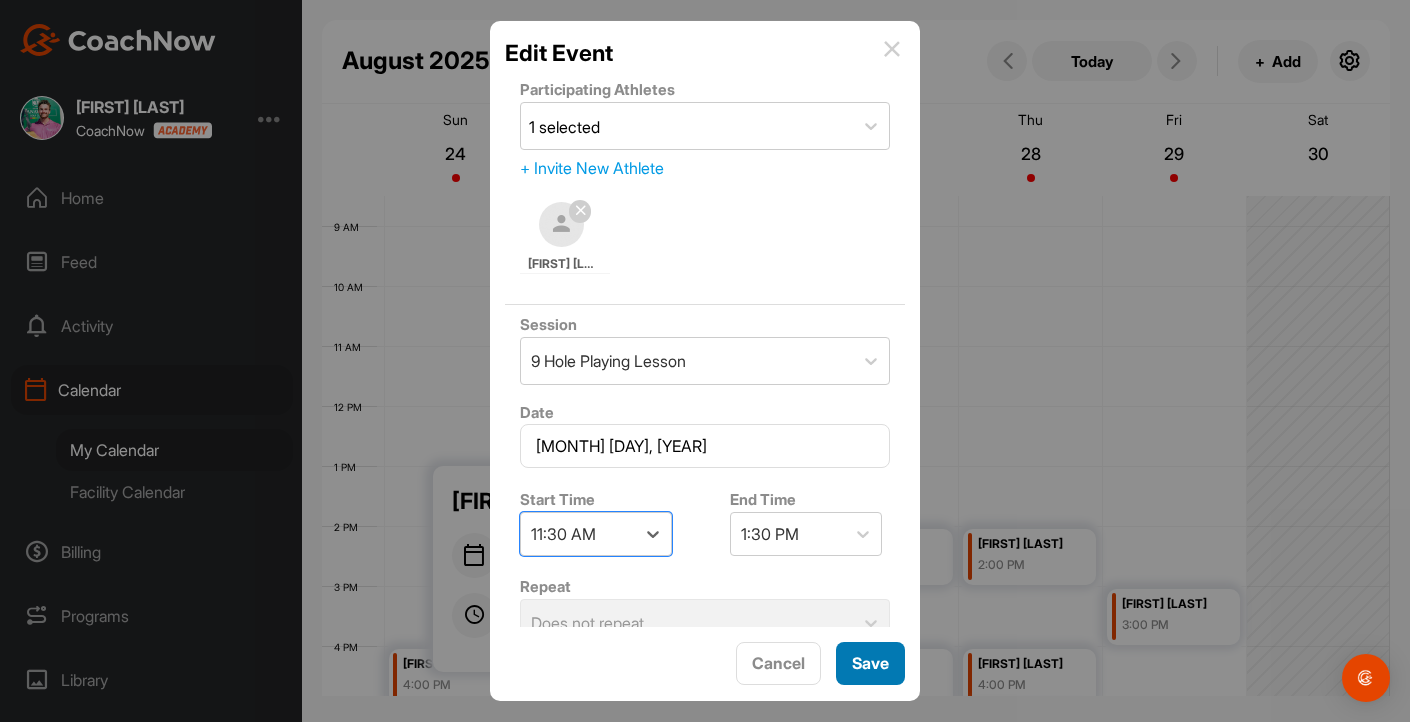 click on "Save" at bounding box center [870, 663] 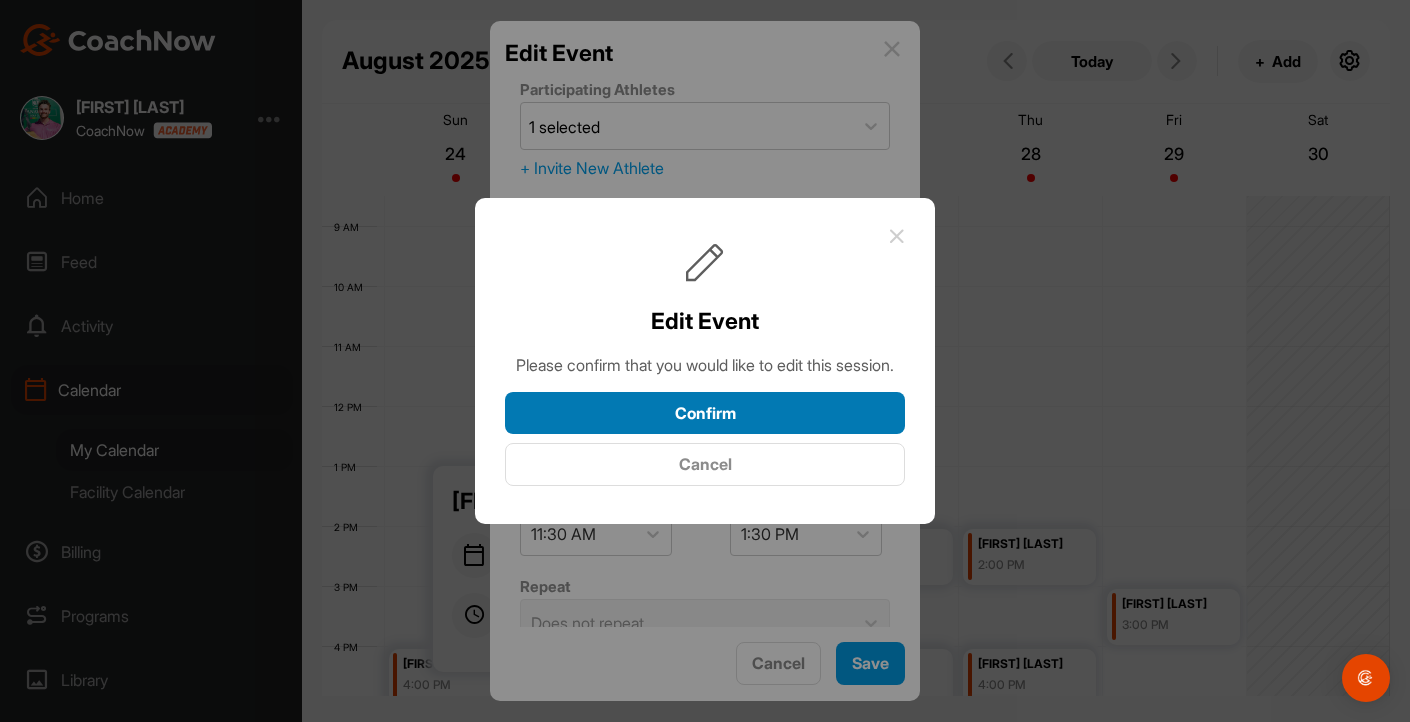 click on "Confirm" at bounding box center [705, 413] 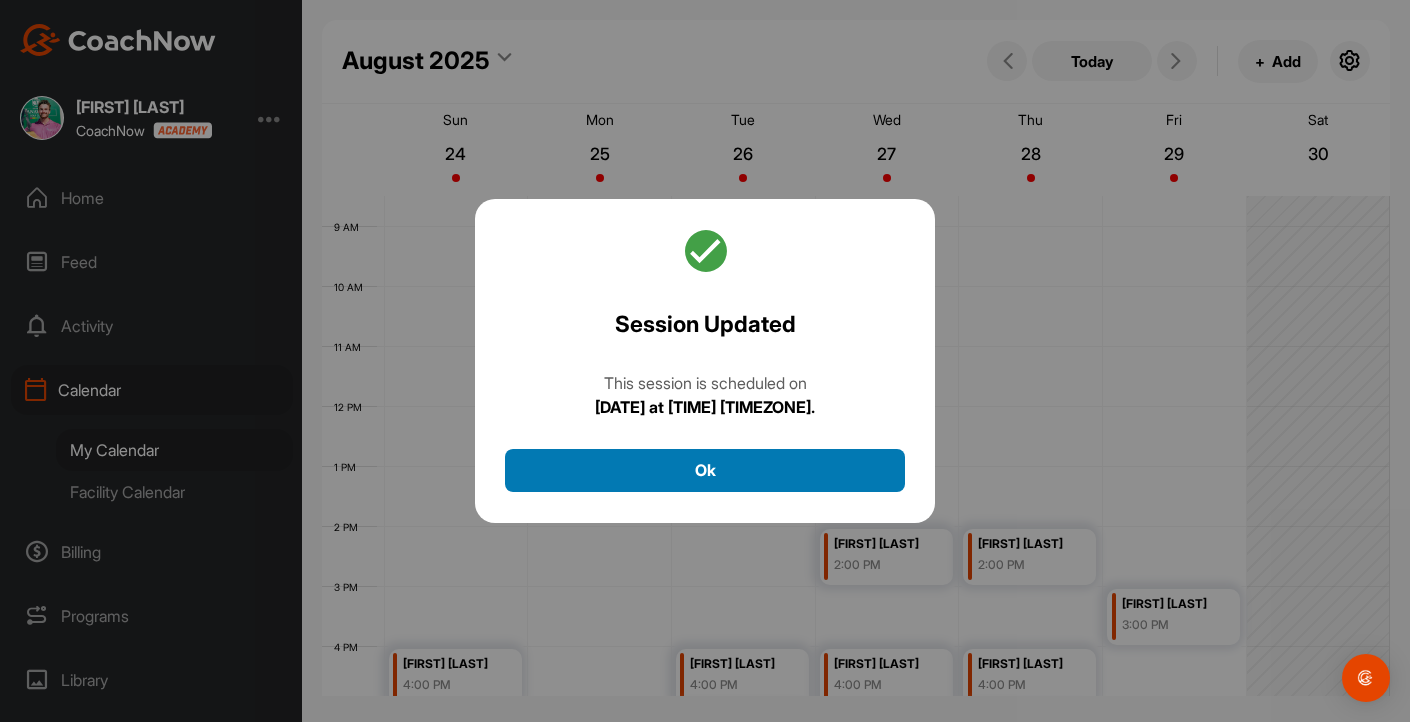 click on "Ok" at bounding box center (705, 470) 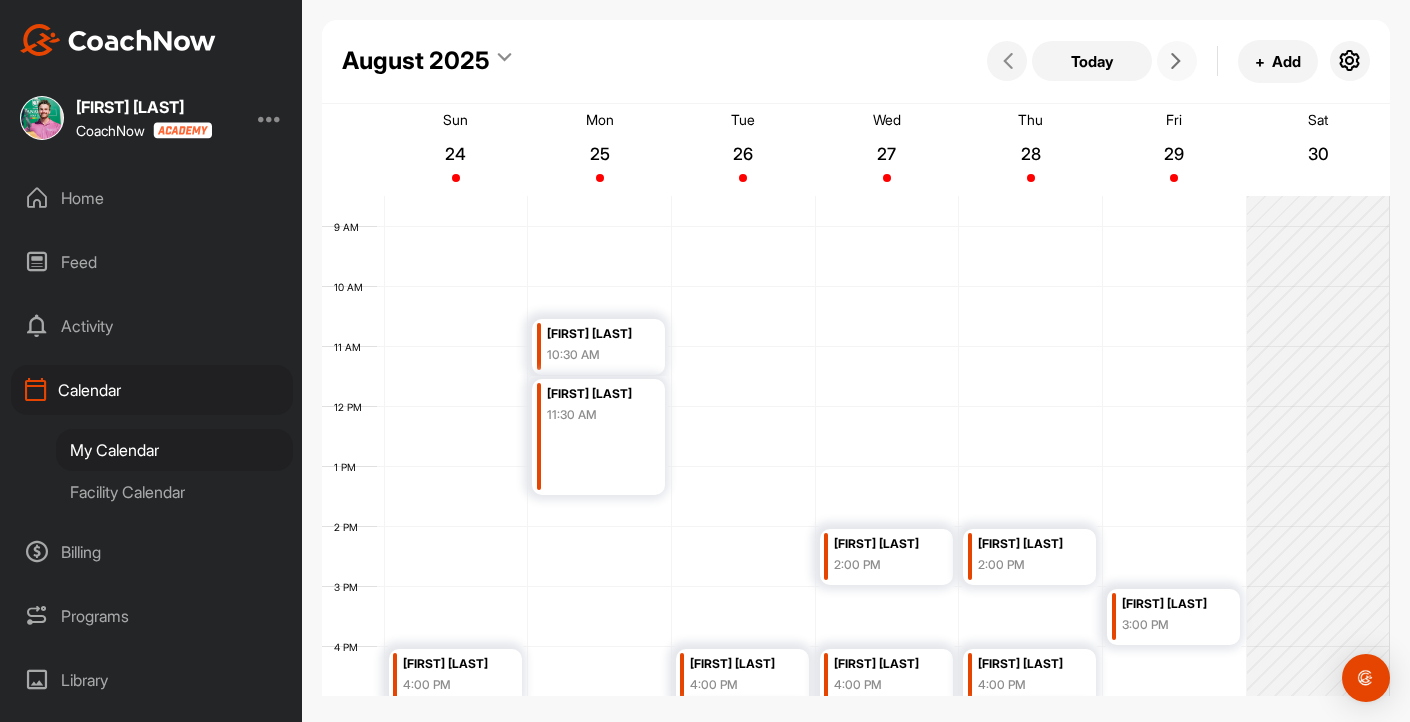 click at bounding box center [1176, 61] 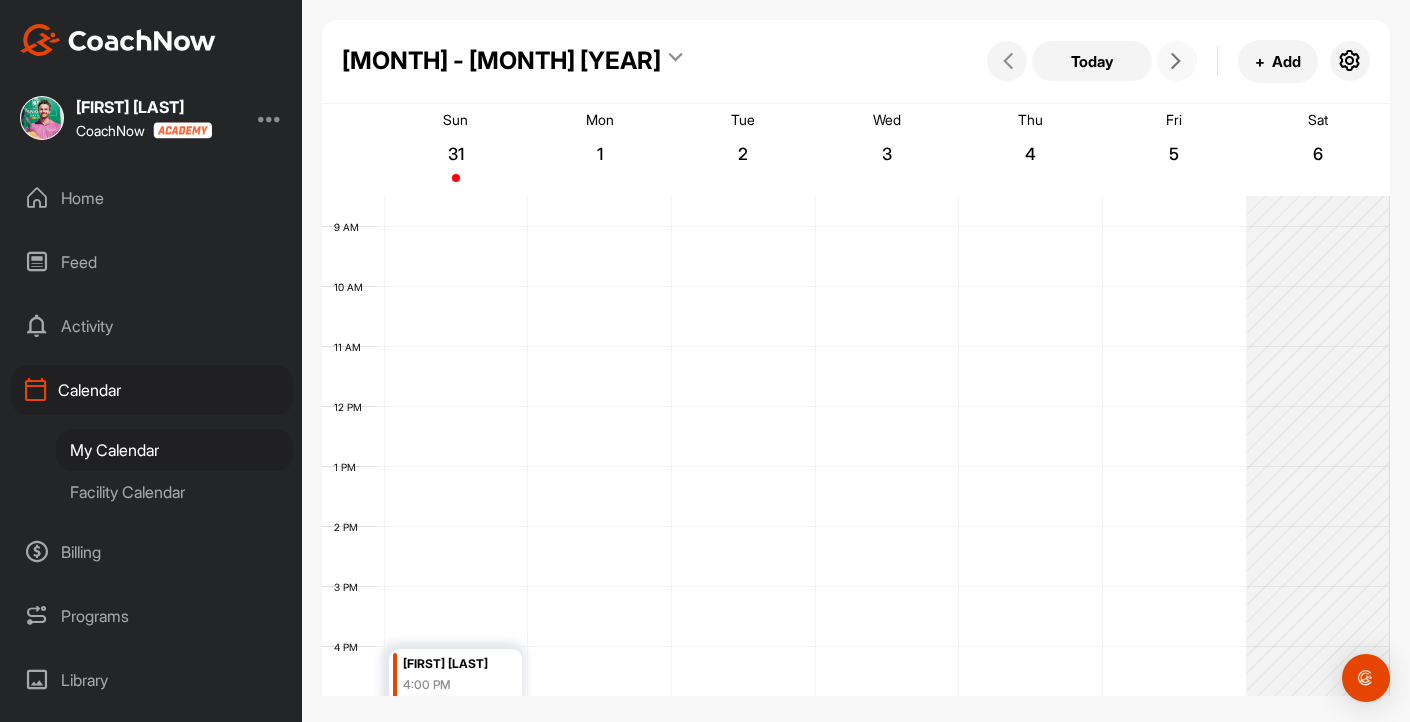 click at bounding box center (1176, 61) 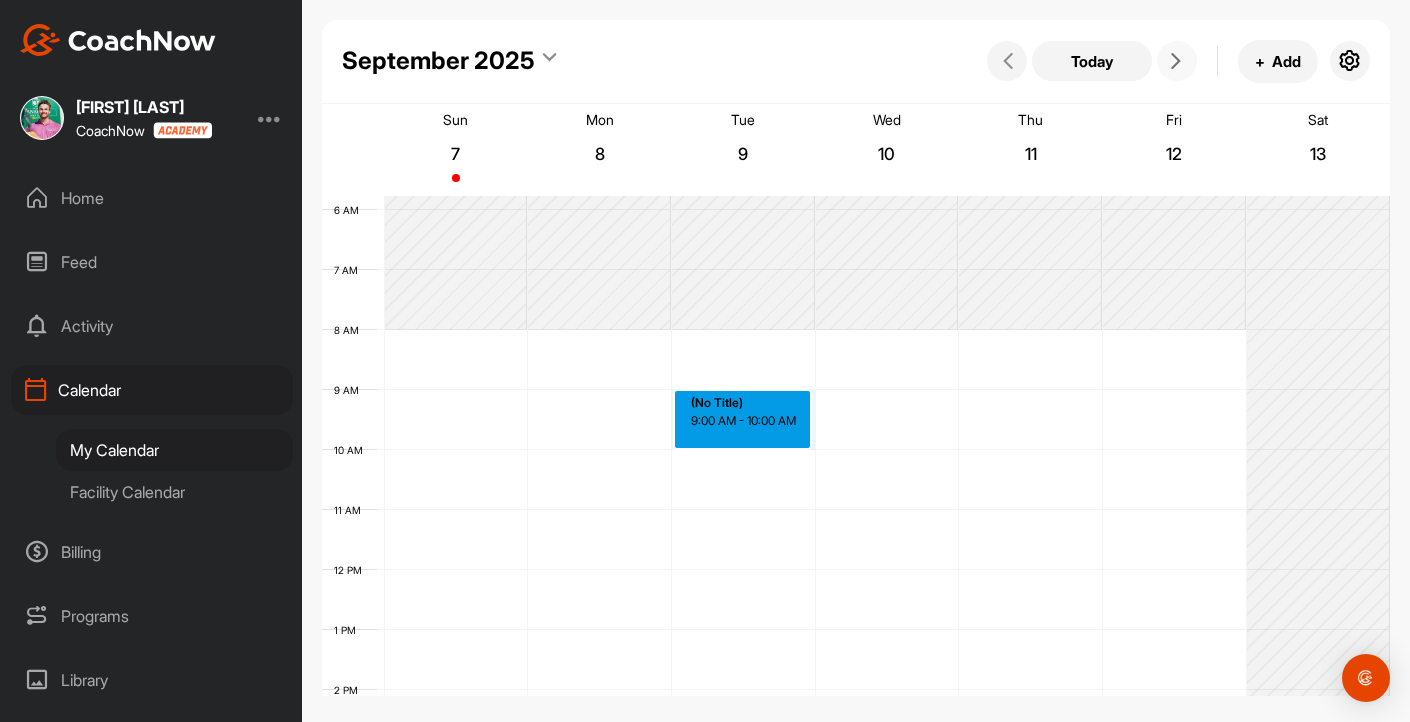 click on "[TIME] [FIRST] [LAST] [TIME] (No Title) [TIME] - [TIME]" at bounding box center [856, 570] 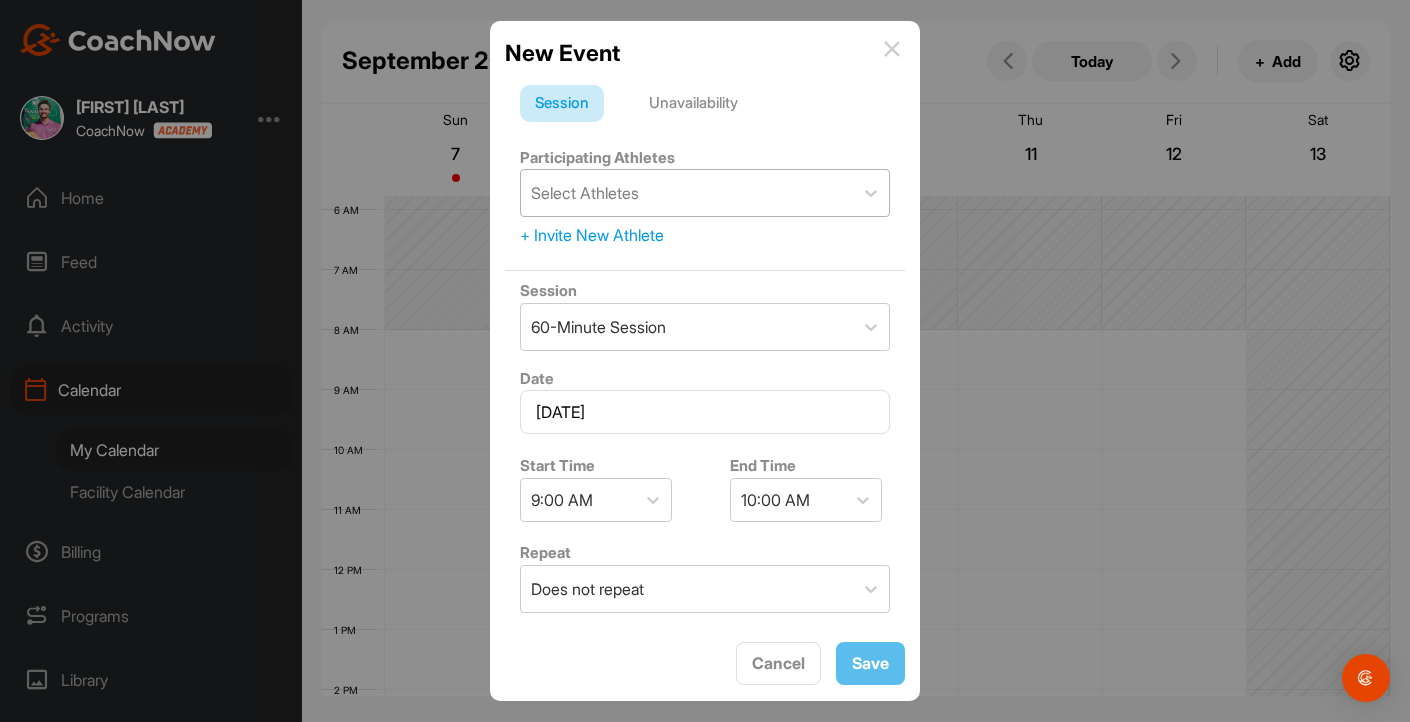 click on "Select Athletes" at bounding box center (687, 193) 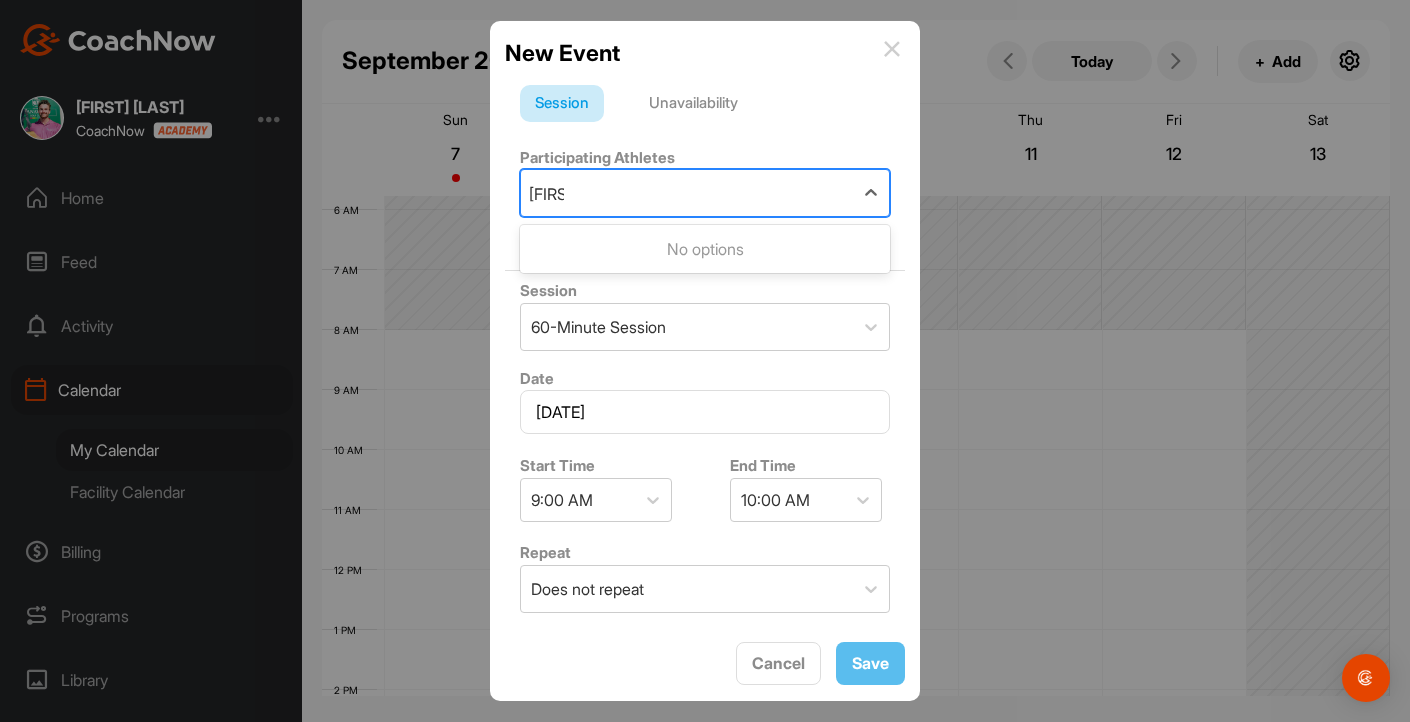 type on "[FIRST]" 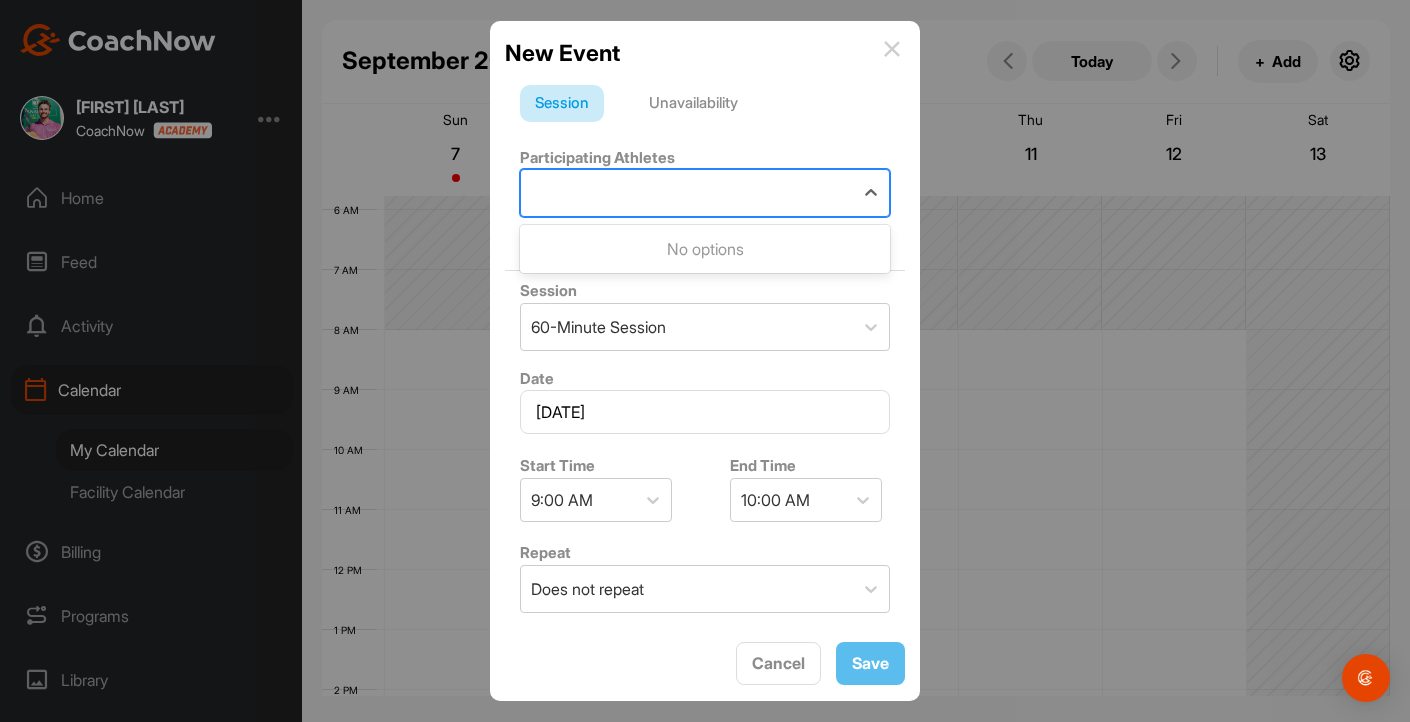 click on "Unavailability" at bounding box center [693, 104] 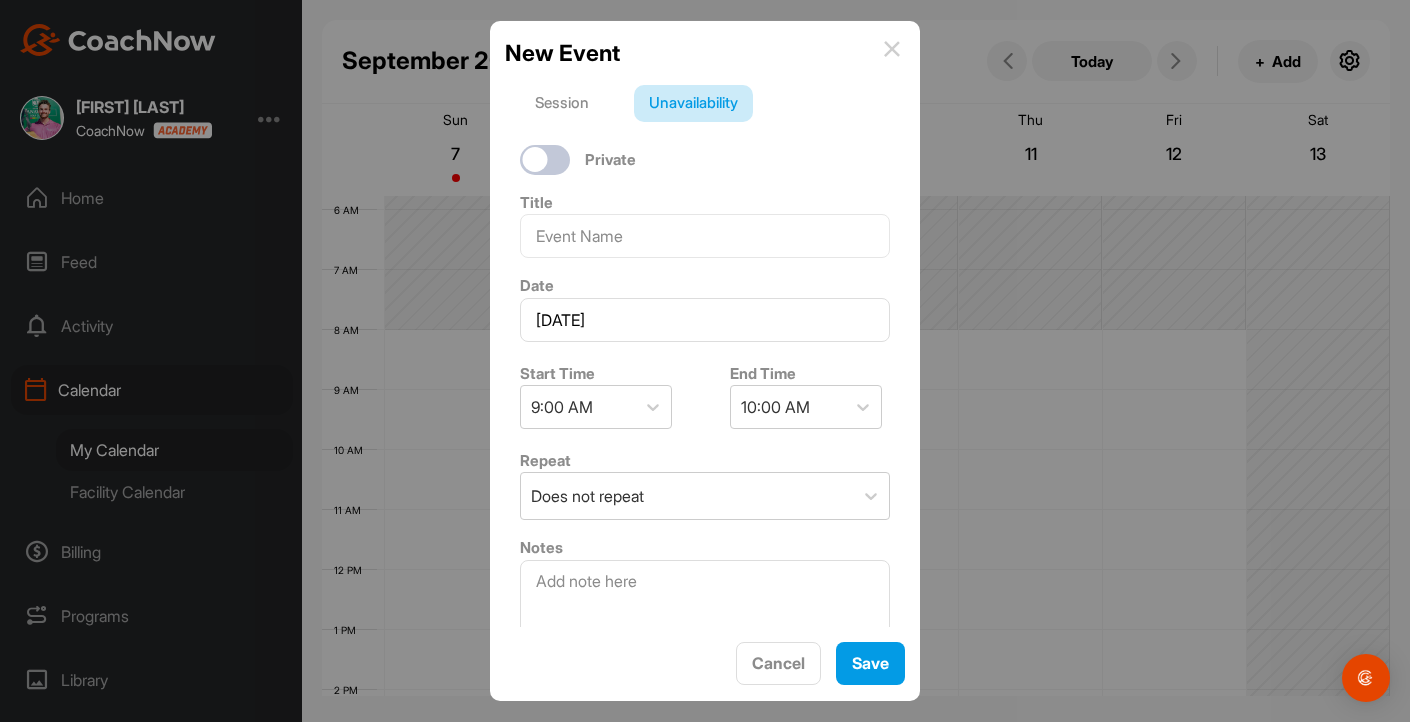 click on "Session" at bounding box center (562, 104) 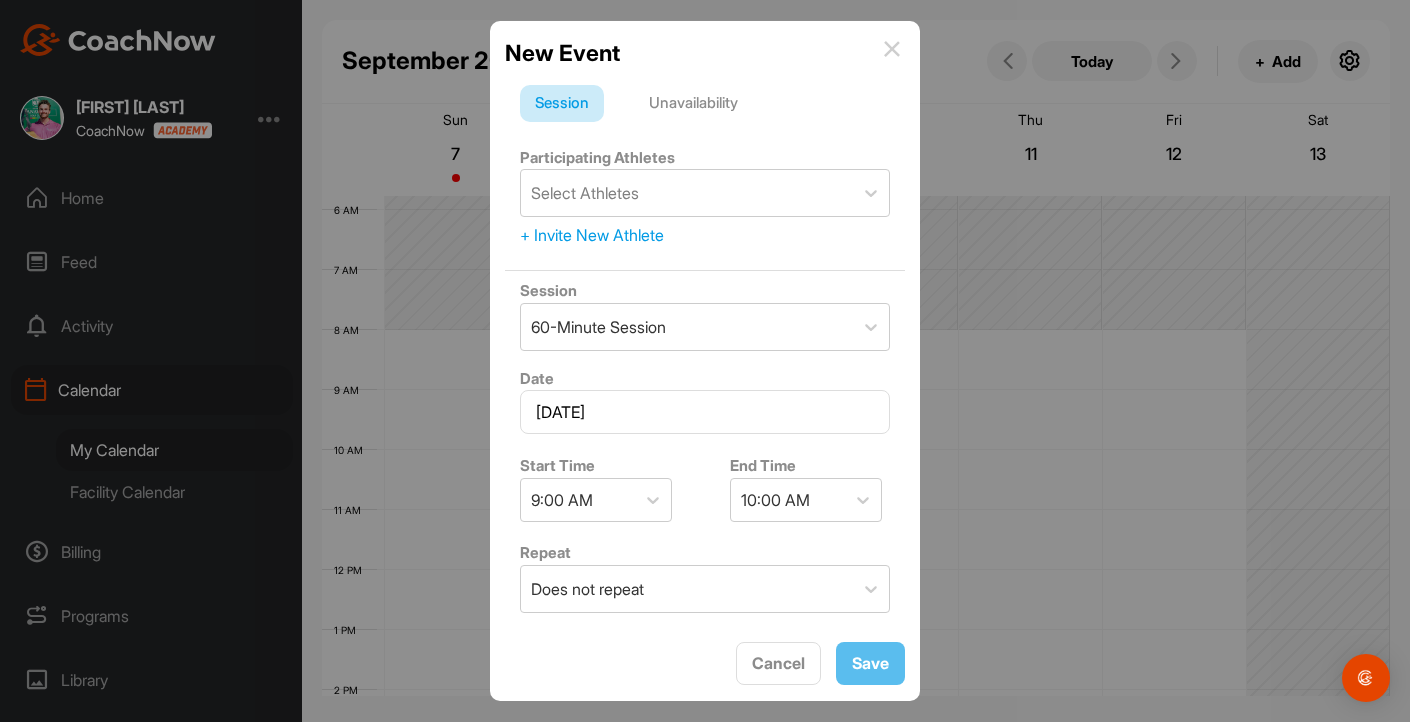 click on "+ Invite New Athlete" at bounding box center (705, 235) 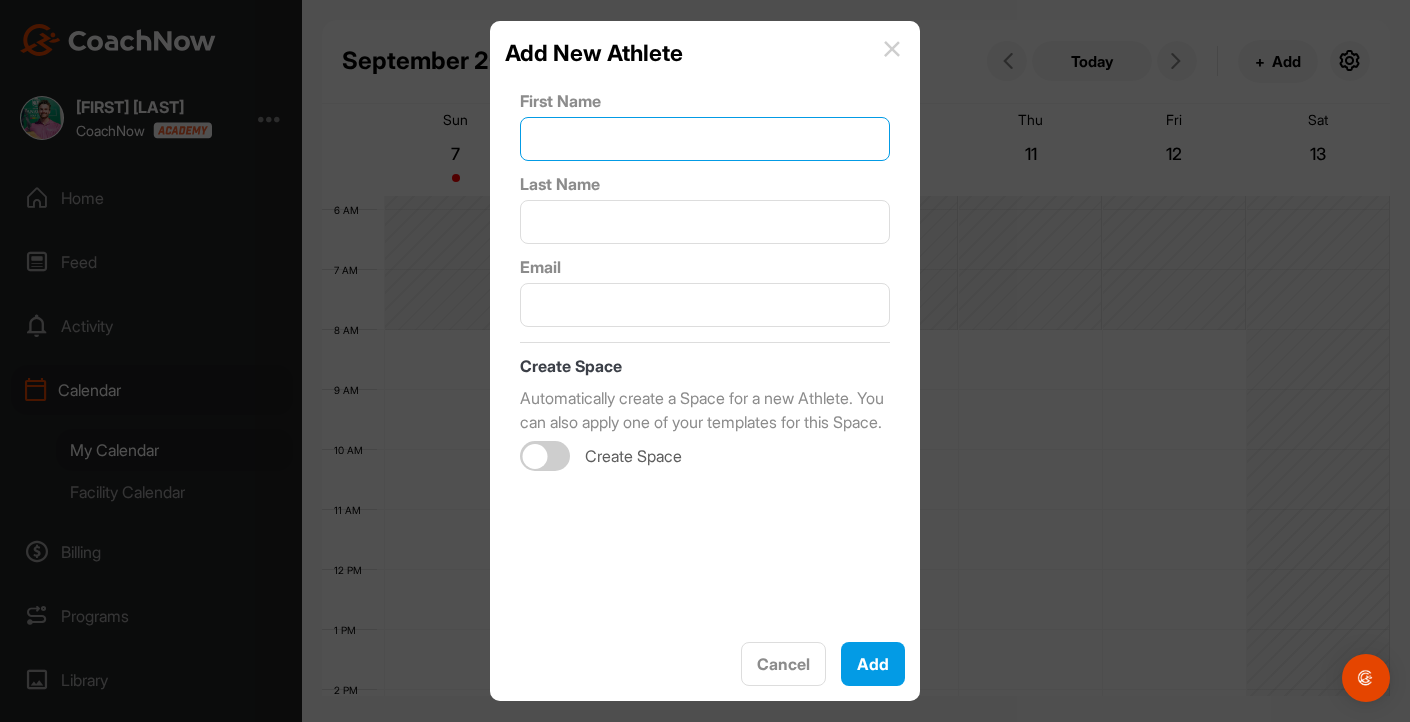 click at bounding box center (705, 139) 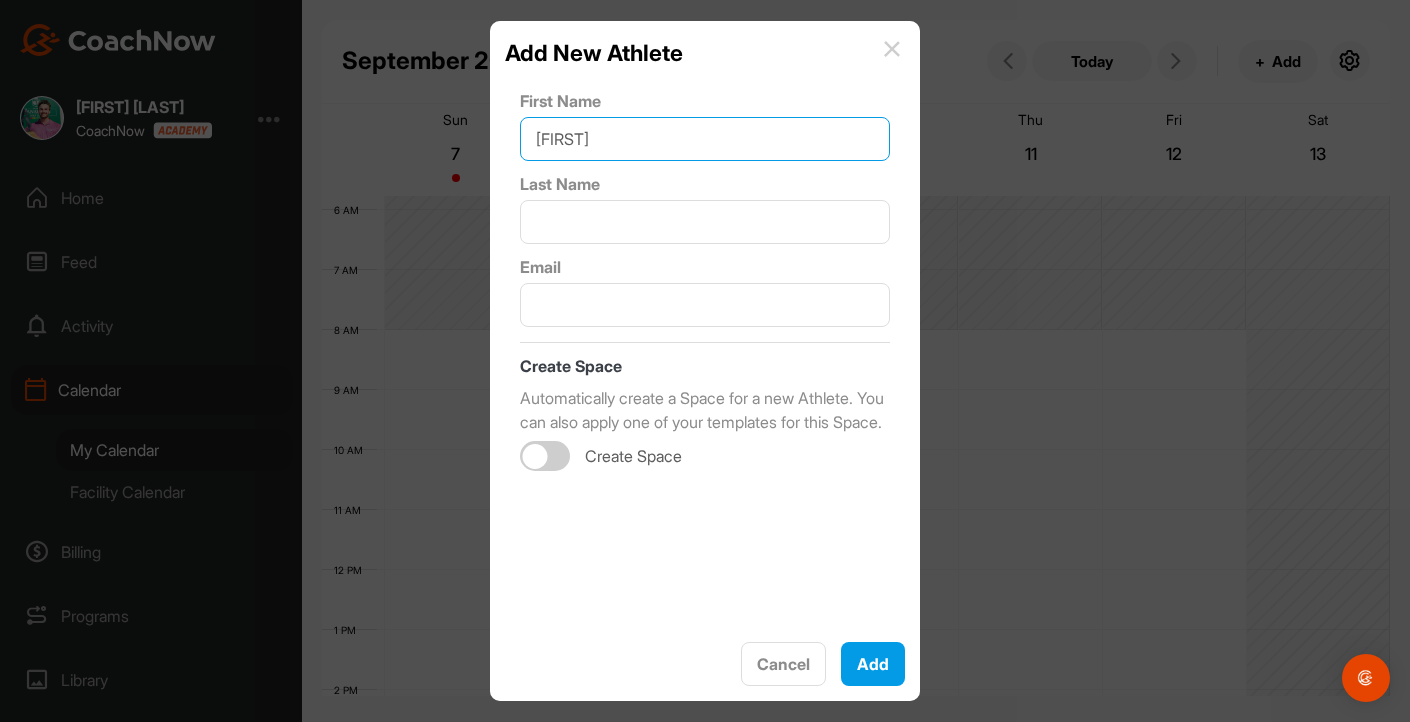 type on "[FIRST]" 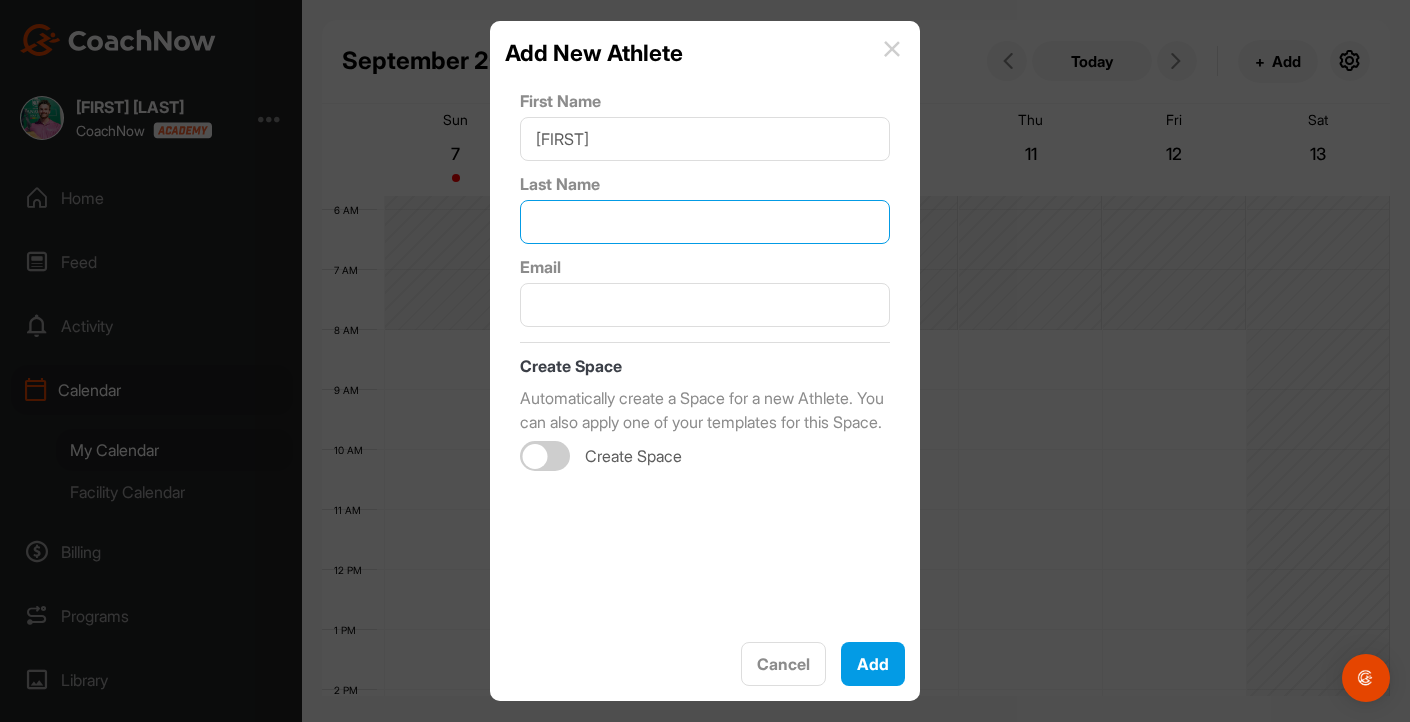 click at bounding box center (705, 222) 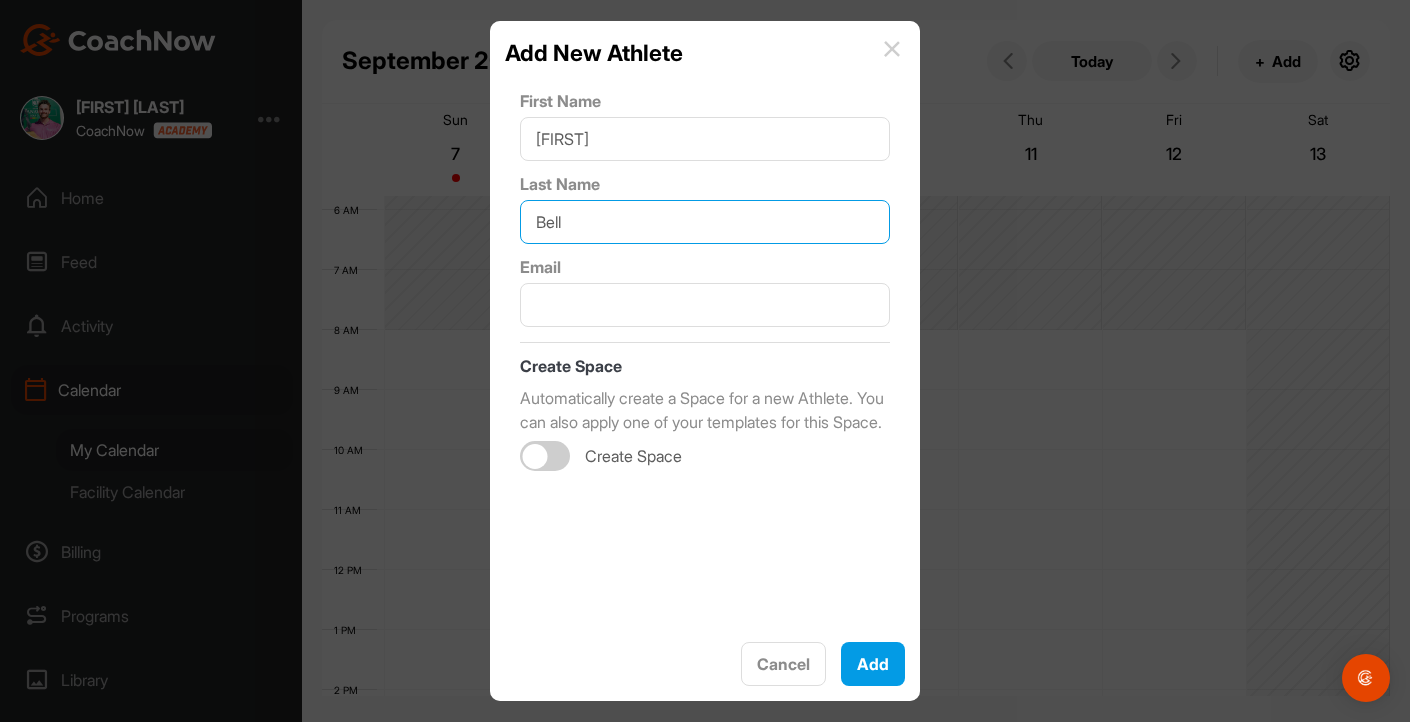 type on "Bell" 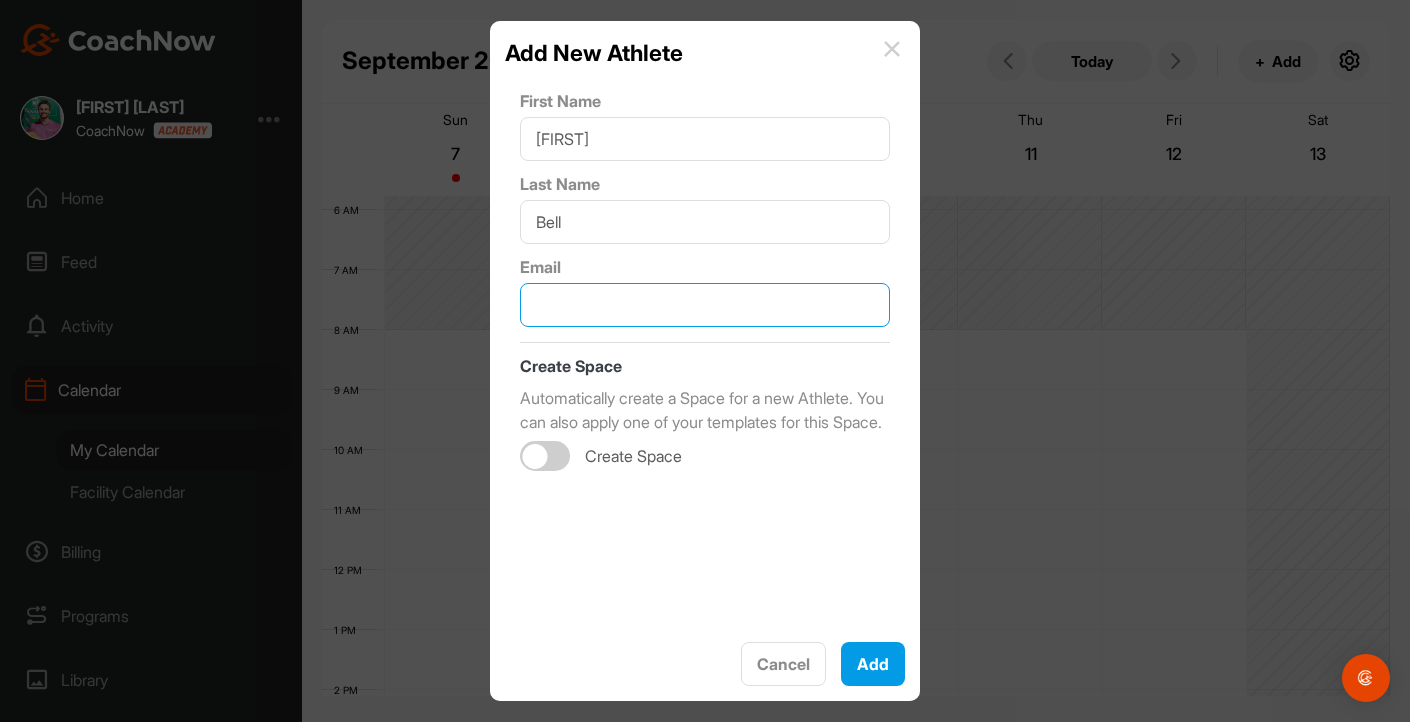 click at bounding box center [705, 305] 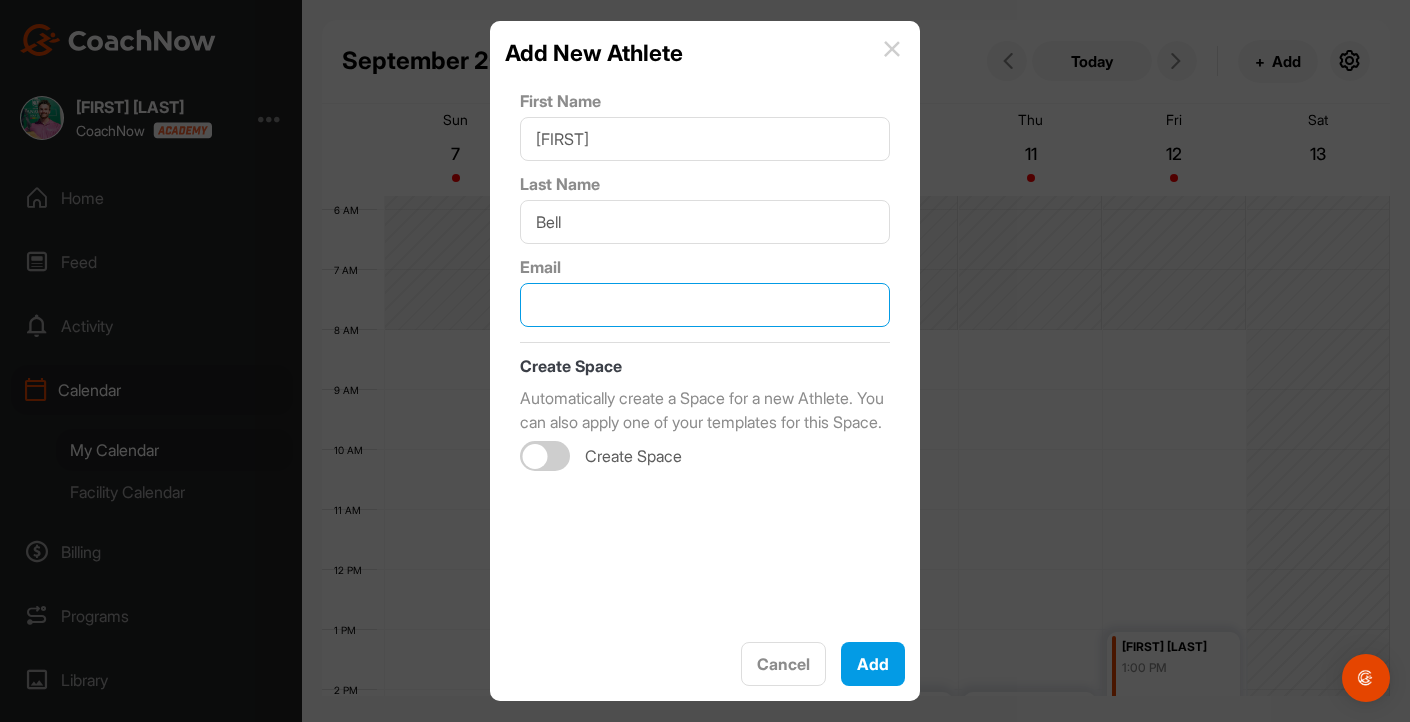paste on "[EMAIL]" 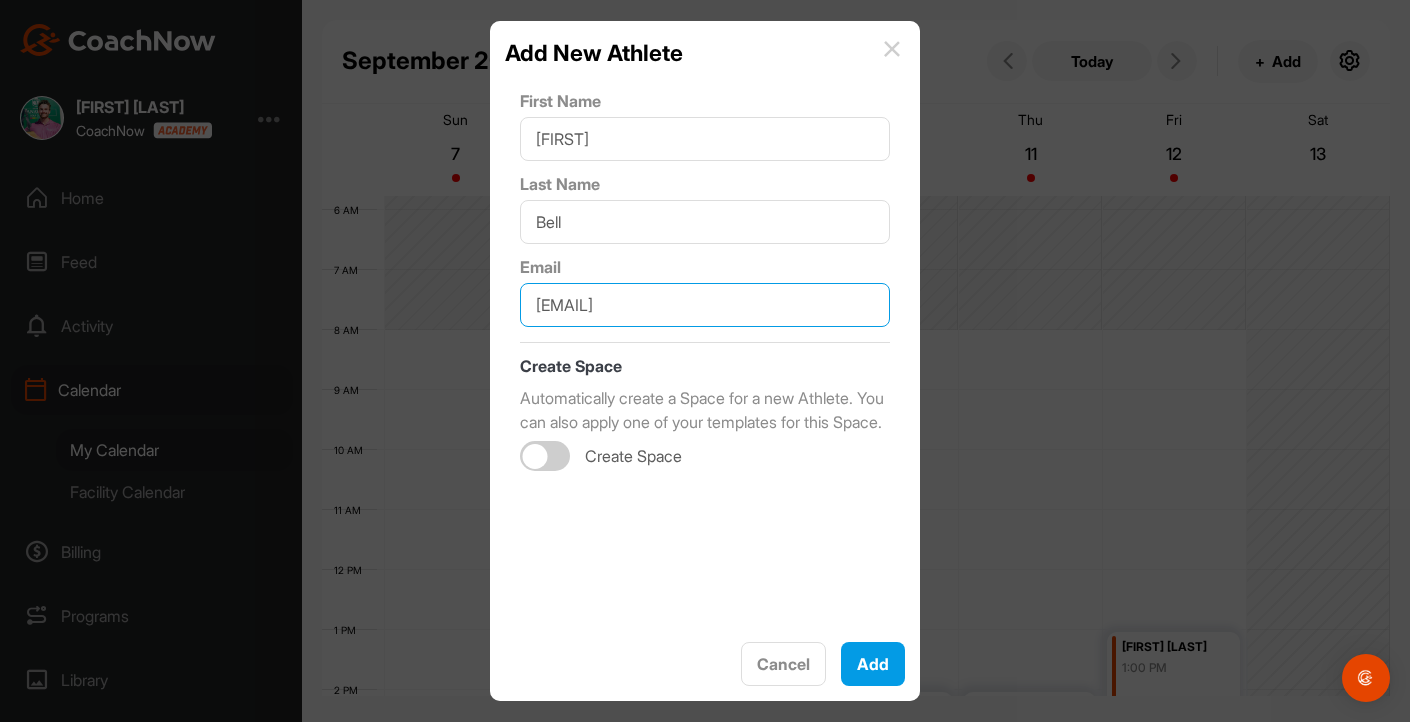 type on "[EMAIL]" 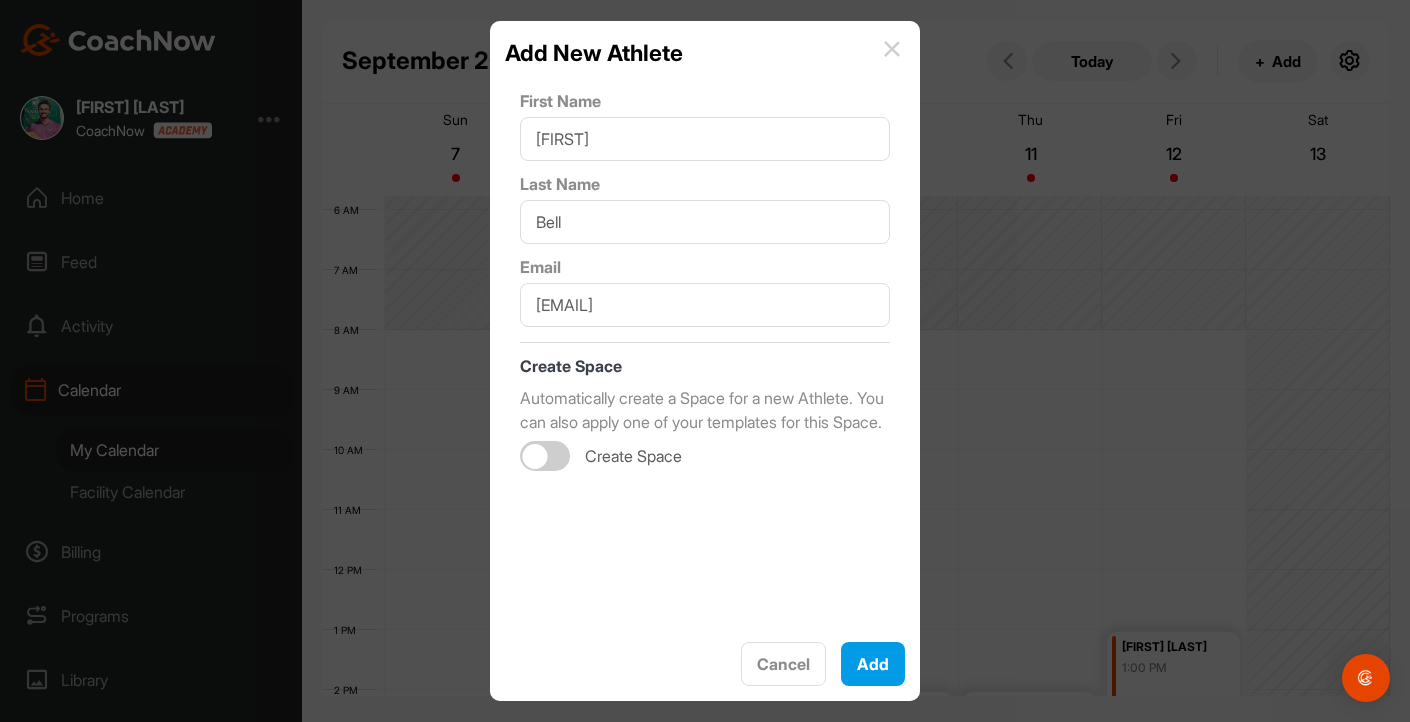 click on "First Name [FIRST] Last Name [LAST] Email [EMAIL] Create Space Automatically create a Space for a new Athlete. You can also apply one of your templates for this Space. Create Space" at bounding box center (705, 348) 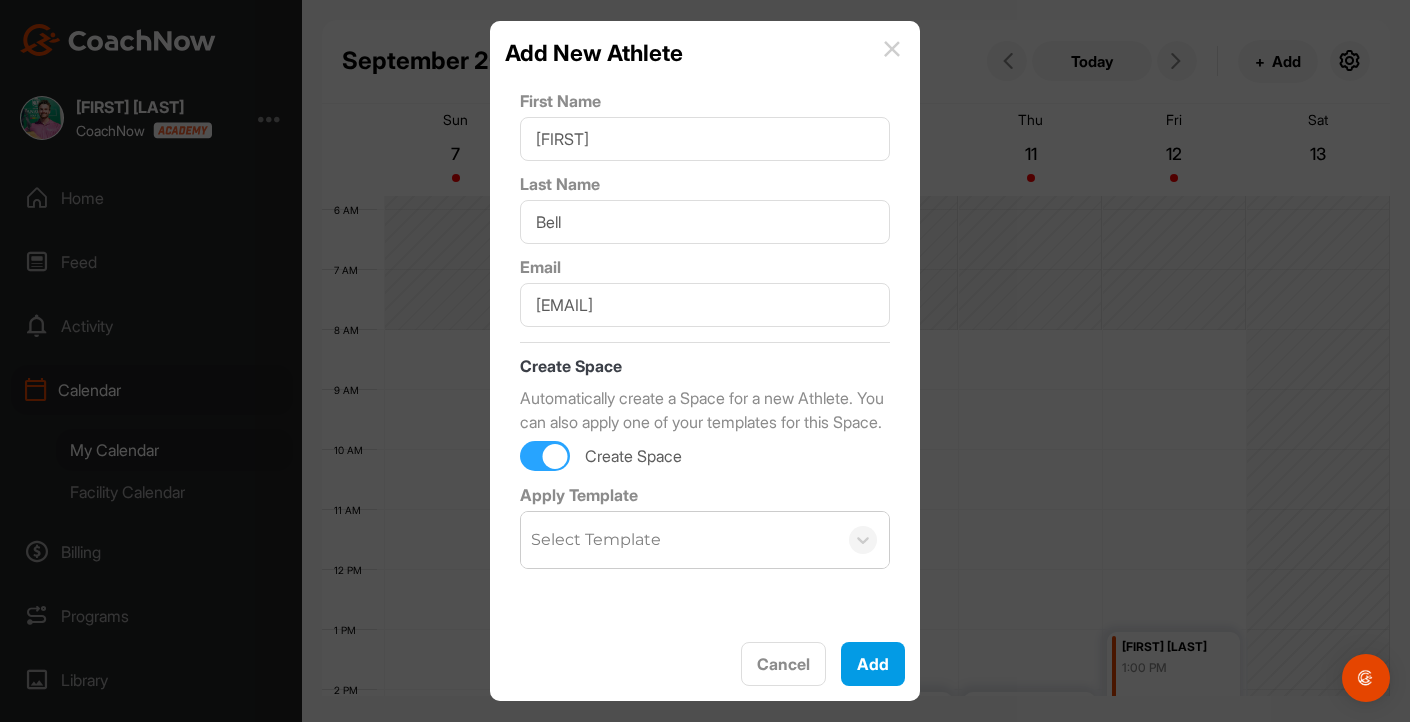 click on "Select Template" at bounding box center [679, 540] 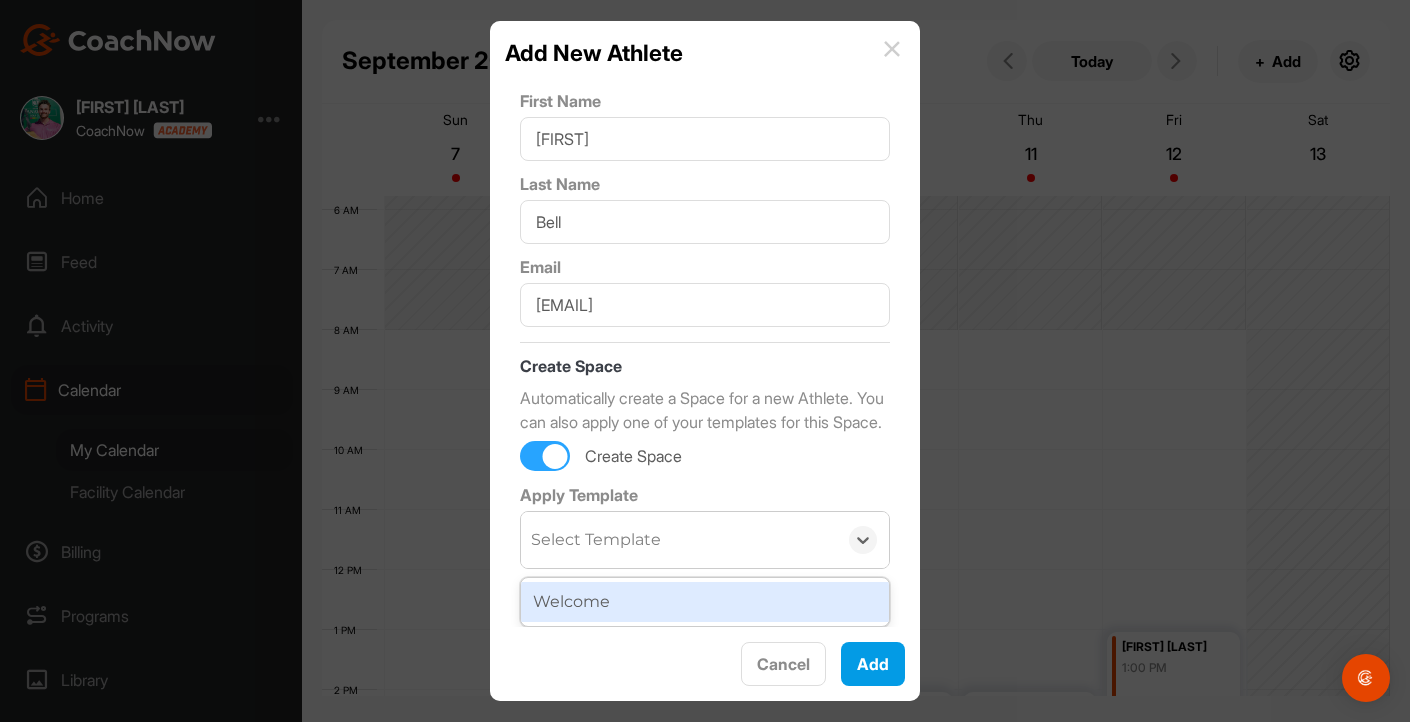click on "Welcome" at bounding box center [705, 602] 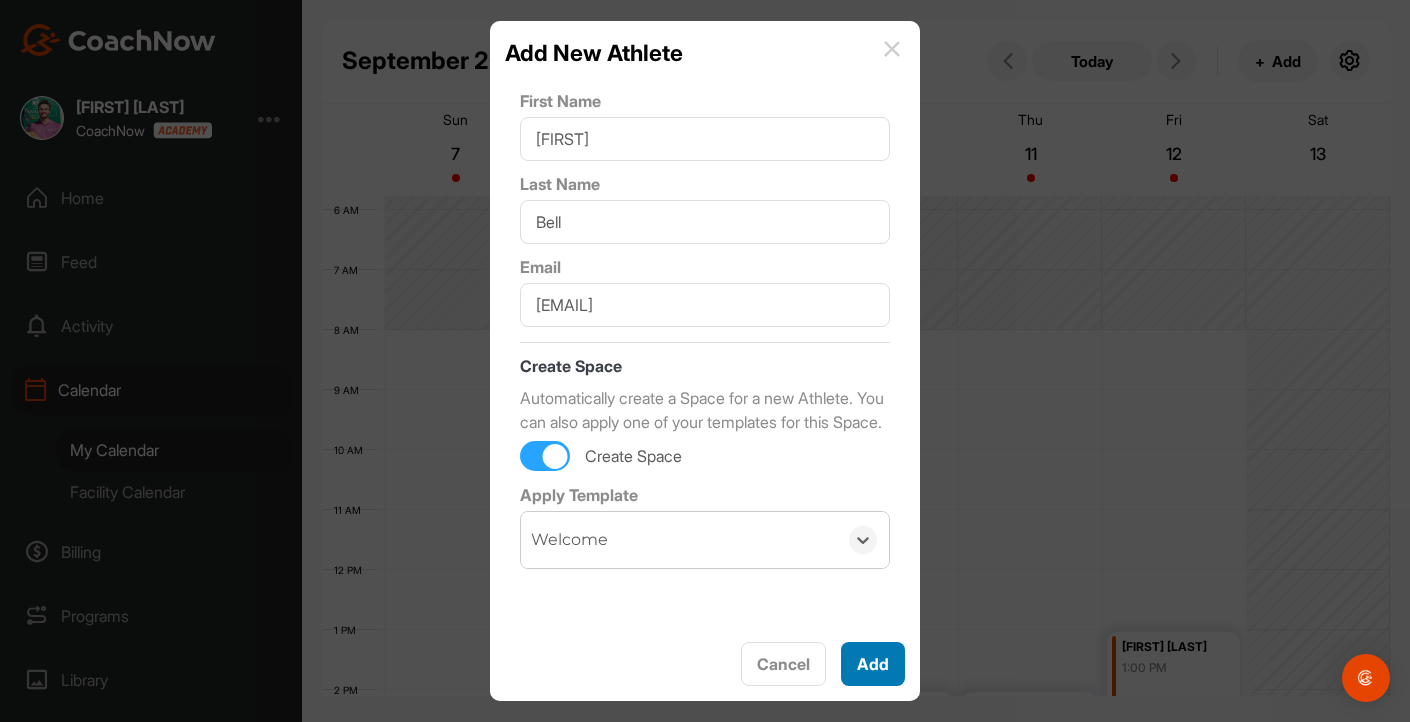 click on "Add" at bounding box center (873, 664) 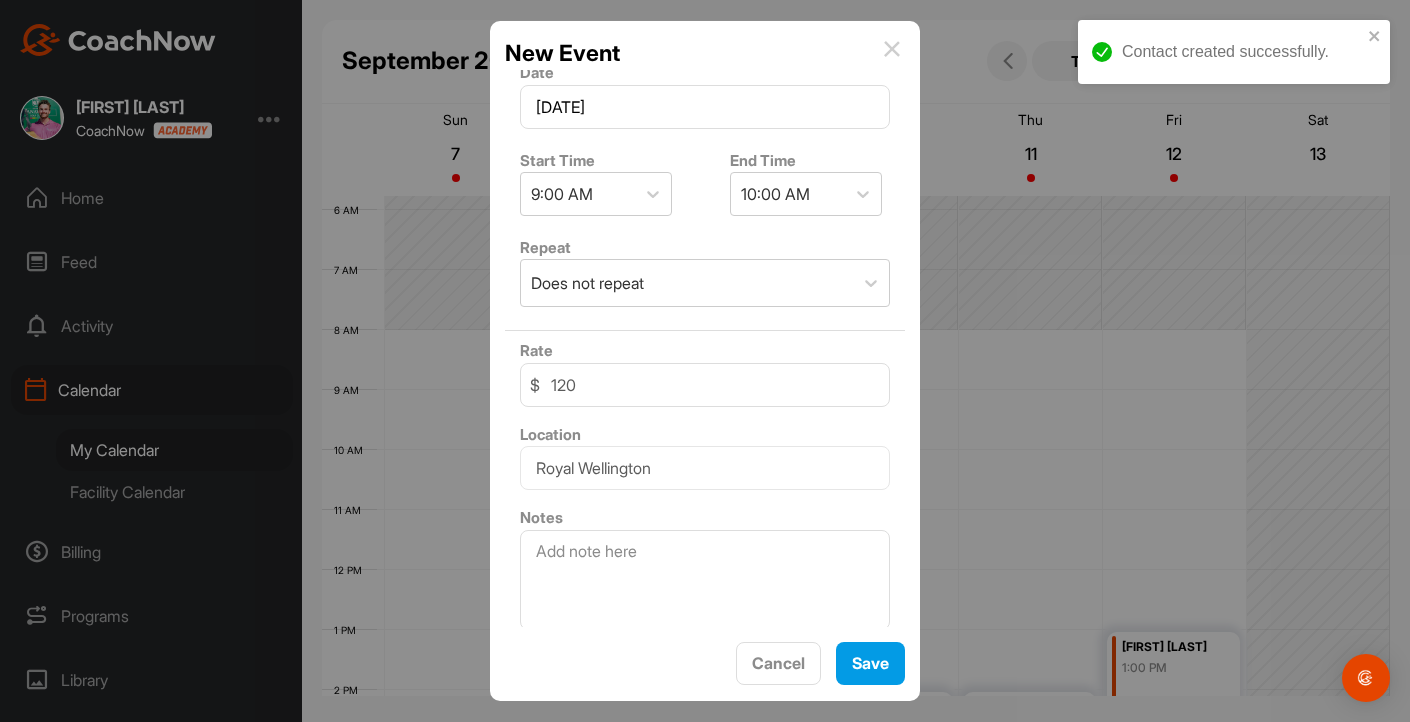 scroll, scrollTop: 413, scrollLeft: 0, axis: vertical 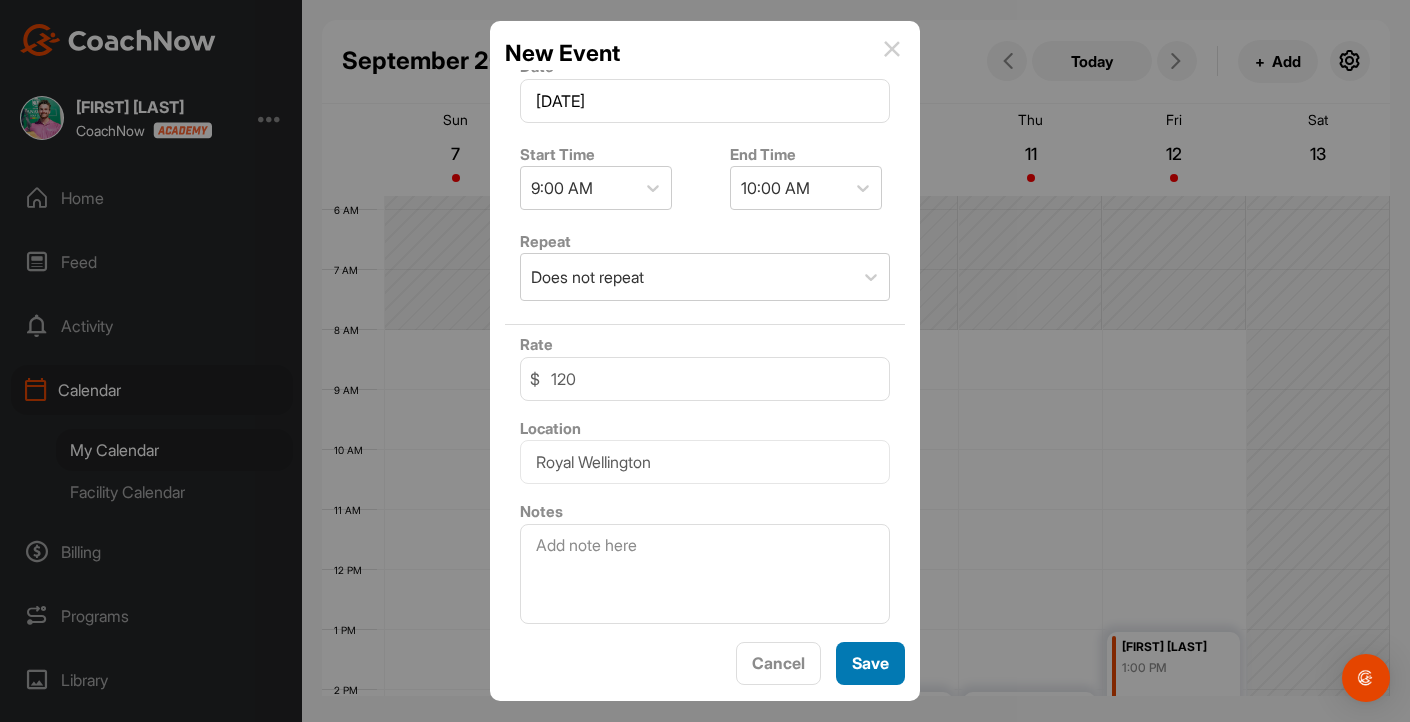 click on "Save" at bounding box center [870, 663] 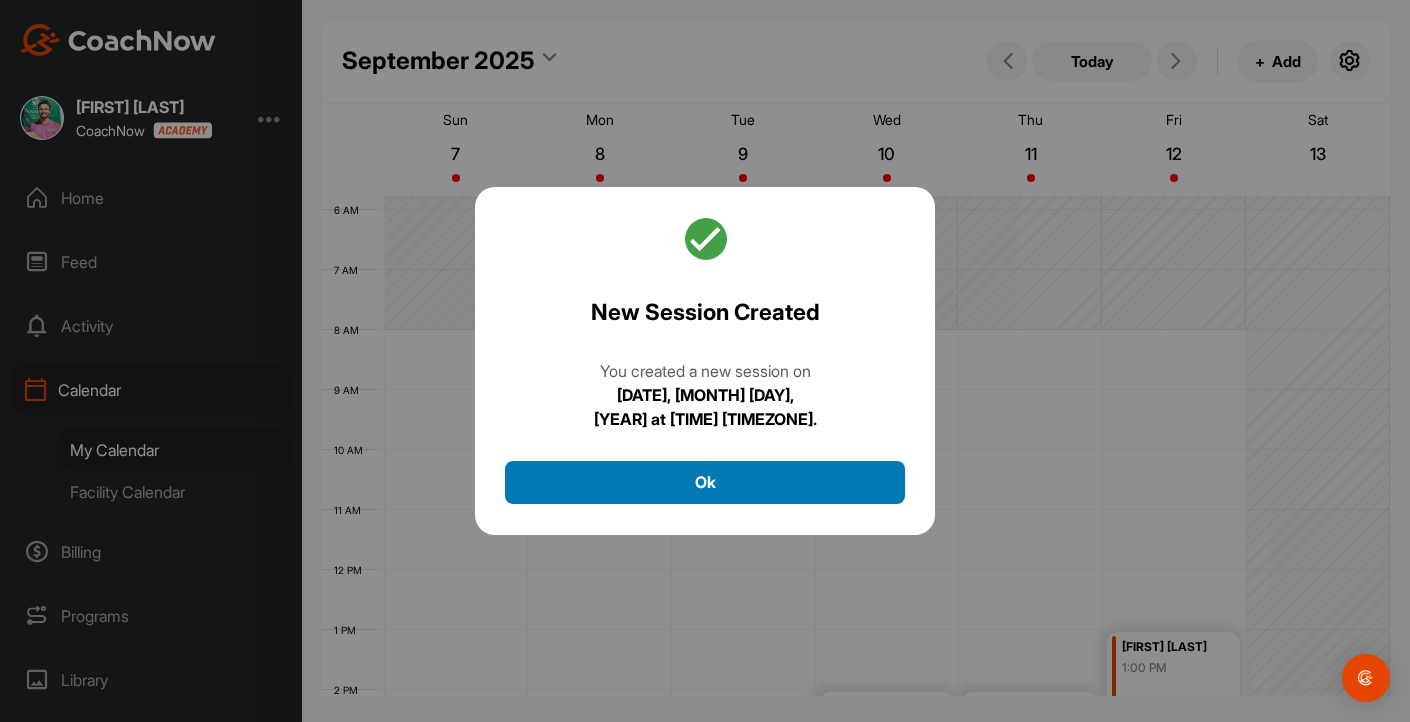 click on "Ok" at bounding box center [705, 482] 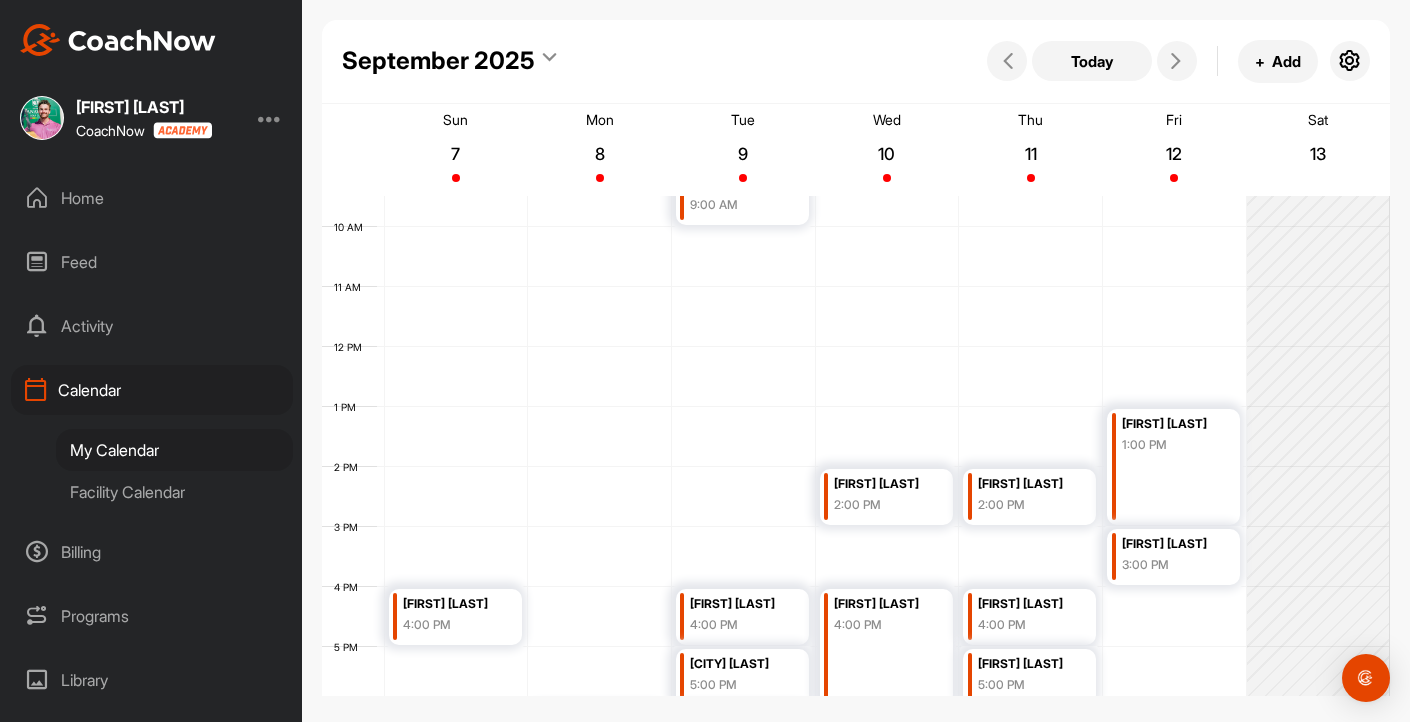 scroll, scrollTop: 483, scrollLeft: 0, axis: vertical 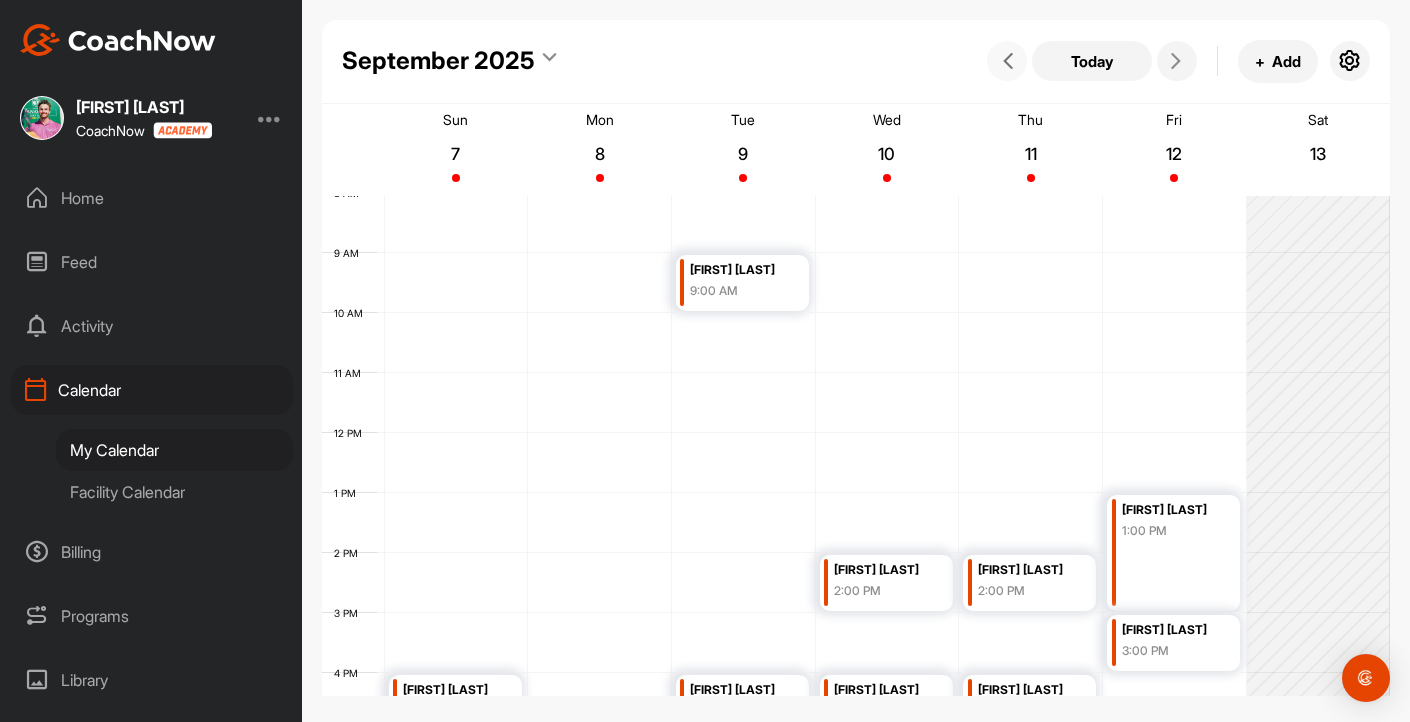 click at bounding box center (1008, 61) 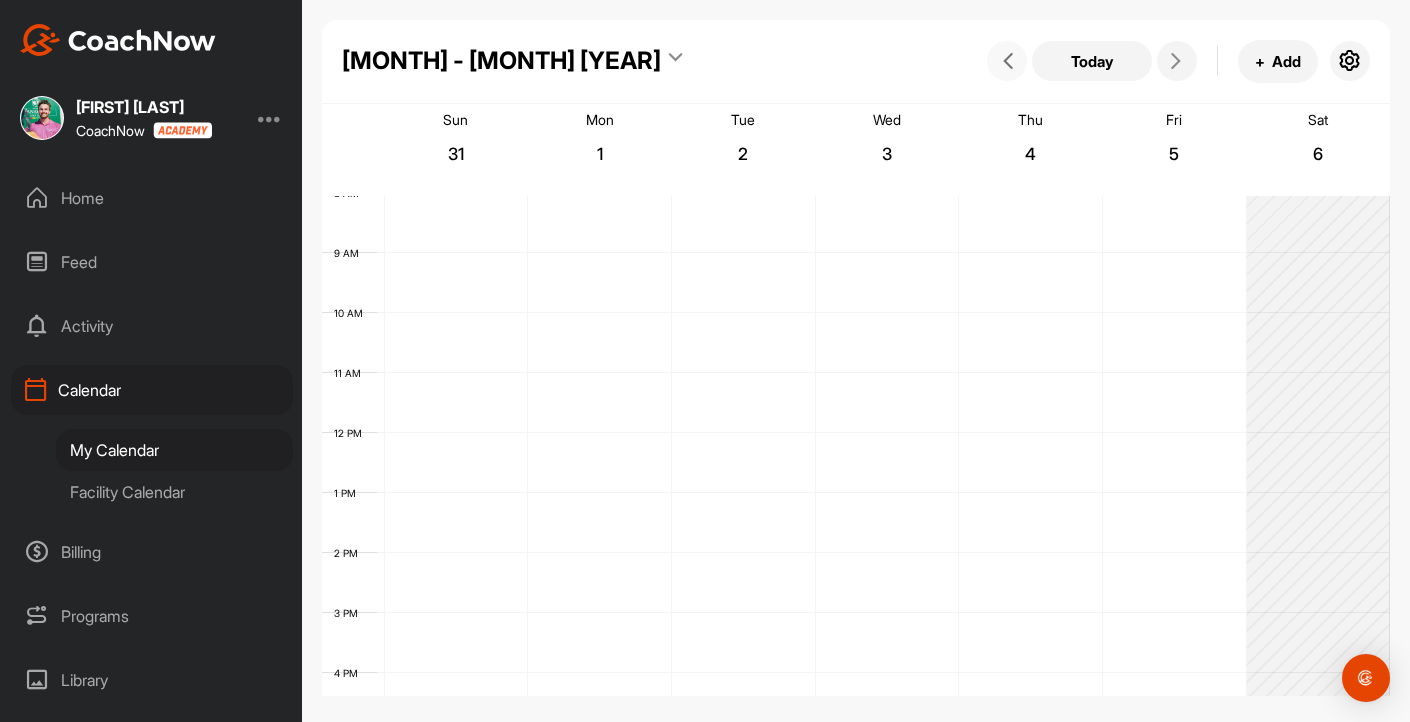 click at bounding box center (1008, 61) 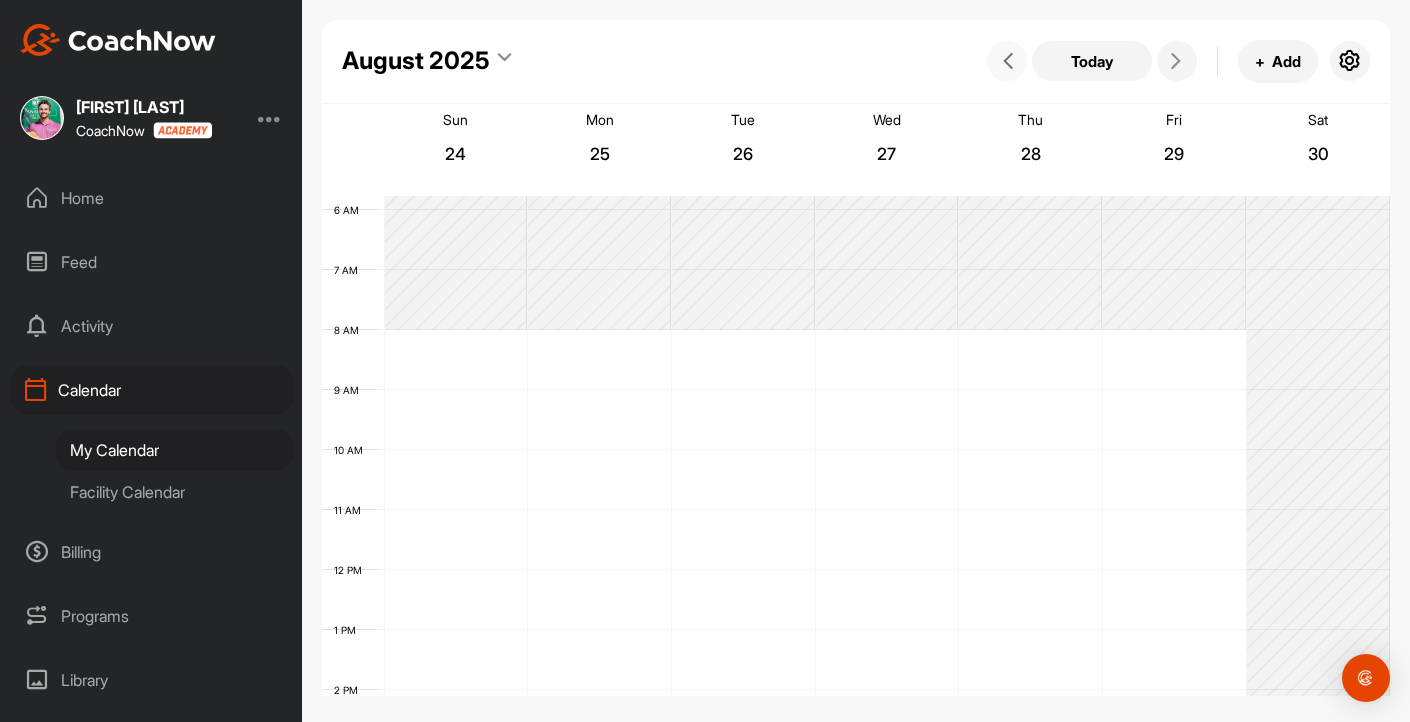 click at bounding box center [1008, 61] 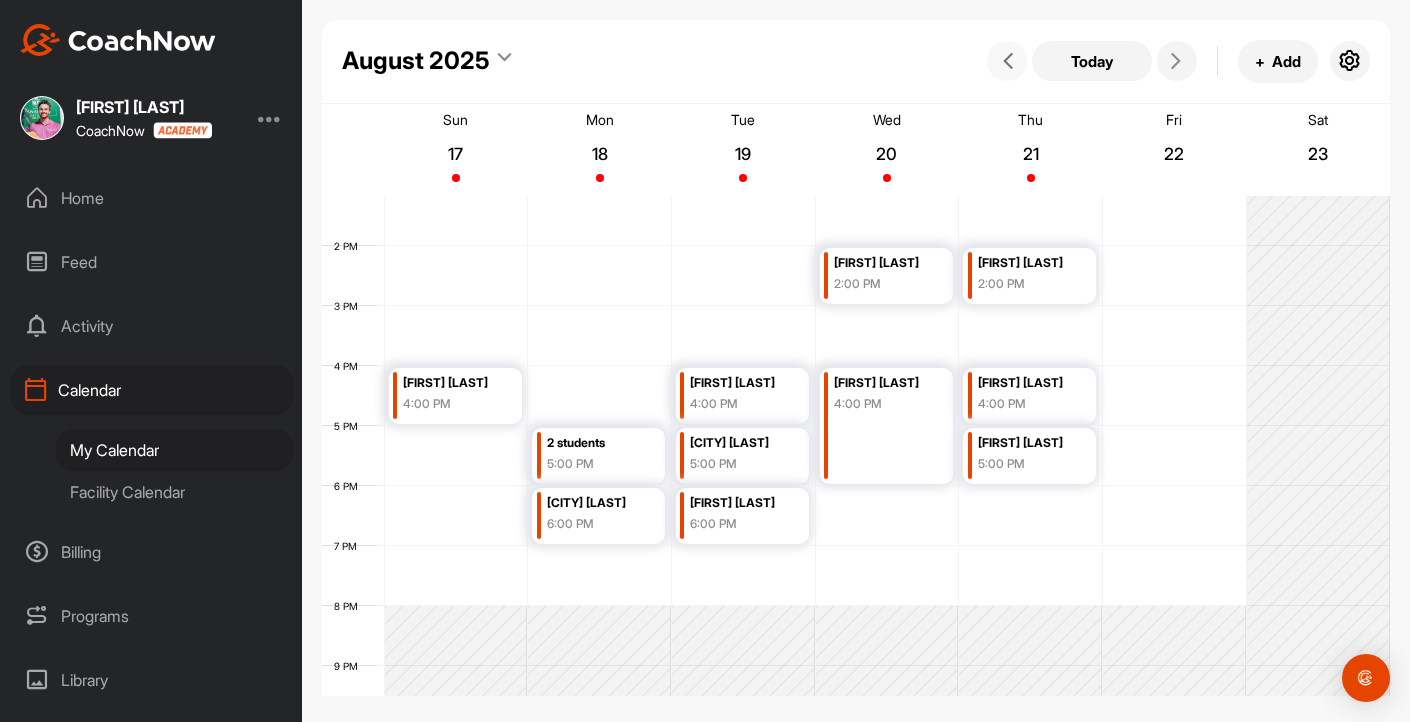 scroll, scrollTop: 788, scrollLeft: 0, axis: vertical 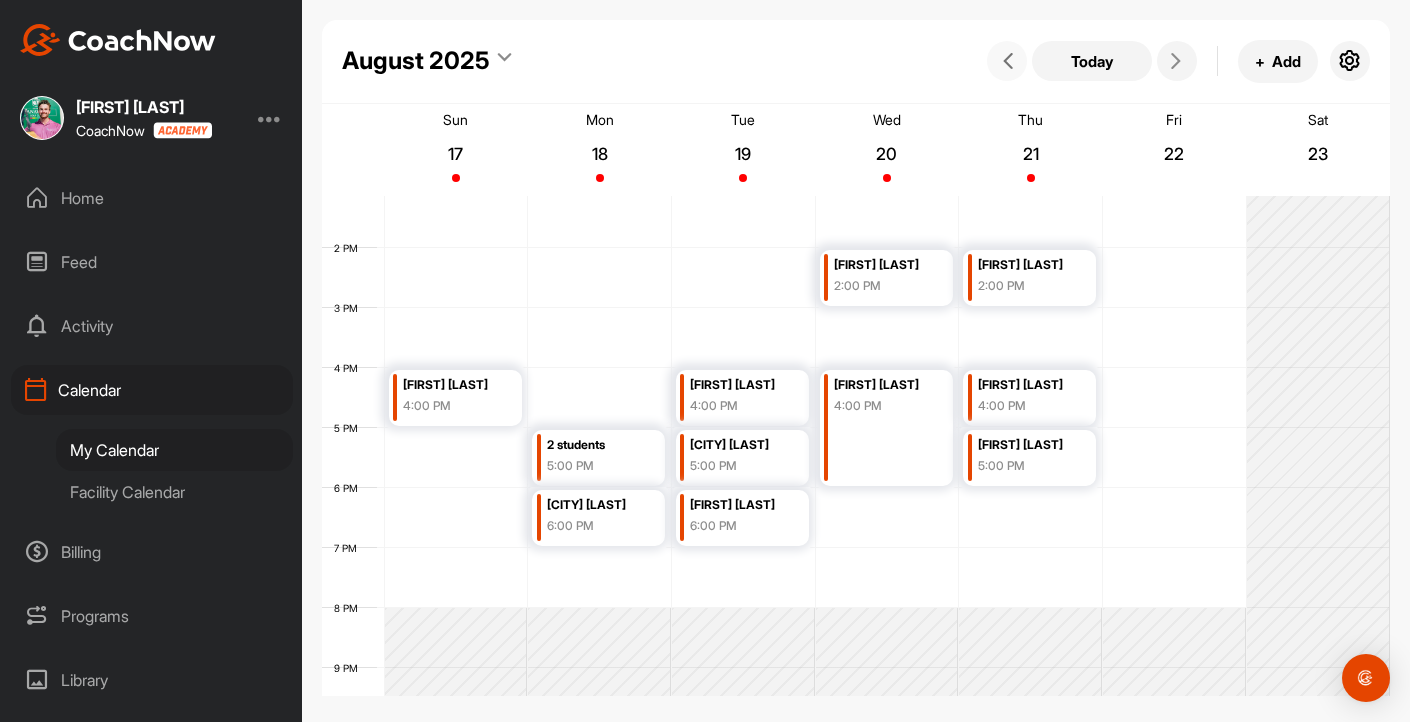click at bounding box center (1007, 61) 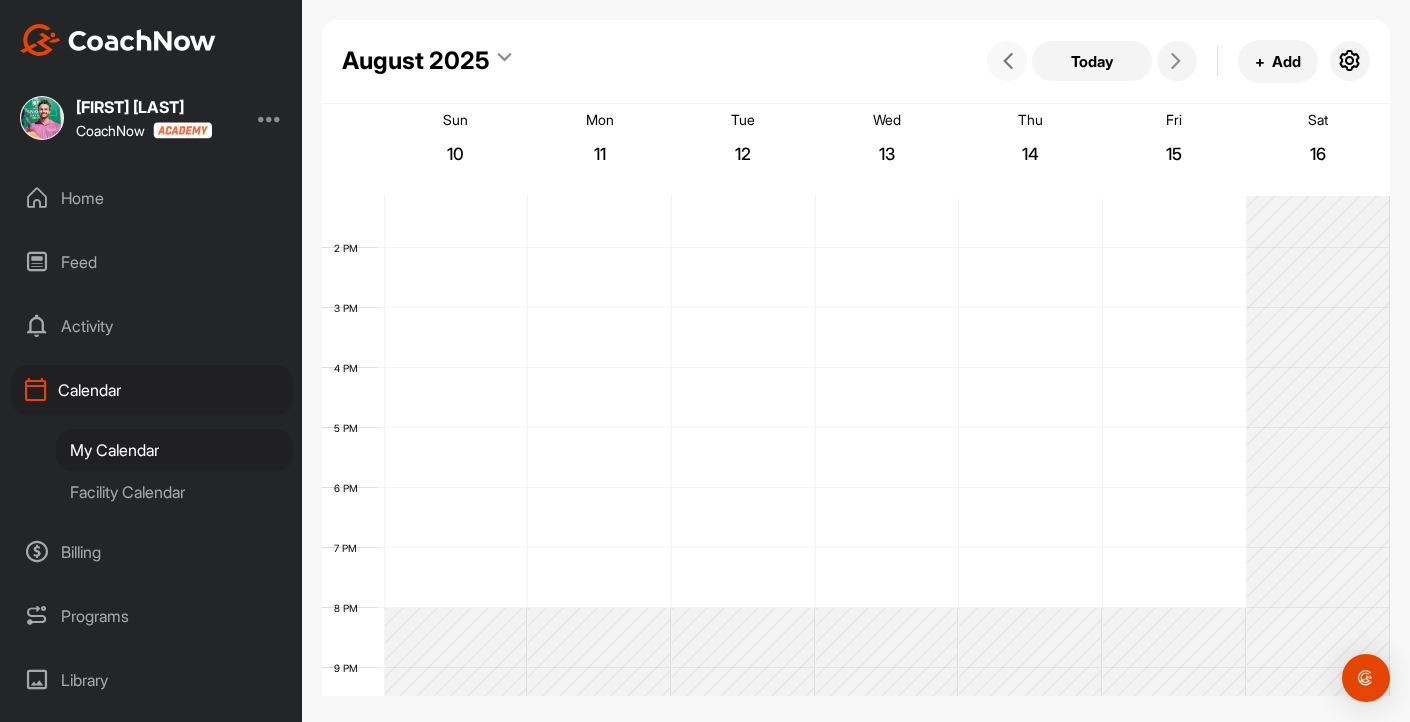 scroll, scrollTop: 346, scrollLeft: 0, axis: vertical 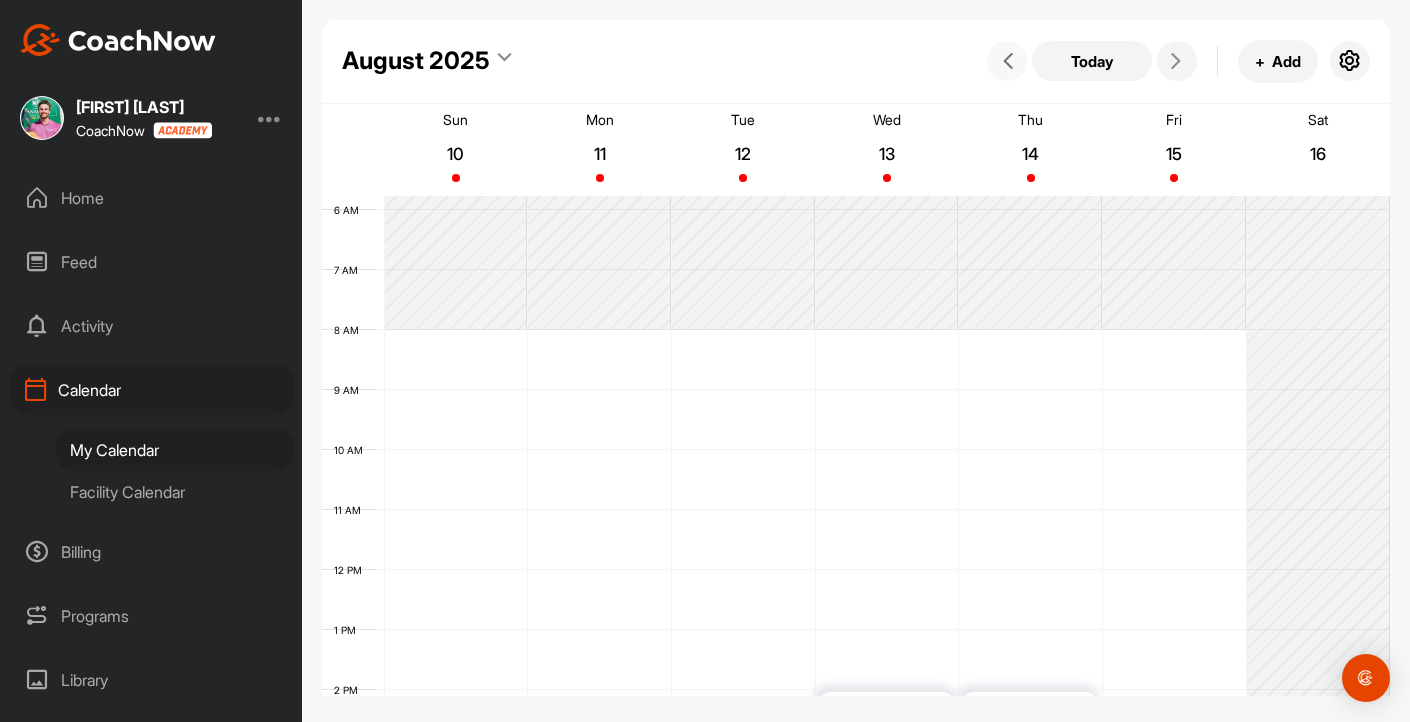click at bounding box center [1007, 61] 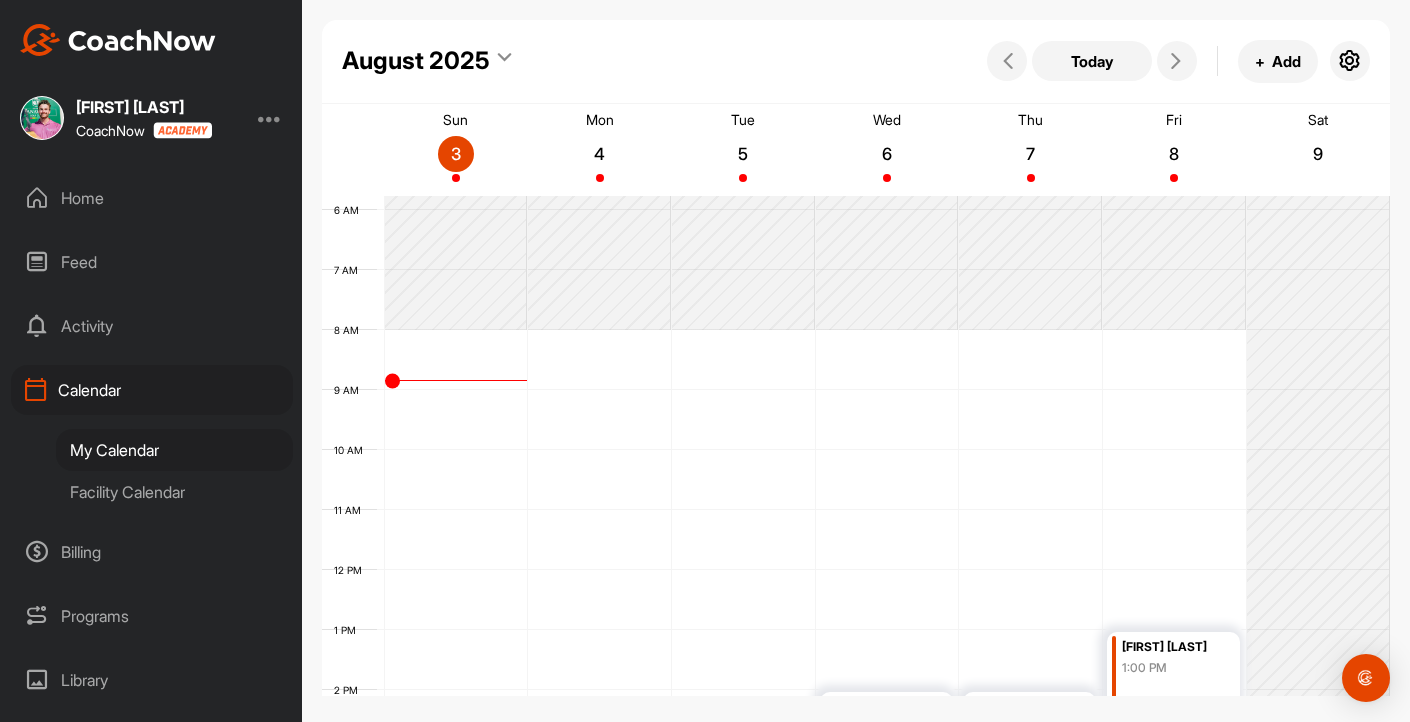 click on "Home" at bounding box center (152, 198) 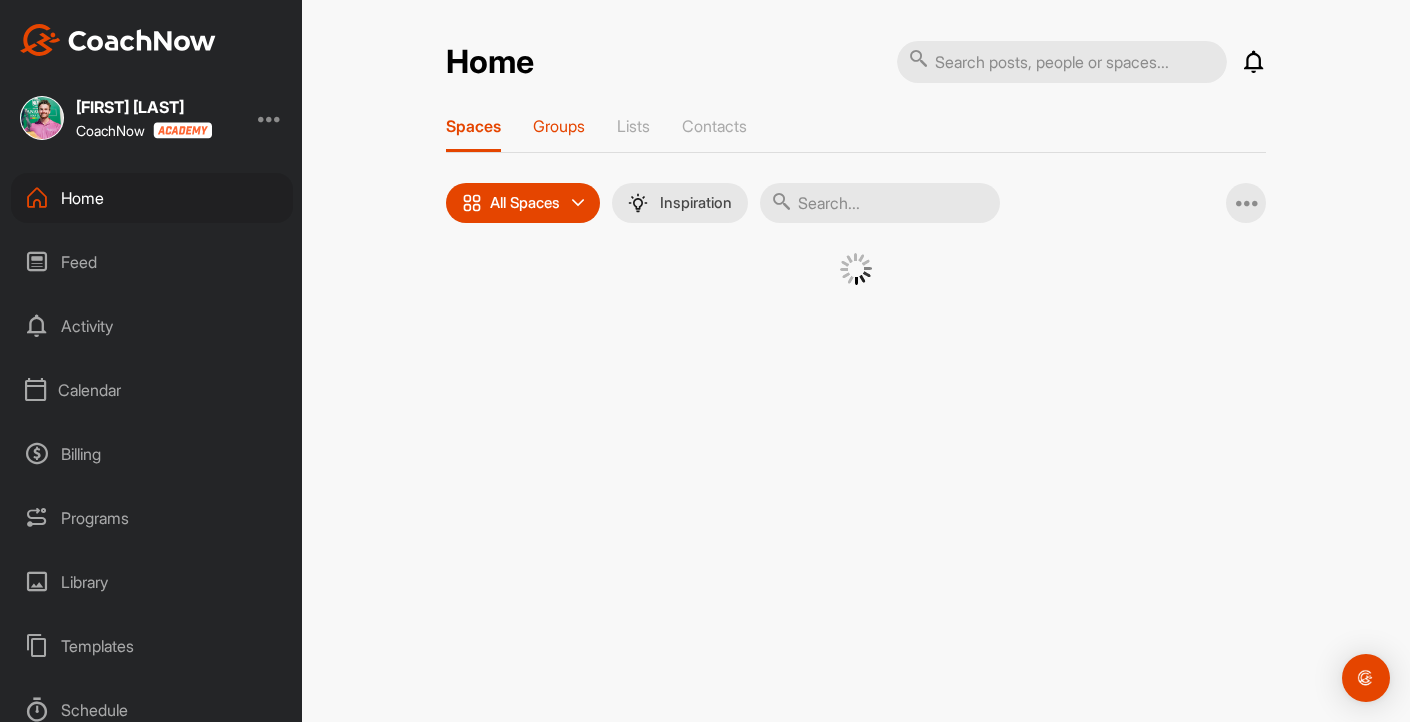 click on "Groups" at bounding box center [559, 126] 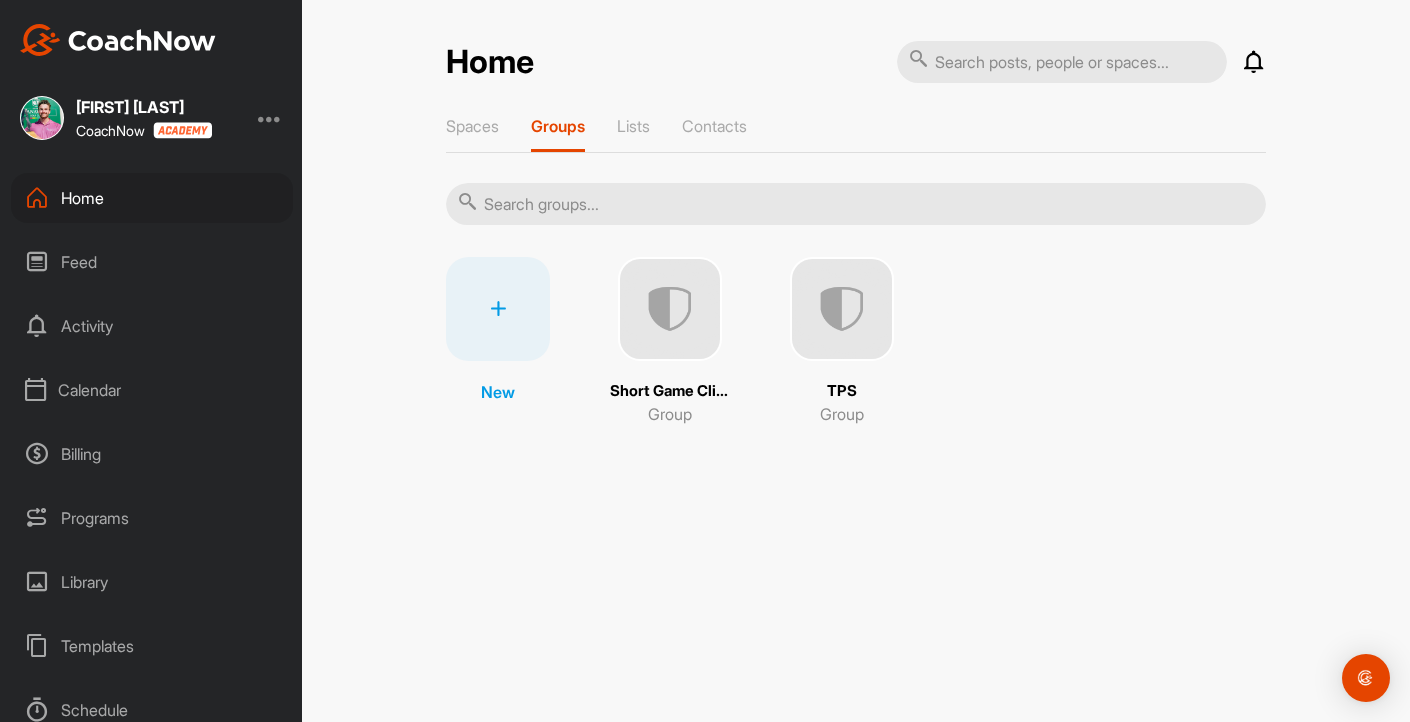 click at bounding box center [842, 309] 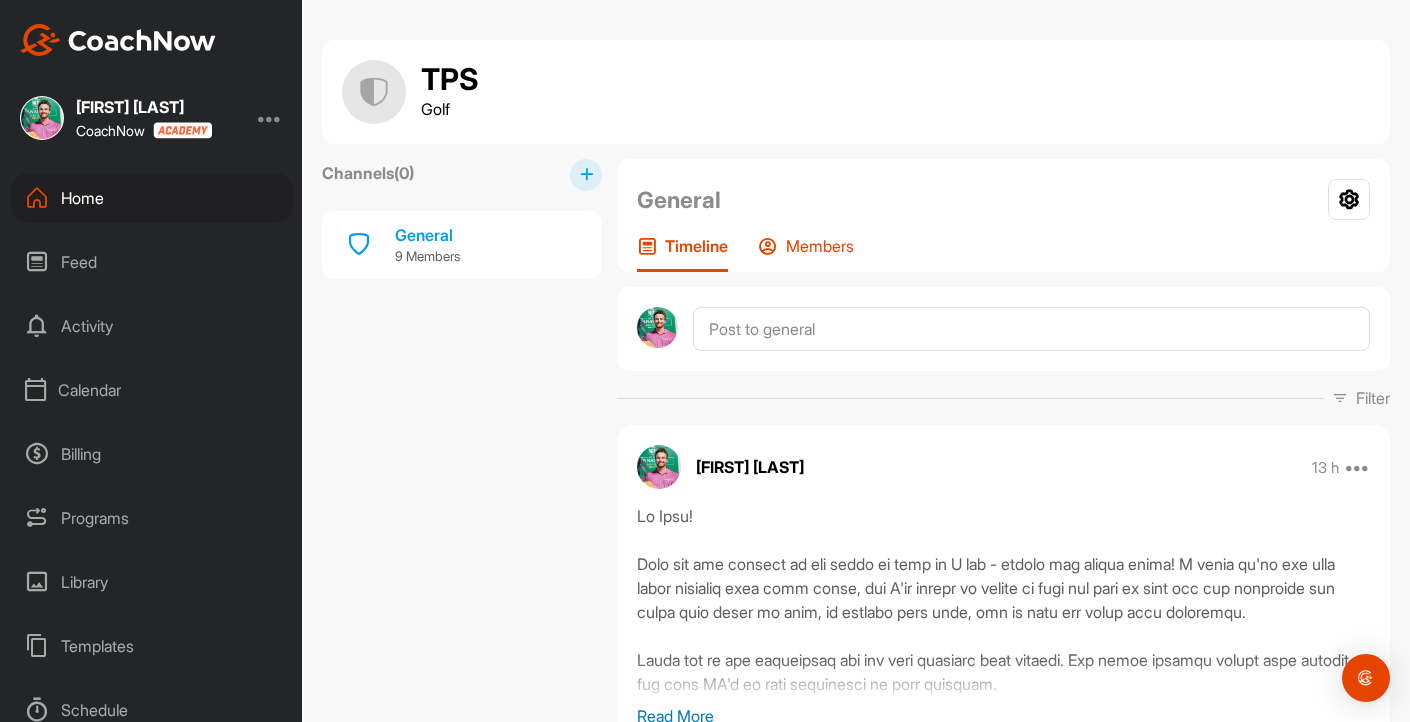 click on "Members" at bounding box center [820, 246] 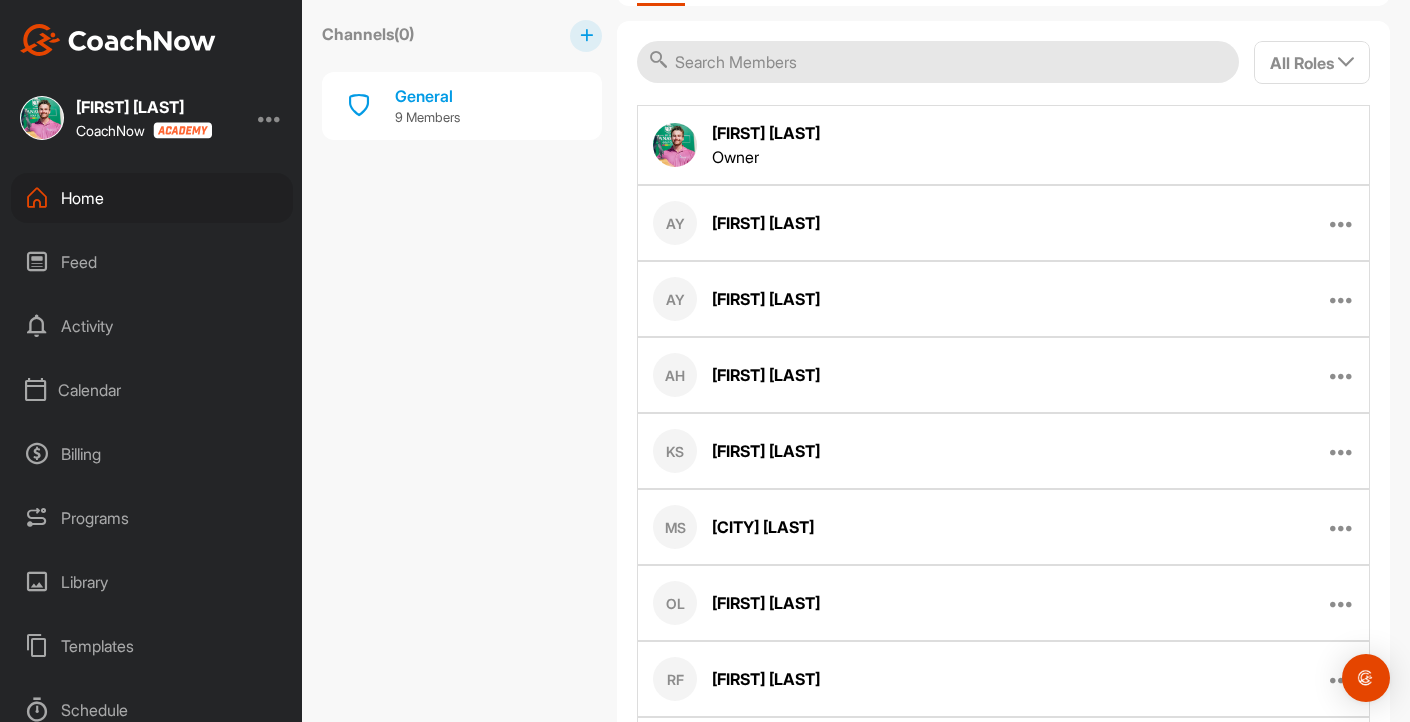 scroll, scrollTop: 0, scrollLeft: 0, axis: both 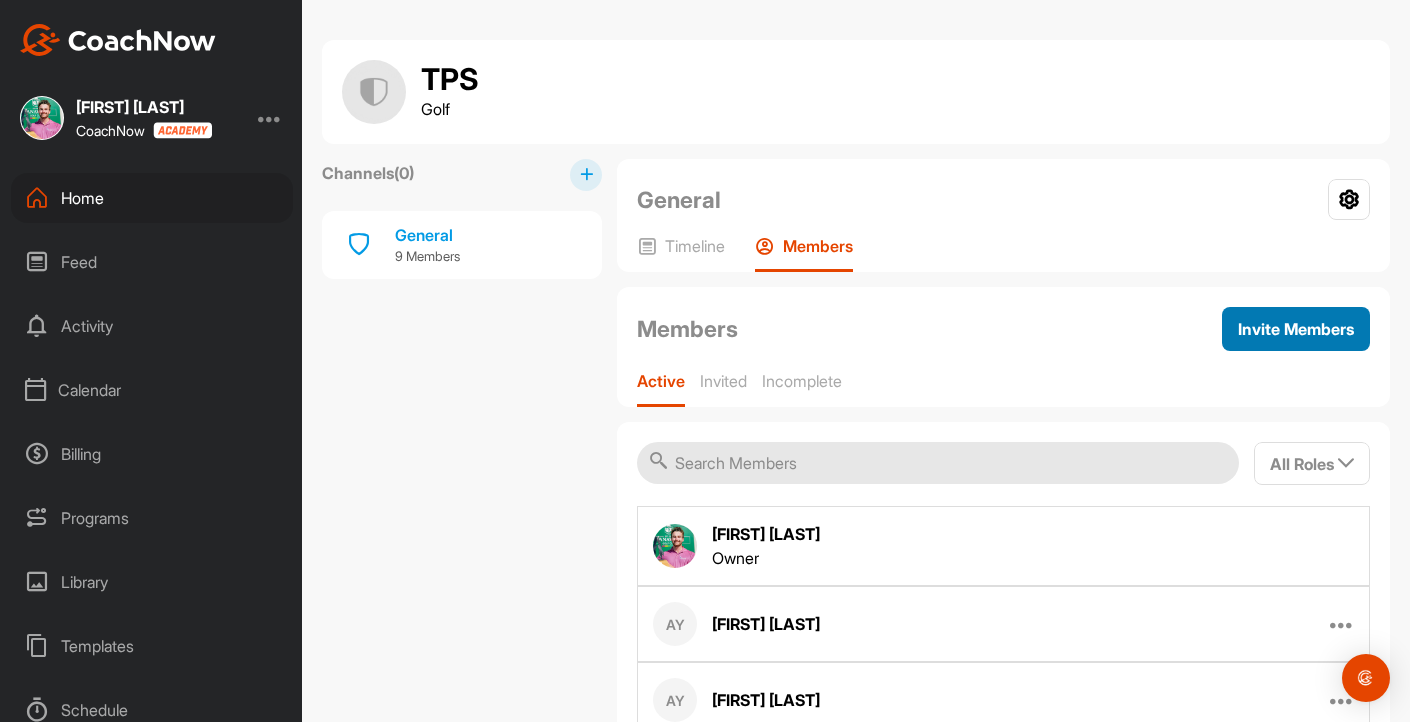 click on "Invite Members" at bounding box center [1296, 329] 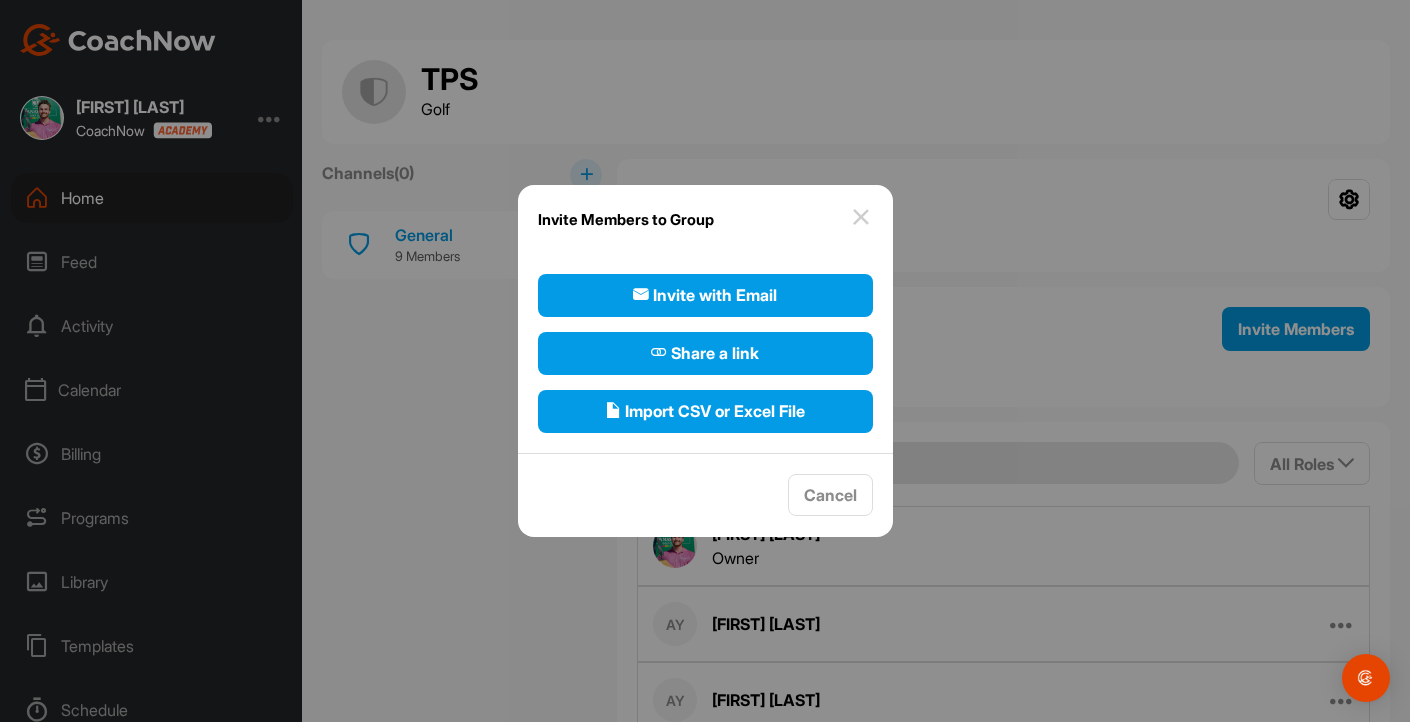 click on "Invite Members to Group" at bounding box center (705, 219) 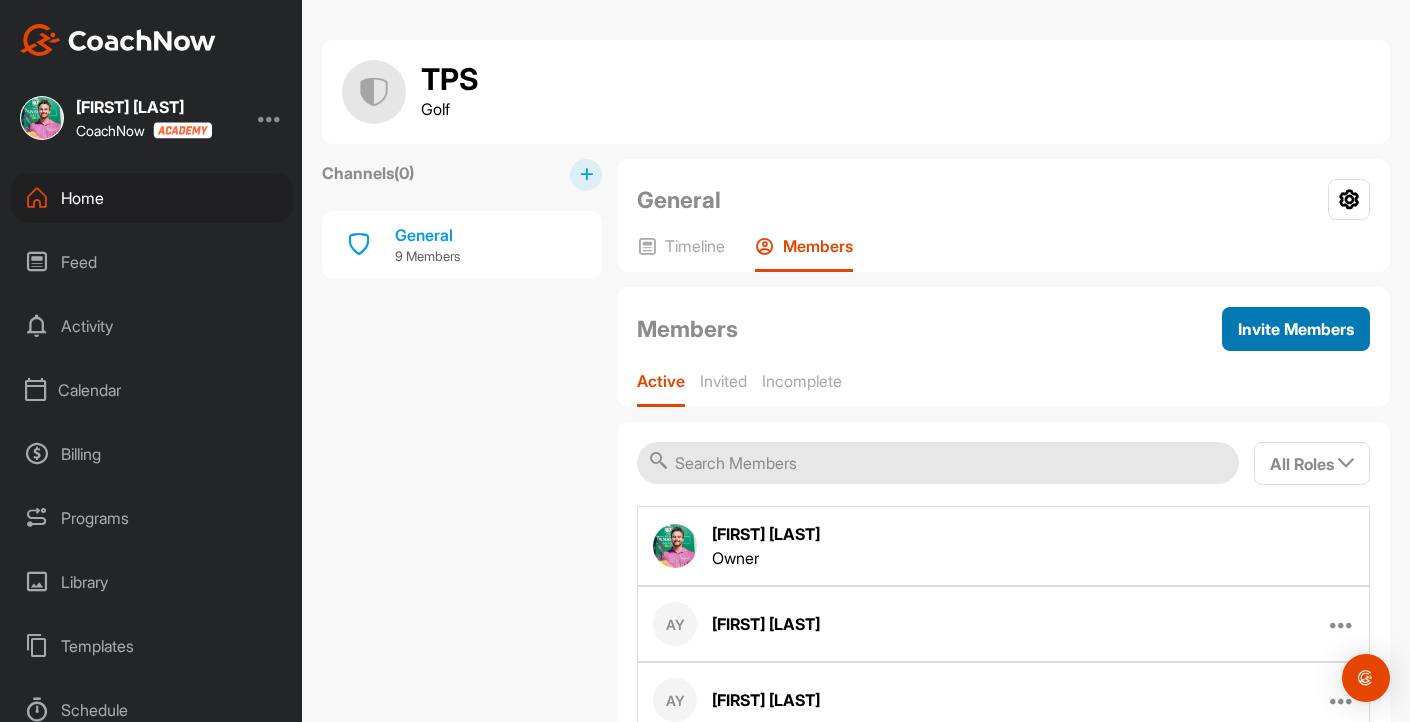 click on "Invite Members" at bounding box center [1296, 329] 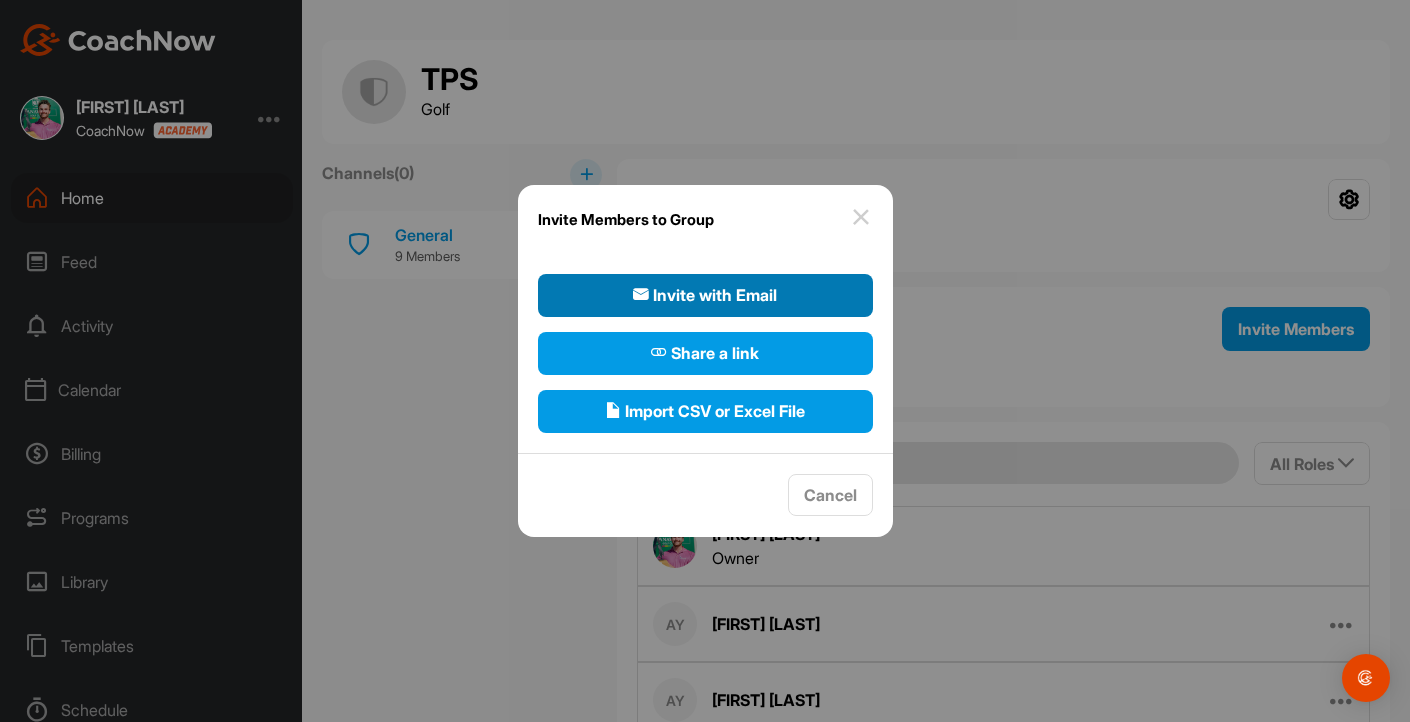 click on "Invite with Email" at bounding box center [705, 295] 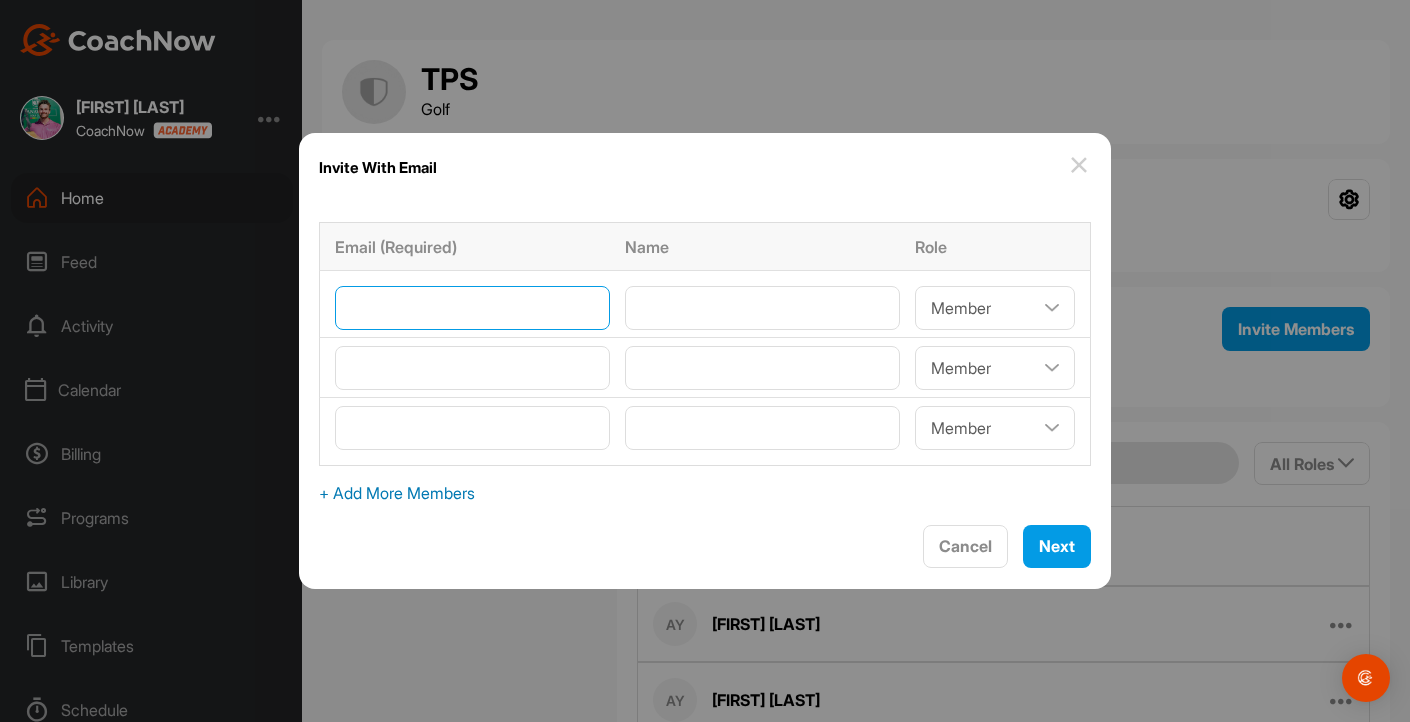 click at bounding box center (472, 308) 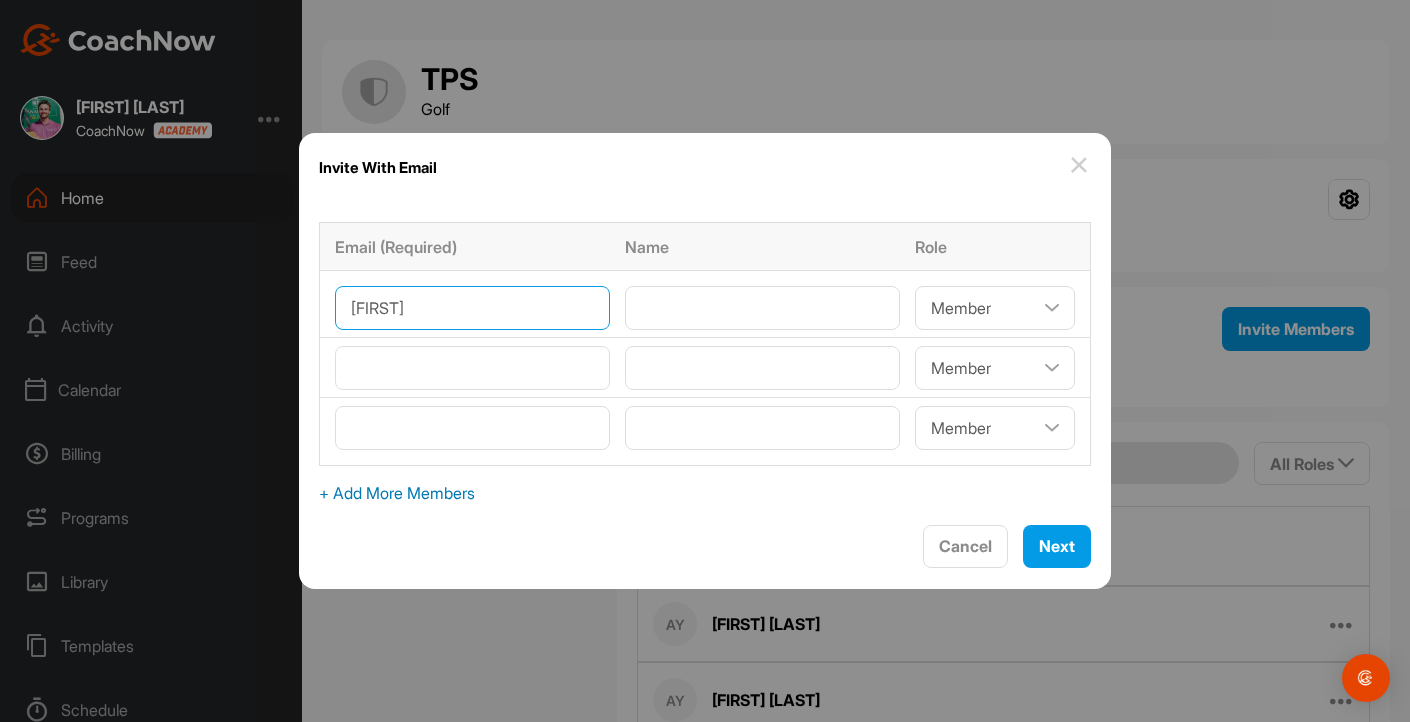 type on "[FIRST]" 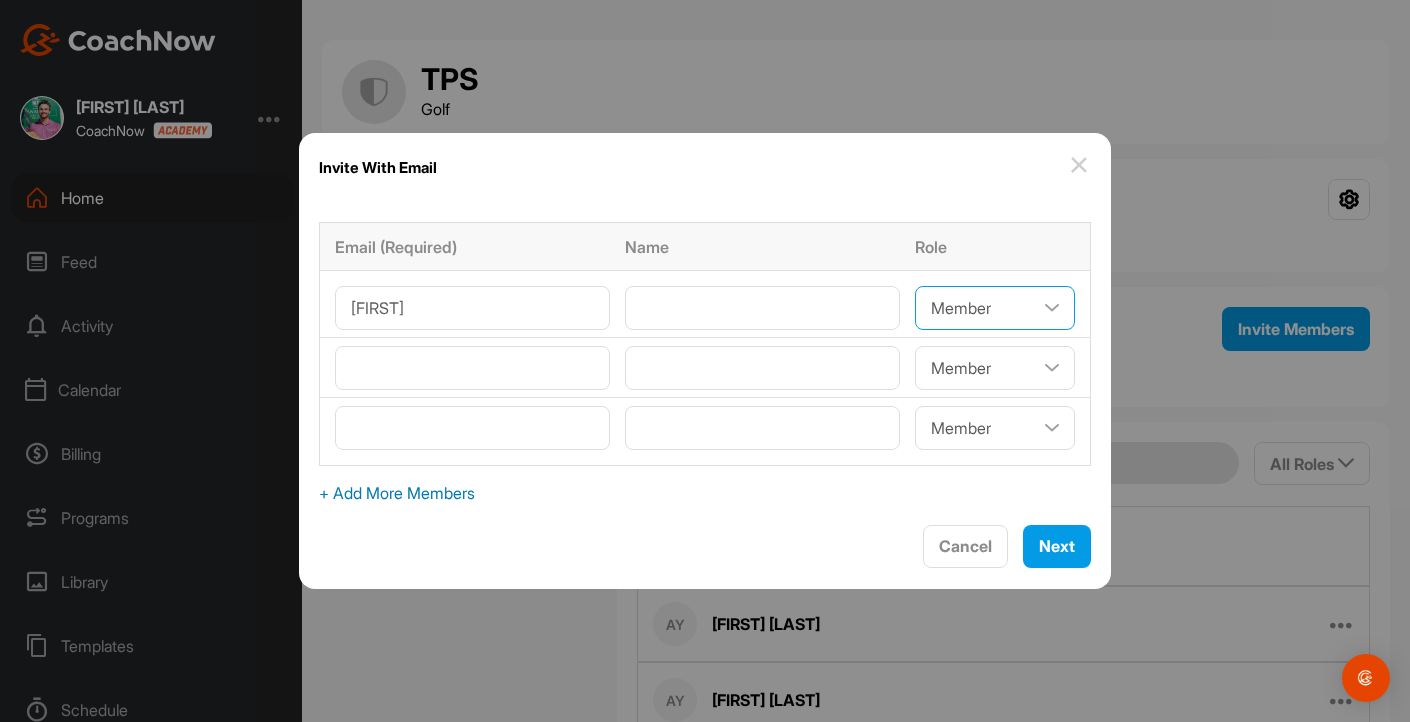 click on "Coach/Admin Member Viewer" at bounding box center [995, 308] 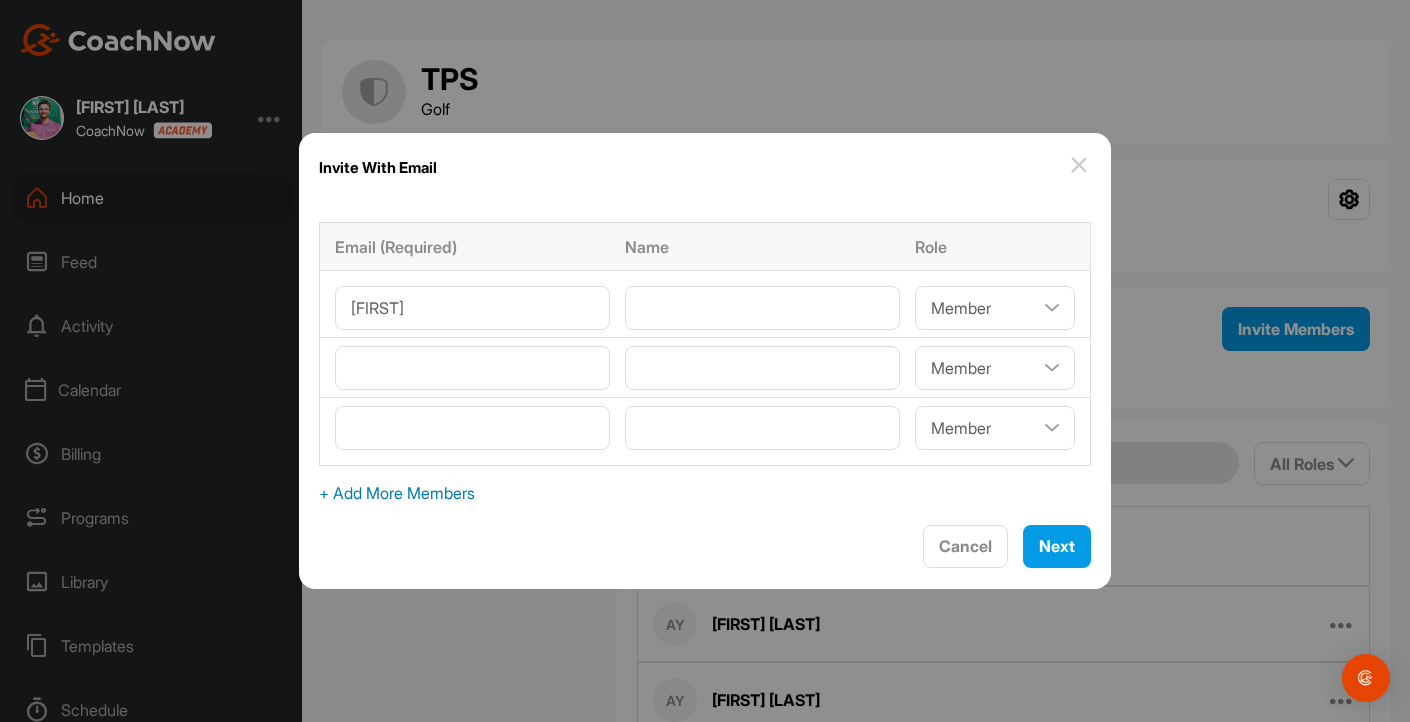 click on "+ Add More Members" at bounding box center (705, 493) 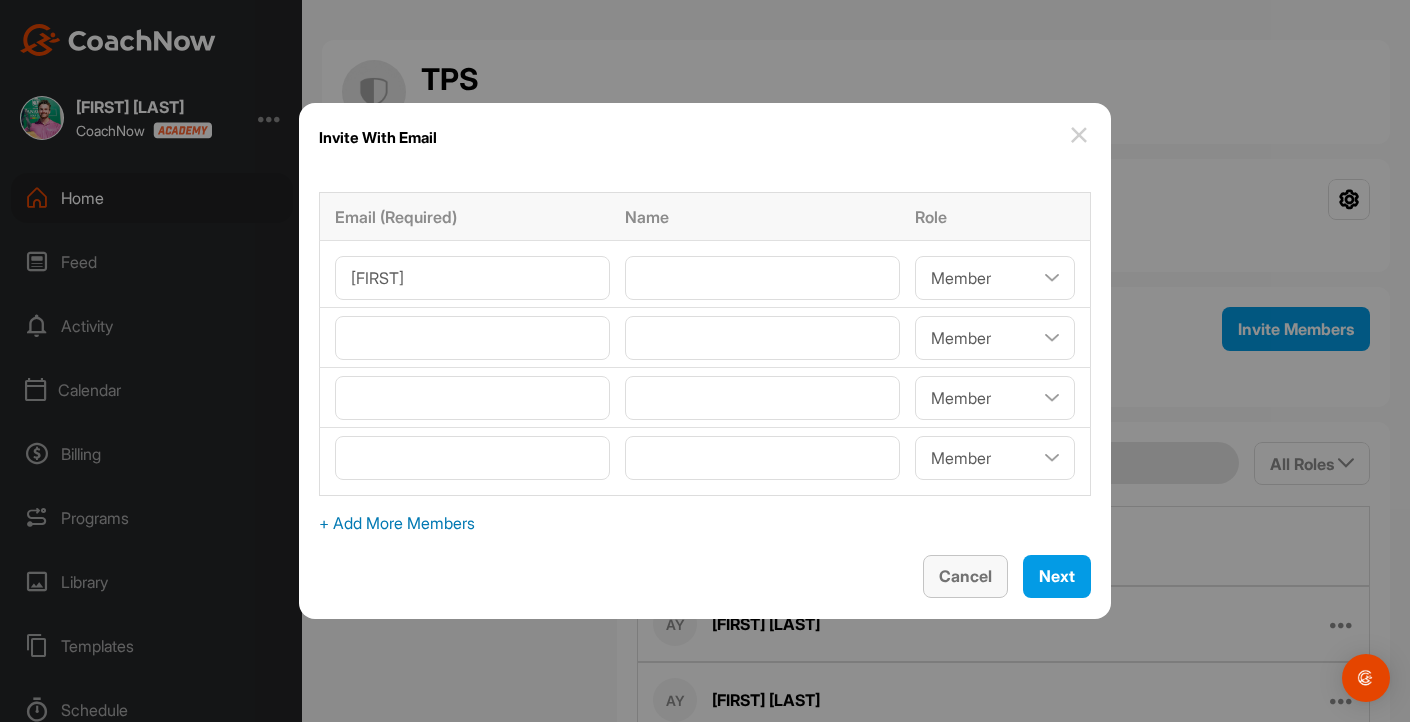 click on "Cancel" at bounding box center (965, 576) 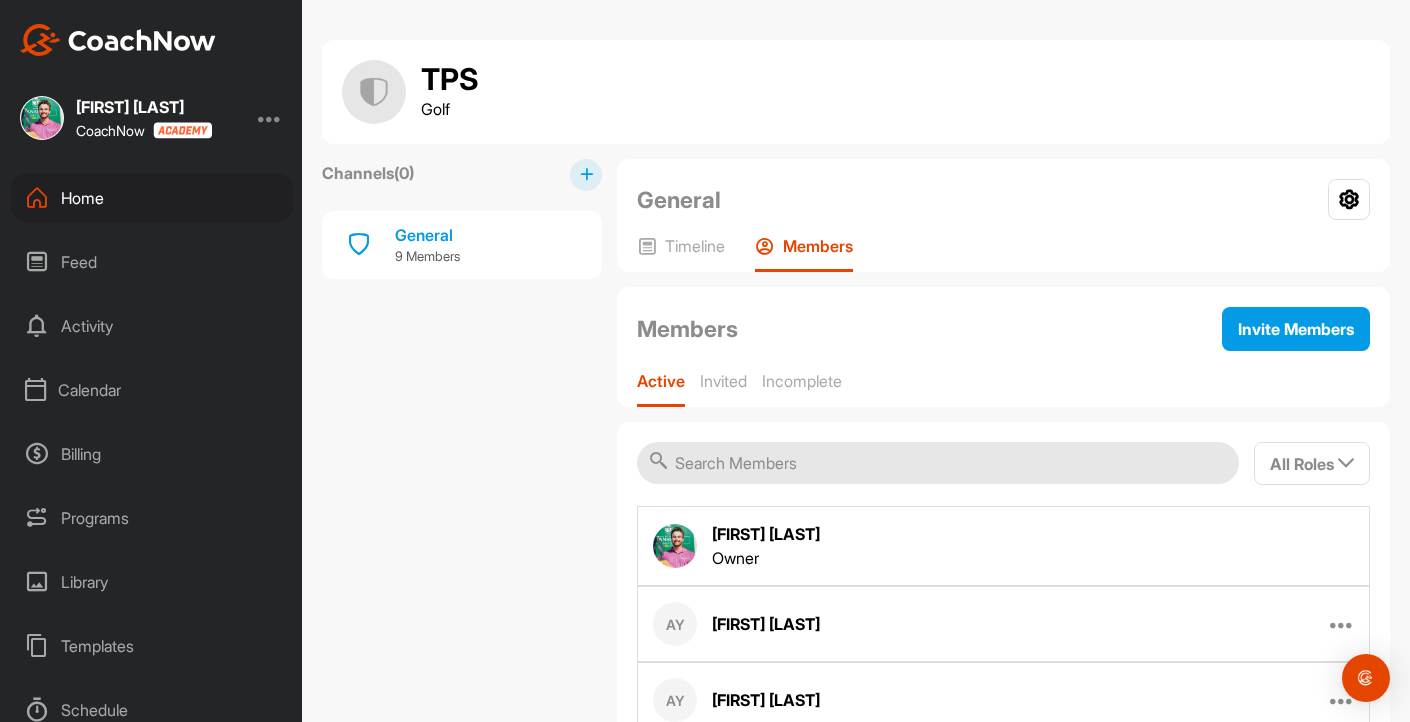 click on "Home" at bounding box center [152, 198] 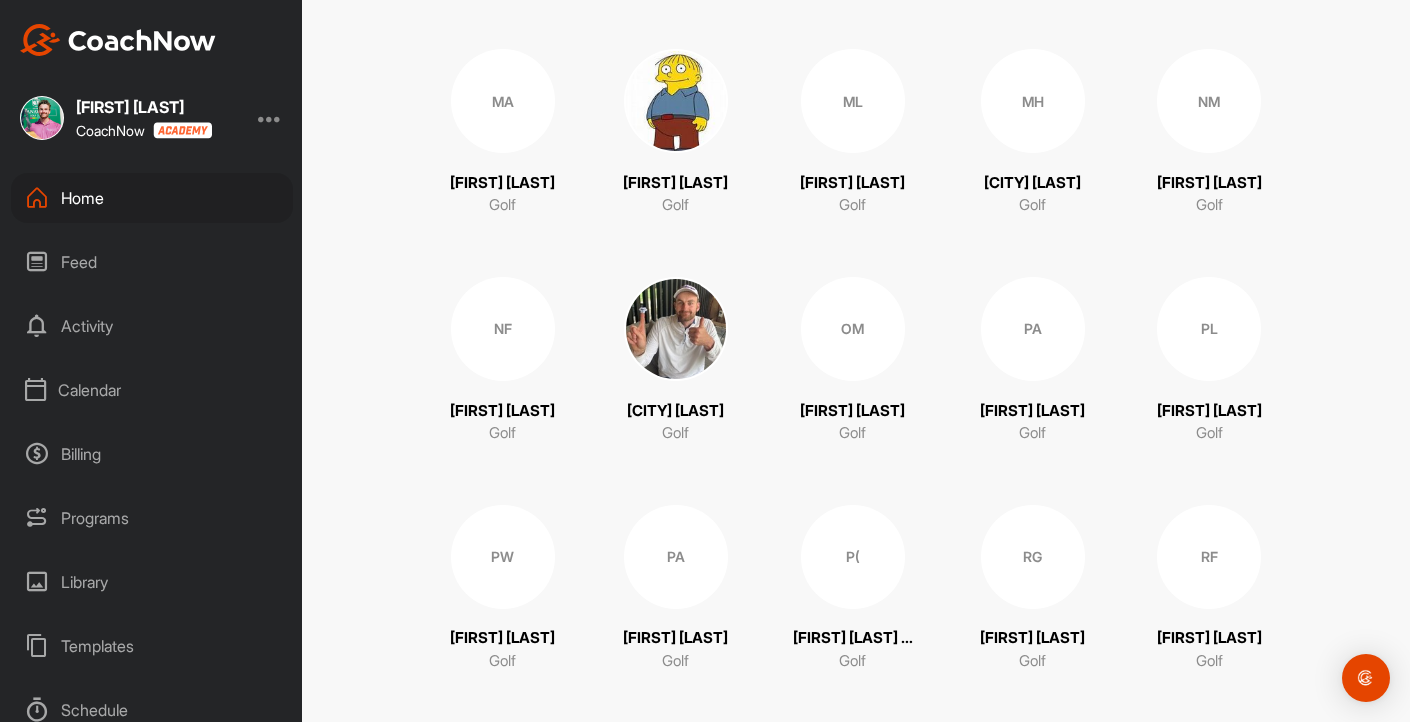 scroll, scrollTop: 2725, scrollLeft: 0, axis: vertical 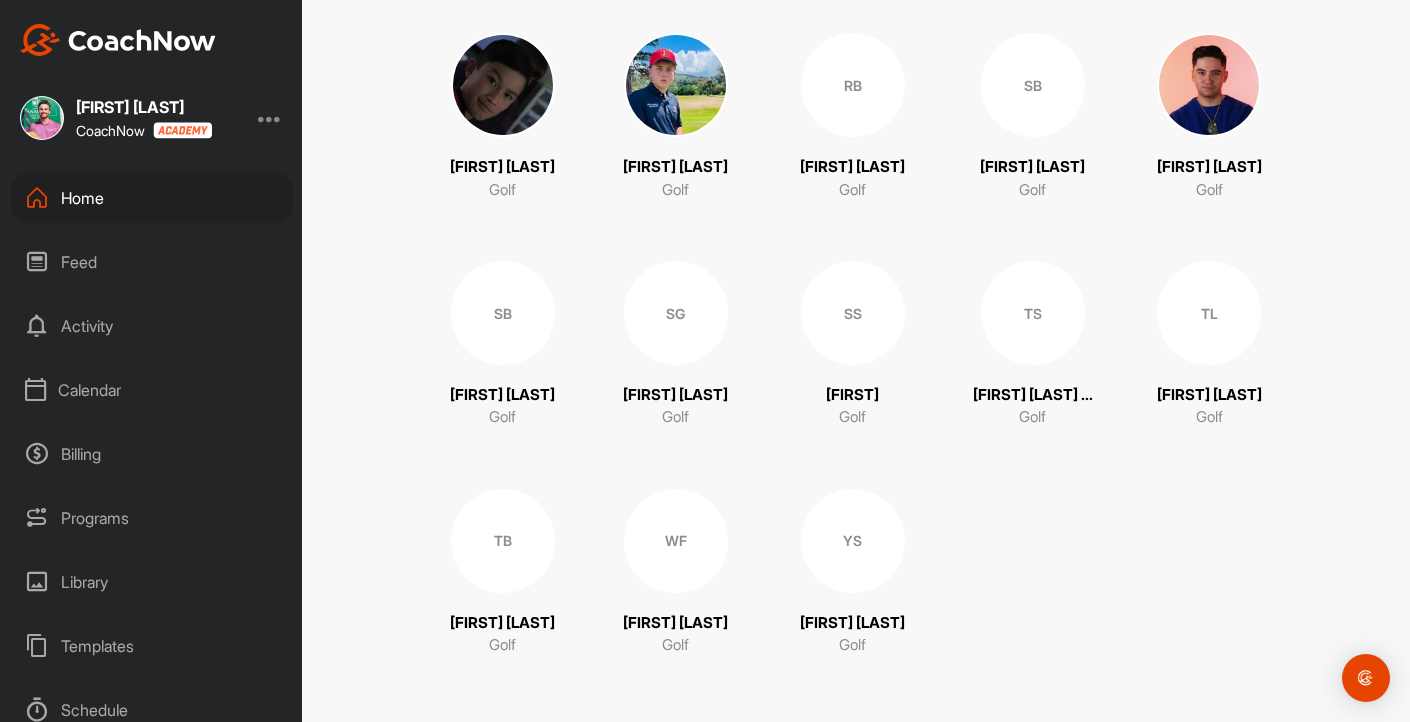 click on "SS" at bounding box center [853, 313] 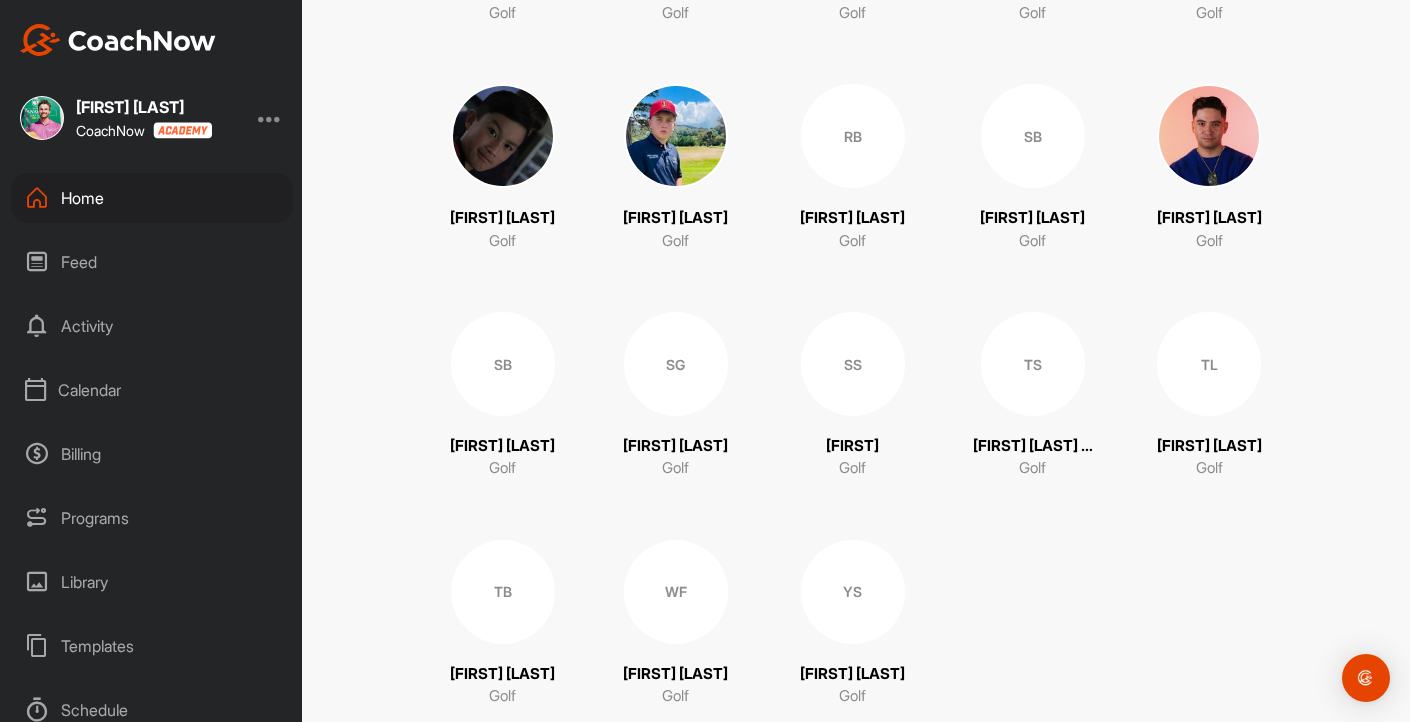 scroll, scrollTop: 2725, scrollLeft: 0, axis: vertical 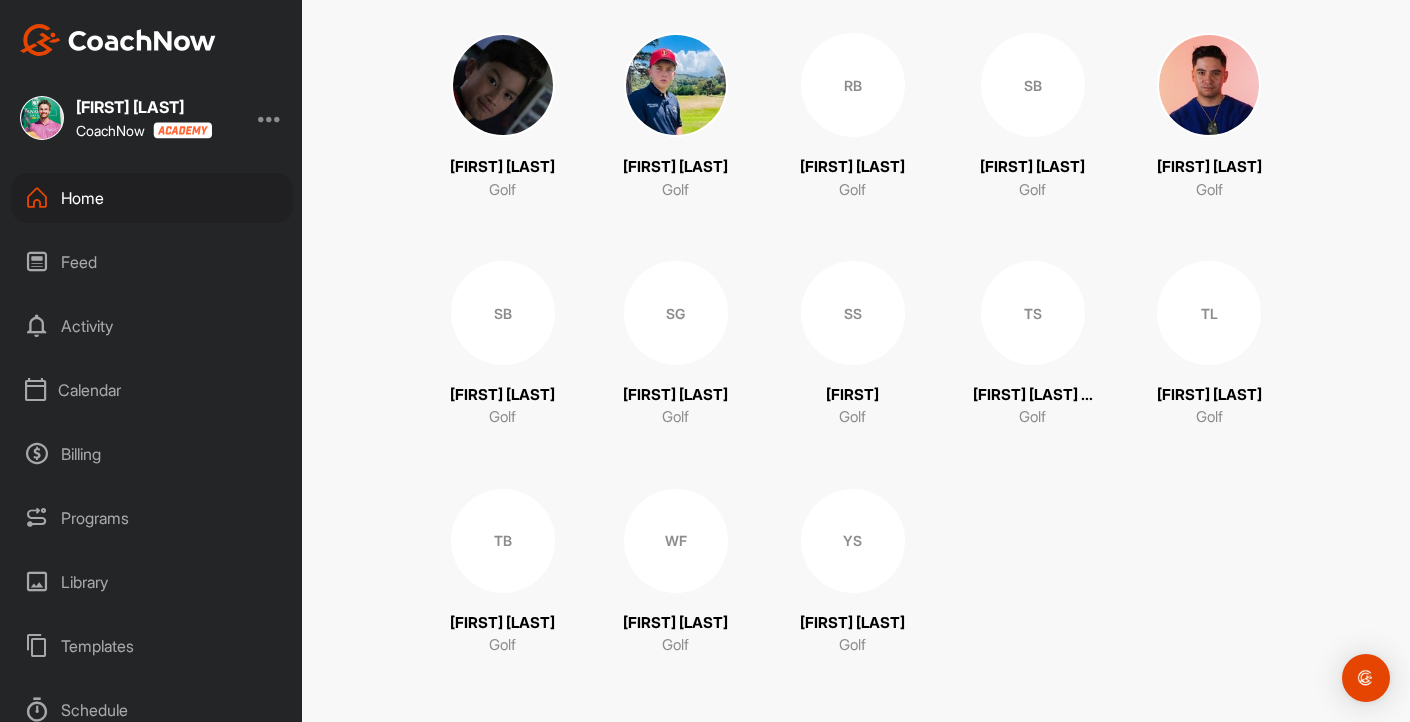 click on "[FIRST]" at bounding box center [852, 395] 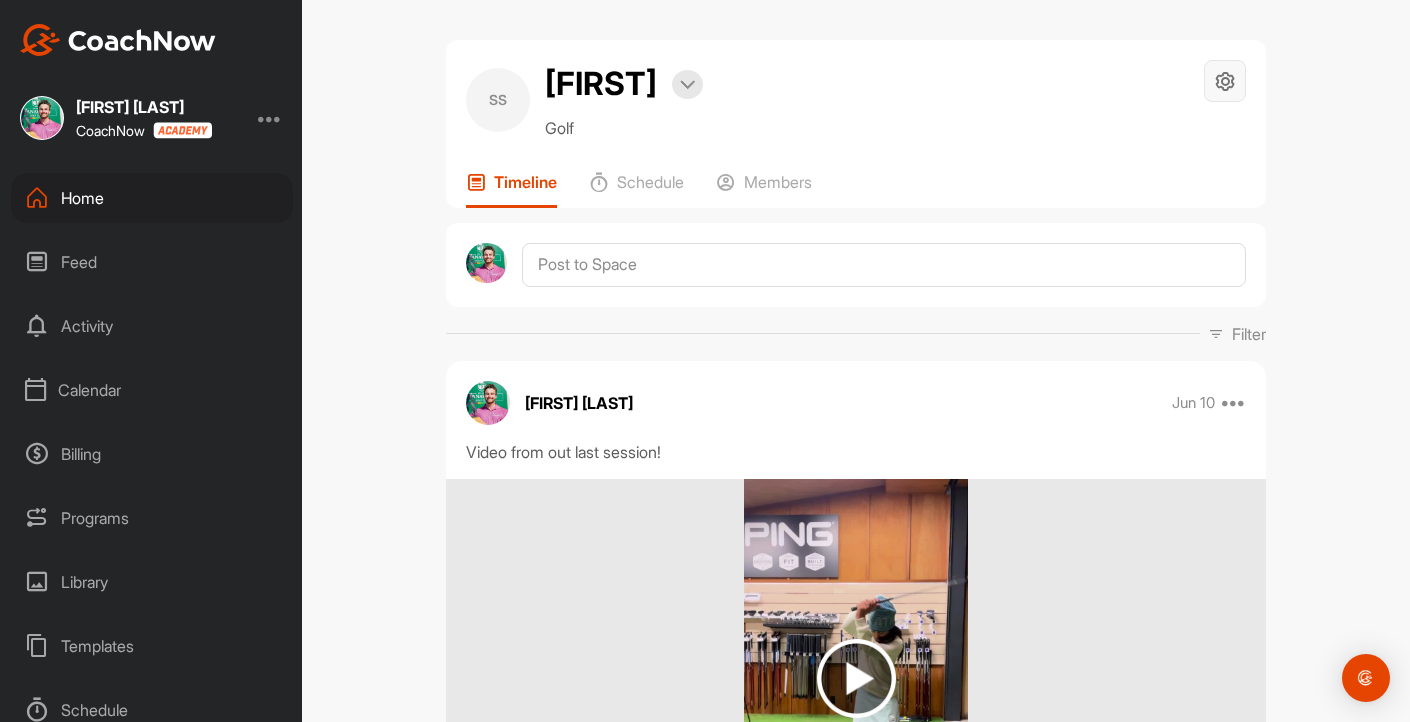 click at bounding box center (1225, 81) 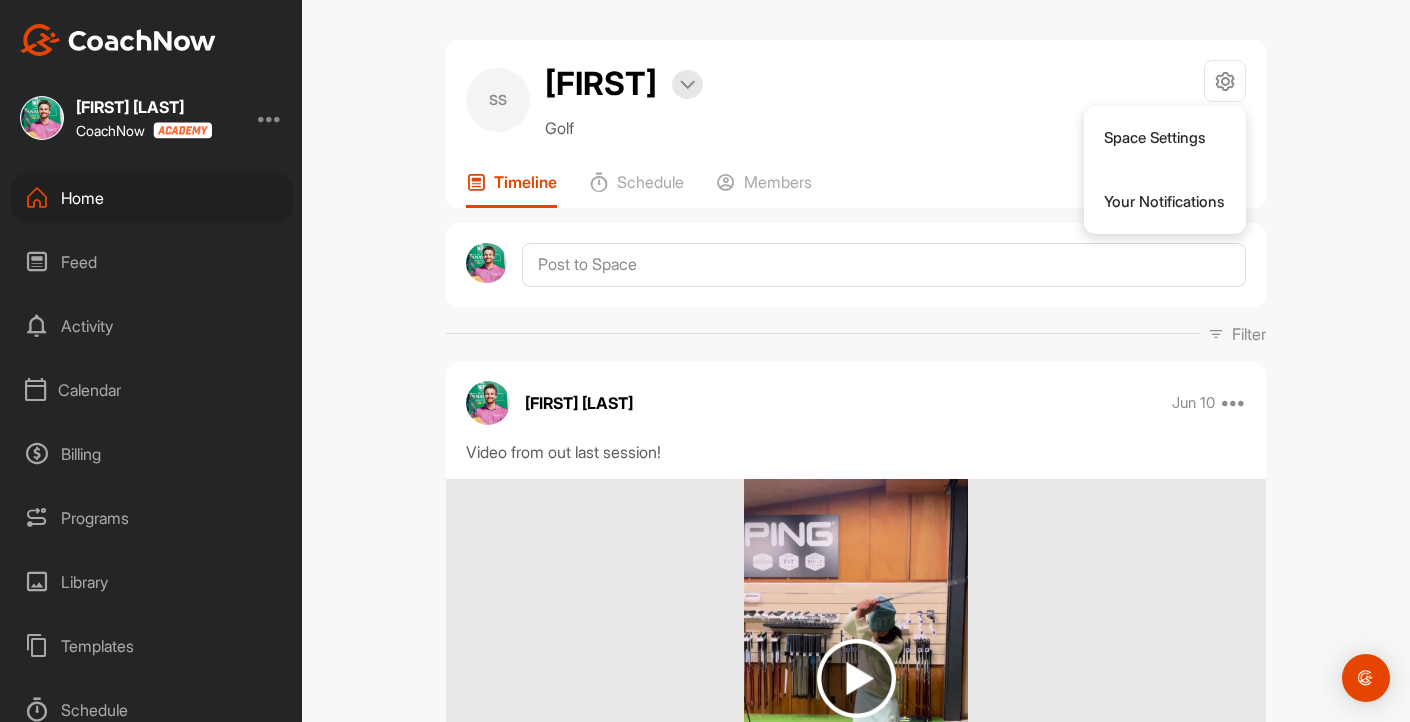 click on "SS Sufi Bookings Golf Space Settings Your Notifications" at bounding box center (856, 100) 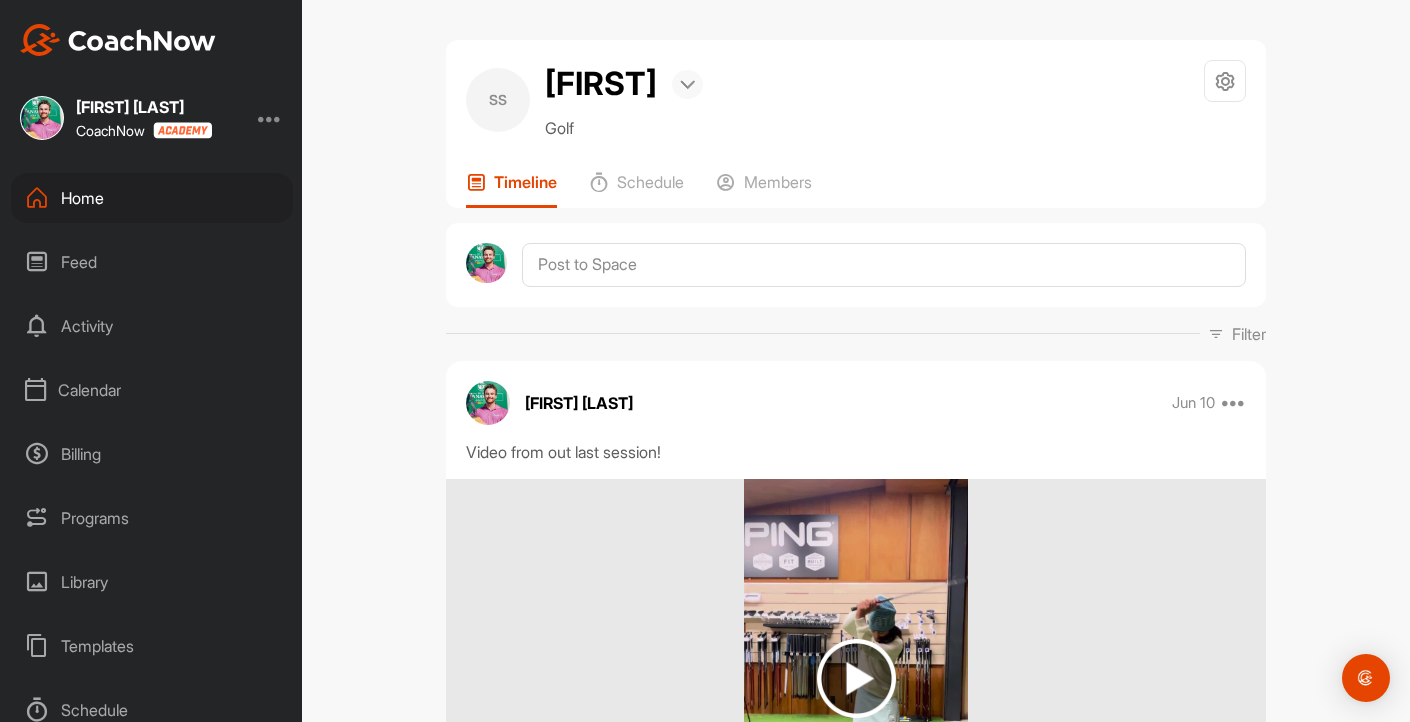click at bounding box center (687, 85) 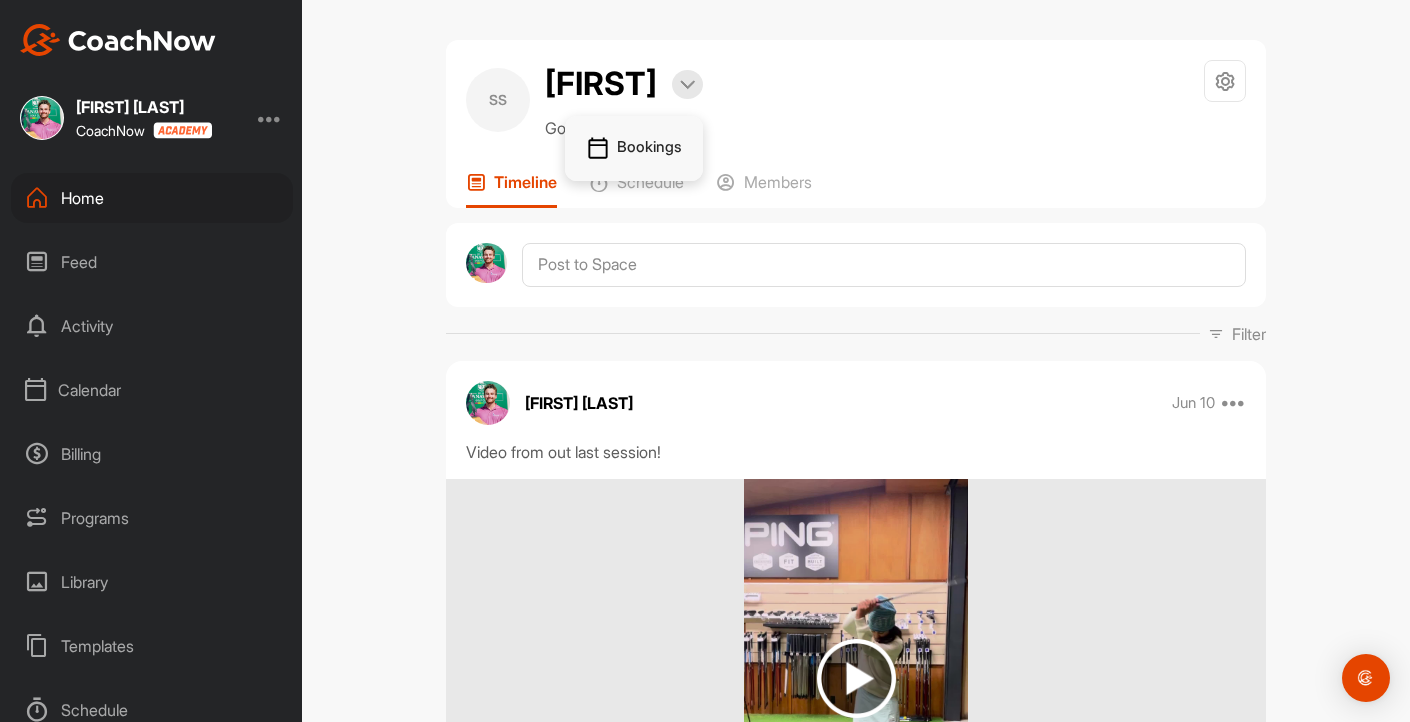 click on "Bookings" at bounding box center [634, 149] 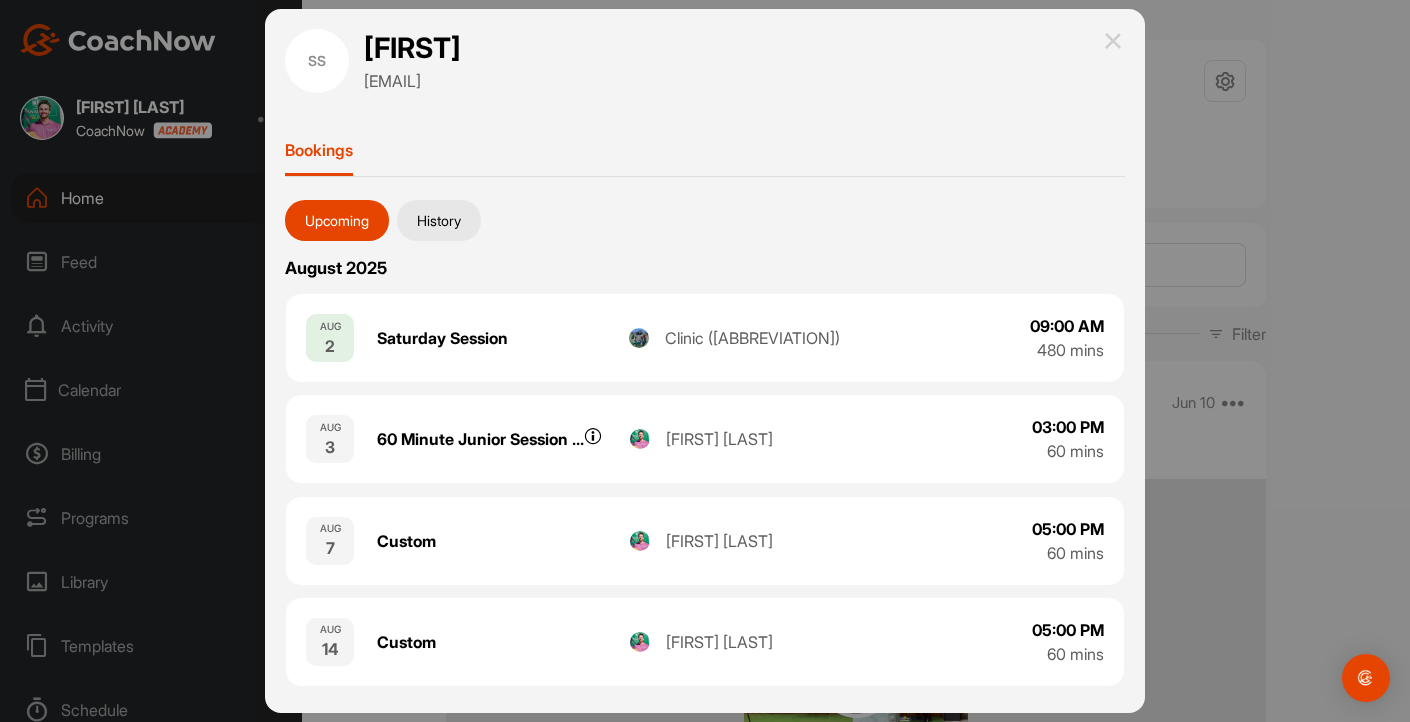 click on "History" at bounding box center [439, 221] 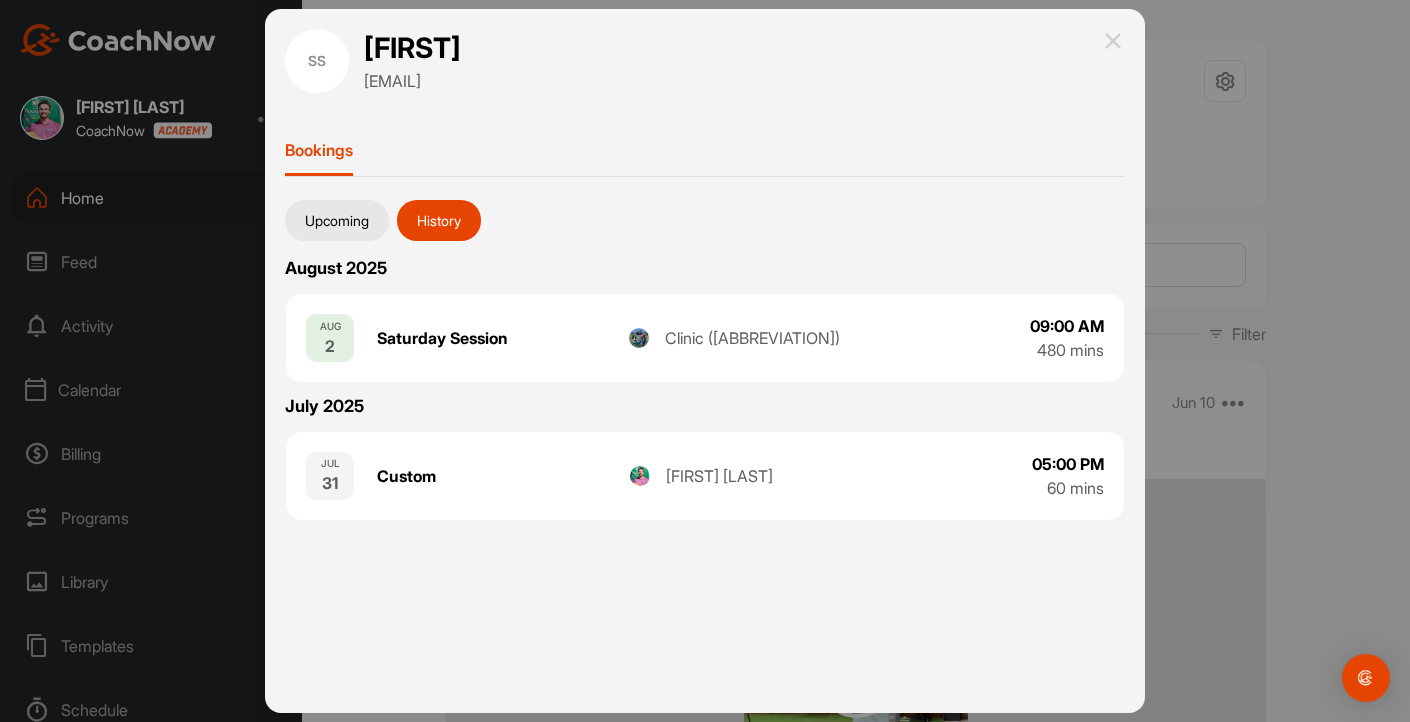 click on "Upcoming" at bounding box center (337, 221) 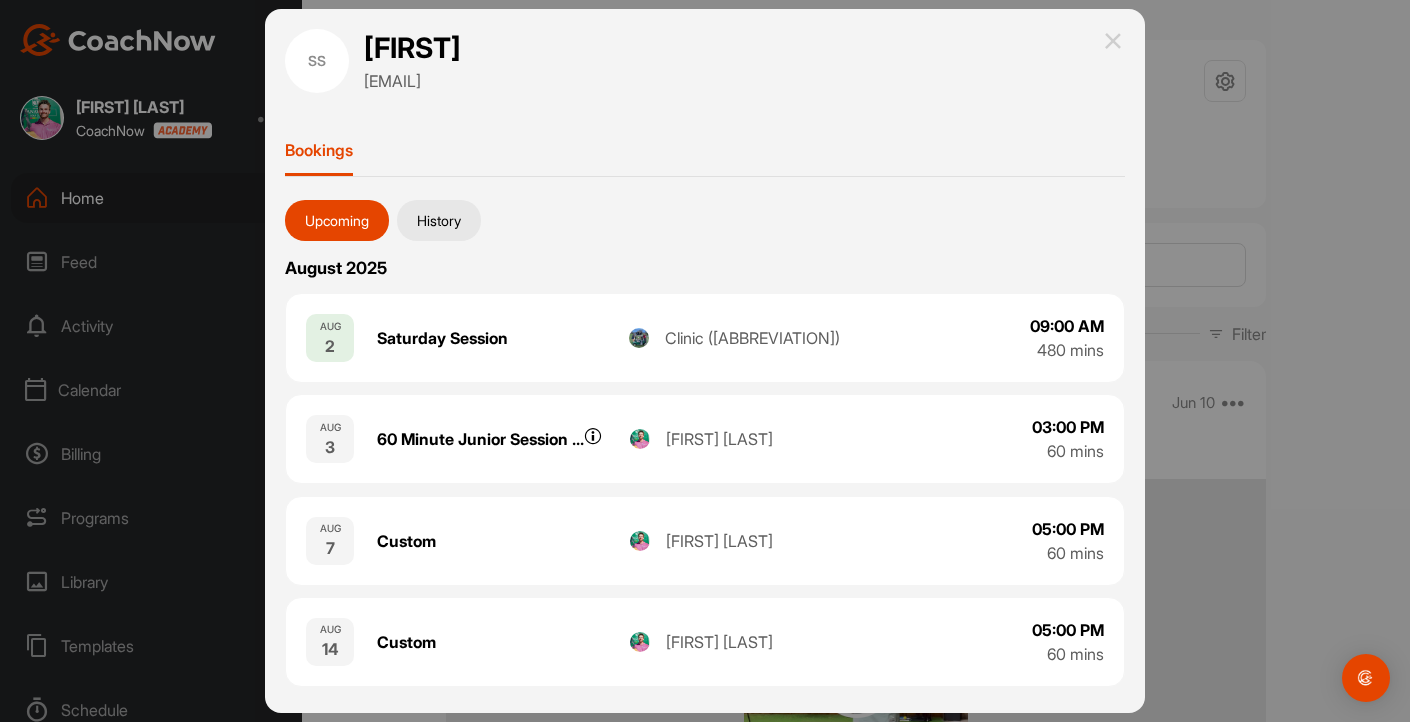 click on "SS Sufi johny.jobs04@gmail.com Bookings Upcoming History [MONTH] [YEAR] AUG [NUMBER] Saturday Session Clinic (TPS) [TIME] [NUMBER] mins AUG [NUMBER] [NUMBER] Minute Junior Session ... [NUMBER] Minute Junior Session (U18) [FIRST] [LAST] [TIME] [NUMBER] mins AUG [NUMBER] Custom [FIRST] [LAST] [TIME] [NUMBER] mins AUG [NUMBER] Custom [FIRST] [LAST] [TIME] [NUMBER] mins AUG [NUMBER] Custom [FIRST] [LAST] [TIME] [NUMBER] mins AUG [NUMBER] Custom [FIRST] [LAST] [TIME] [NUMBER] mins September [YEAR] SEP [NUMBER] Custom [FIRST] [LAST] [TIME] [NUMBER] mins SEP [NUMBER] Custom [FIRST] [LAST] [TIME] [NUMBER] mins SEP [NUMBER] Custom [FIRST] [LAST] [TIME] [NUMBER] mins SEP [NUMBER] Custom [FIRST] [LAST] [TIME] [NUMBER] mins October [YEAR] OCT [NUMBER] Custom [FIRST] [LAST] [TIME] [NUMBER] mins OCT [NUMBER] Custom [FIRST] [LAST] [TIME] [NUMBER] mins OCT [NUMBER] Custom [FIRST] [LAST] [TIME] [NUMBER] mins OCT [NUMBER] Custom [FIRST] [LAST] [TIME] [NUMBER] mins OCT [NUMBER] Custom [FIRST] [LAST] [TIME] [NUMBER] mins November [YEAR] NOV [NUMBER] Custom [FIRST] [LAST] [TIME] [NUMBER] mins NOV [NUMBER] Custom [FIRST] [LAST] [TIME] [NUMBER] mins NOV [NUMBER] Custom [FIRST] [LAST] [TIME] [NUMBER] mins NOV [NUMBER] Custom [FIRST] [LAST] [TIME] [NUMBER] mins December [YEAR] DEC [NUMBER] Custom [FIRST] [LAST]" at bounding box center [705, 361] 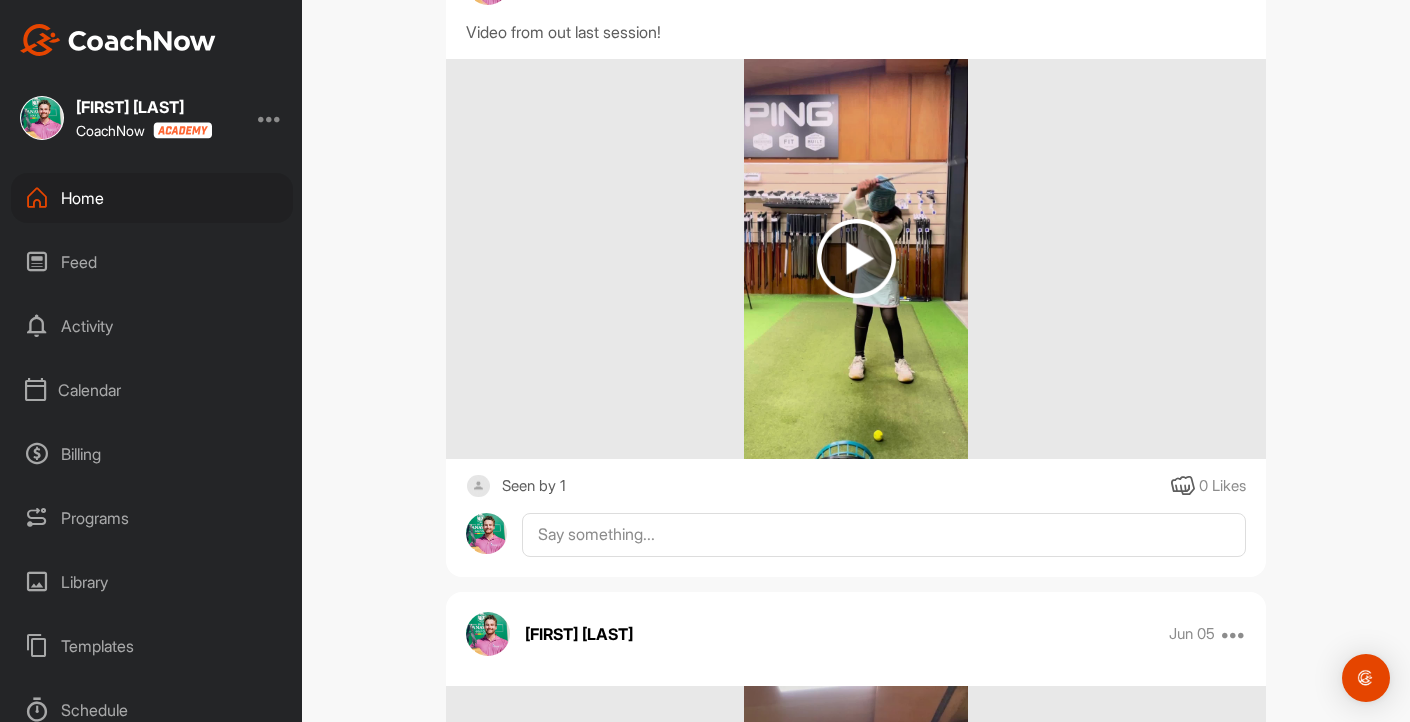 scroll, scrollTop: 0, scrollLeft: 0, axis: both 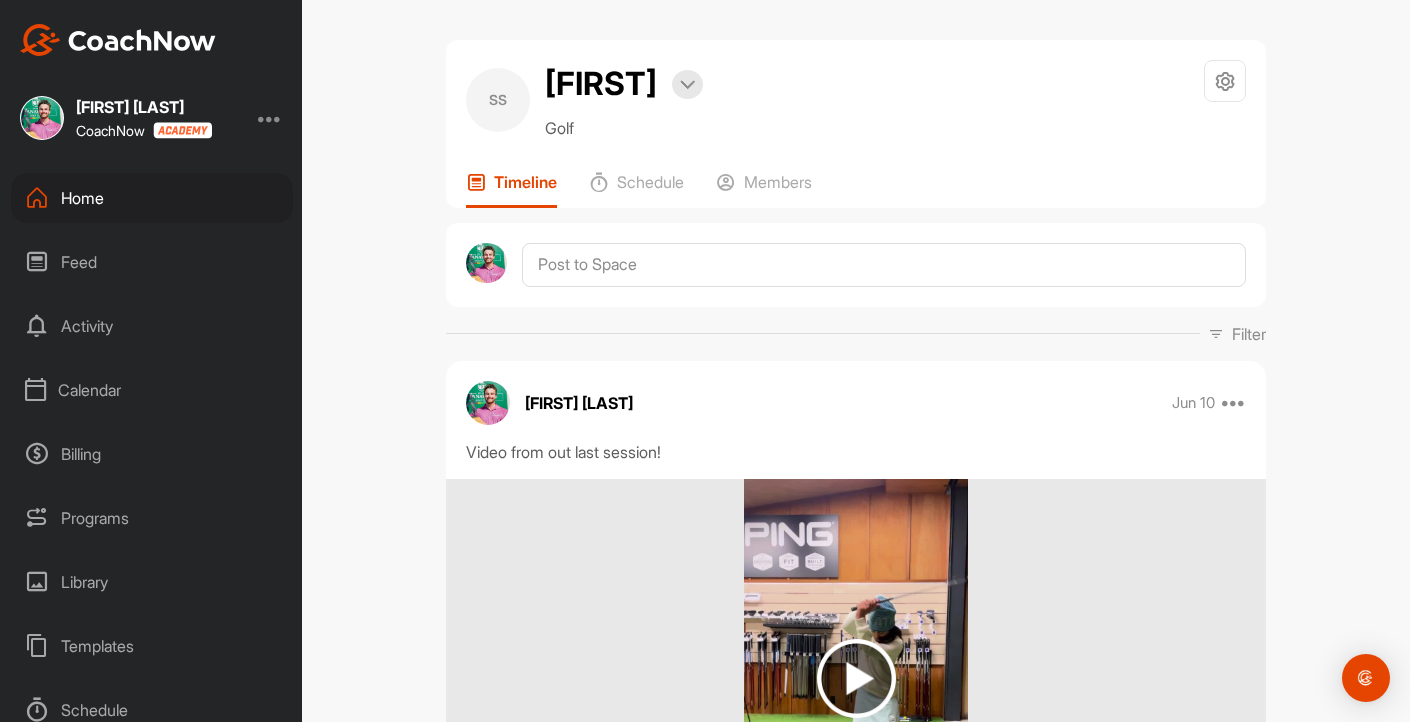 click on "SS" at bounding box center (498, 100) 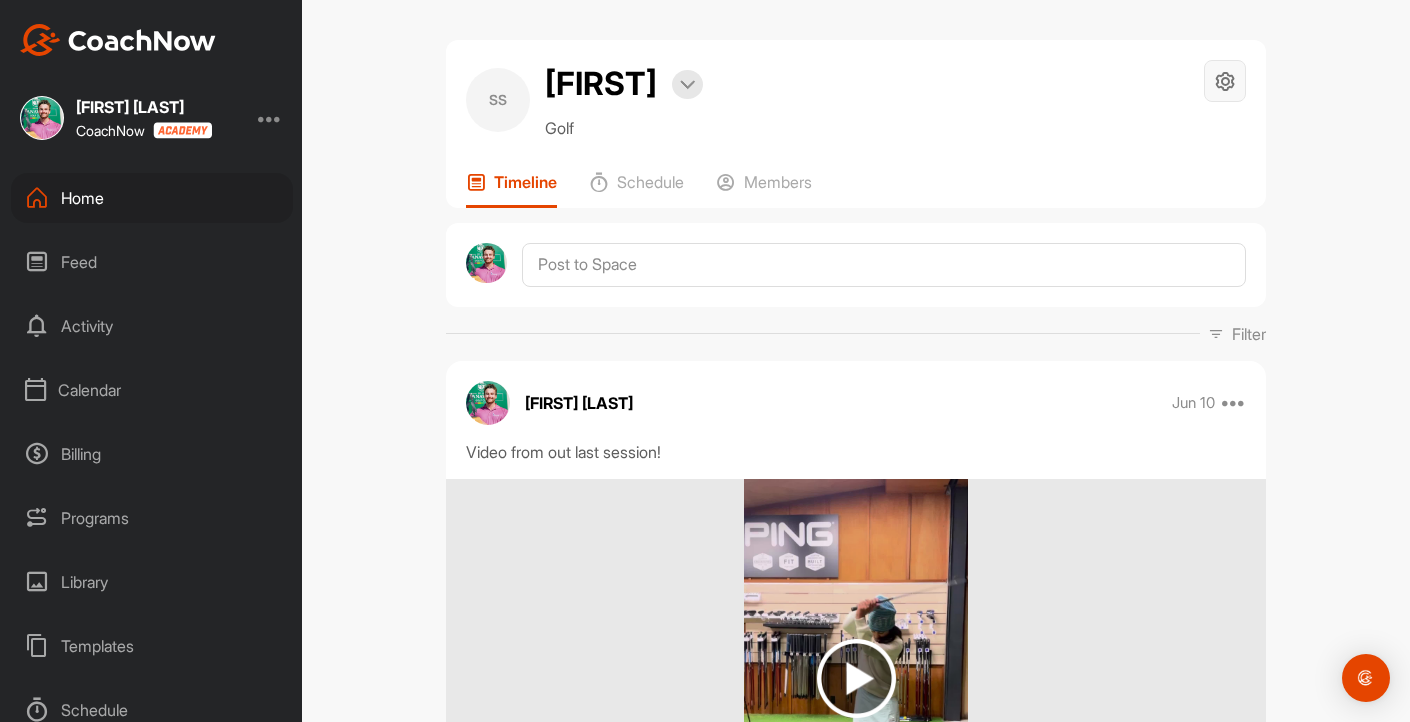 click at bounding box center [1225, 81] 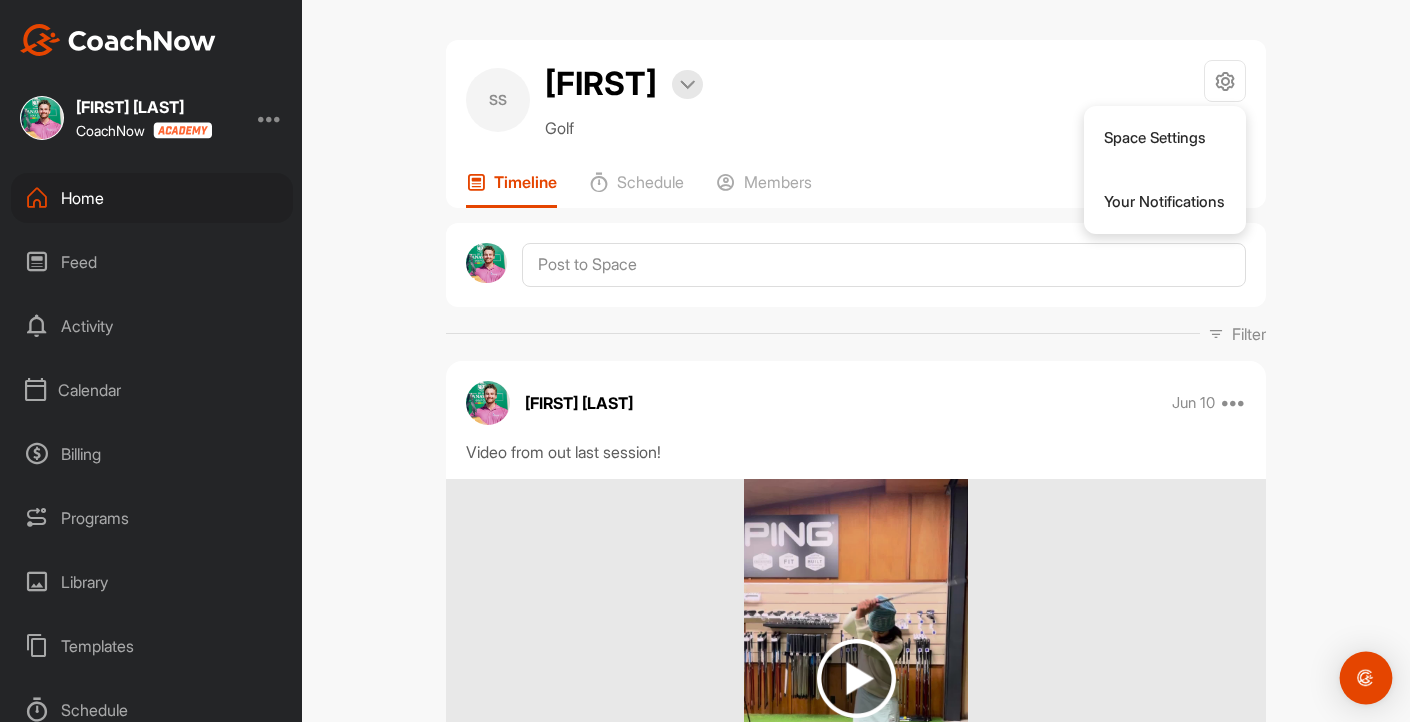 click at bounding box center [1366, 678] 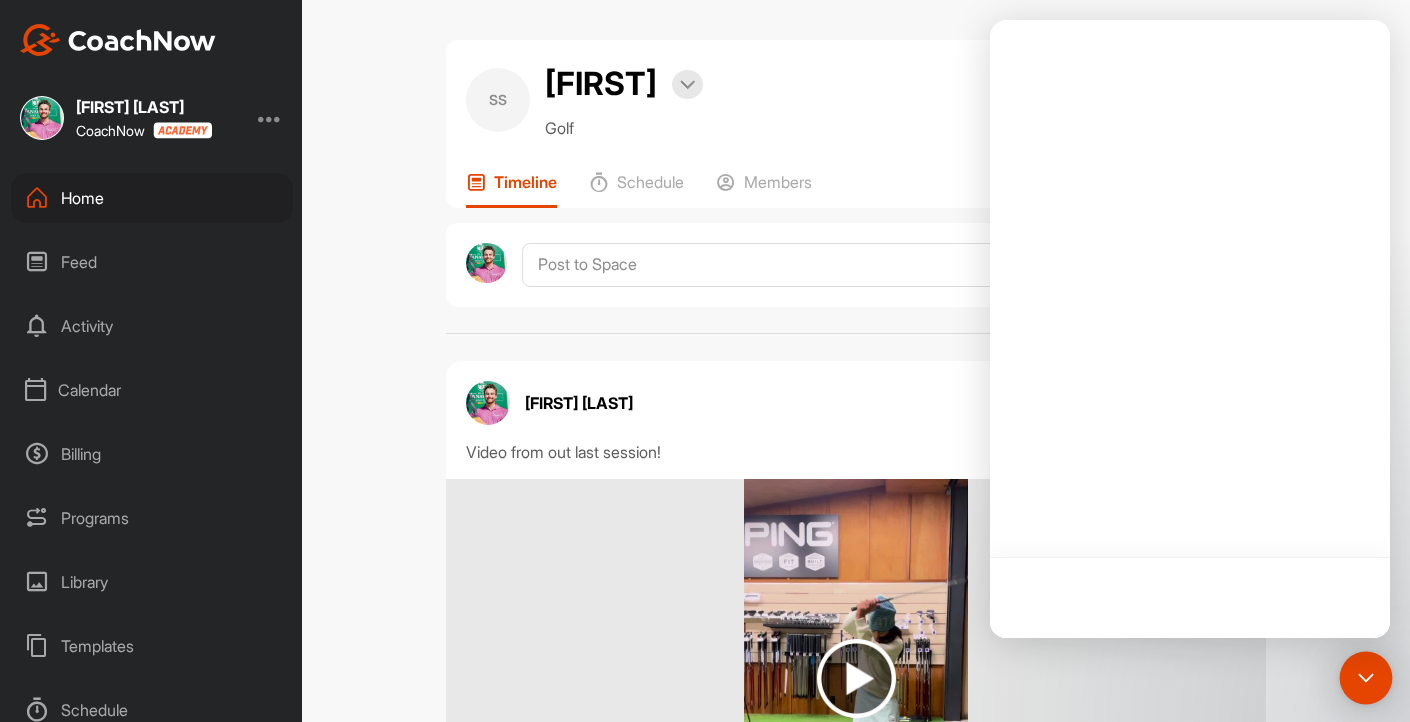 scroll, scrollTop: 0, scrollLeft: 0, axis: both 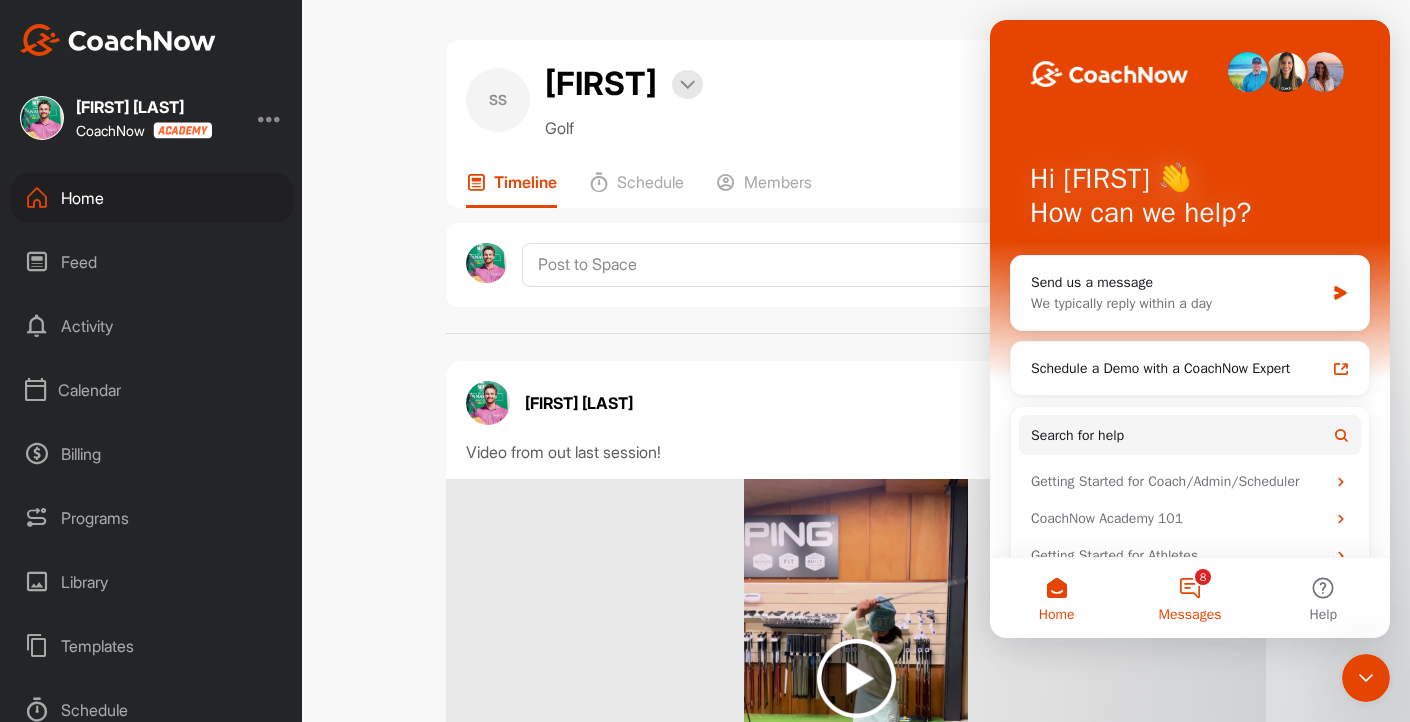 click on "Messages" at bounding box center [1190, 615] 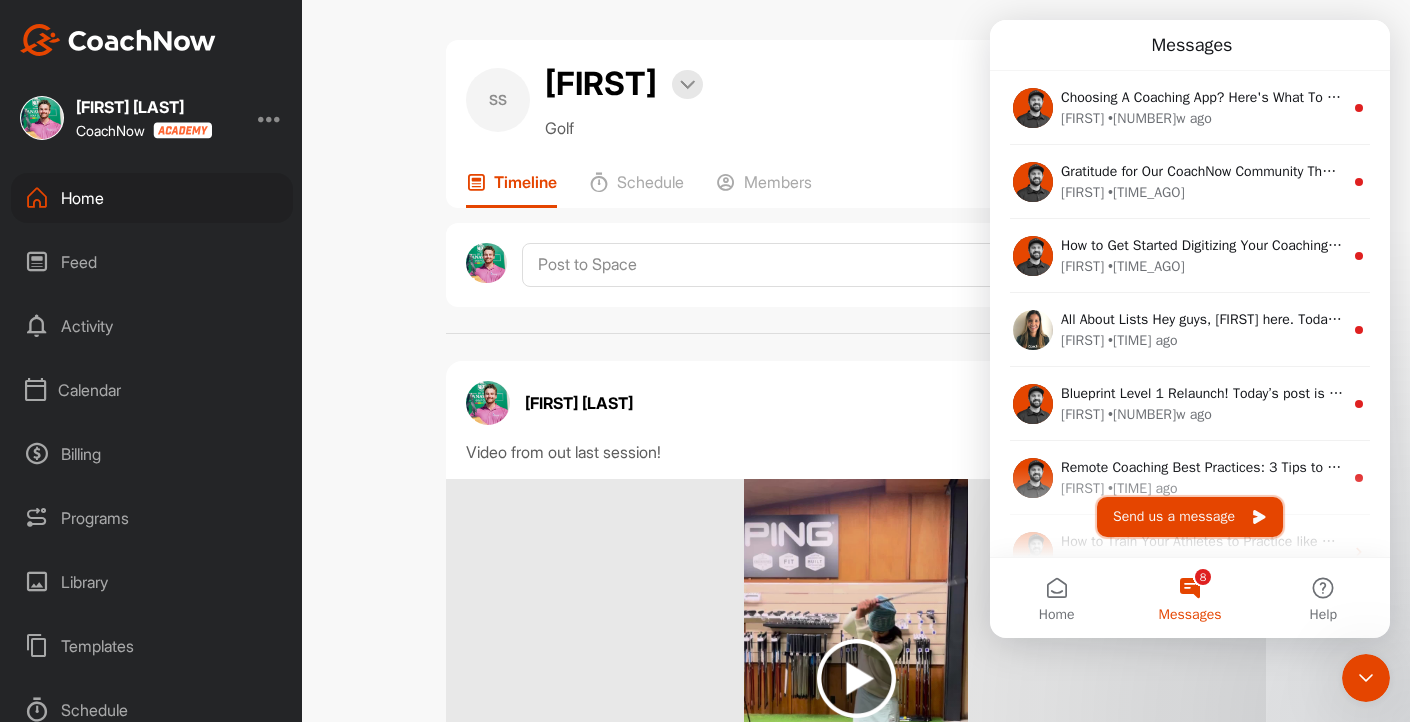 click on "Send us a message" at bounding box center [1190, 517] 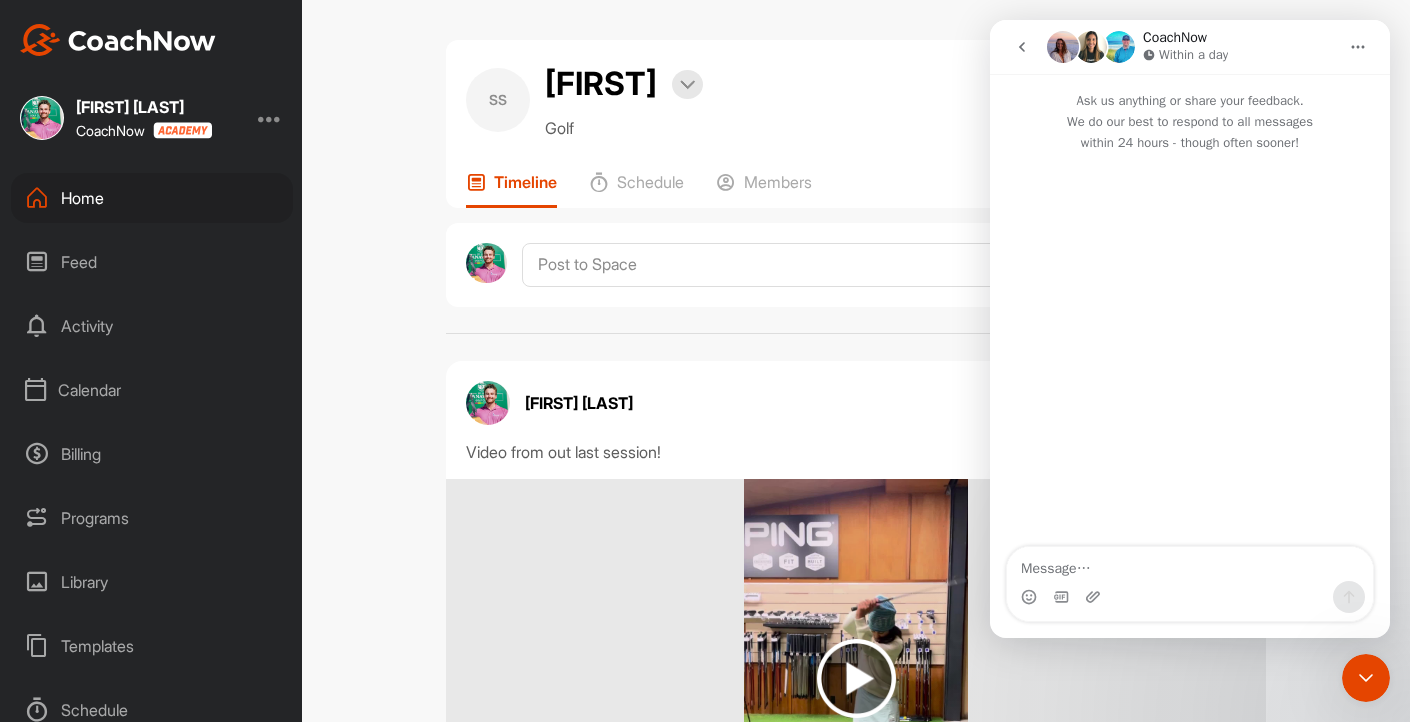 click 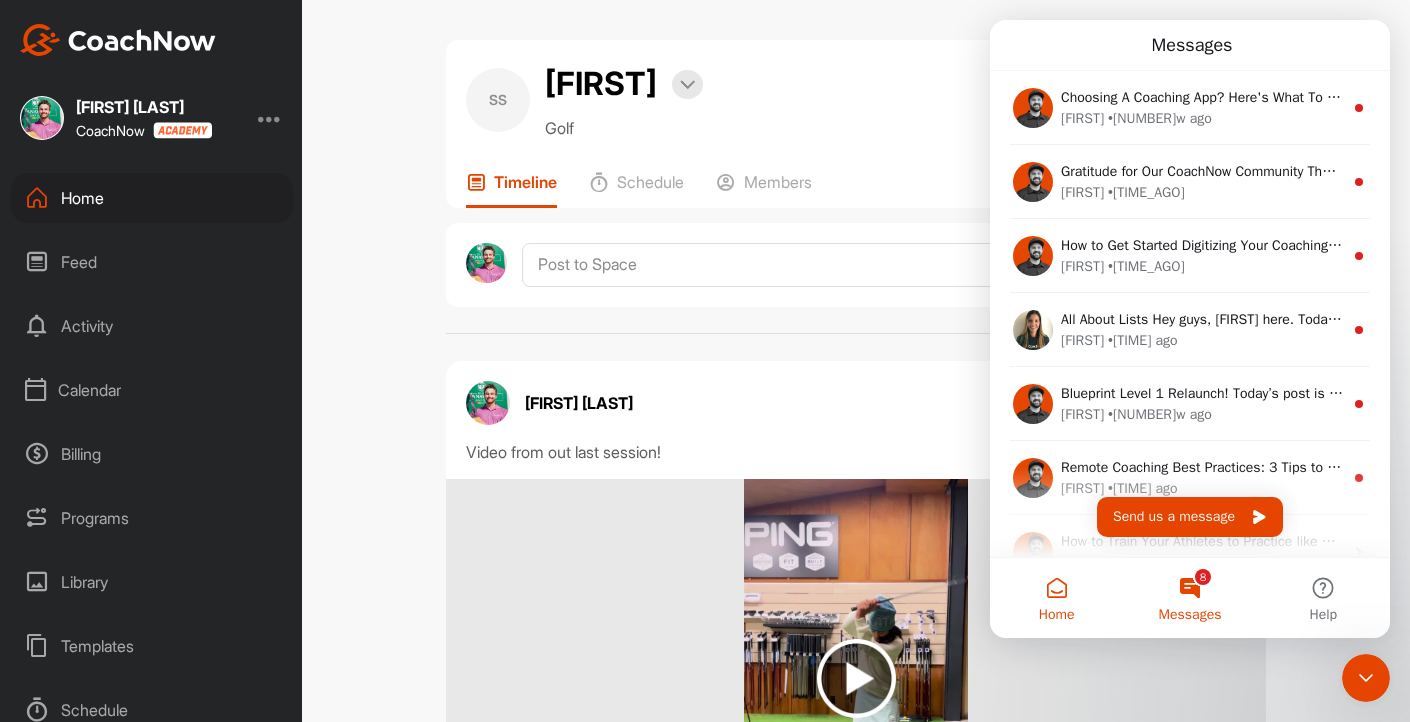 click on "Home" at bounding box center (1056, 598) 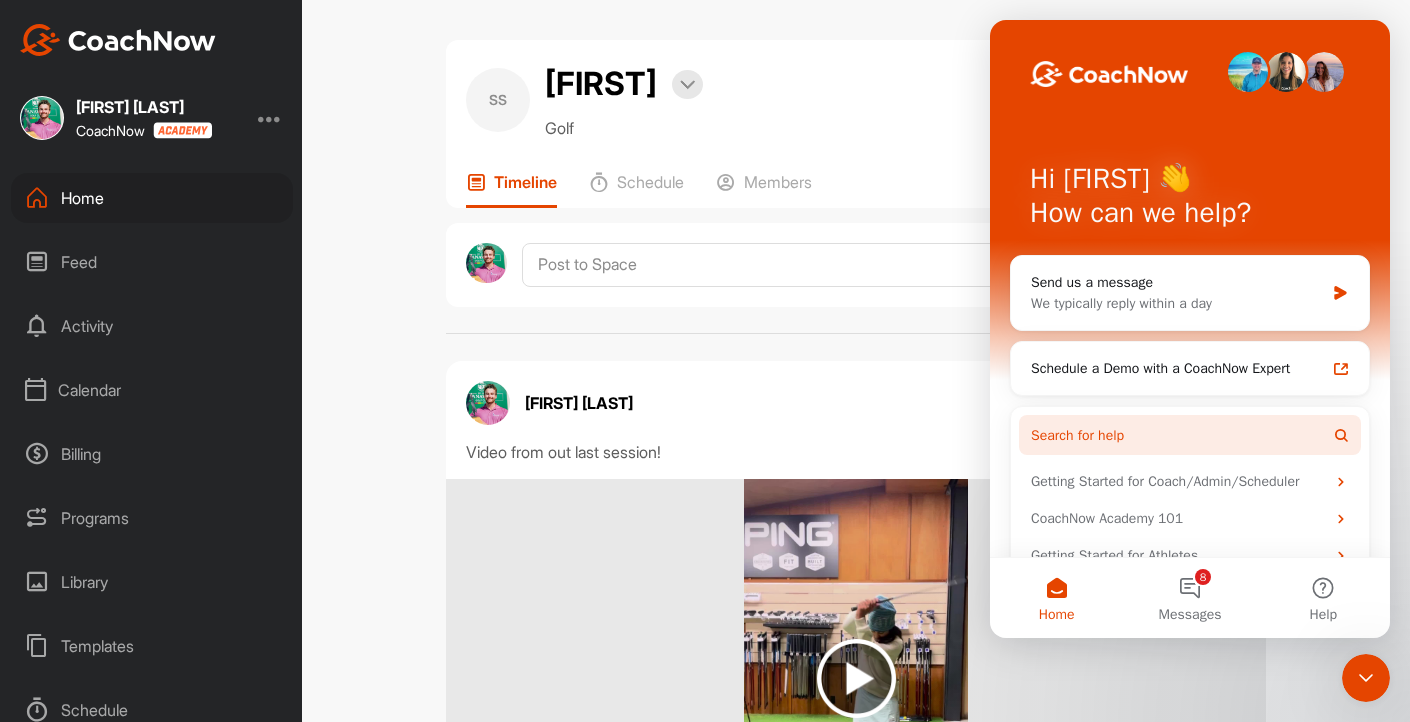 click on "Search for help" at bounding box center (1190, 435) 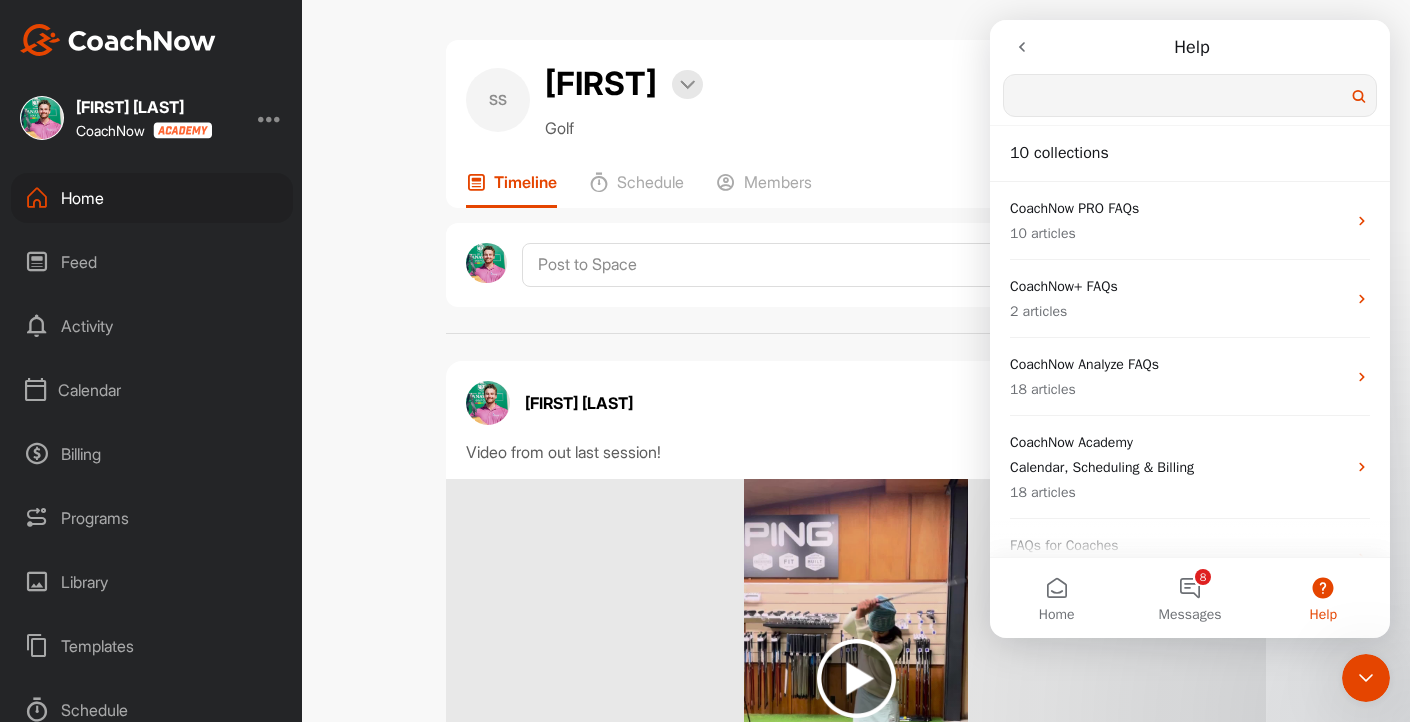 scroll, scrollTop: 0, scrollLeft: 0, axis: both 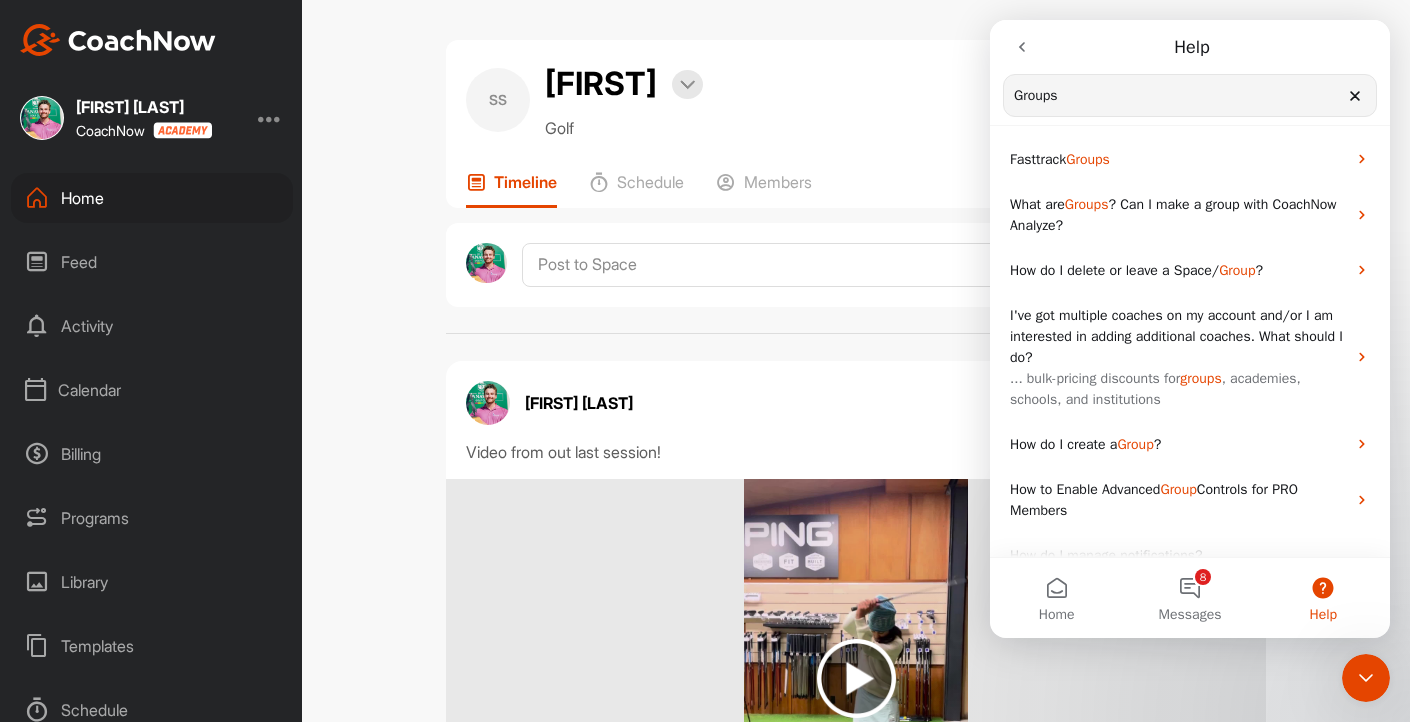 type on "Groups" 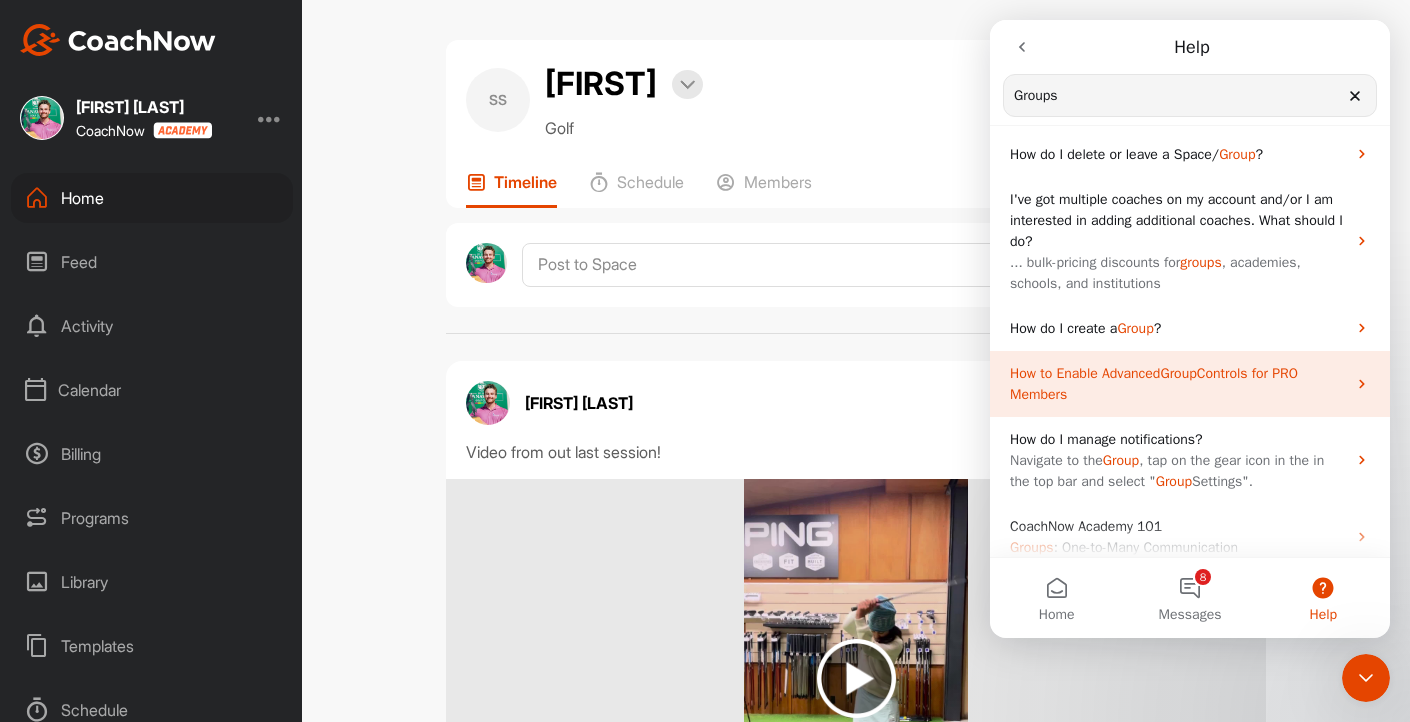 scroll, scrollTop: 118, scrollLeft: 0, axis: vertical 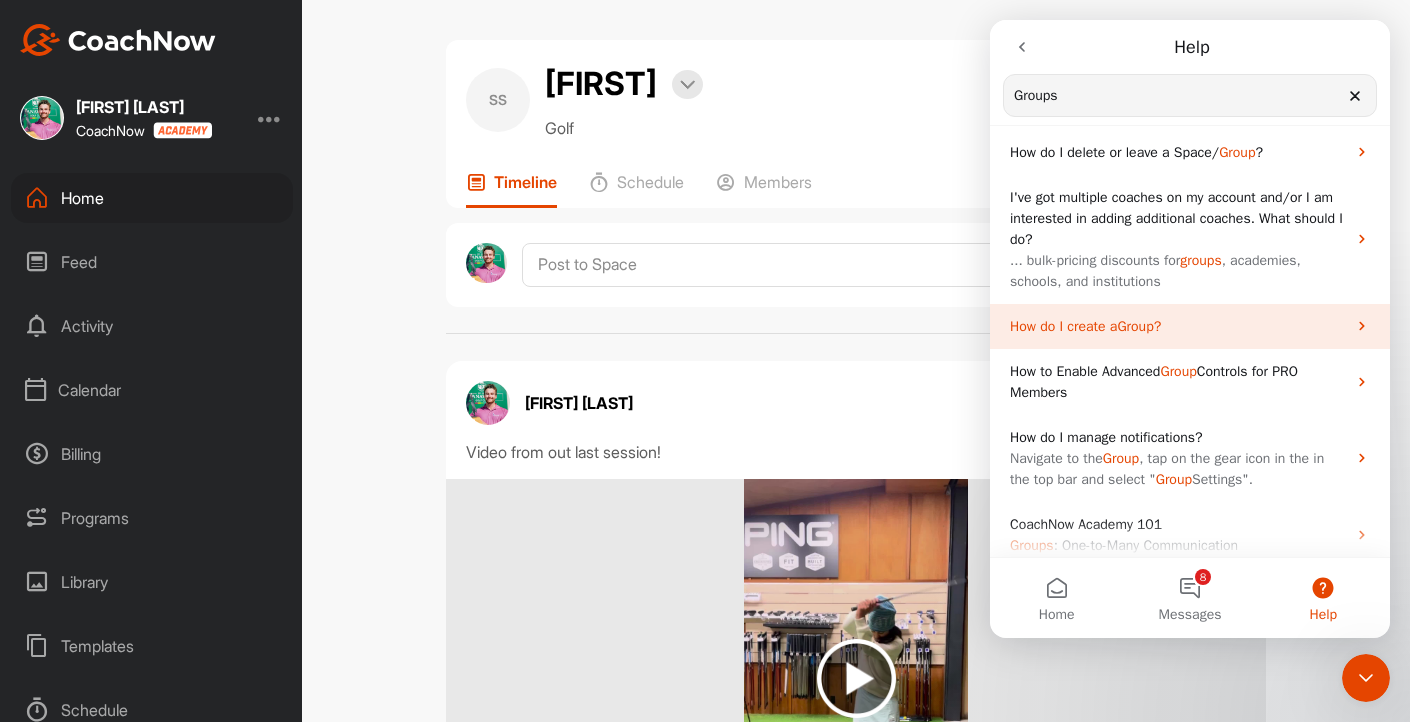 click on "How to create a Group ?" at bounding box center [1190, 326] 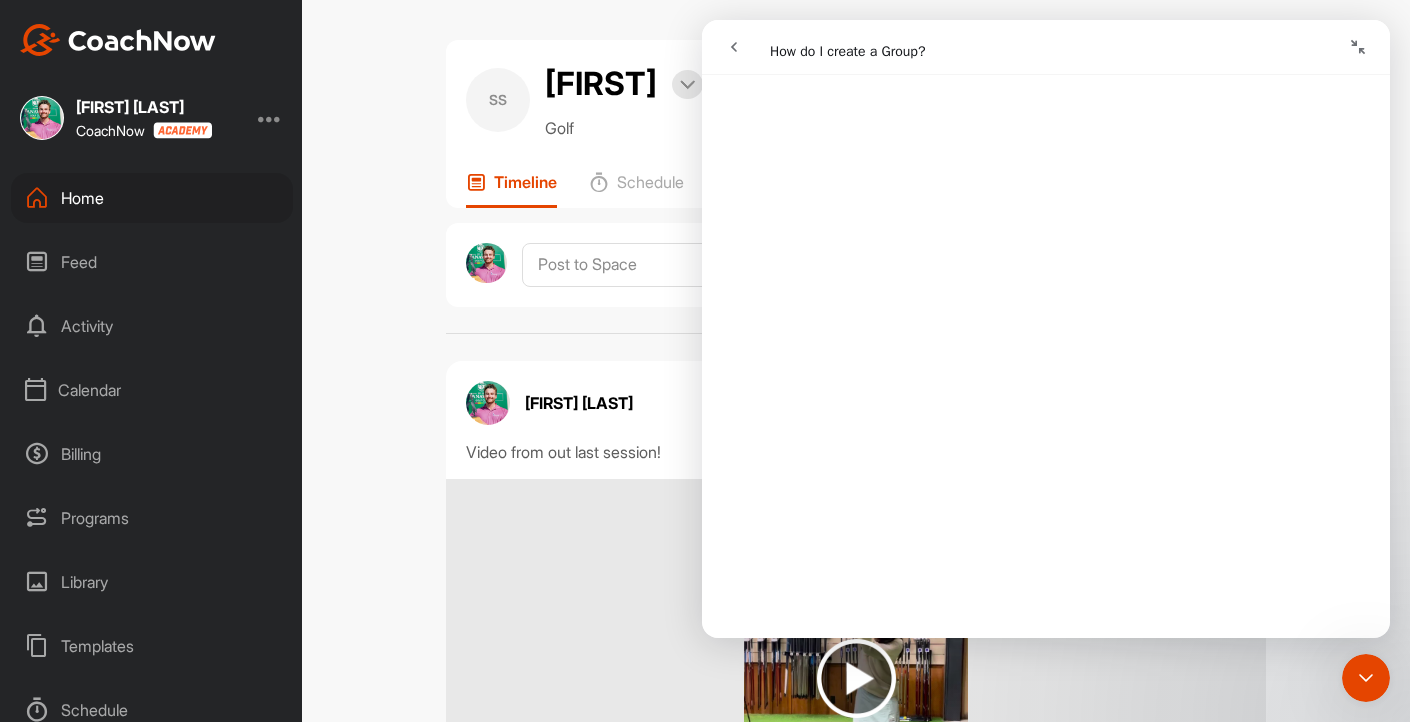 scroll, scrollTop: 1412, scrollLeft: 0, axis: vertical 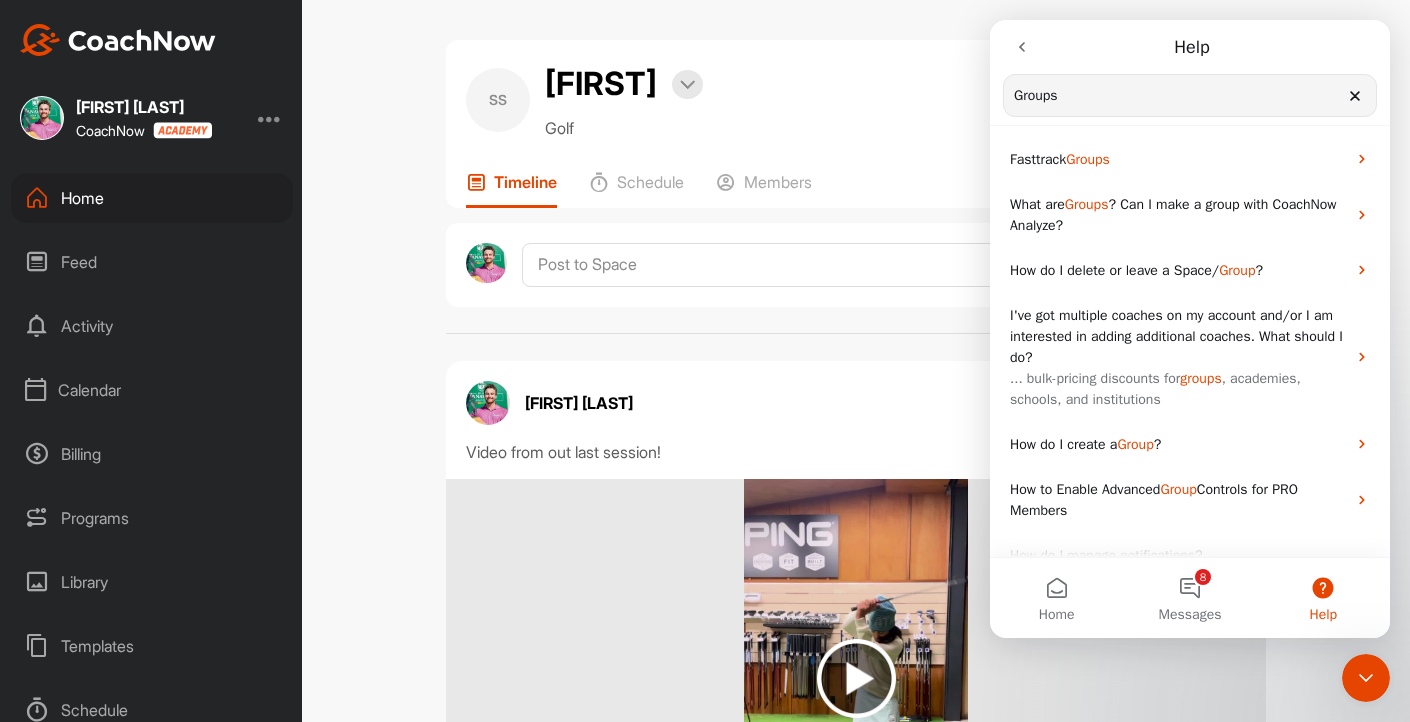 click on "SS Sufi Bookings Golf Space Settings Your Notifications Timeline Schedule Members Filter Media Type Images Videos Notes Audio Documents Author AW [FIRST] [LAST] [EMAIL] AC [FIRST] [LAST] [EMAIL] AY [FIRST] [LAST] [EMAIL] AY [FIRST] [LAST] [EMAIL] AH [FIRST] [LAST] [EMAIL] BV [FIRST] [LAST] [EMAIL] BM [FIRST] [LAST] [EMAIL] [FIRST] [LAST] [EMAIL] CC [FIRST] [LAST] [EMAIL] CL [FIRST] [LAST] [EMAIL] DP [FIRST] [LAST] [EMAIL] [FIRST] [LAST] [EMAIL] FS [FIRST] [LAST] [EMAIL] FB [FIRST] [LAST] [EMAIL] GR [FIRST] [LAST] [EMAIL] GP [FIRST] [LAST] [EMAIL] [FIRST] [LAST] [EMAIL] GN [FIRST] [LAST] [EMAIL] GB [FIRST] [LAST] [EMAIL] GW [FIRST] [LAST] [EMAIL] JC [FIRST] [LAST] [EMAIL] JP [FIRST] [LAST] [EMAIL] [FIRST] [LAST] [EMAIL]" at bounding box center [856, 361] 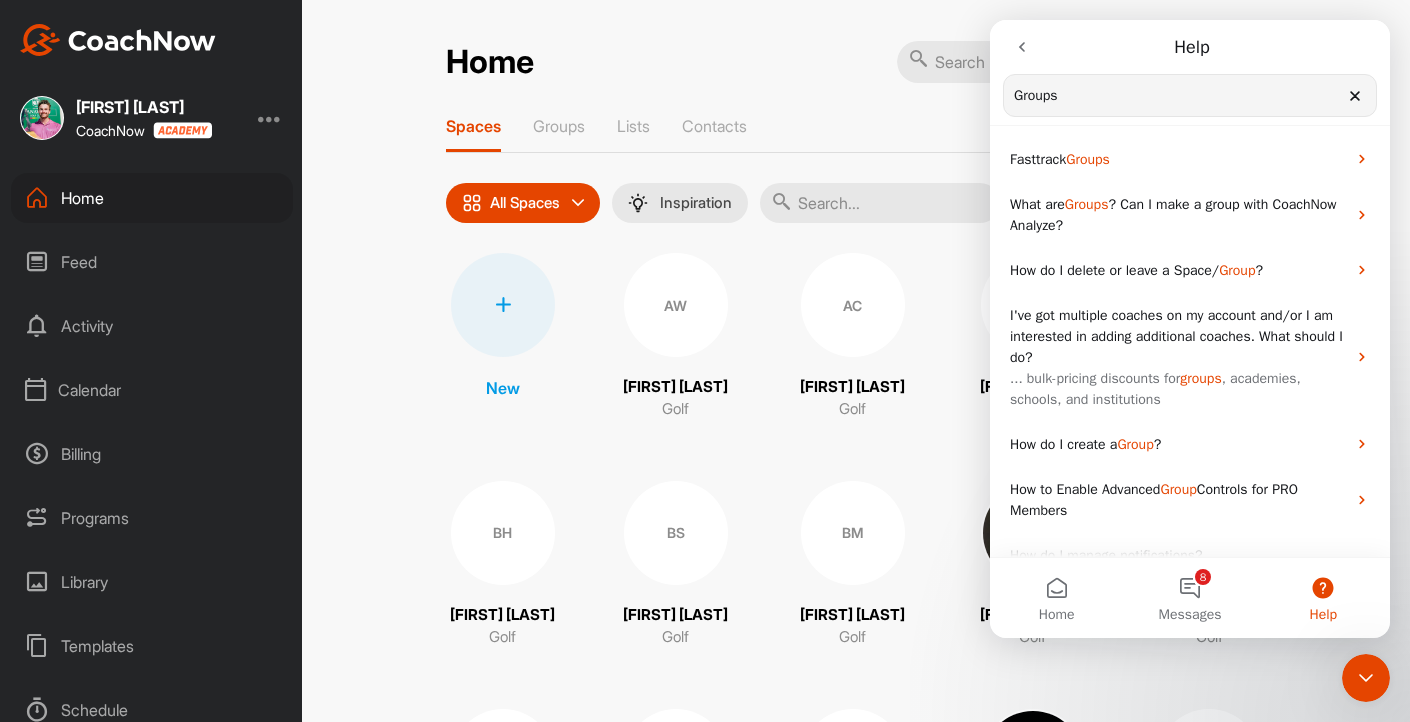 click at bounding box center (1022, 47) 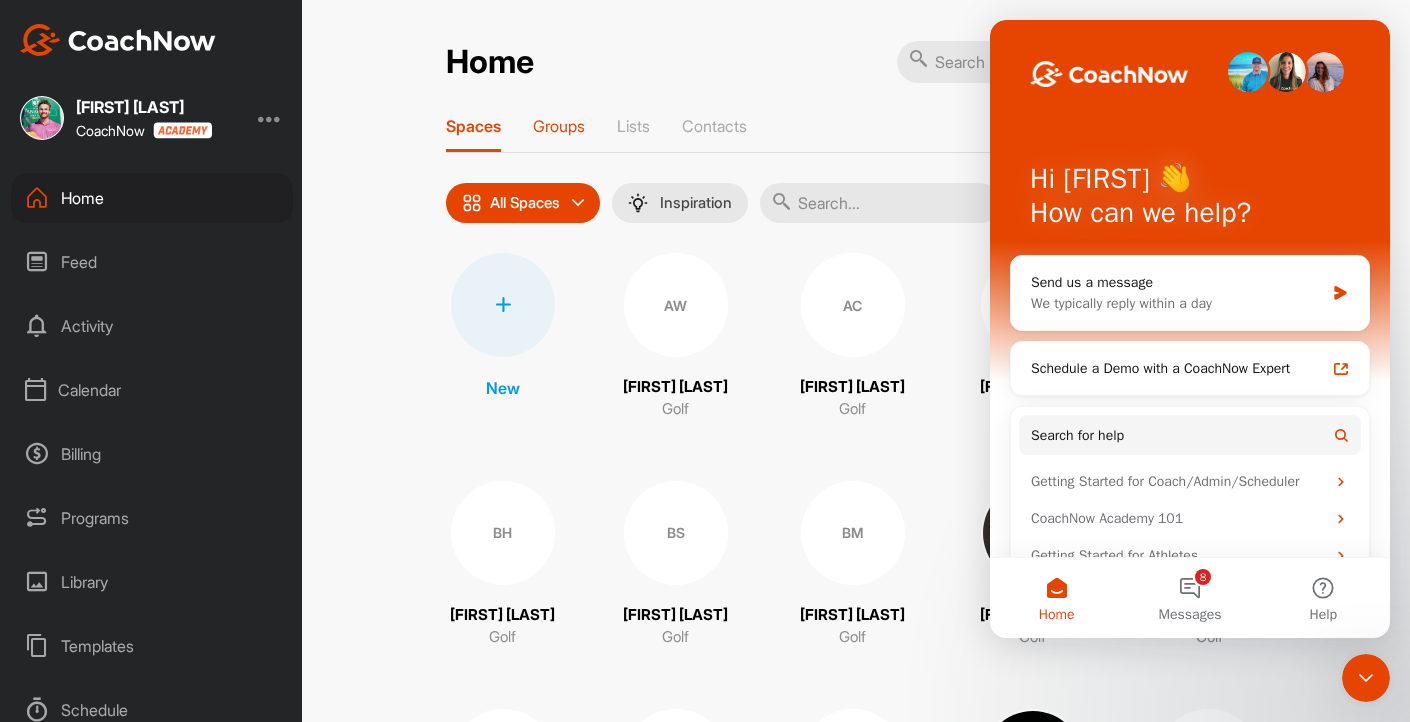 click on "Groups" at bounding box center [559, 134] 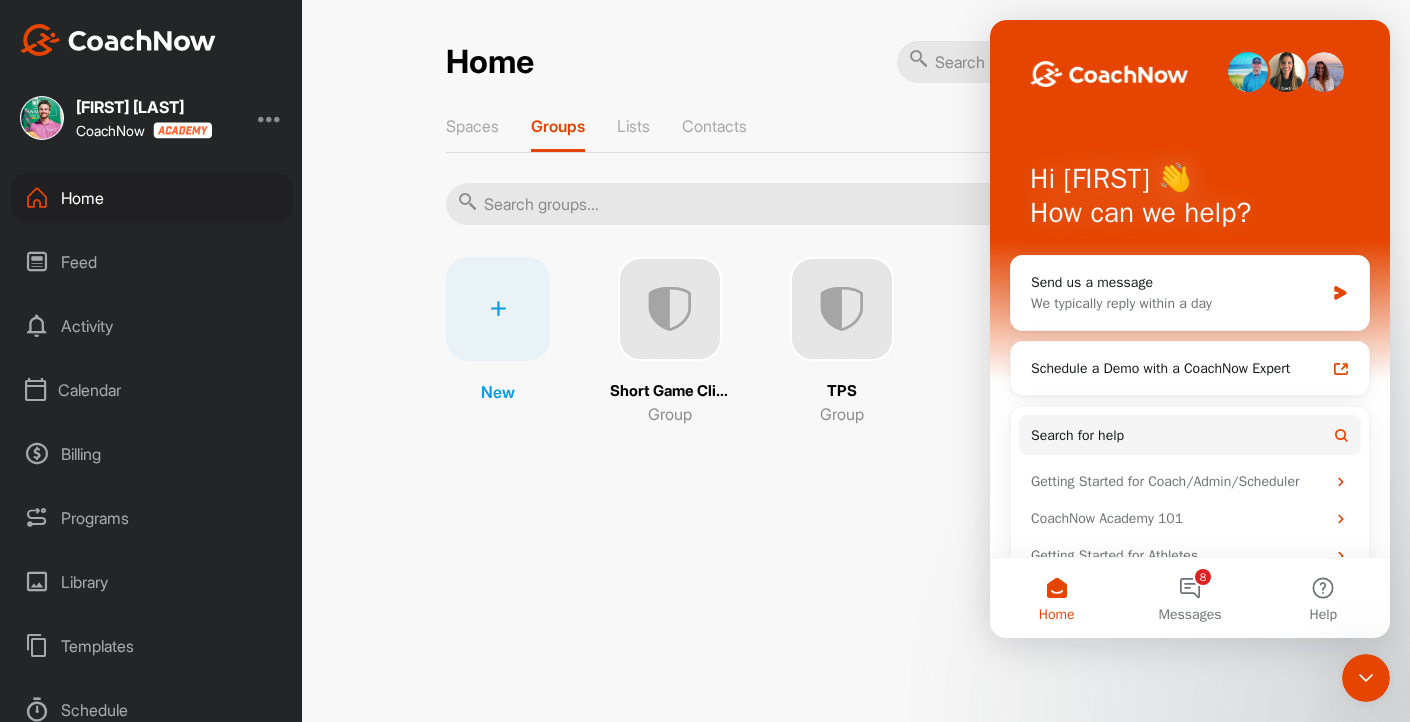 click at bounding box center (842, 309) 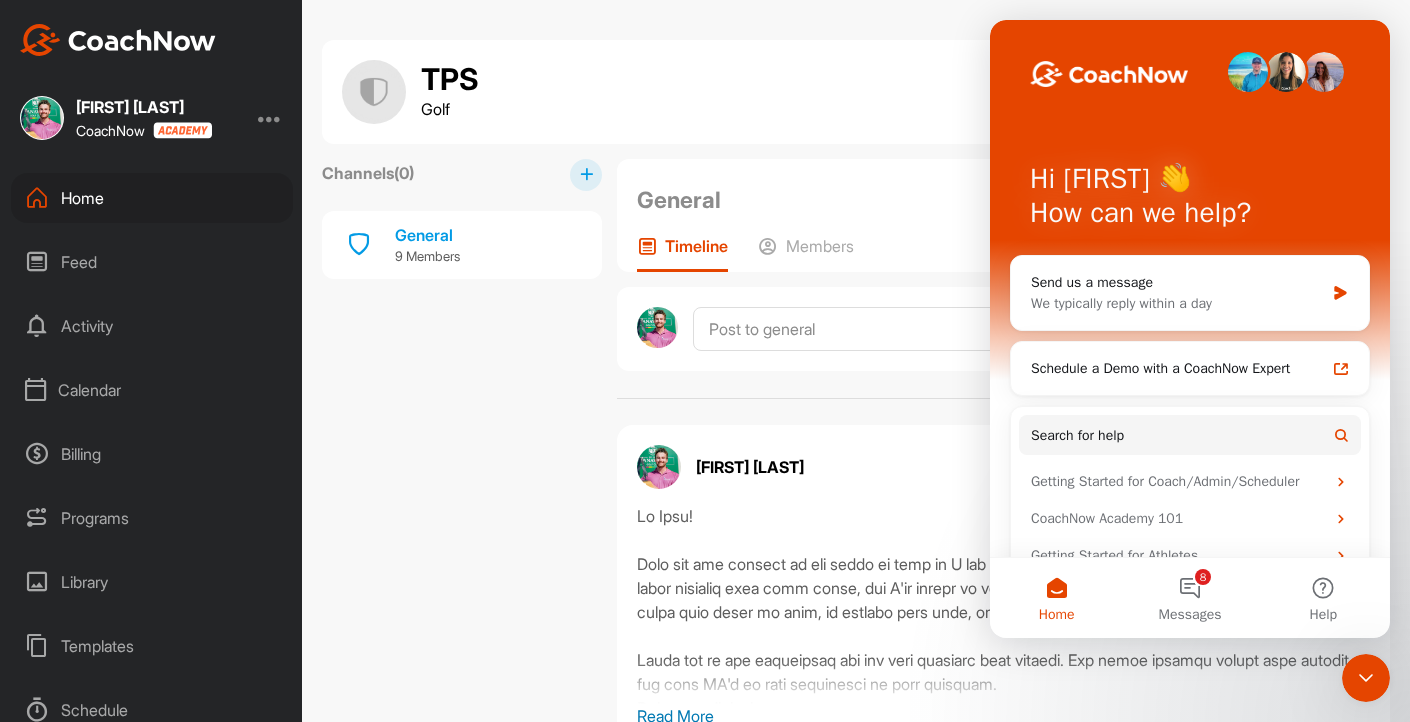 click 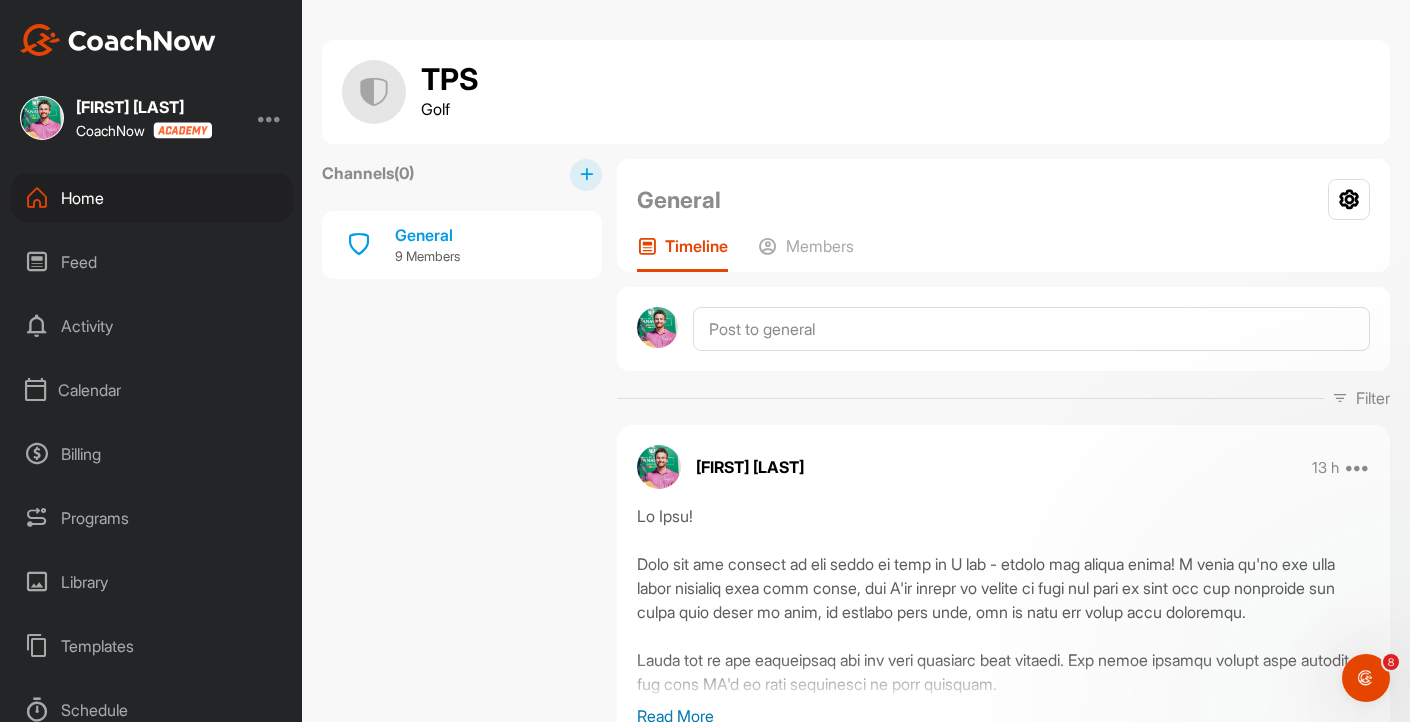scroll, scrollTop: 0, scrollLeft: 0, axis: both 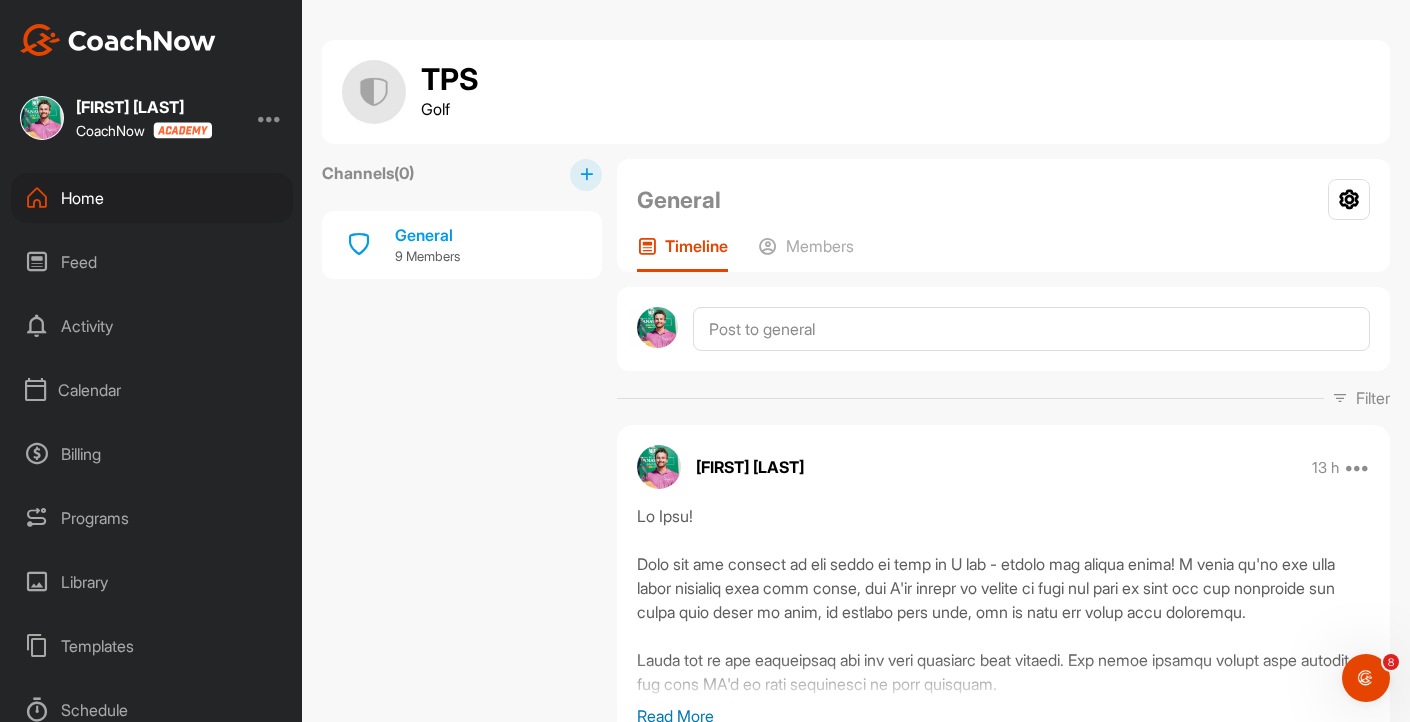click at bounding box center [586, 174] 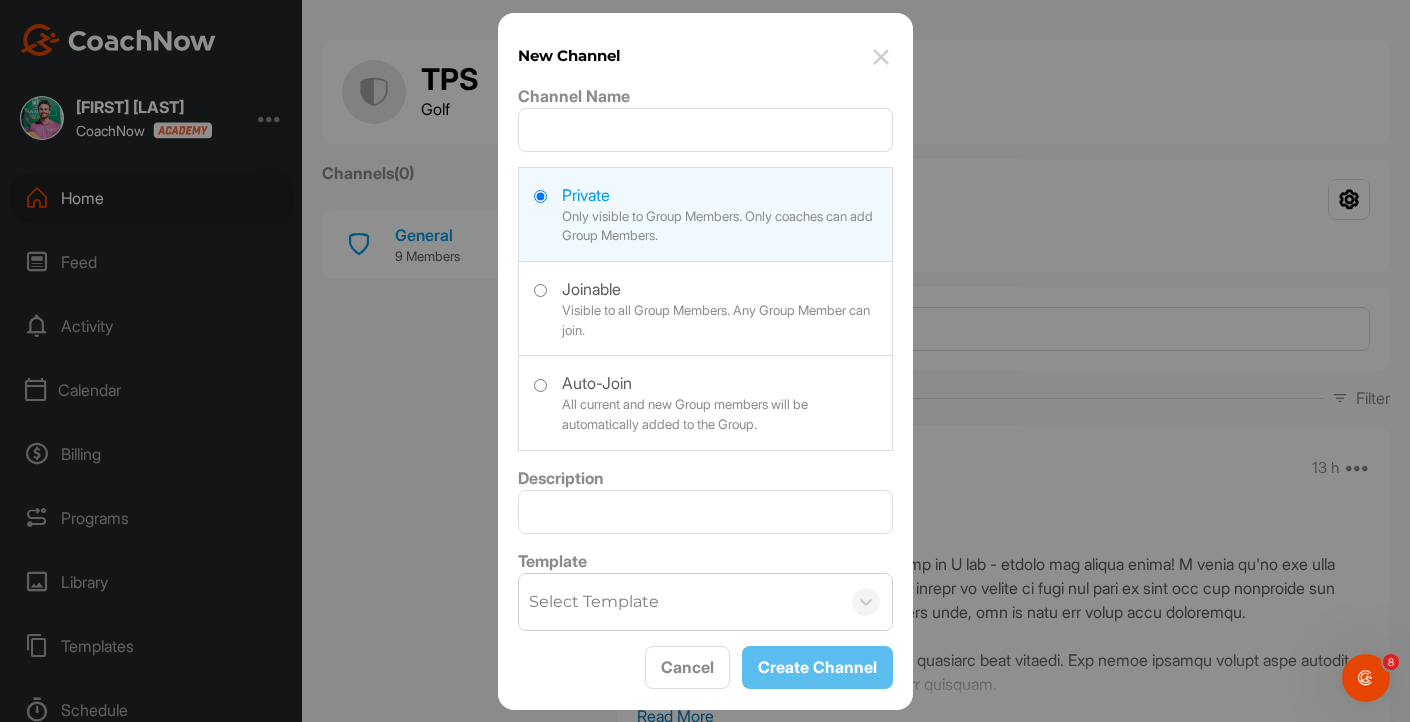 click at bounding box center (881, 57) 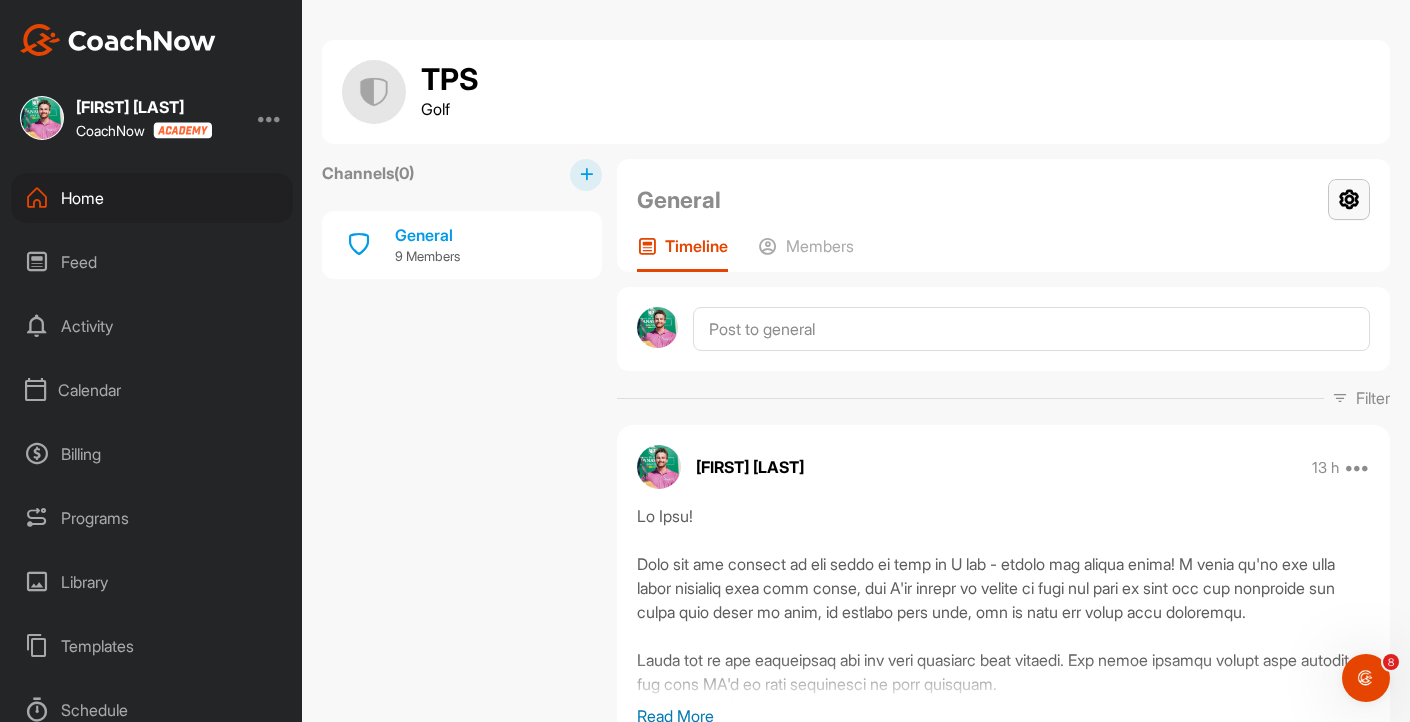 click at bounding box center (1349, 199) 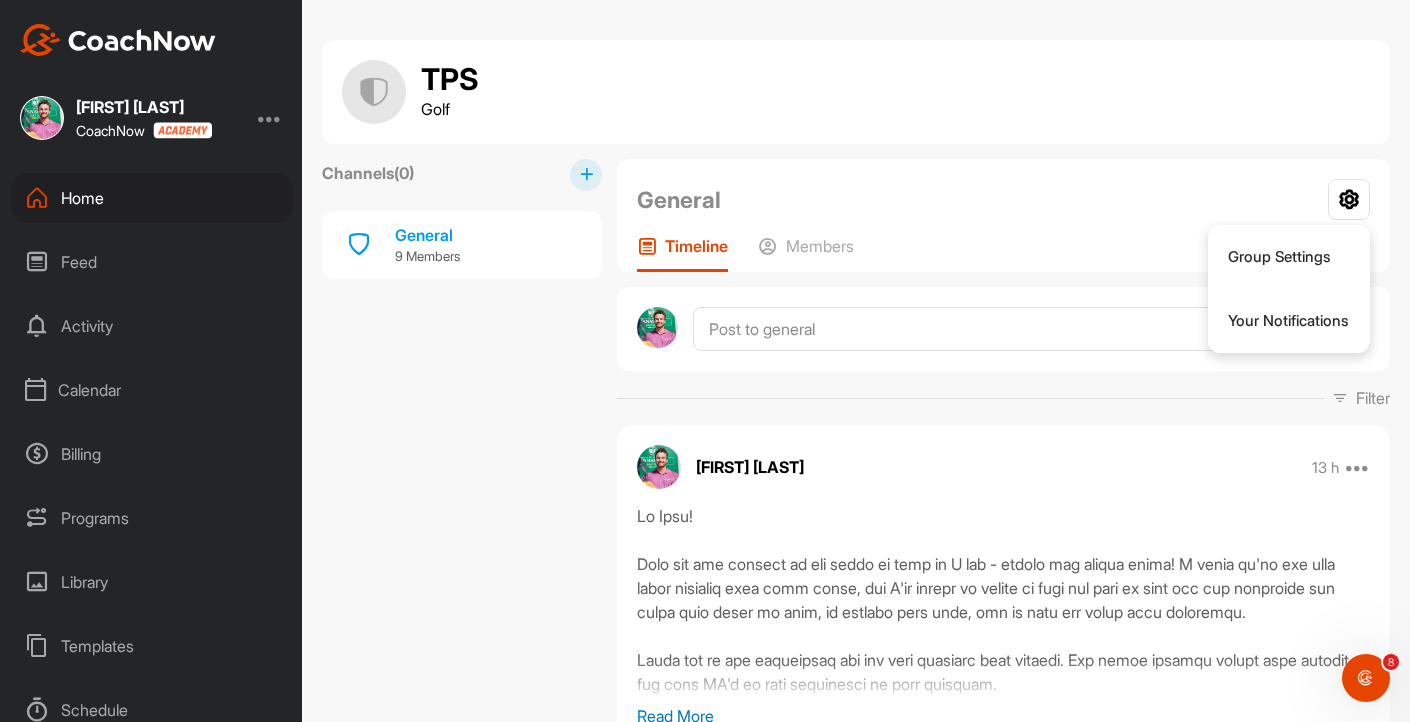 click on "General Group Settings Your Notifications" at bounding box center (1003, 200) 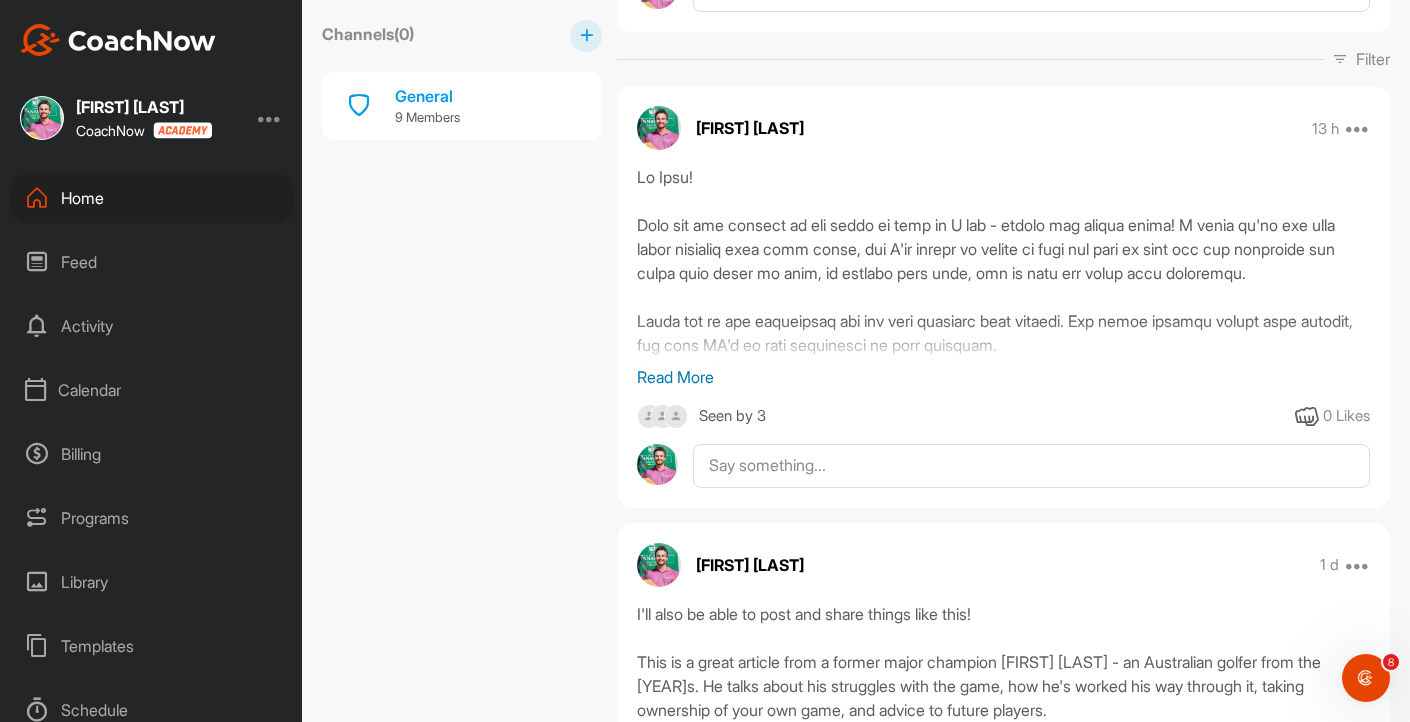scroll, scrollTop: 0, scrollLeft: 0, axis: both 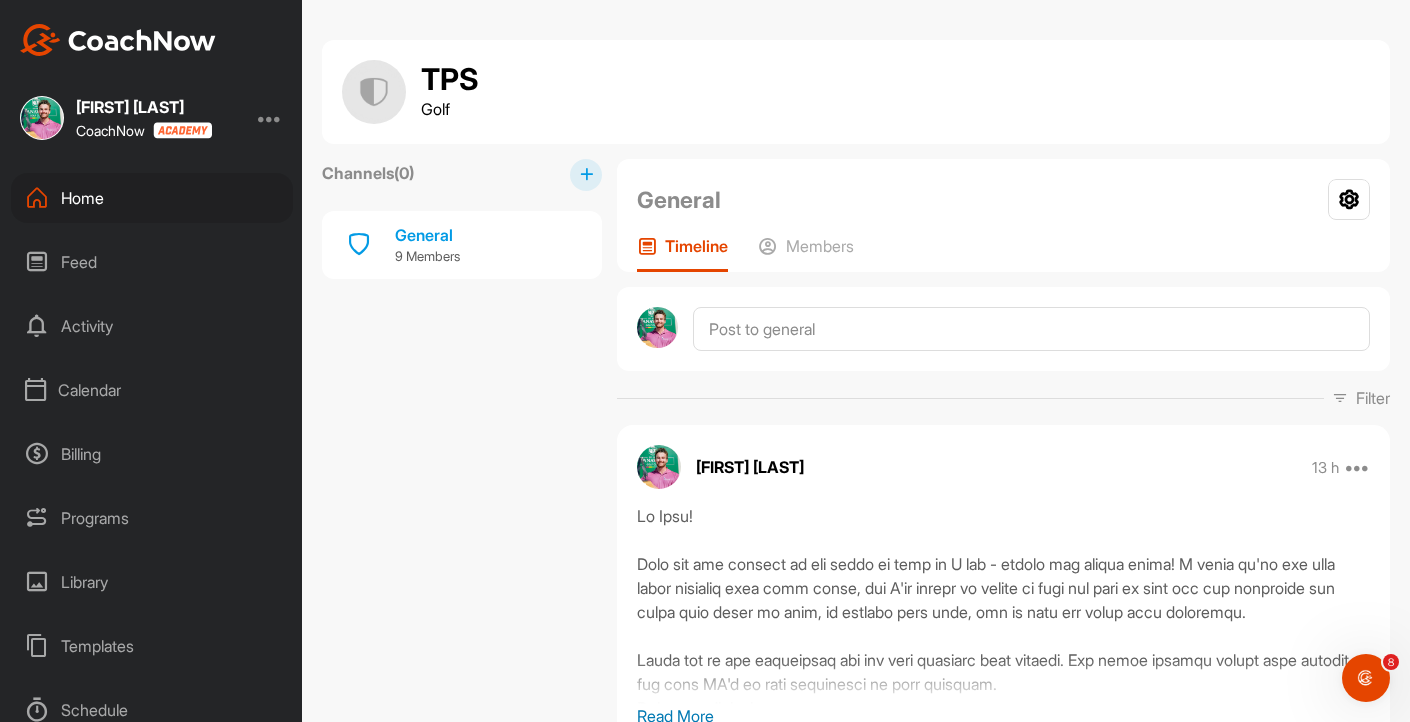 click on "General Group Settings Your Notifications" at bounding box center (1003, 200) 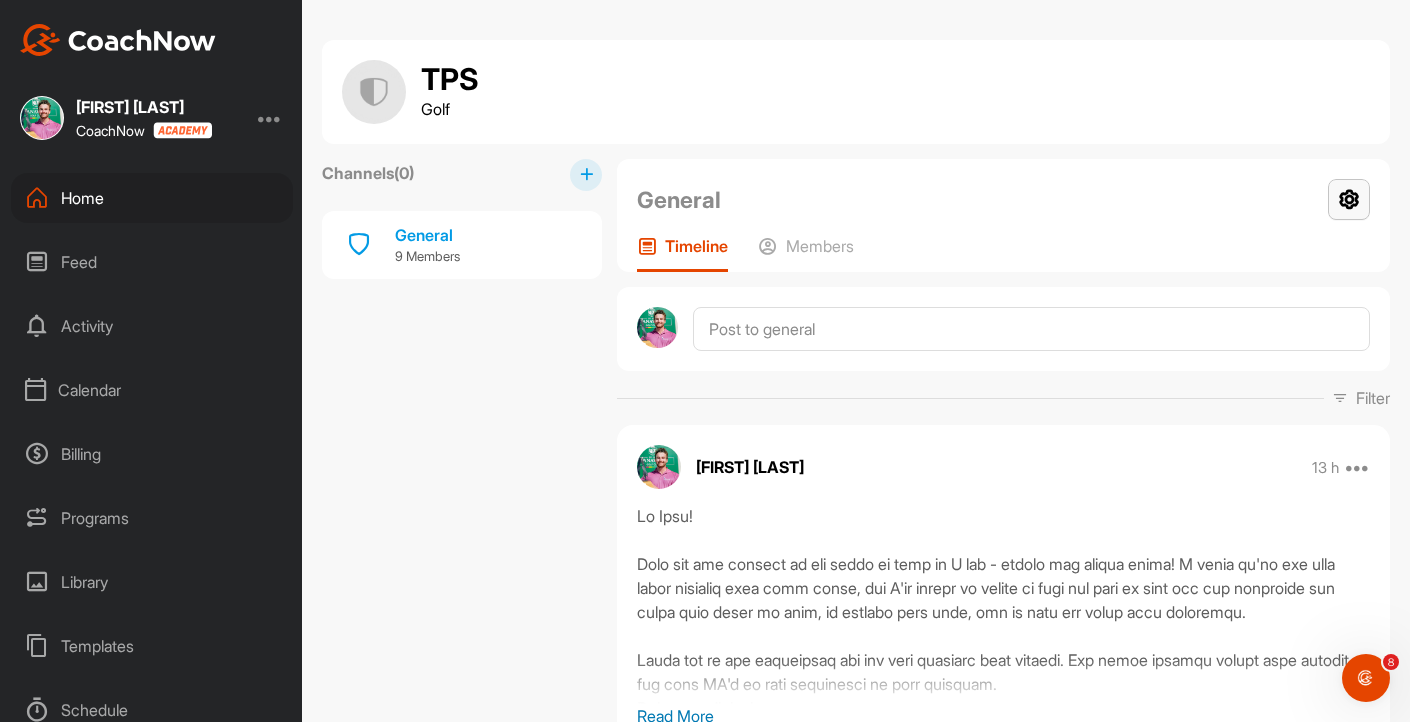 click at bounding box center [1349, 199] 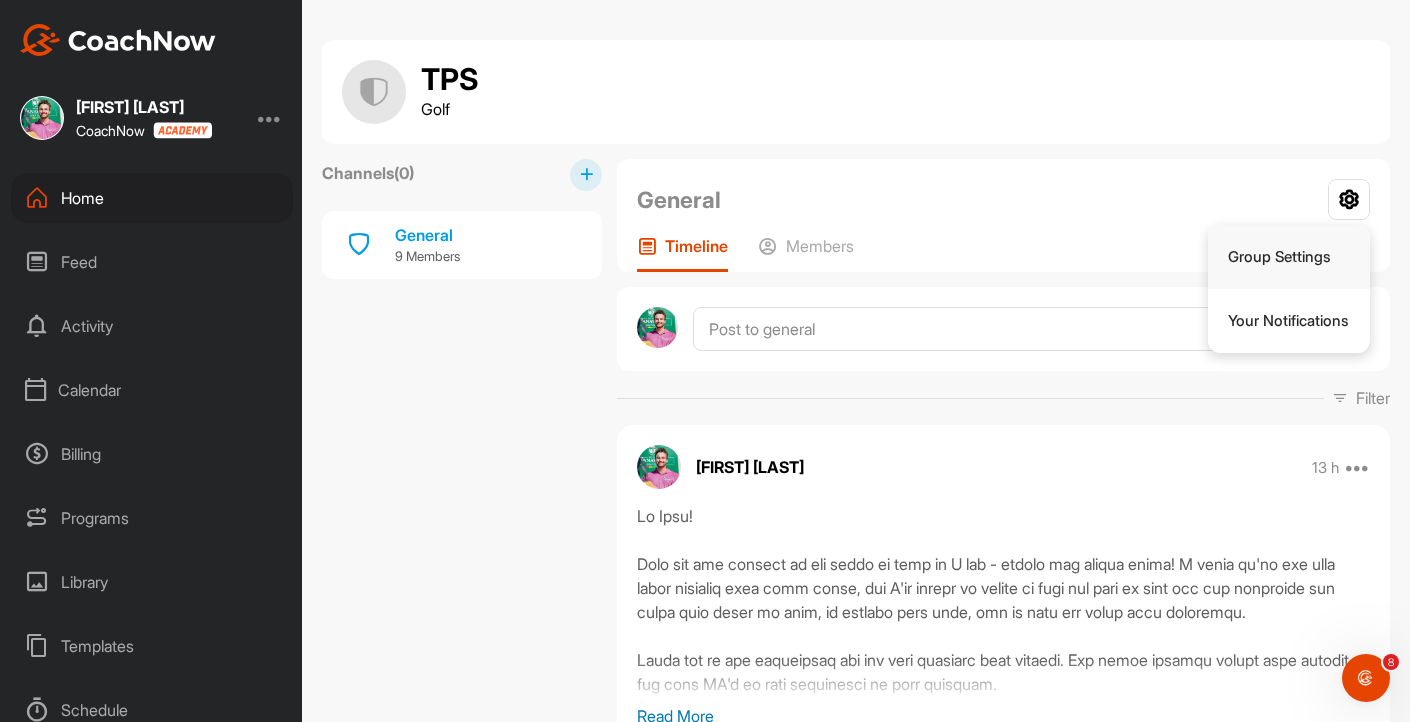 click on "Group Settings" at bounding box center [1289, 257] 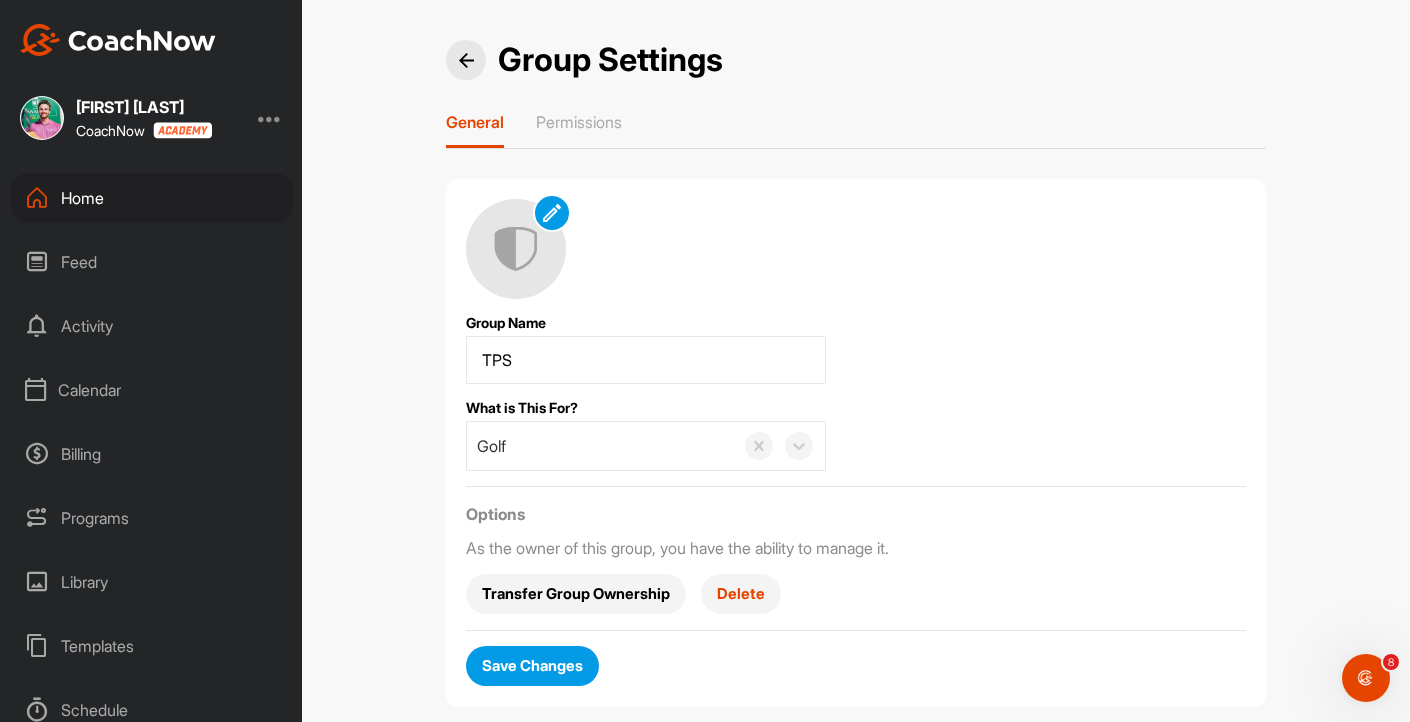 scroll, scrollTop: 30, scrollLeft: 0, axis: vertical 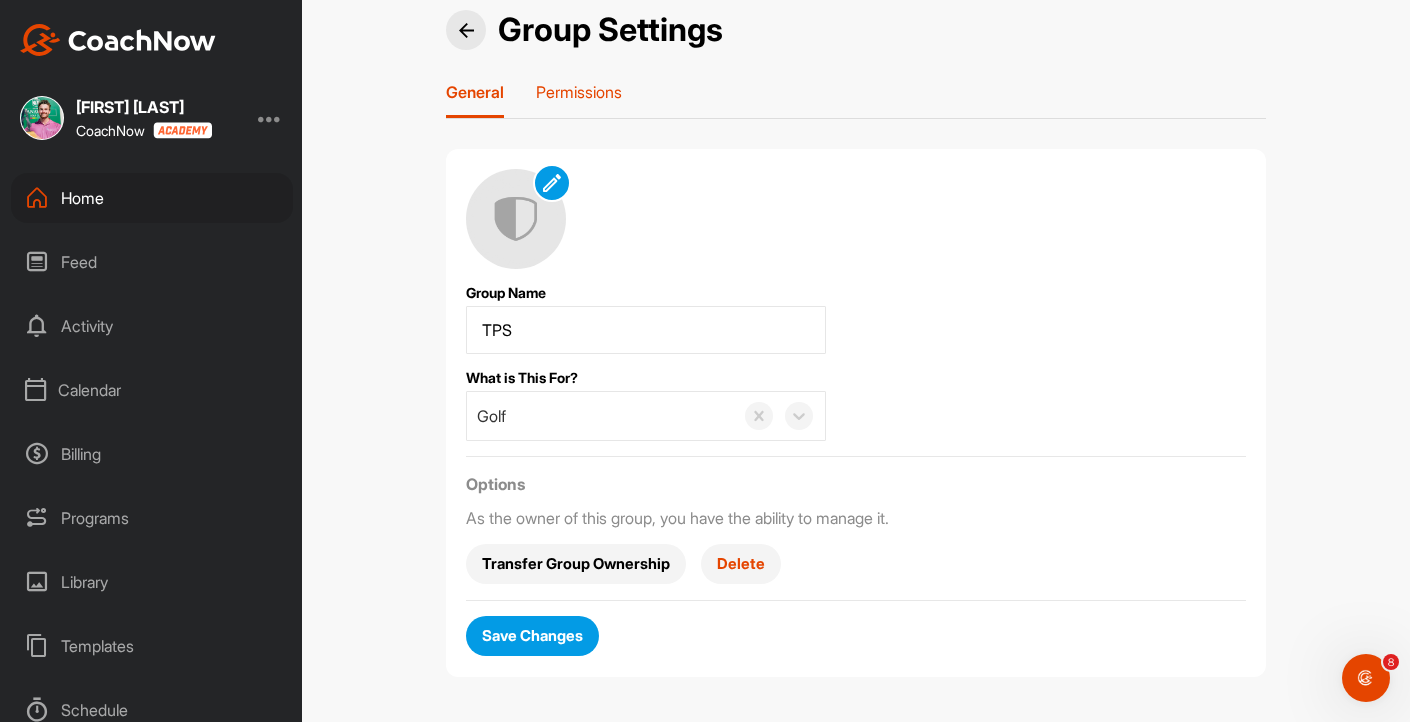 click on "Permissions" at bounding box center (579, 92) 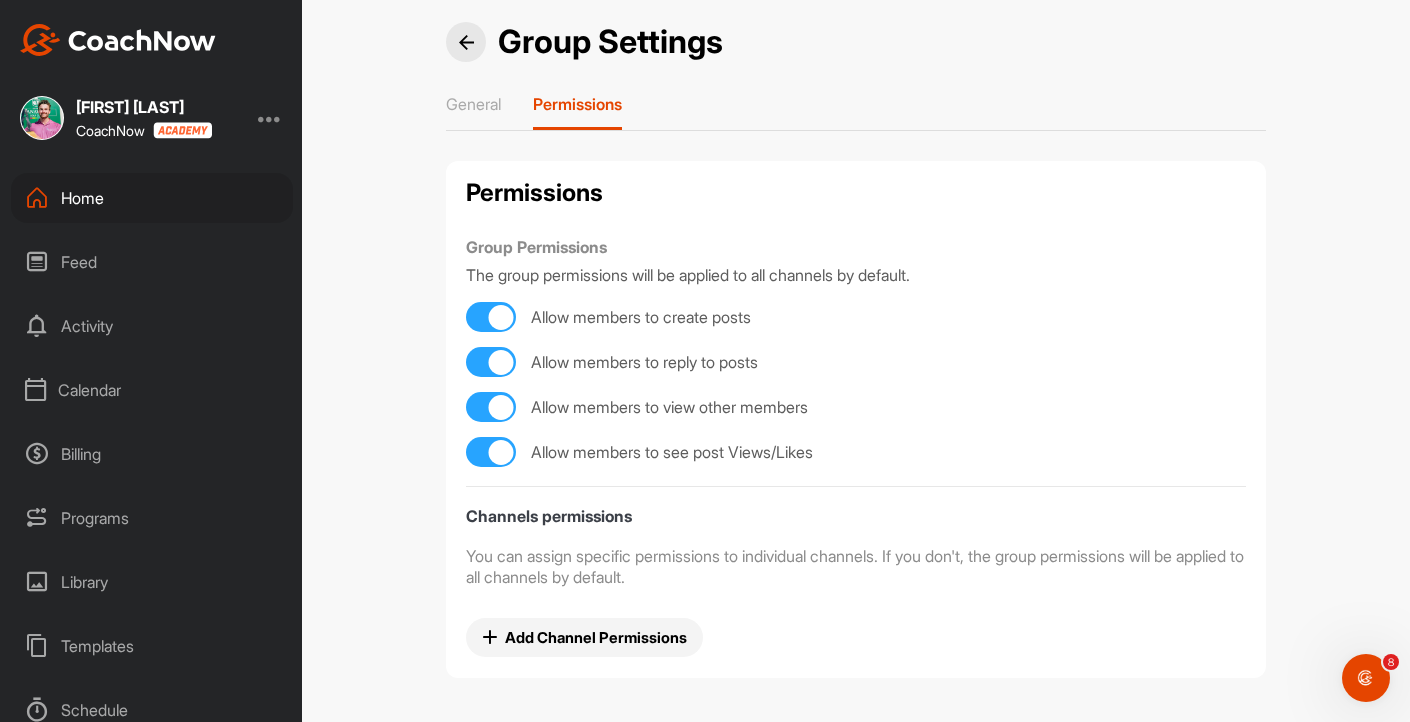 scroll, scrollTop: 20, scrollLeft: 0, axis: vertical 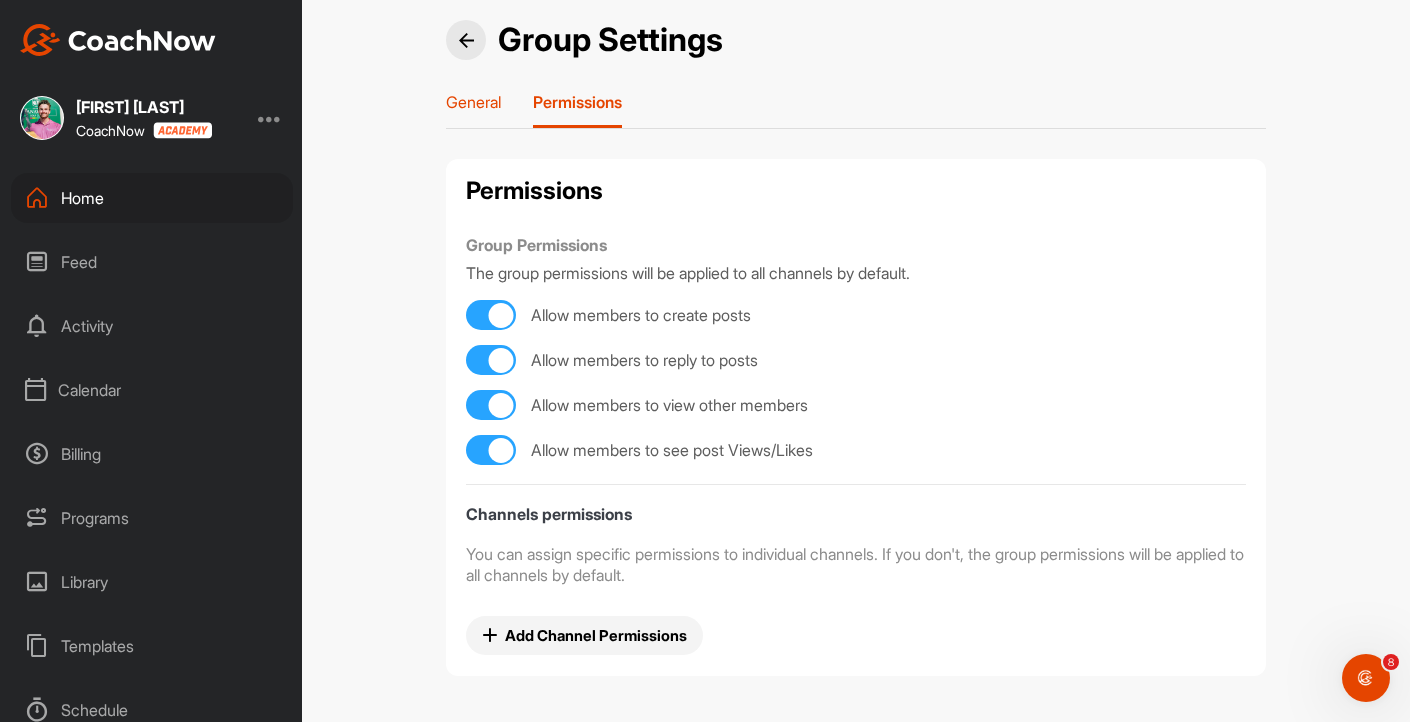click on "General Permissions Permissions Group Permissions Permissions The group permissions will be applied to all channels by default. Allow members to create posts Allow members to reply to posts Allow members to view other members Allow members to see post Views/Likes Channels permissions You can assign specific permissions to individual channels. If you don't, the group permissions will be applied to all channels by default.   Add Channel Permissions" at bounding box center [856, 384] 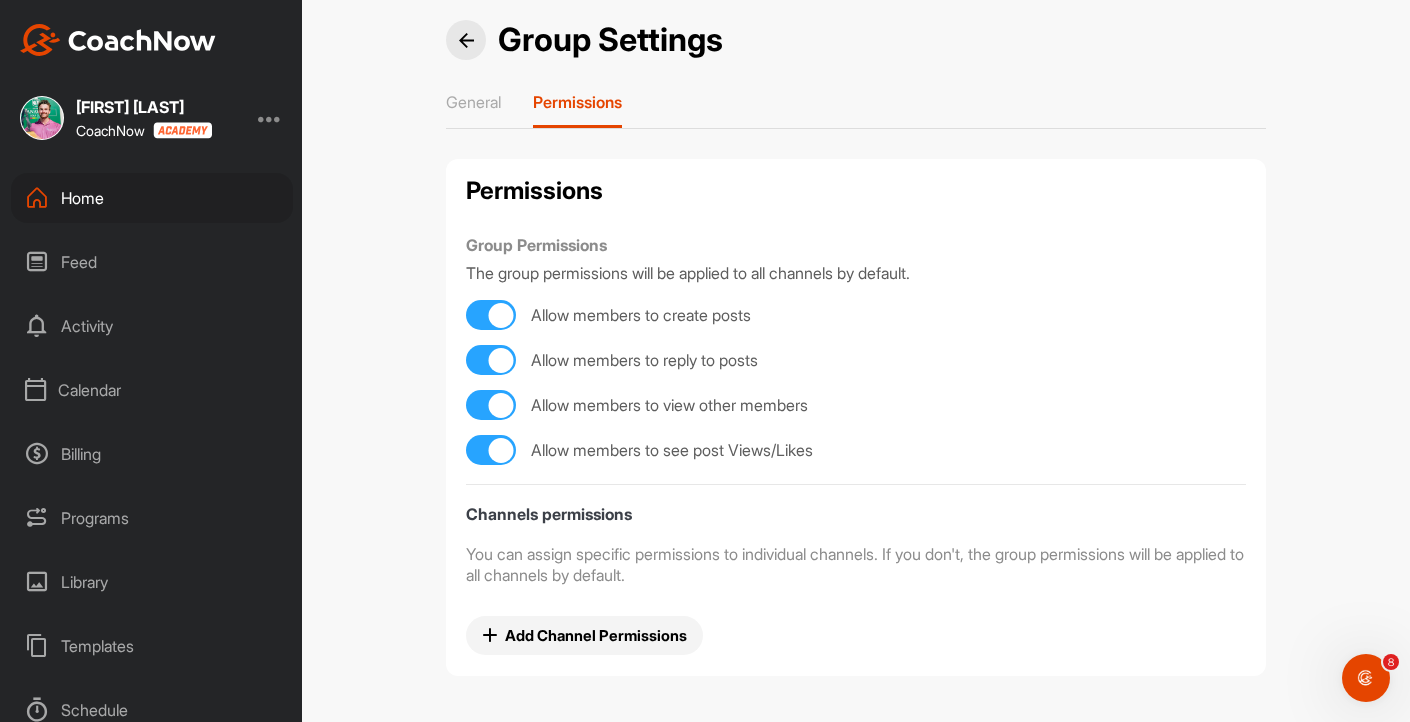 click on "General Permissions" at bounding box center [856, 110] 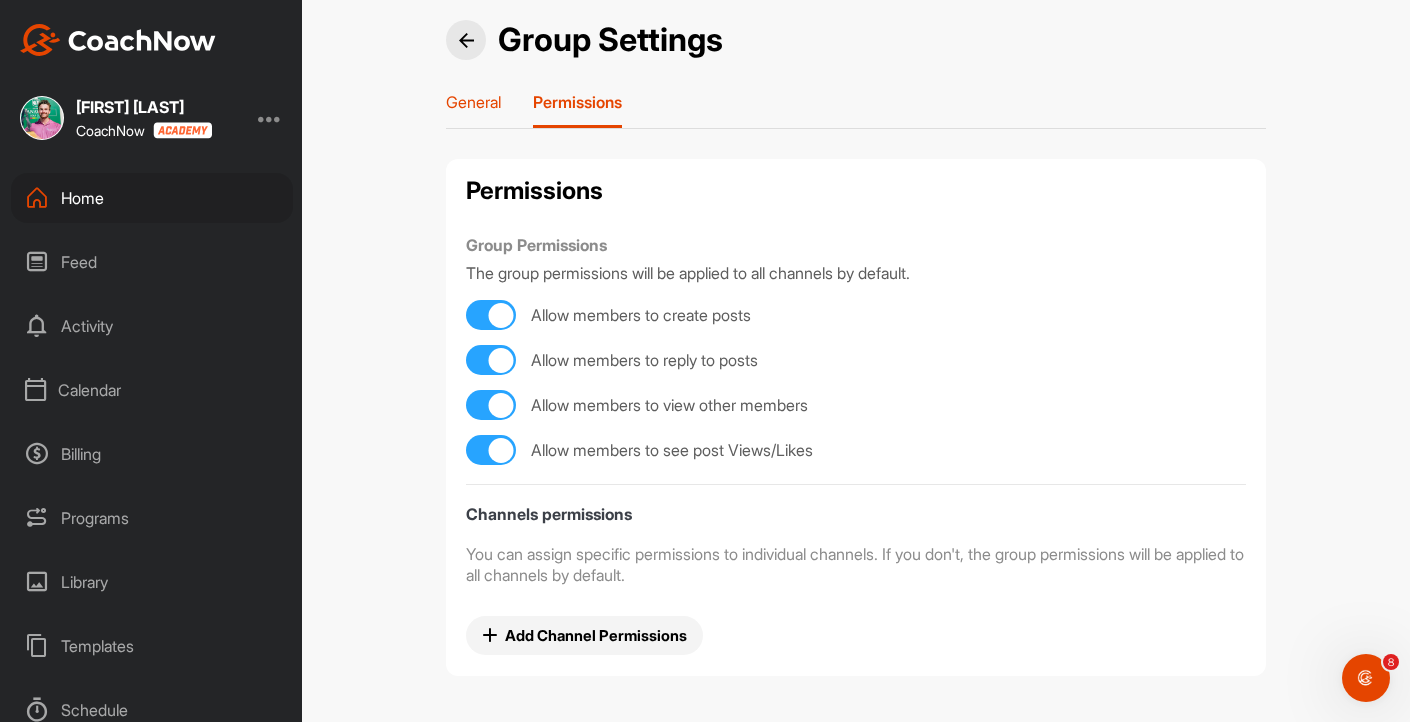 click on "General" at bounding box center [473, 102] 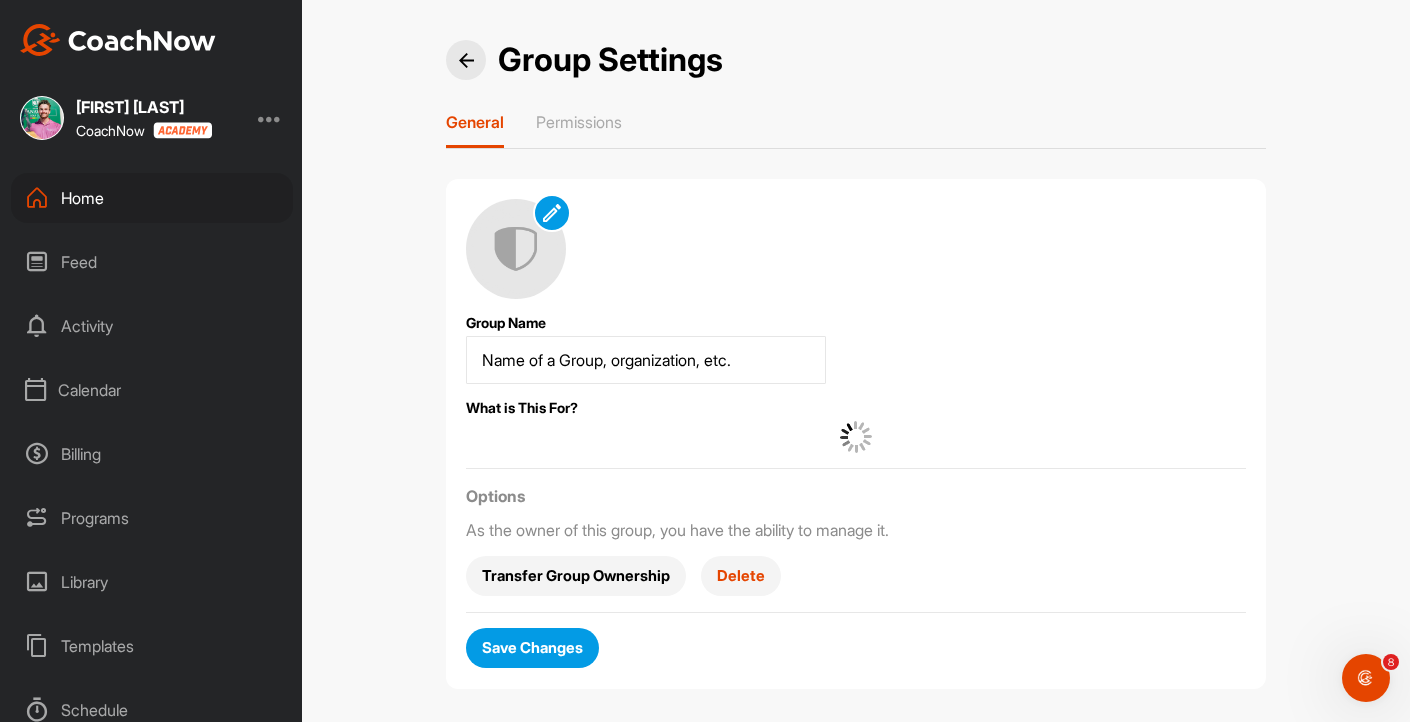 click on "Group Settings General Permissions Group Name What is This For? Options As the owner of this group, you have the ability to manage it.   Transfer Group Ownership   Delete   Save Changes" at bounding box center [856, 361] 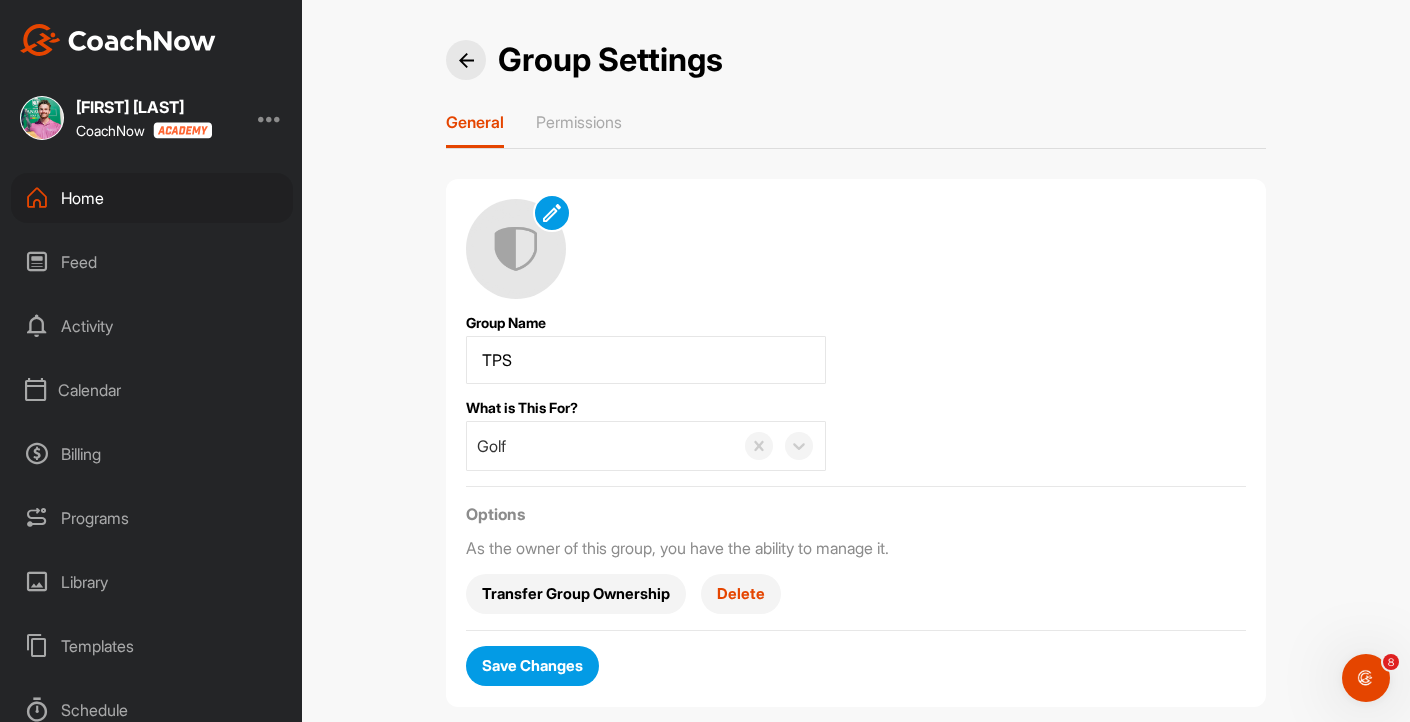 click at bounding box center (466, 60) 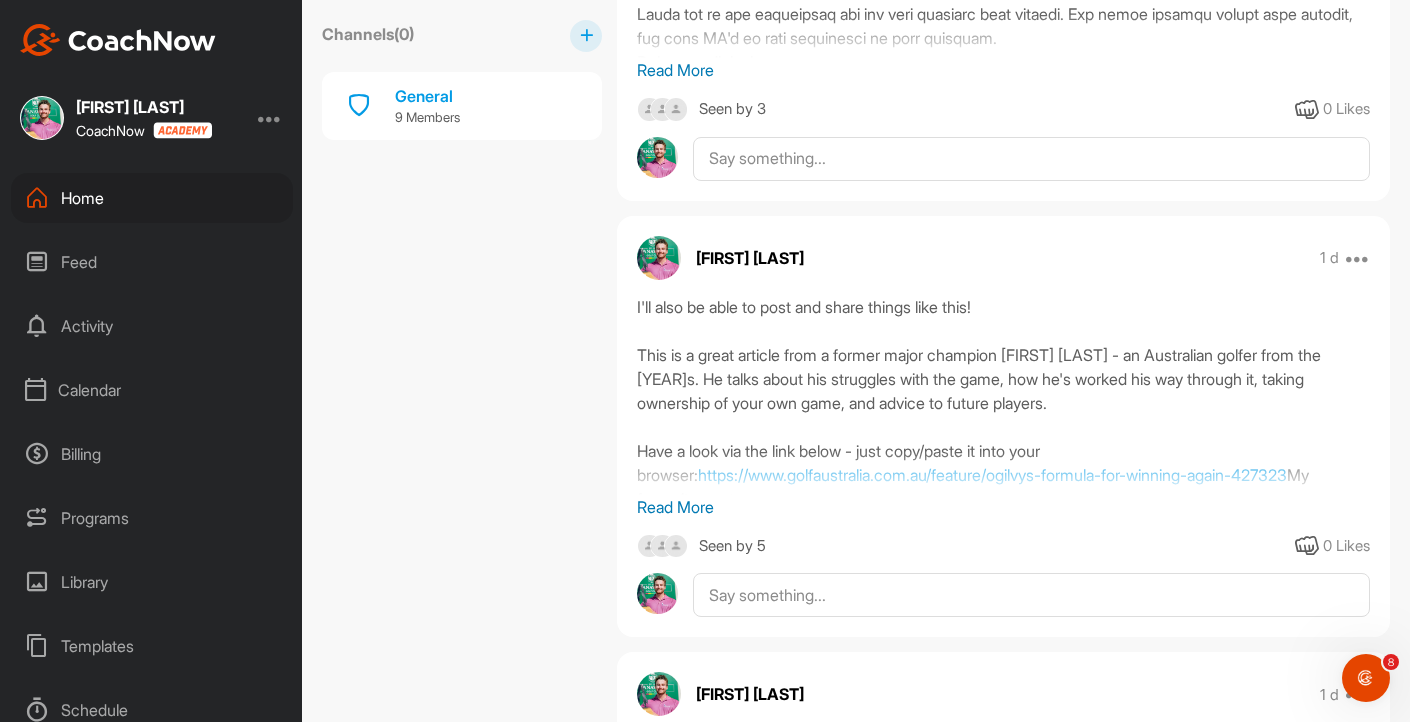 scroll, scrollTop: 0, scrollLeft: 0, axis: both 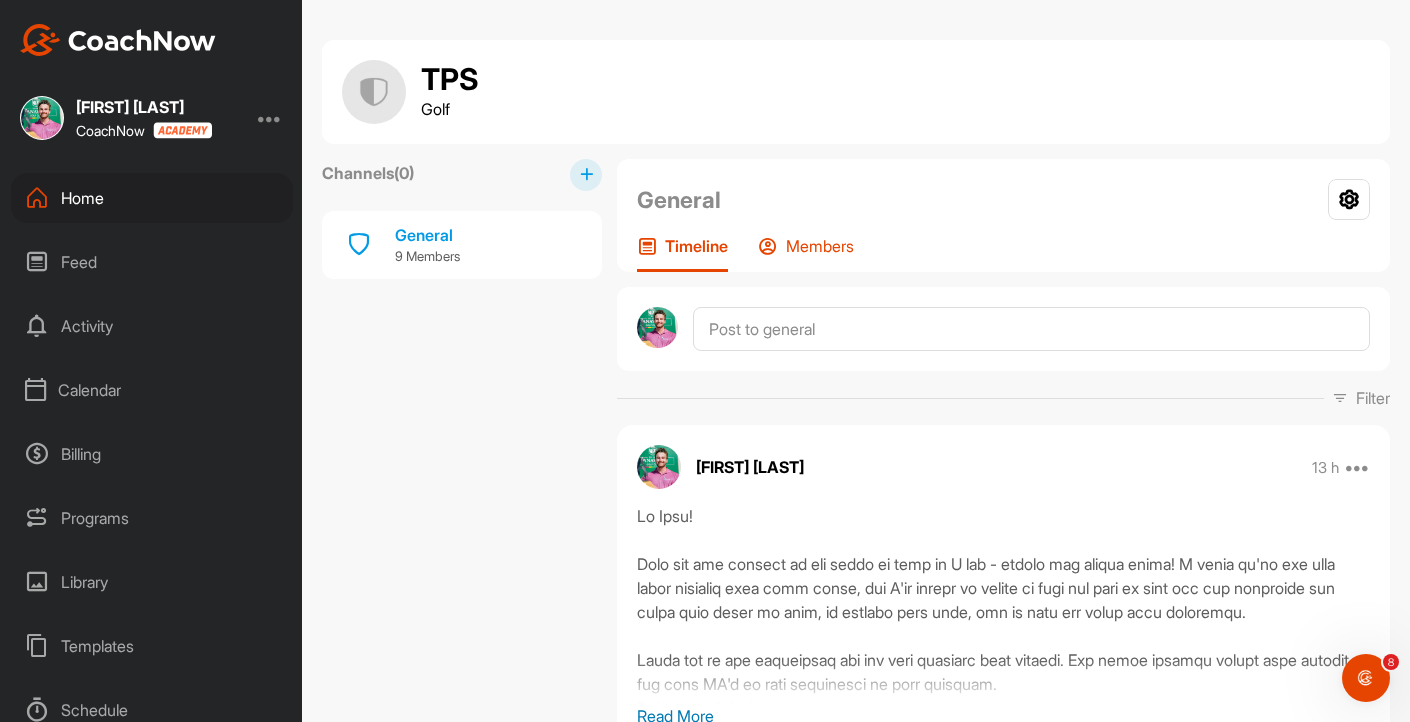 click on "Members" at bounding box center [820, 246] 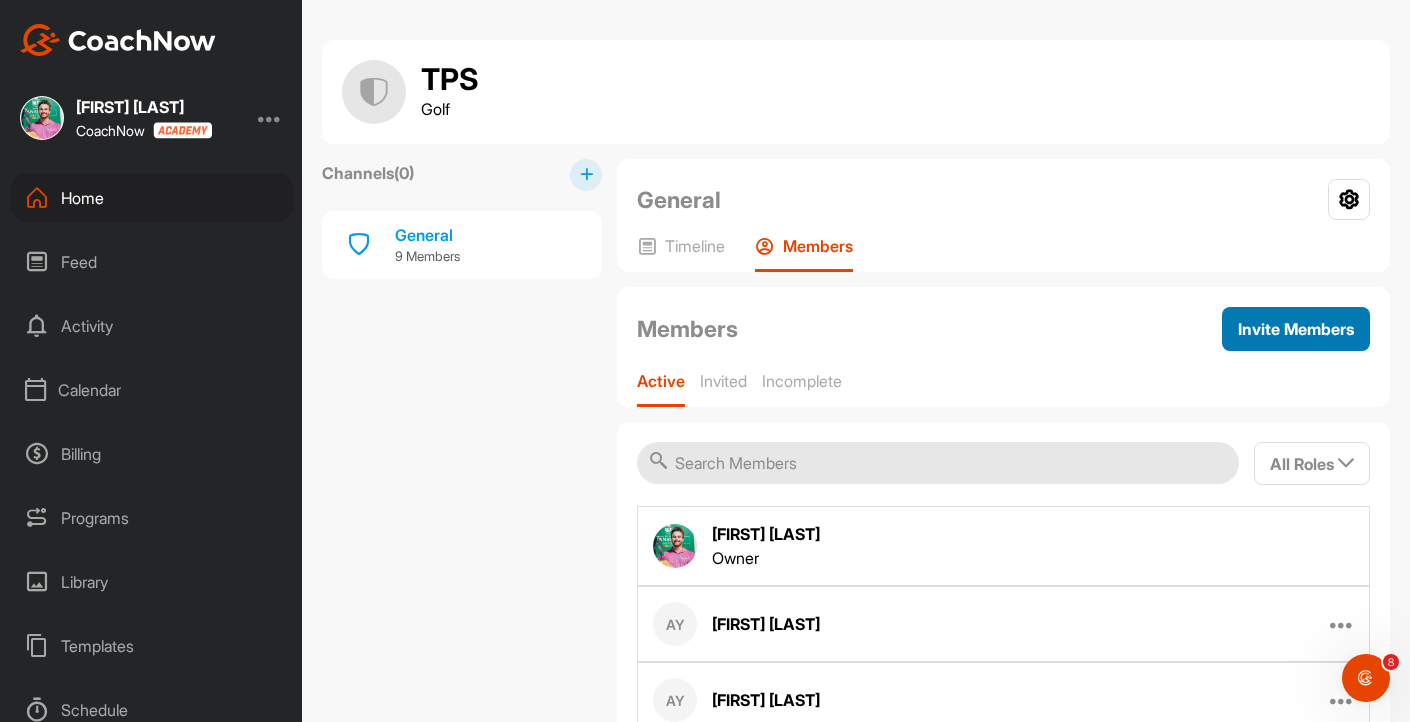 click on "Invite Members" at bounding box center (1296, 329) 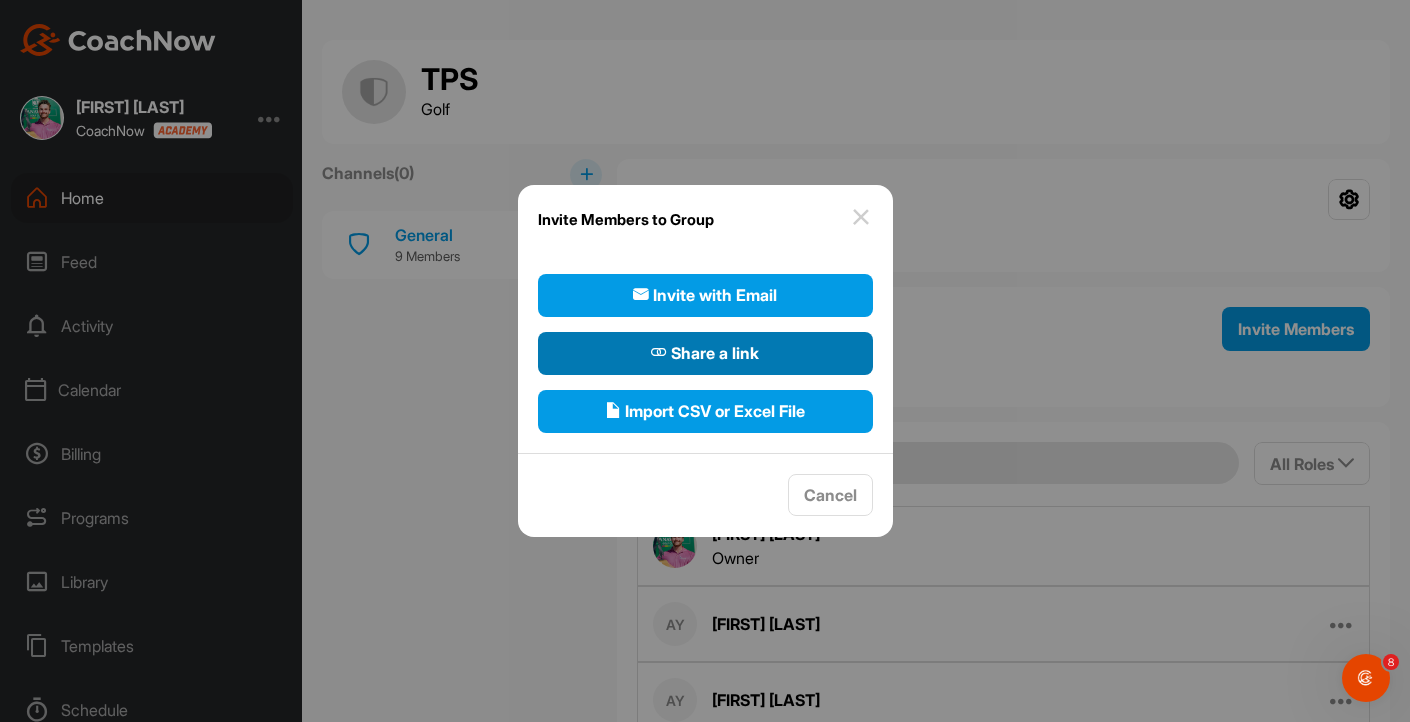 click on "Share a link" at bounding box center [705, 353] 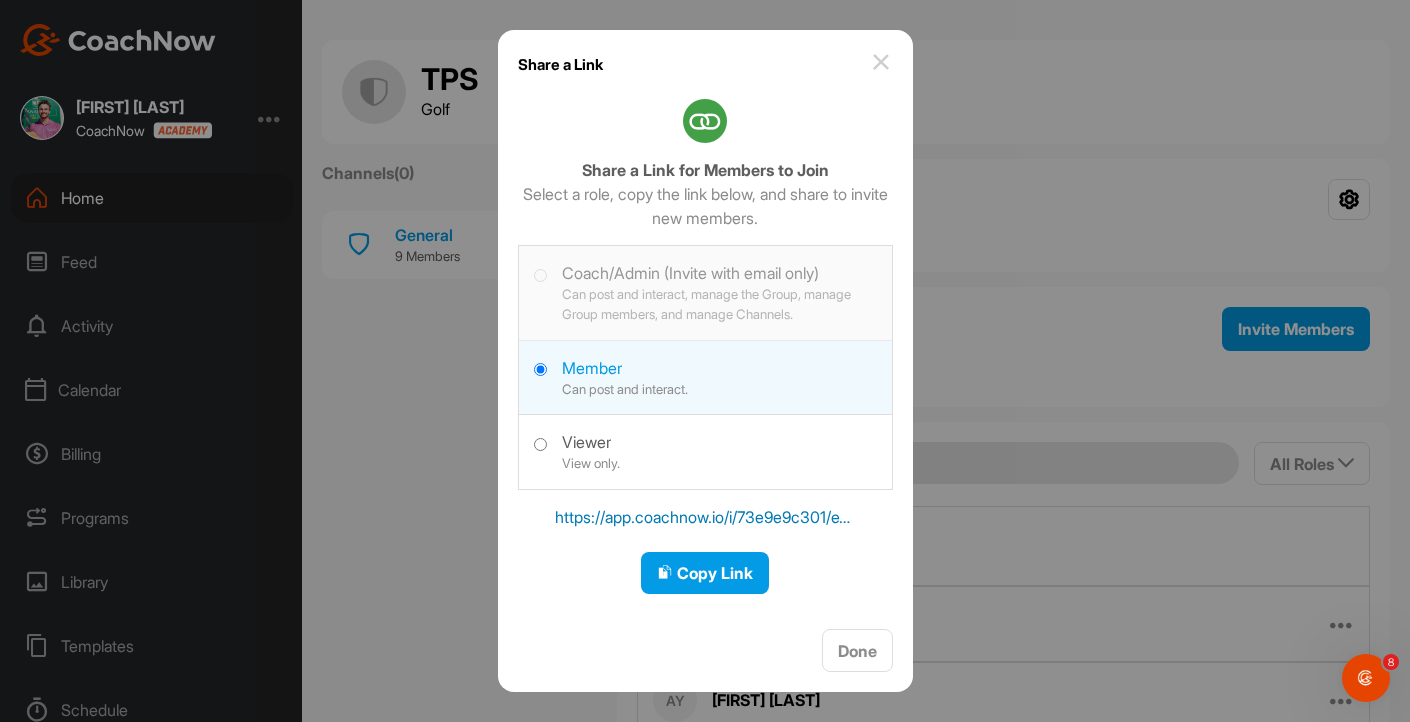 click at bounding box center [881, 62] 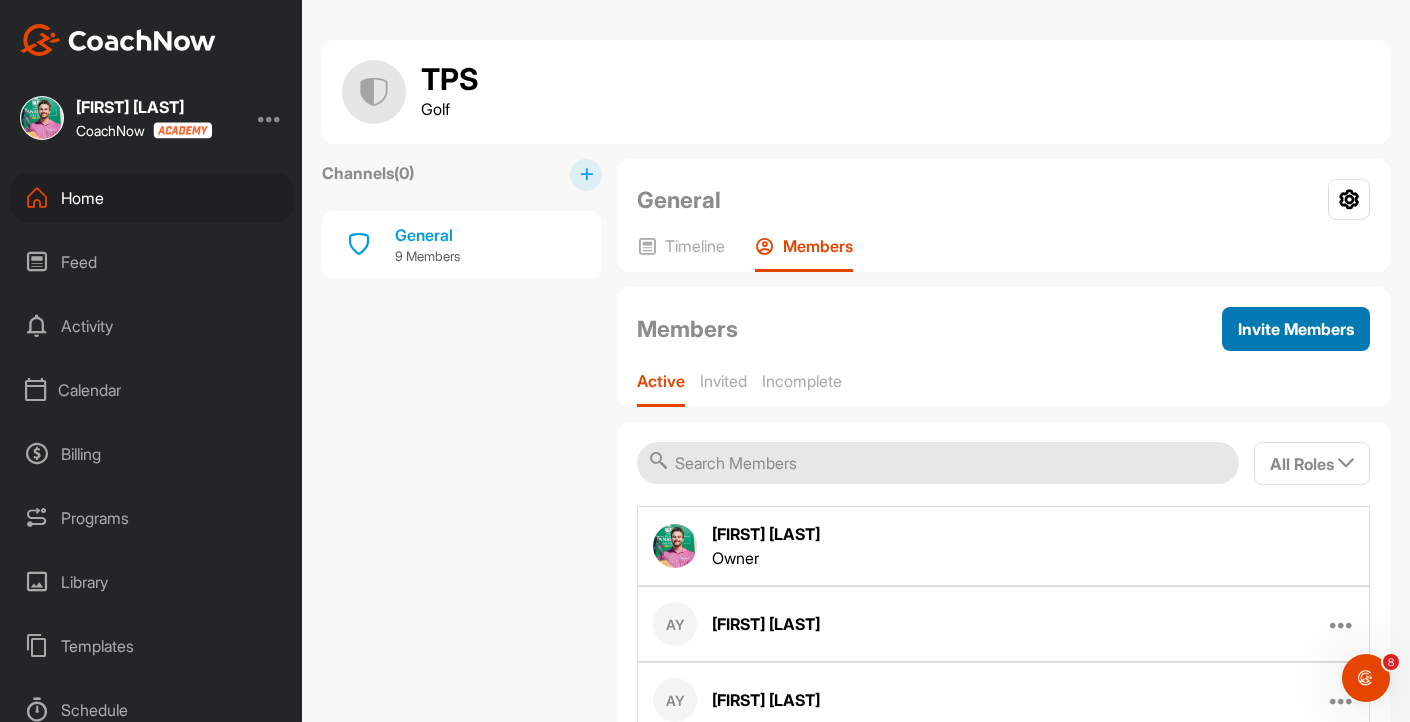 click on "Invite Members" at bounding box center (1296, 329) 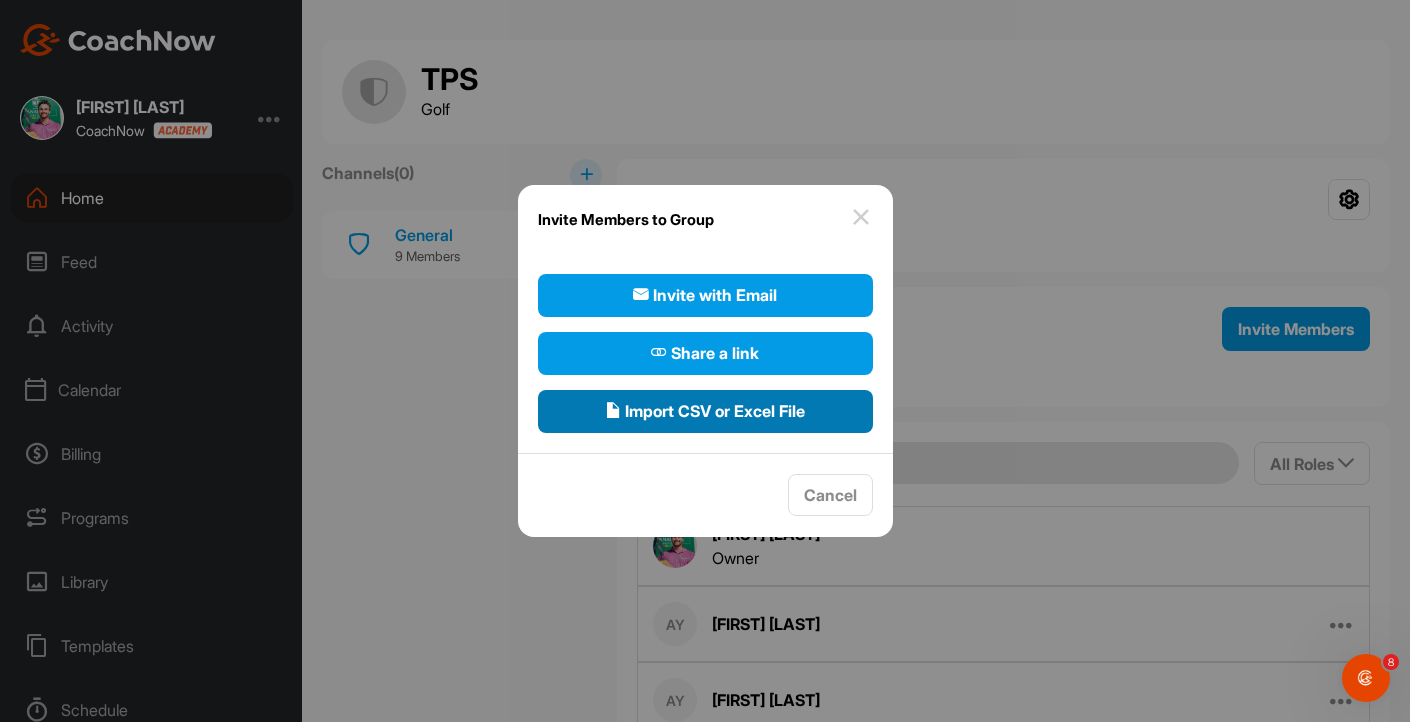 click on "Import CSV or Excel File" at bounding box center (705, 411) 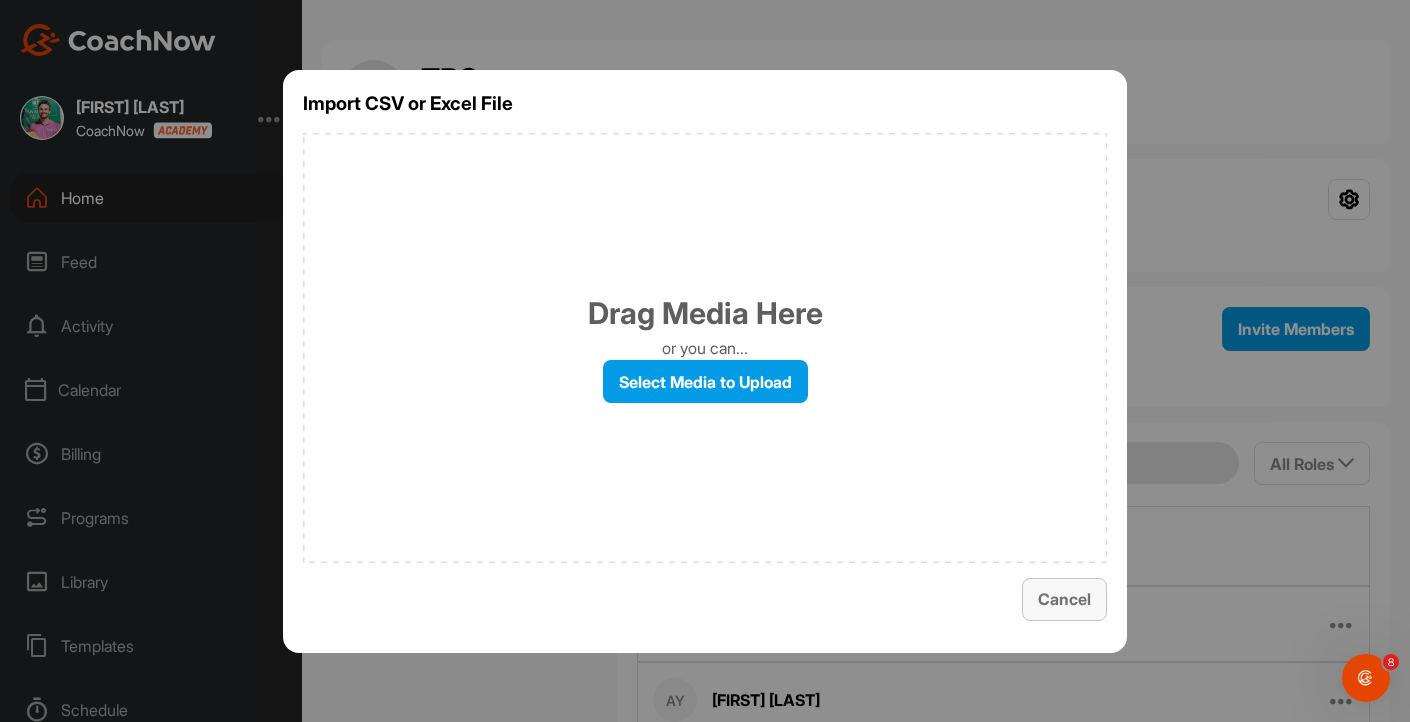 click on "Cancel" at bounding box center [1064, 599] 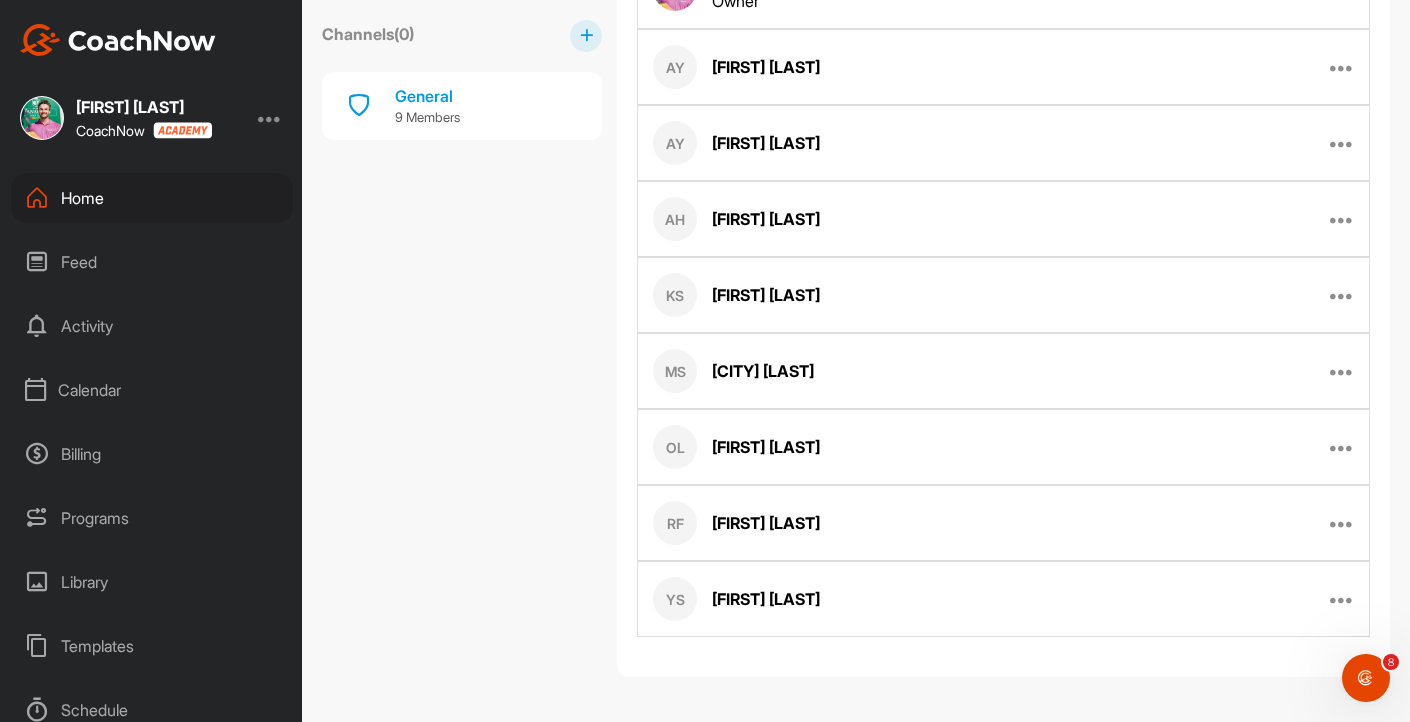 scroll, scrollTop: 0, scrollLeft: 0, axis: both 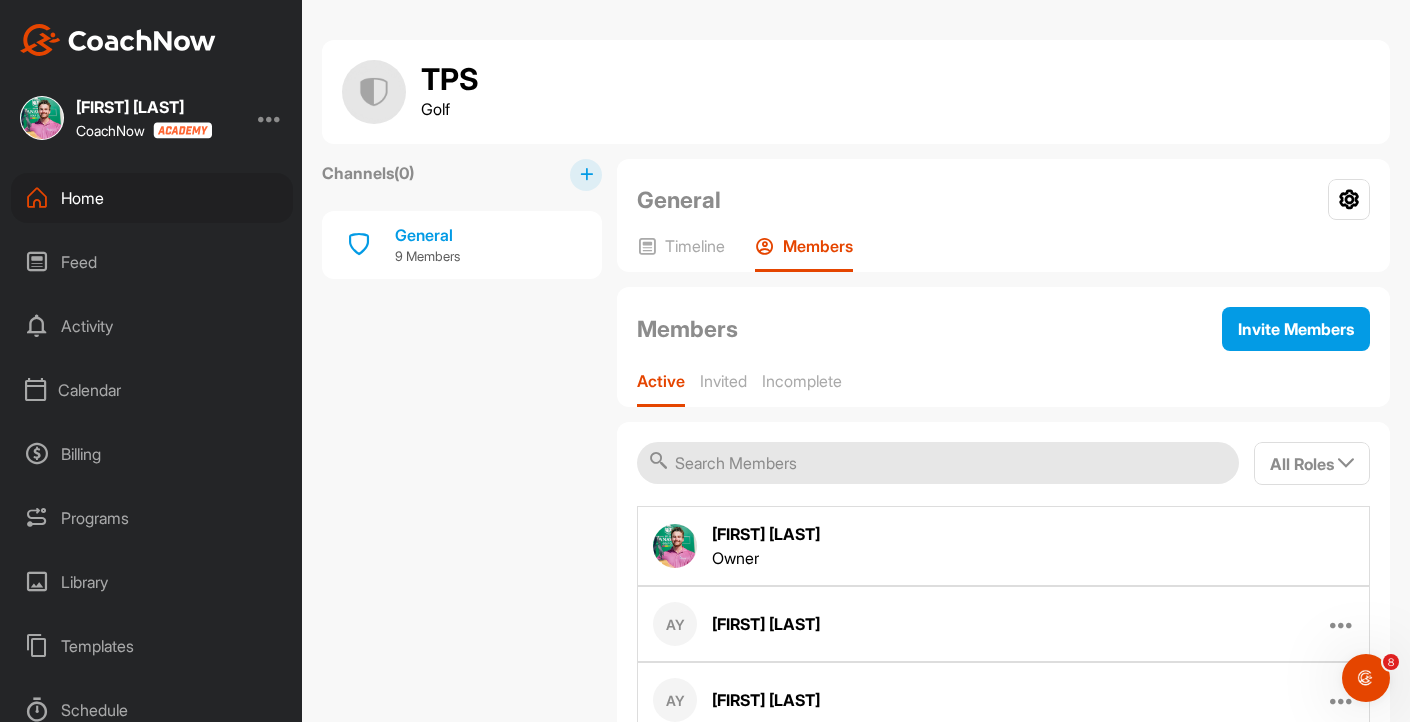 click on "Home" at bounding box center [152, 198] 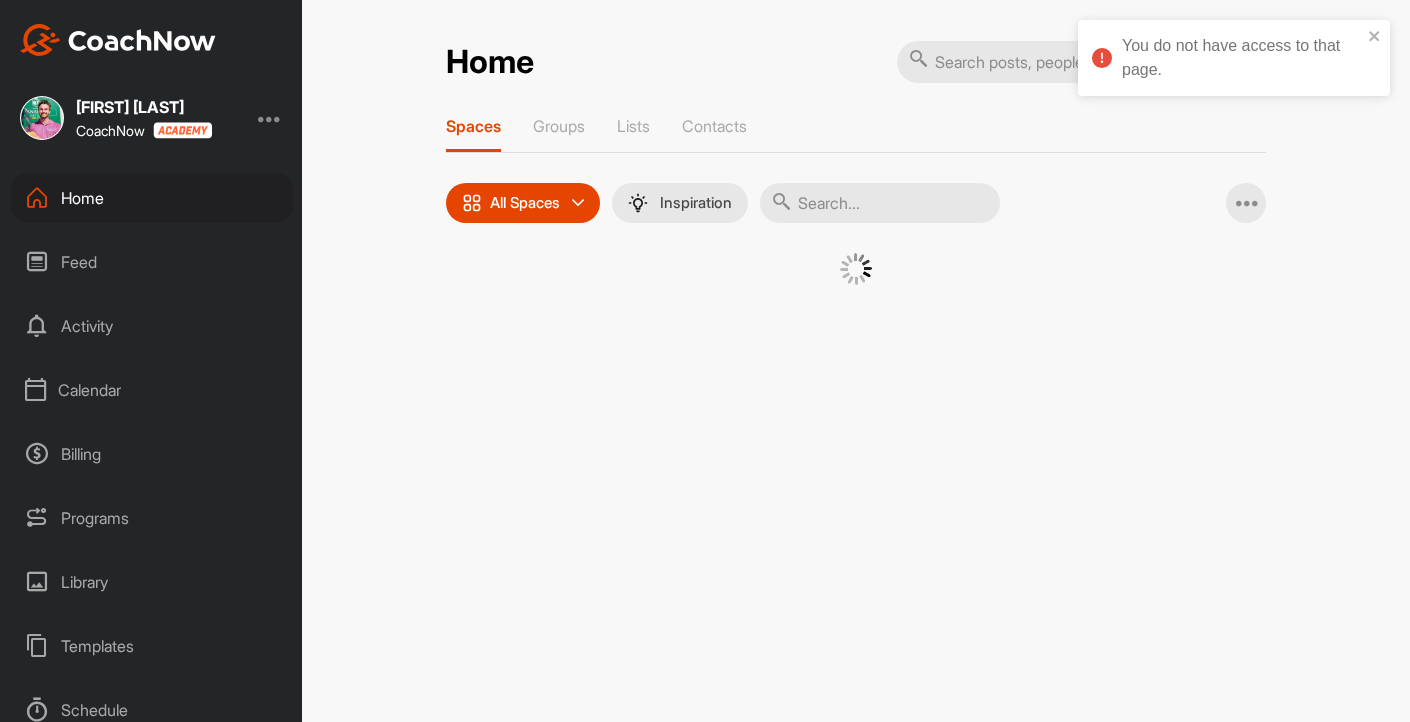 scroll, scrollTop: 0, scrollLeft: 0, axis: both 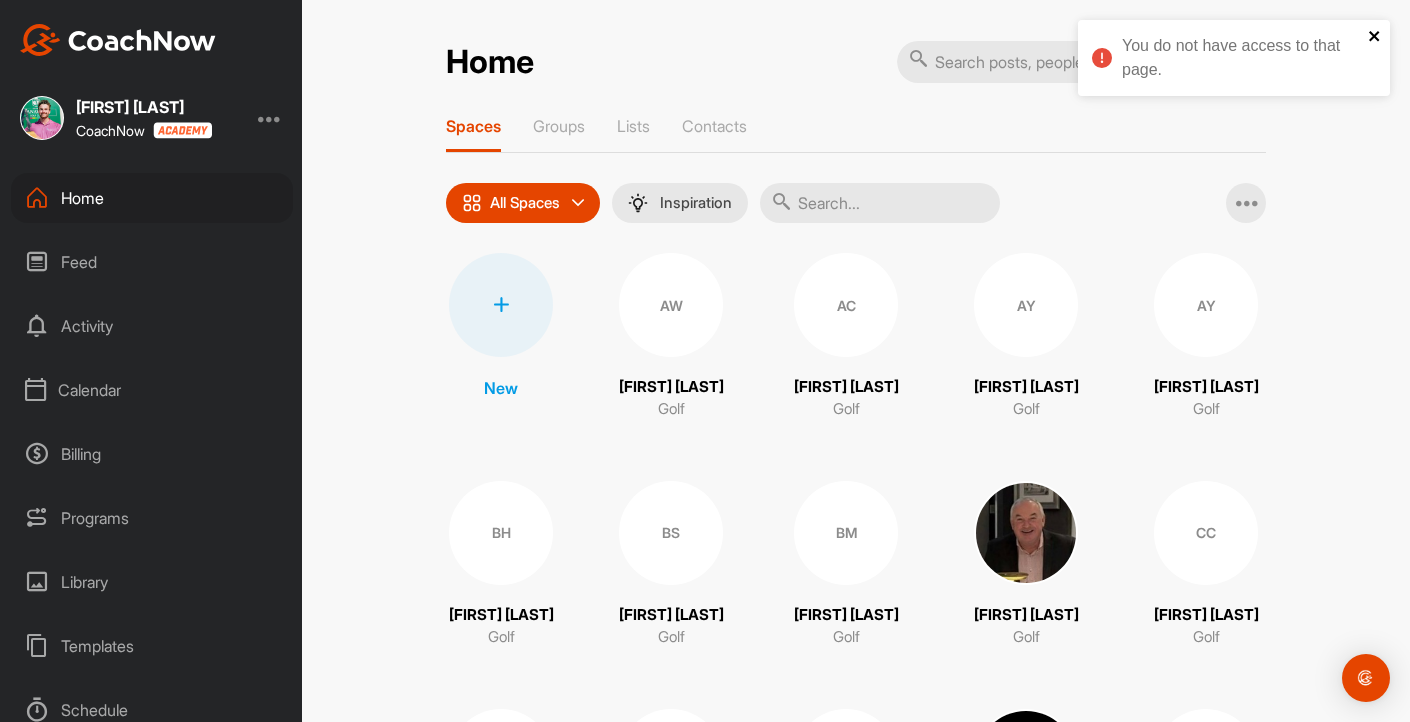 click 